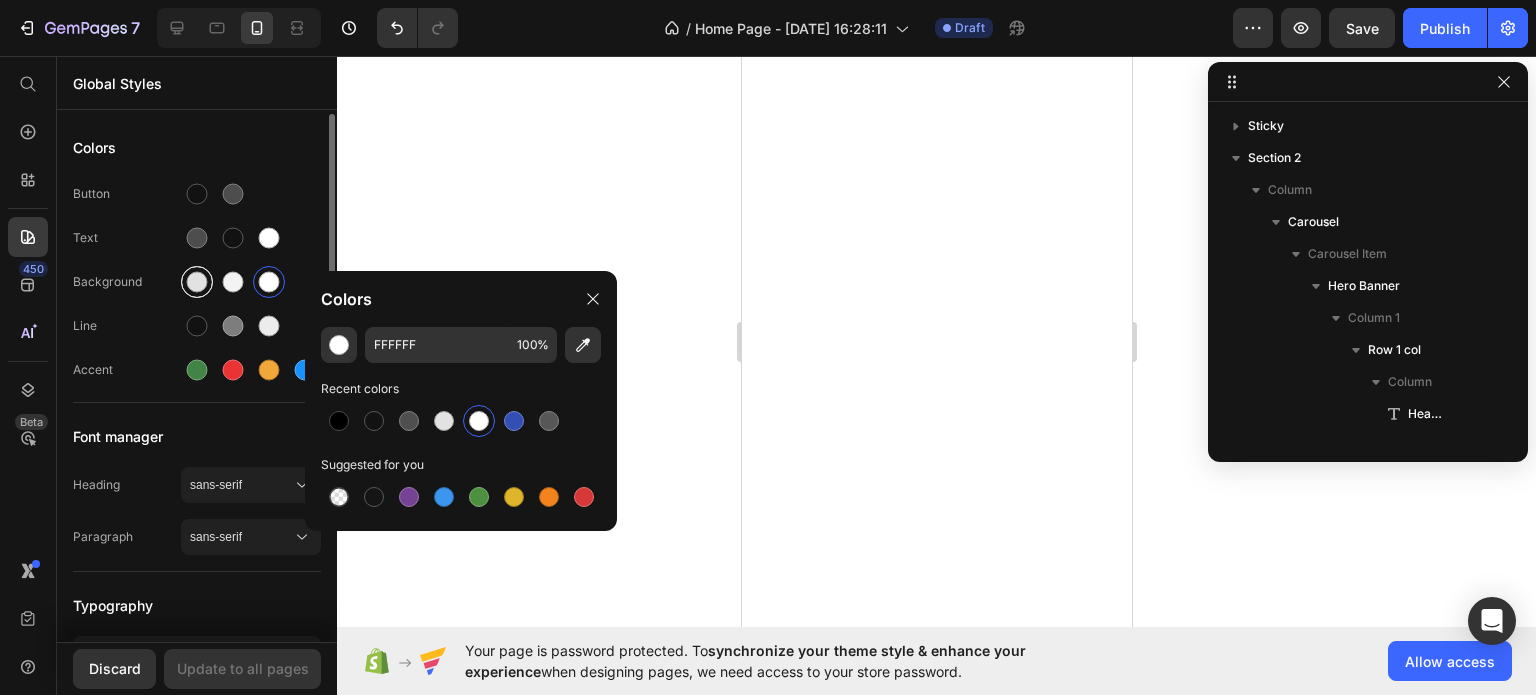 scroll, scrollTop: 0, scrollLeft: 0, axis: both 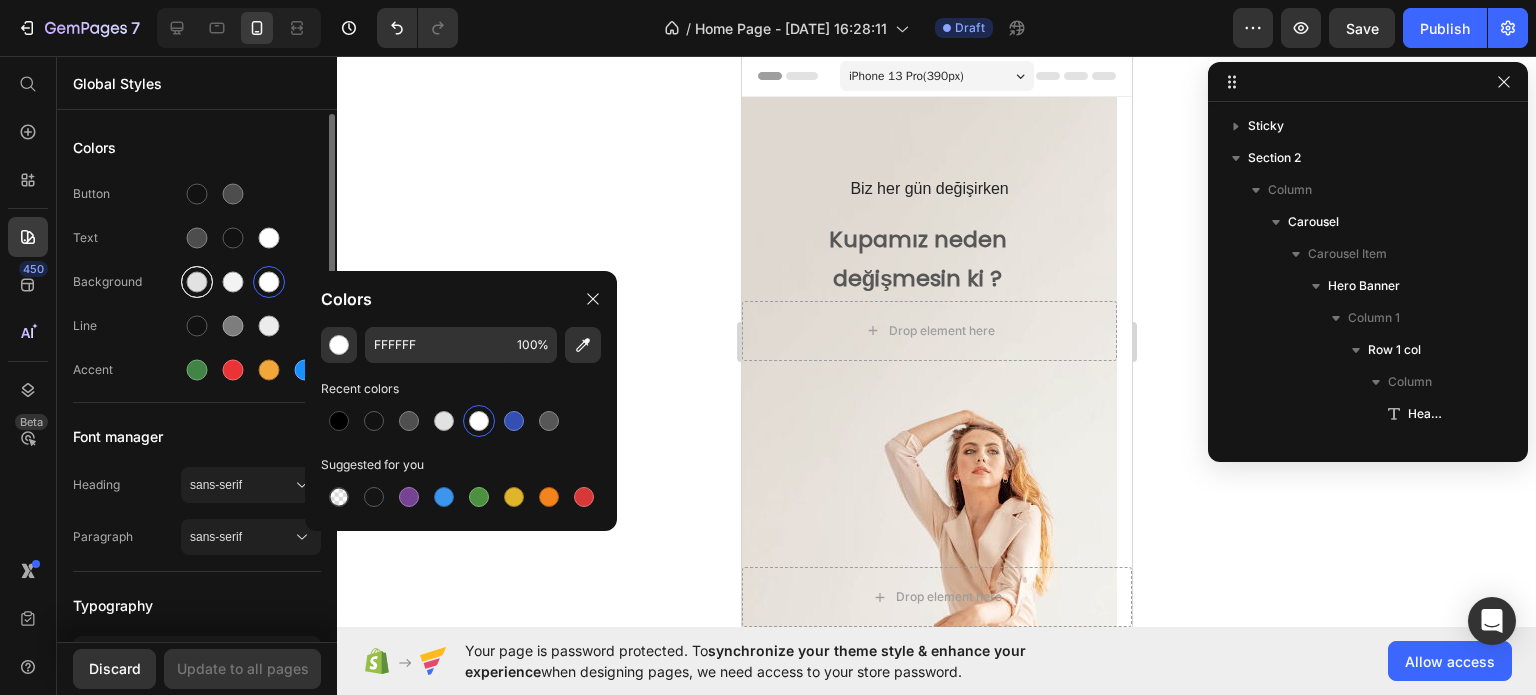 click at bounding box center (197, 282) 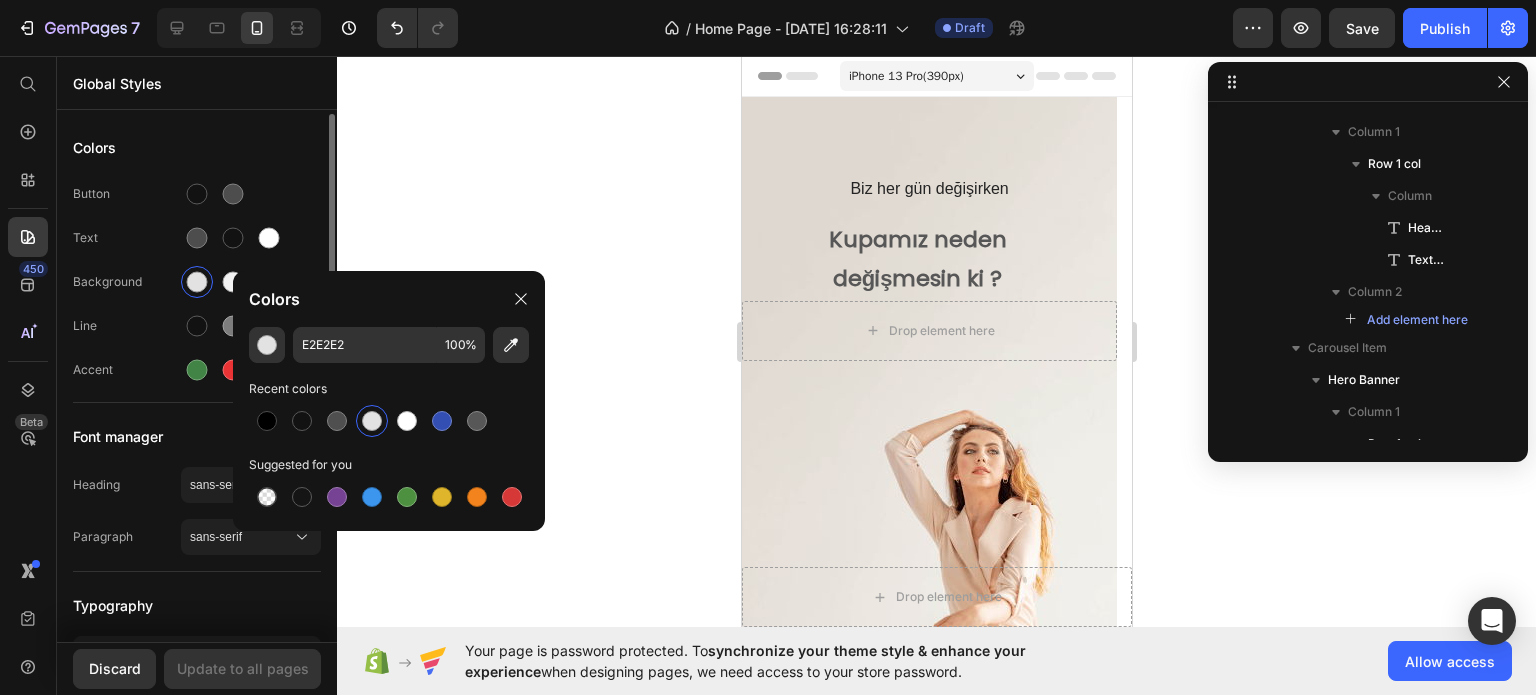 click on "Background" at bounding box center [127, 282] 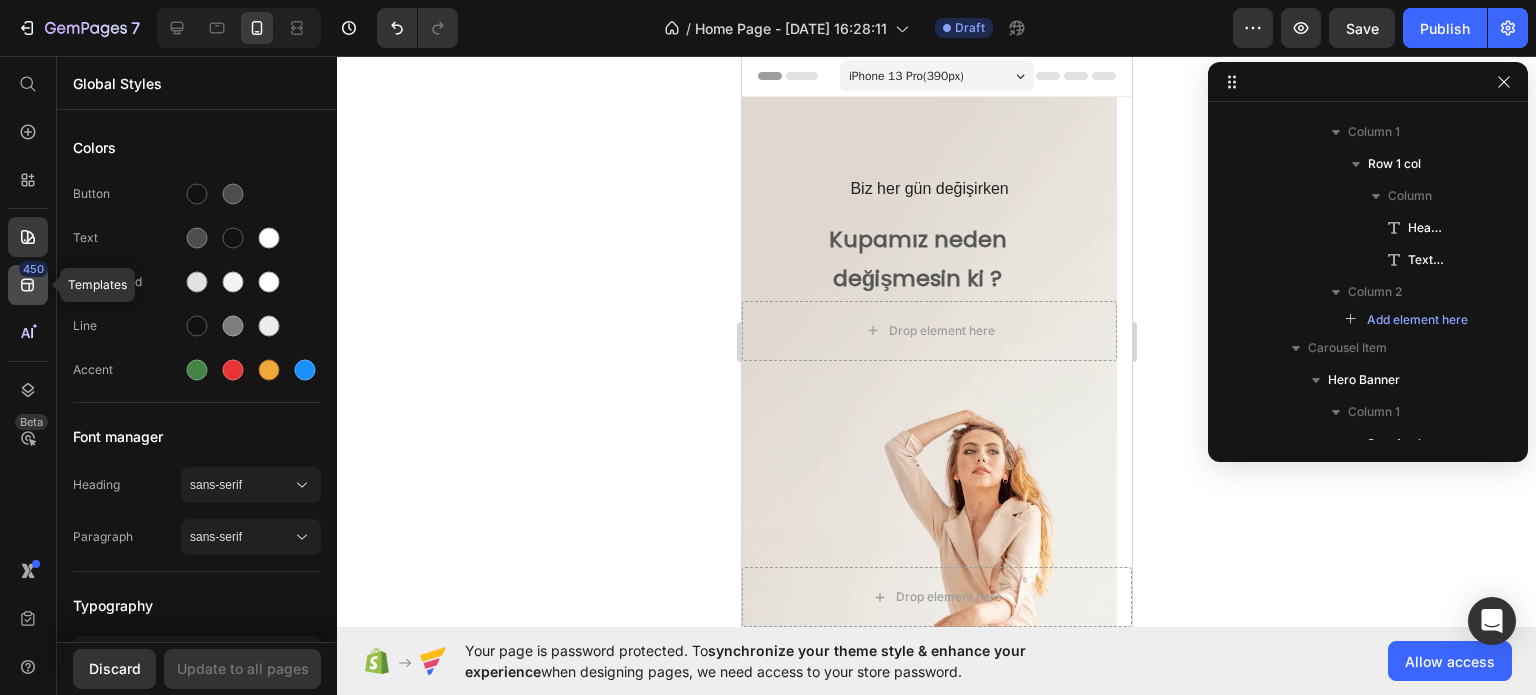 click 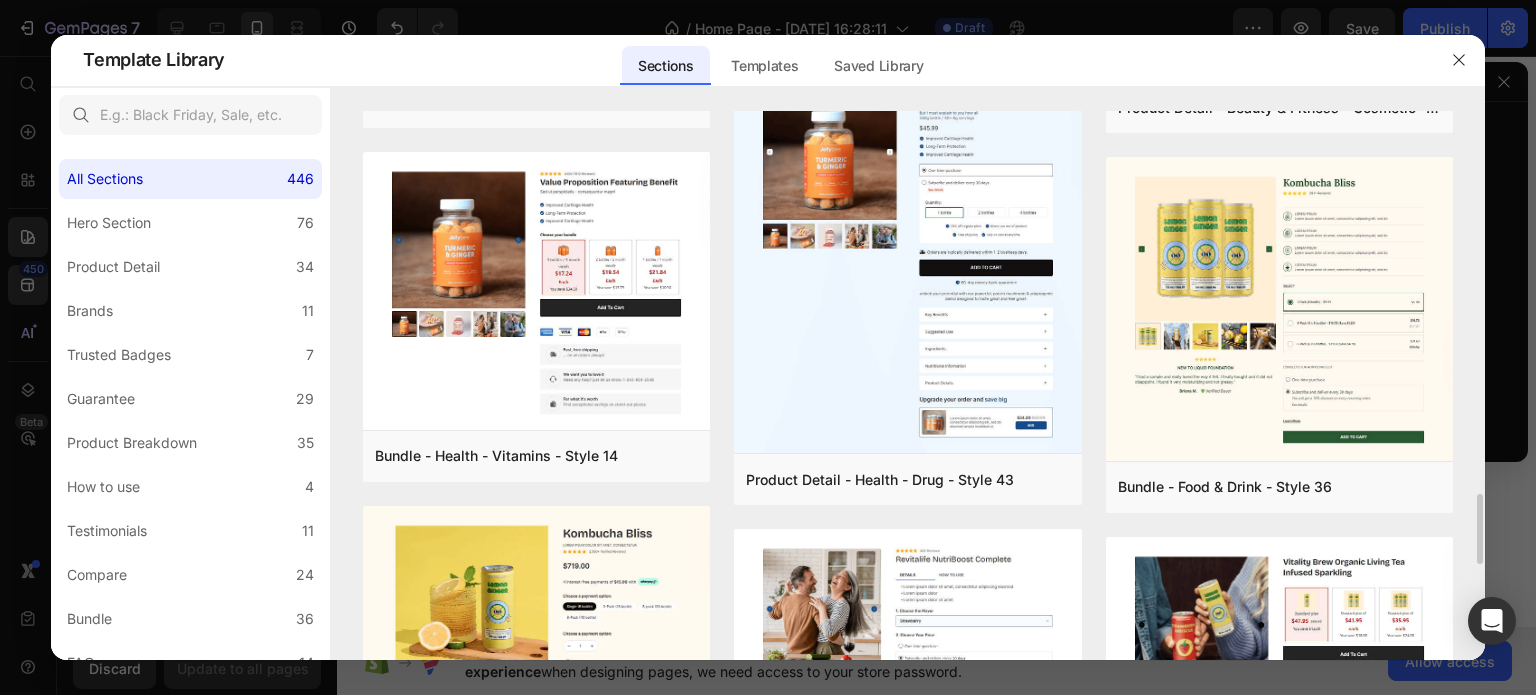 scroll, scrollTop: 1416, scrollLeft: 0, axis: vertical 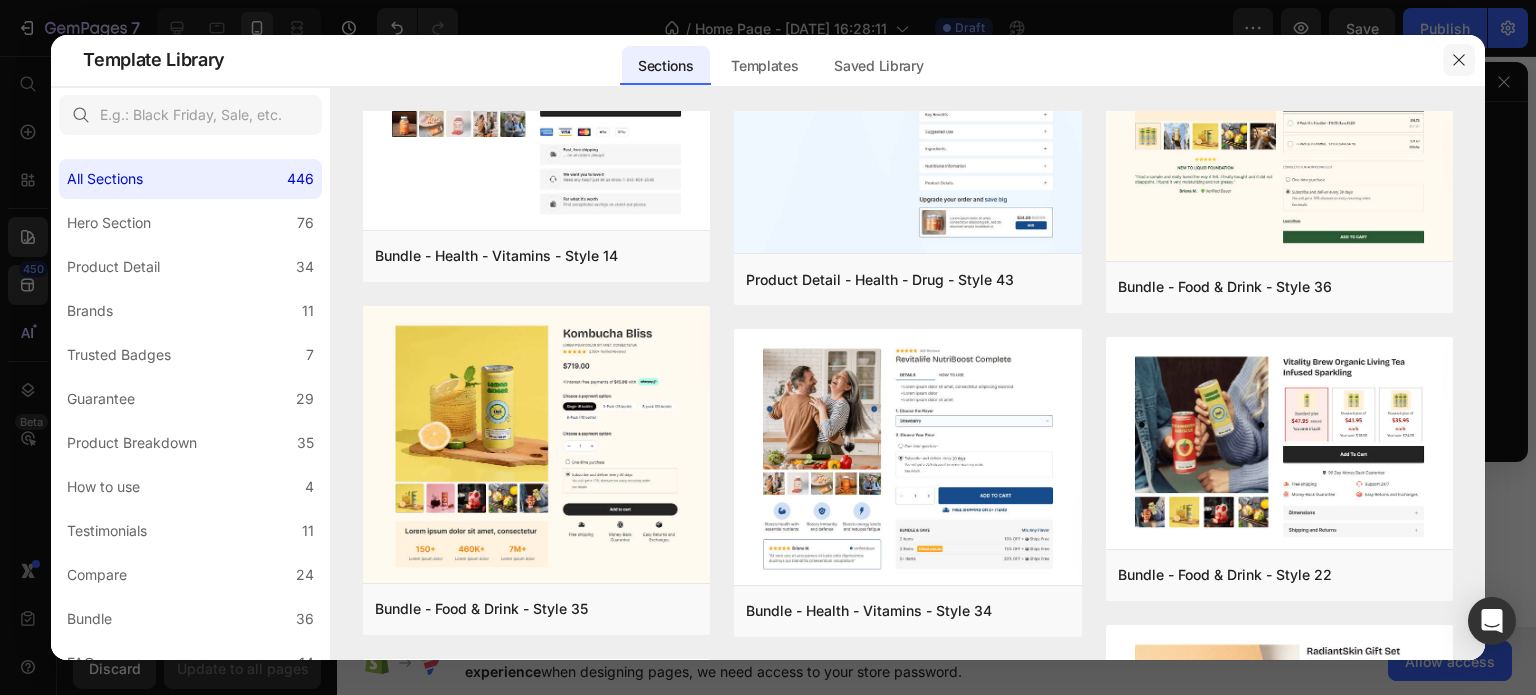 click 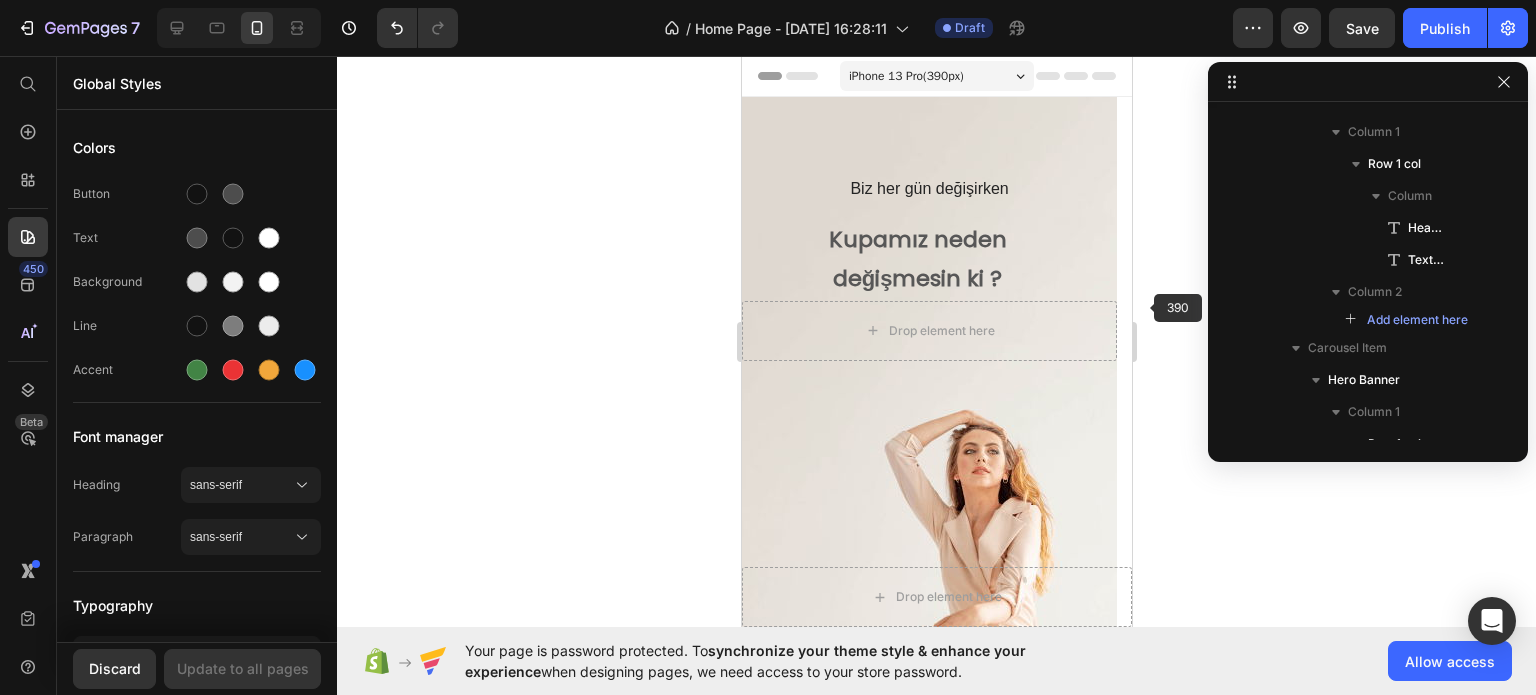 click 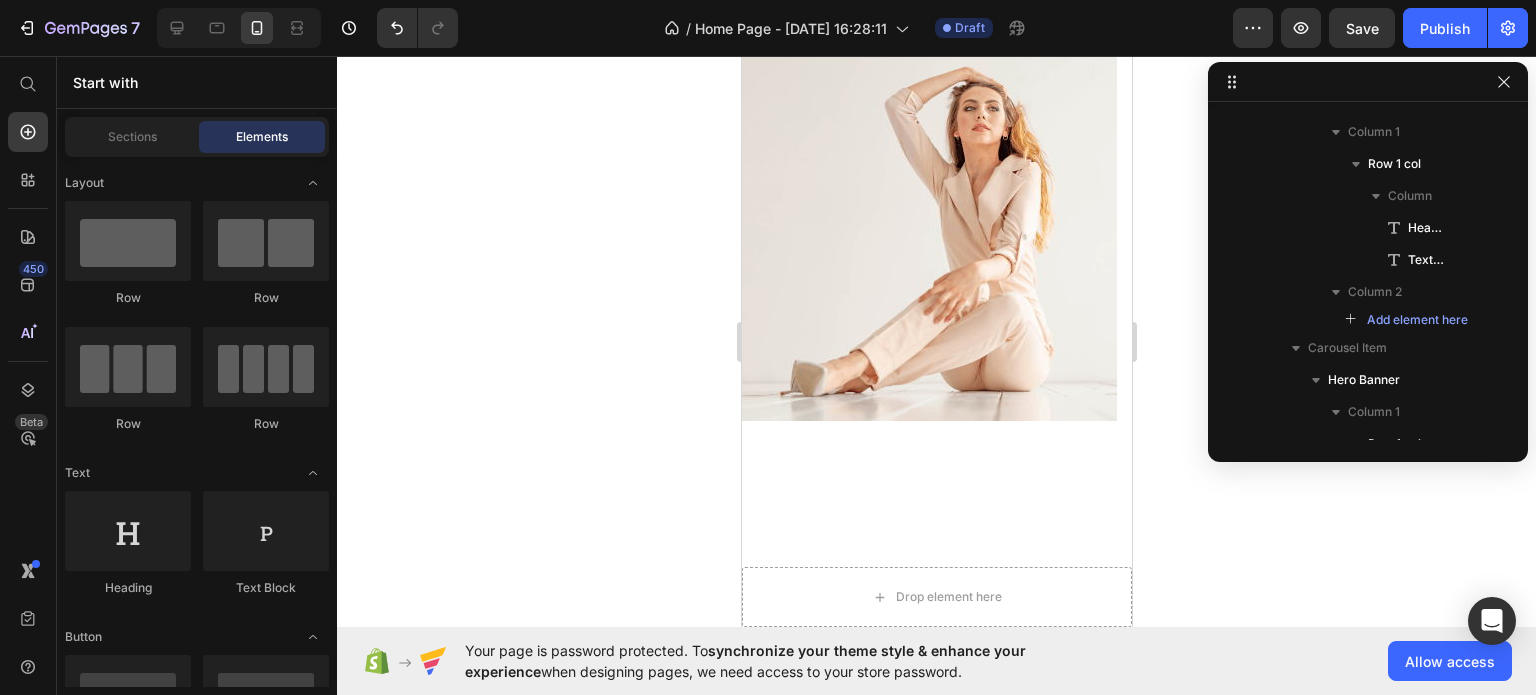 scroll, scrollTop: 600, scrollLeft: 0, axis: vertical 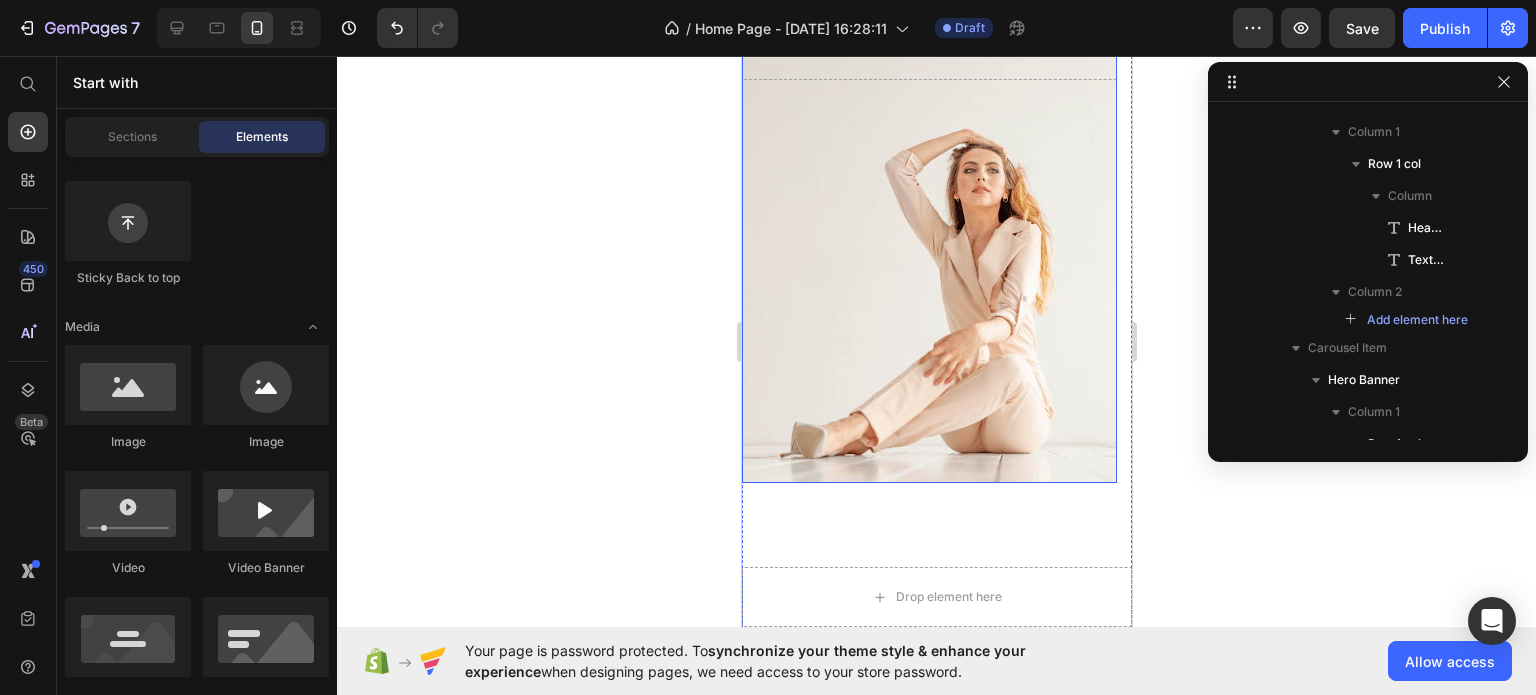 click at bounding box center [928, 149] 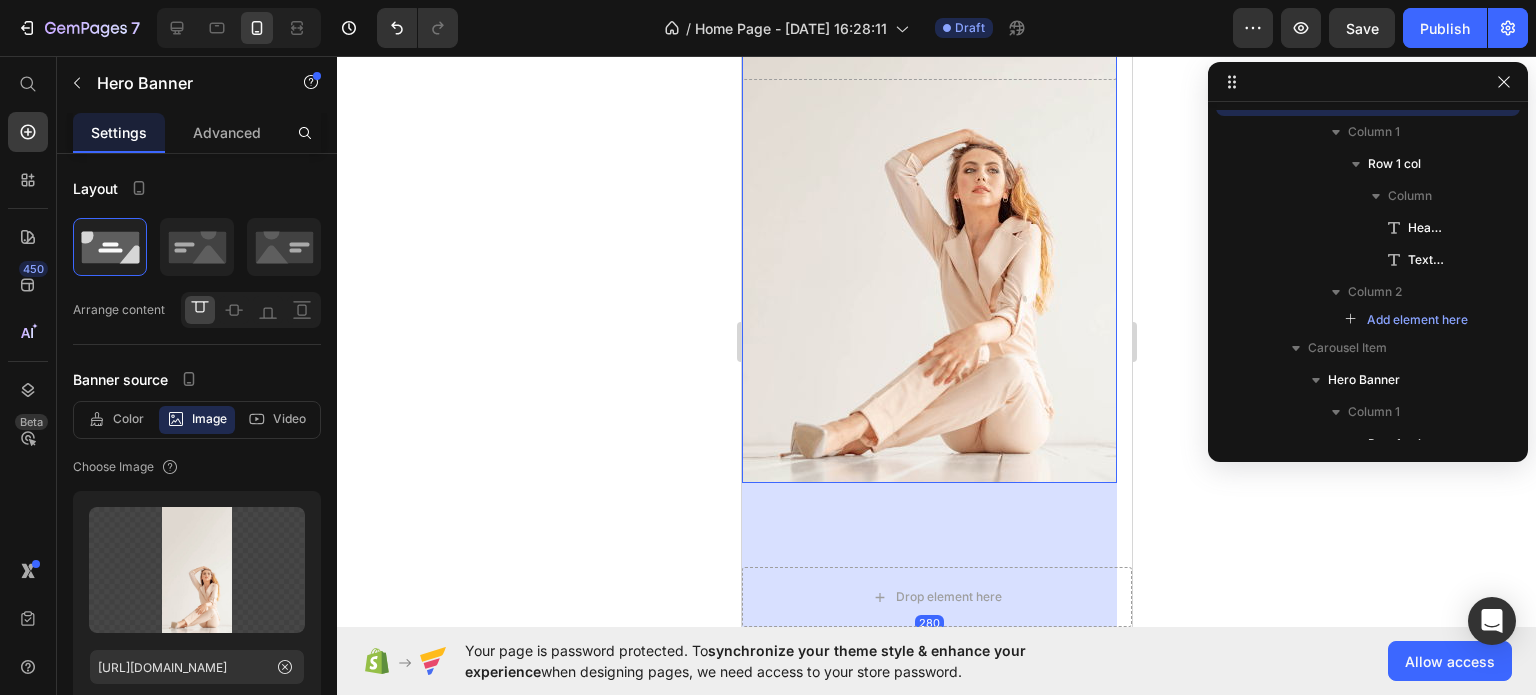 scroll, scrollTop: 26, scrollLeft: 0, axis: vertical 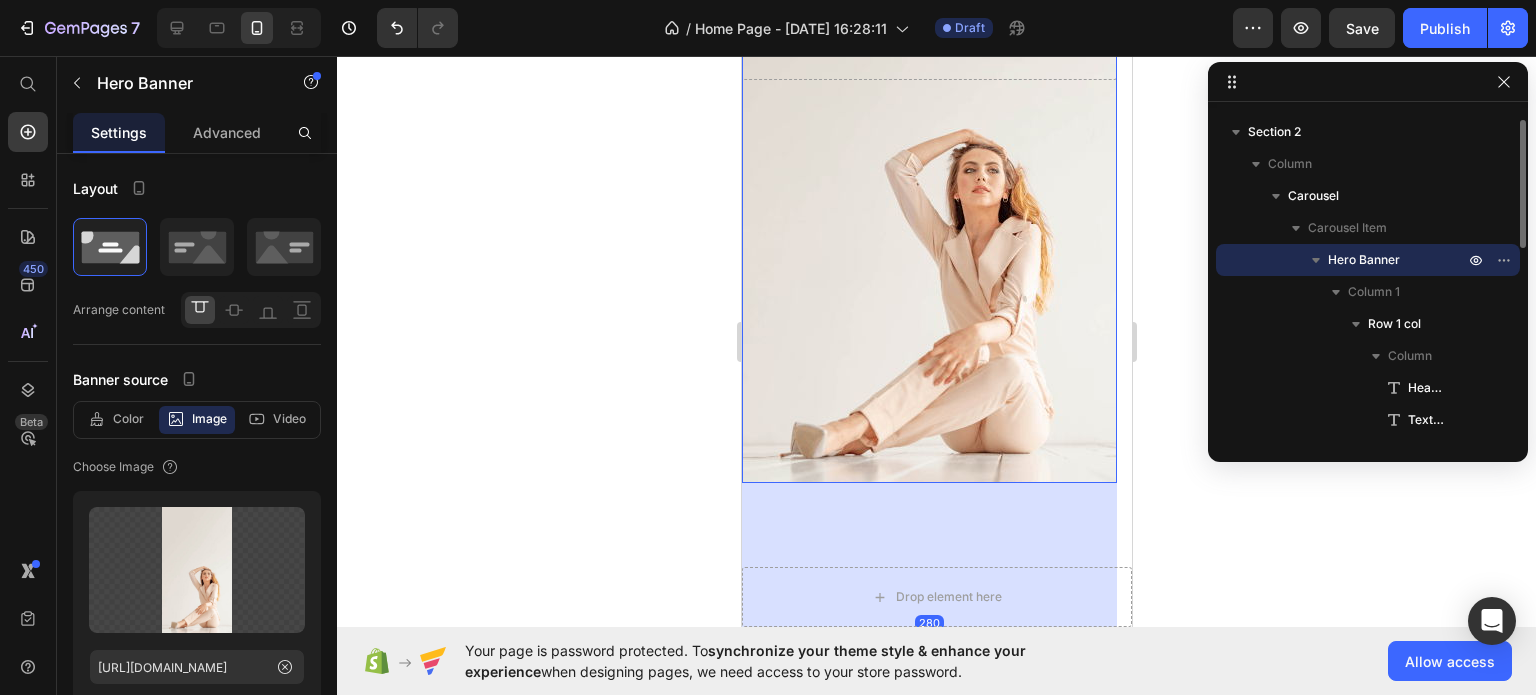 click at bounding box center [928, 149] 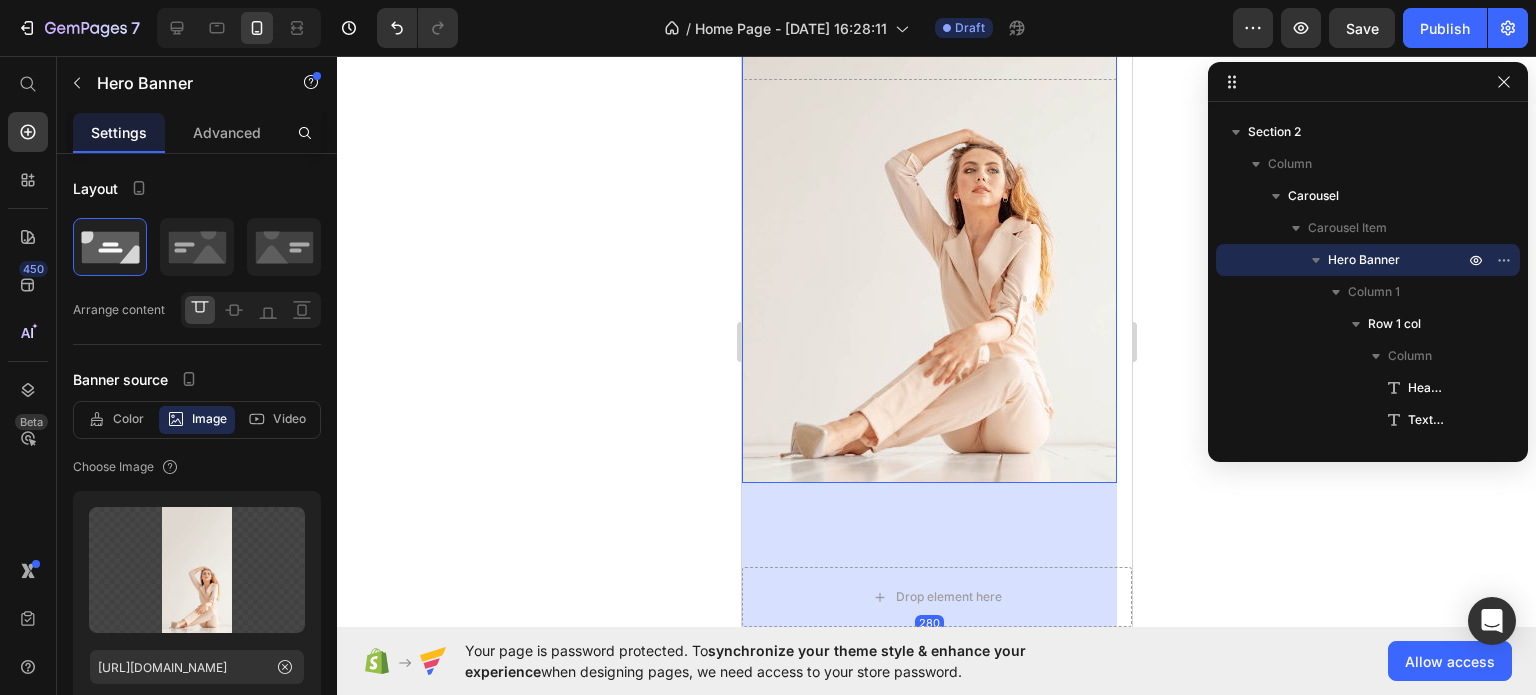 click at bounding box center [928, 149] 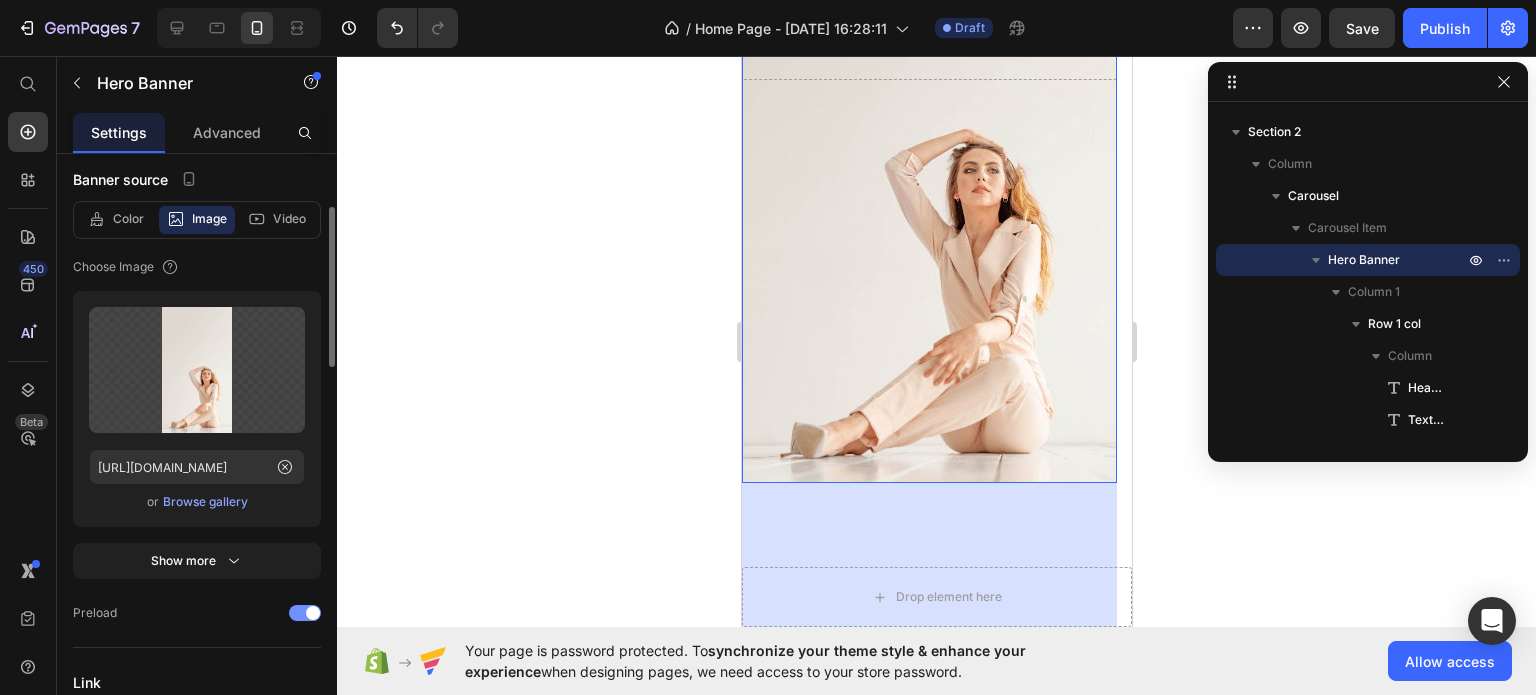 scroll, scrollTop: 400, scrollLeft: 0, axis: vertical 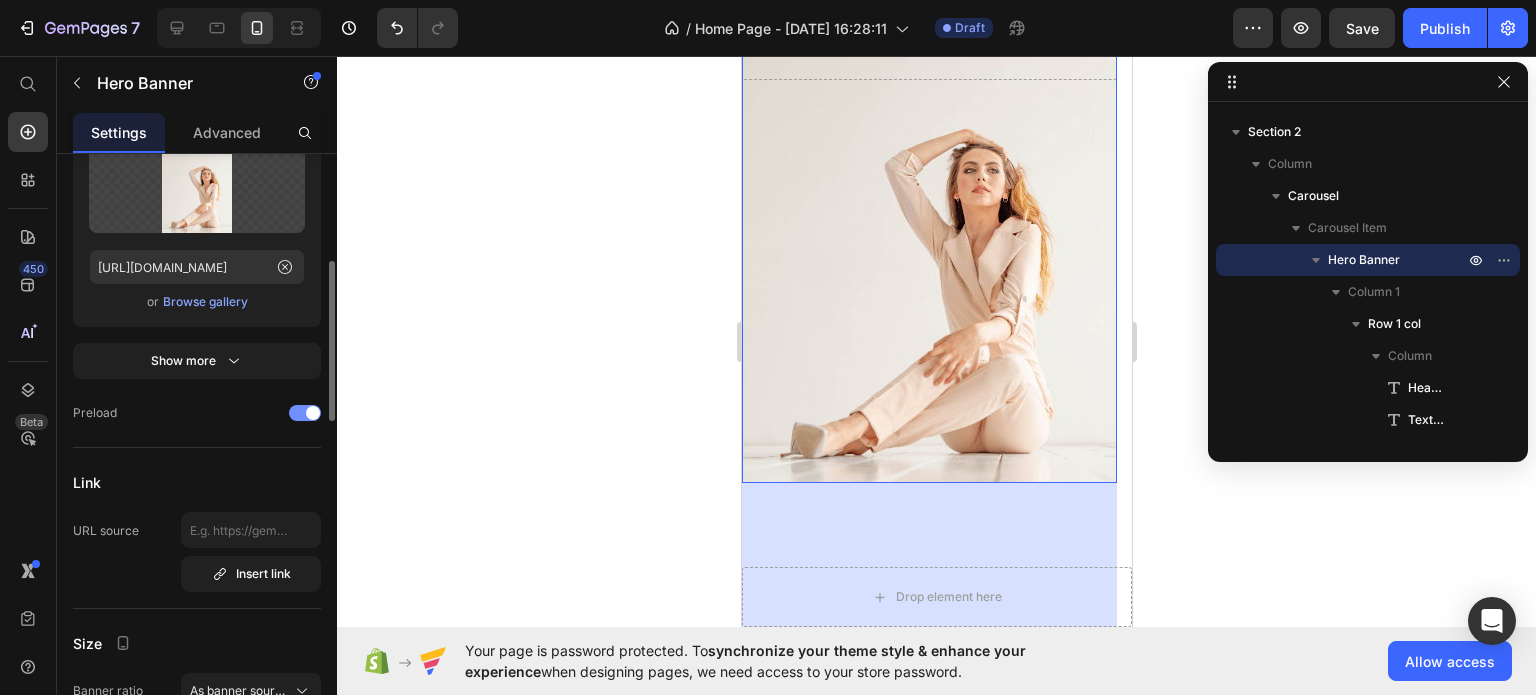 click at bounding box center [305, 413] 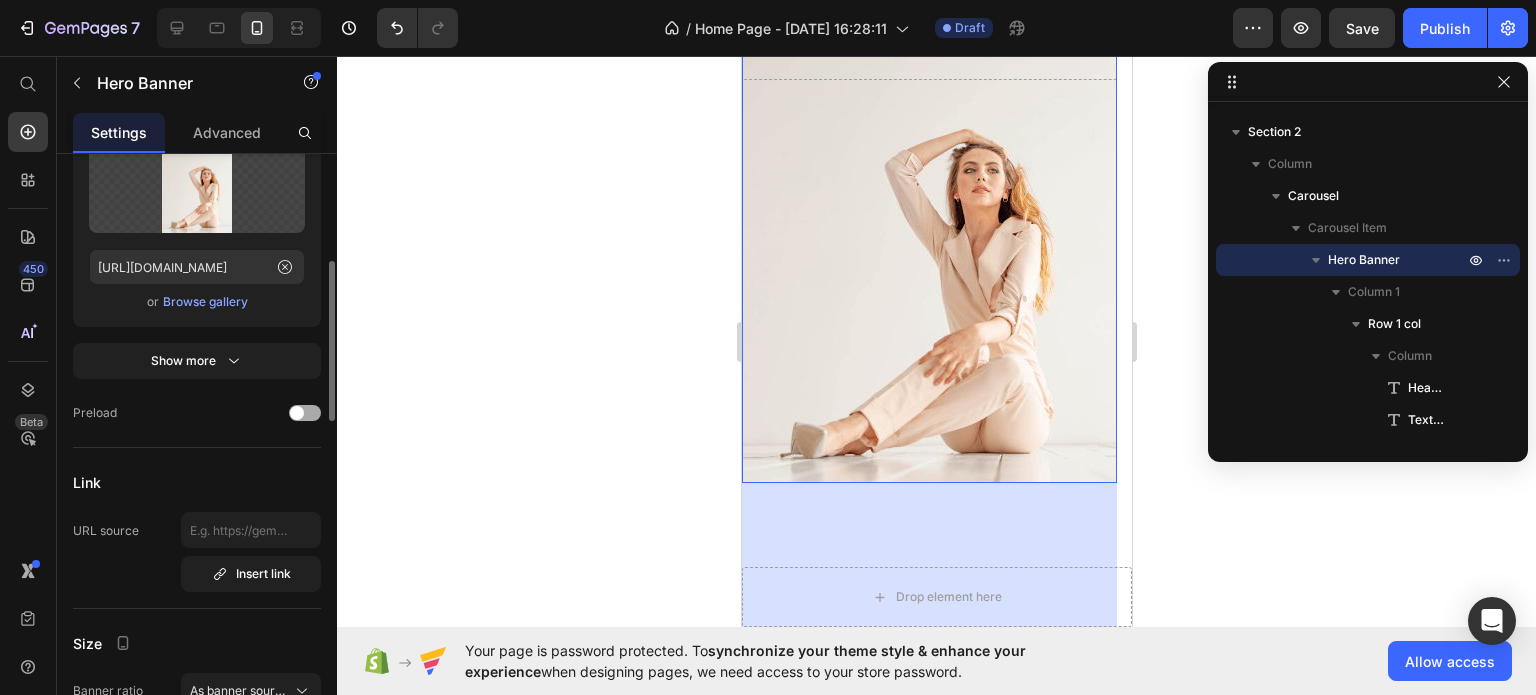 click at bounding box center [297, 413] 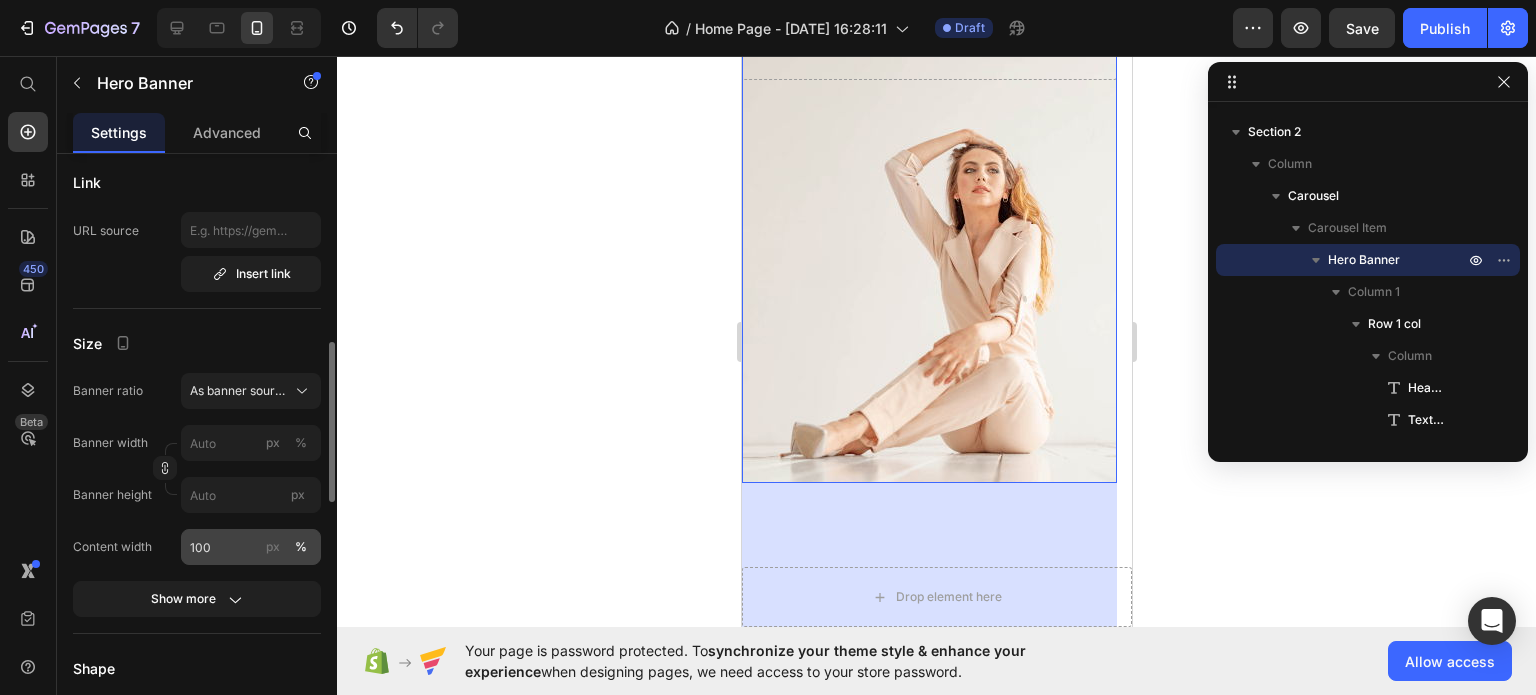 scroll, scrollTop: 900, scrollLeft: 0, axis: vertical 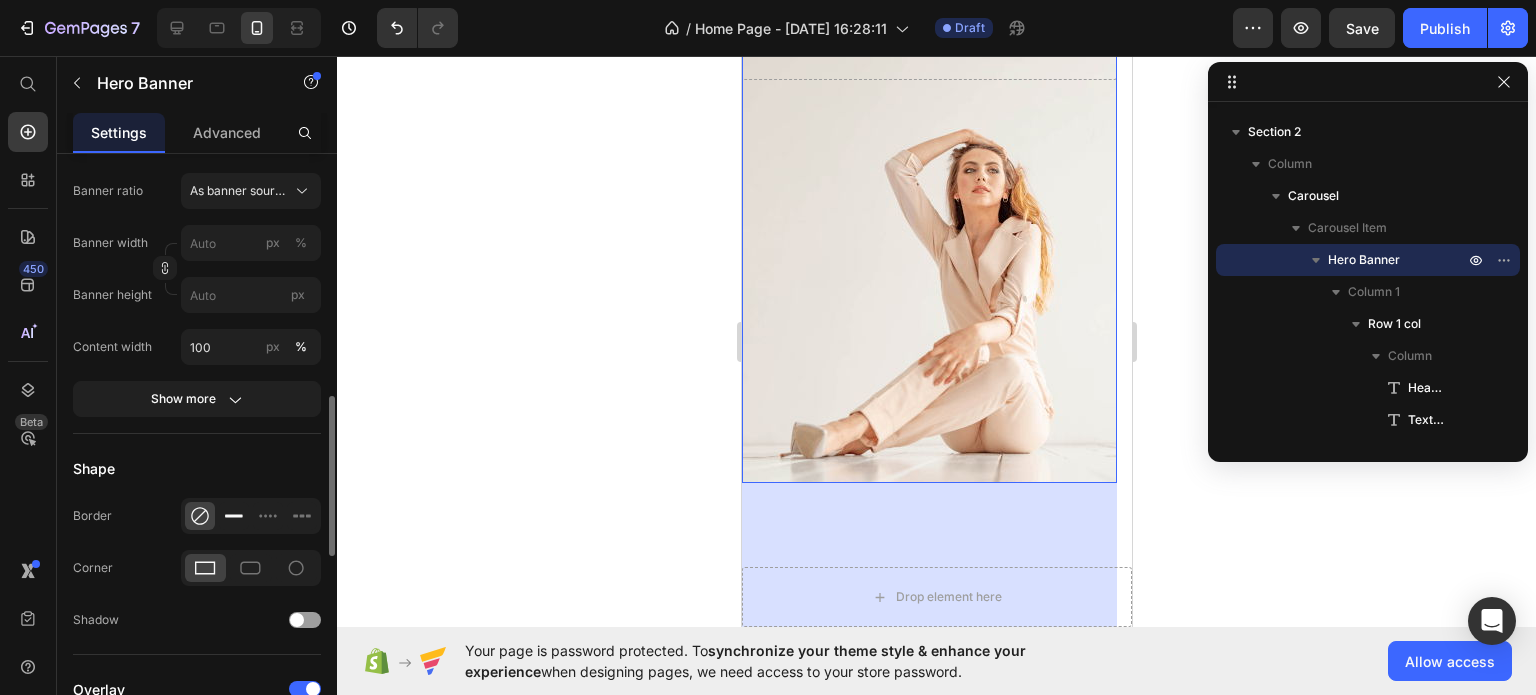 click 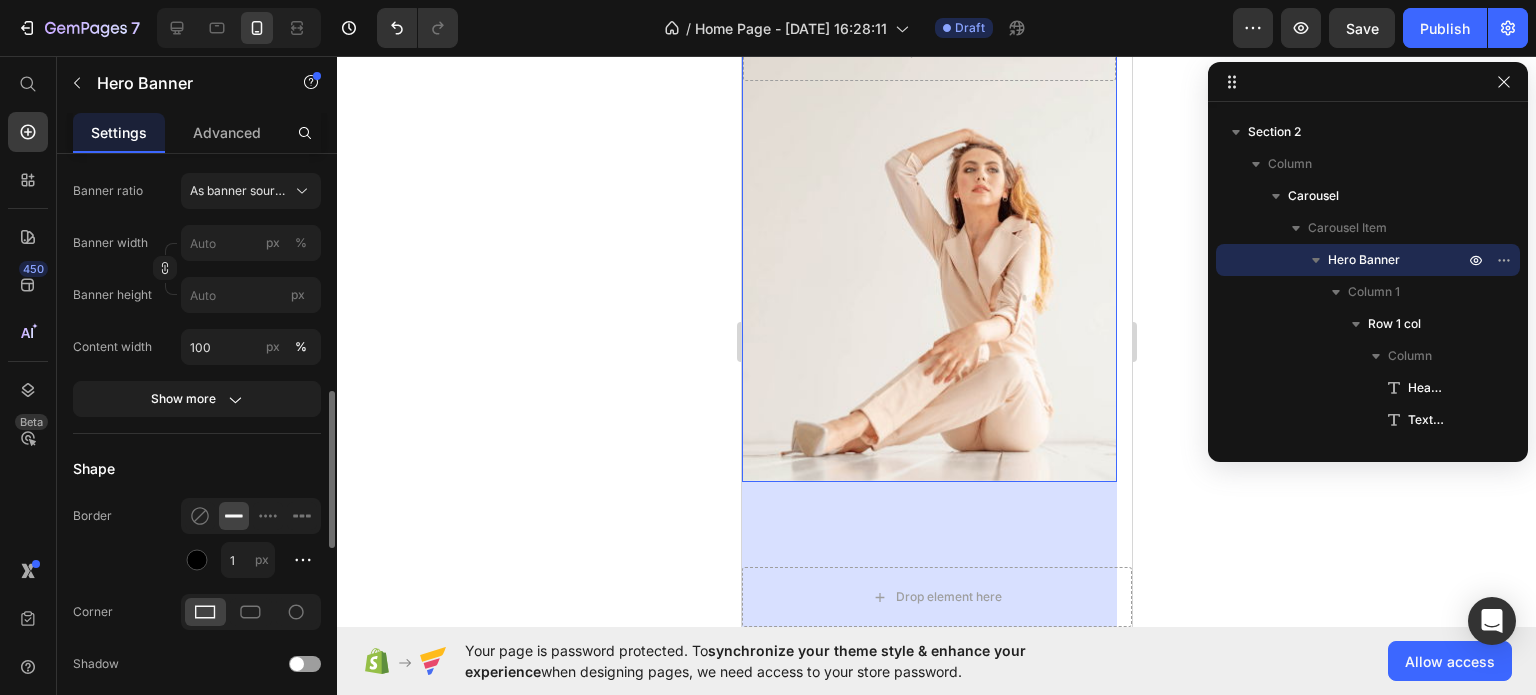 scroll, scrollTop: 282, scrollLeft: 0, axis: vertical 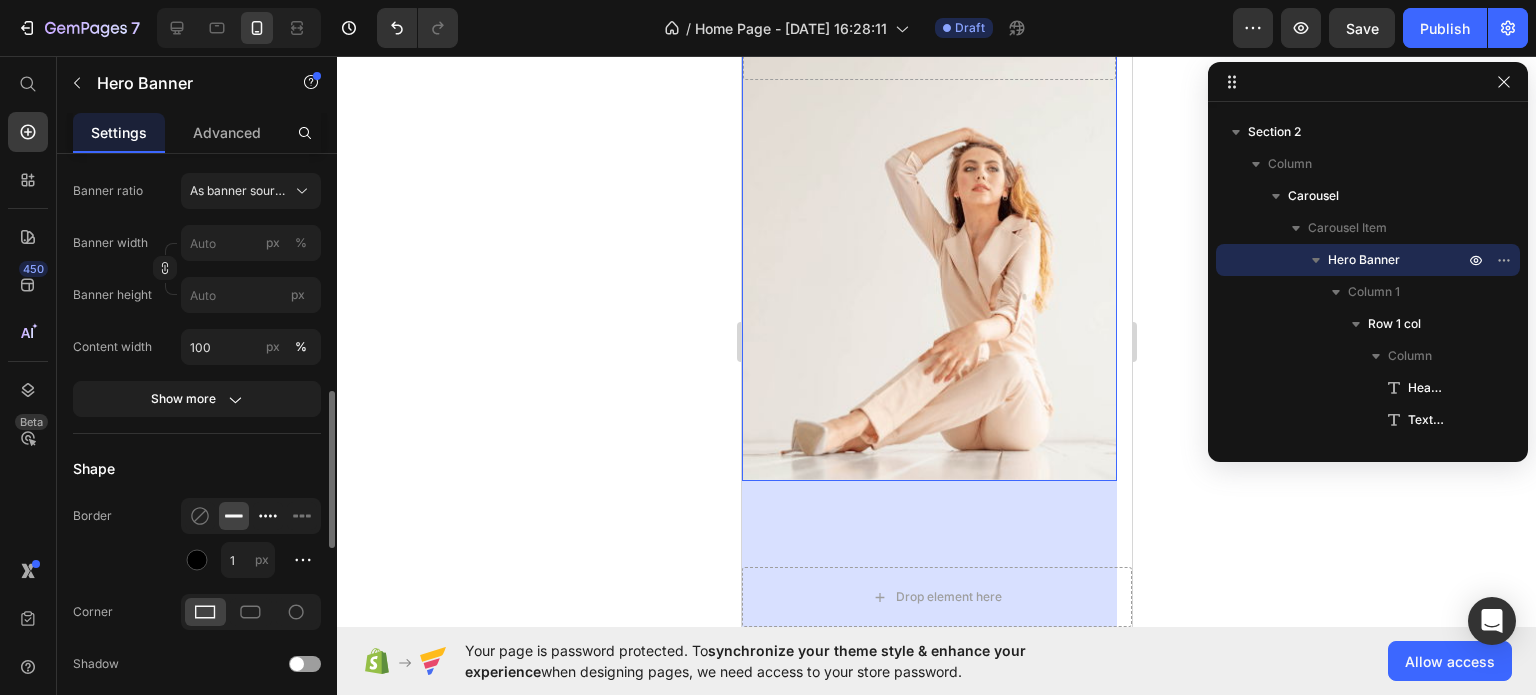 click 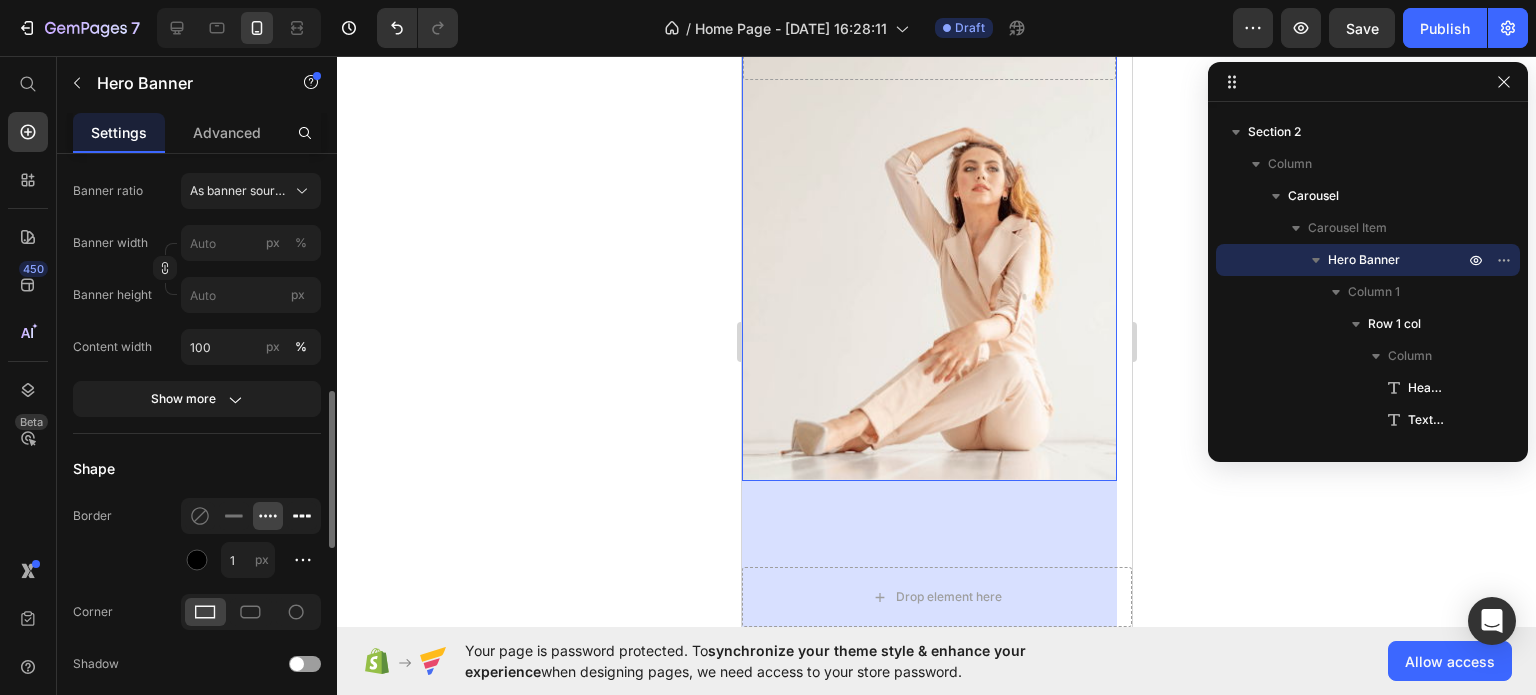 click 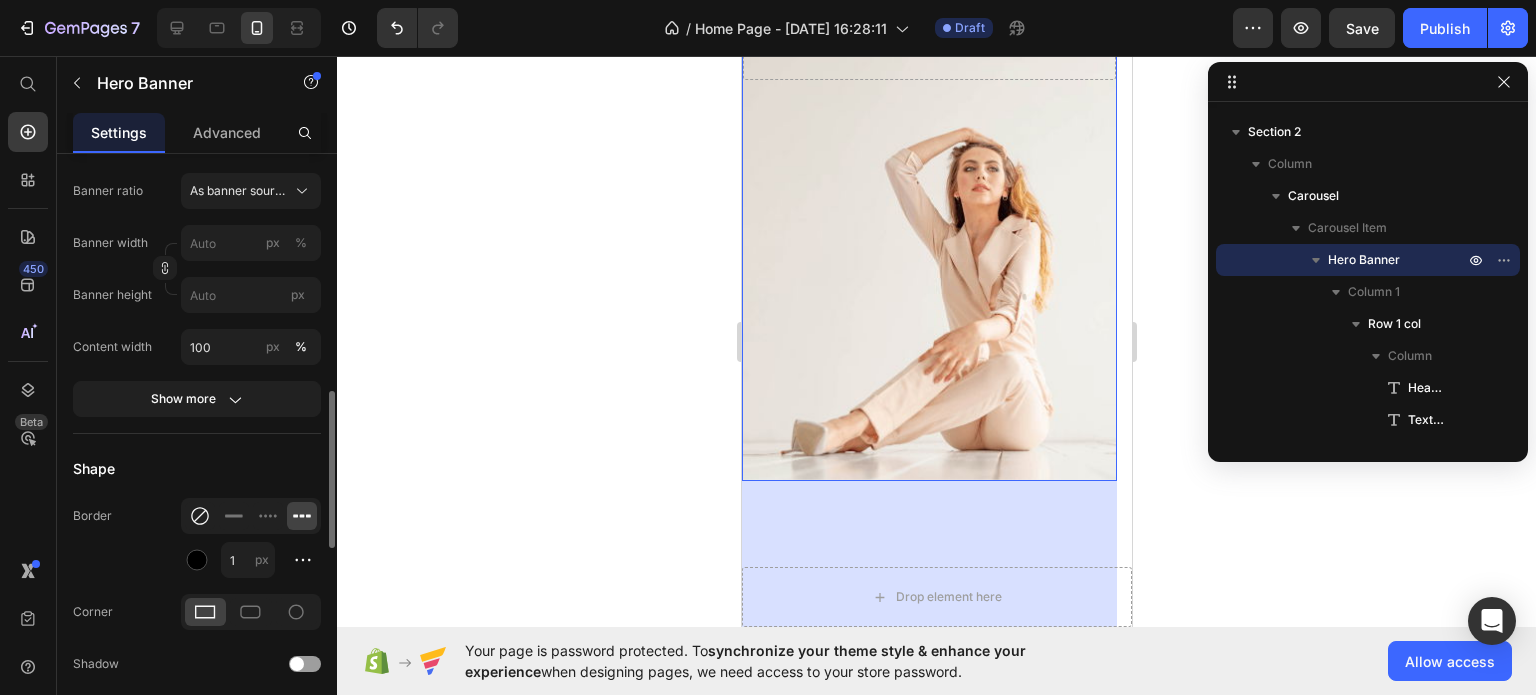 click 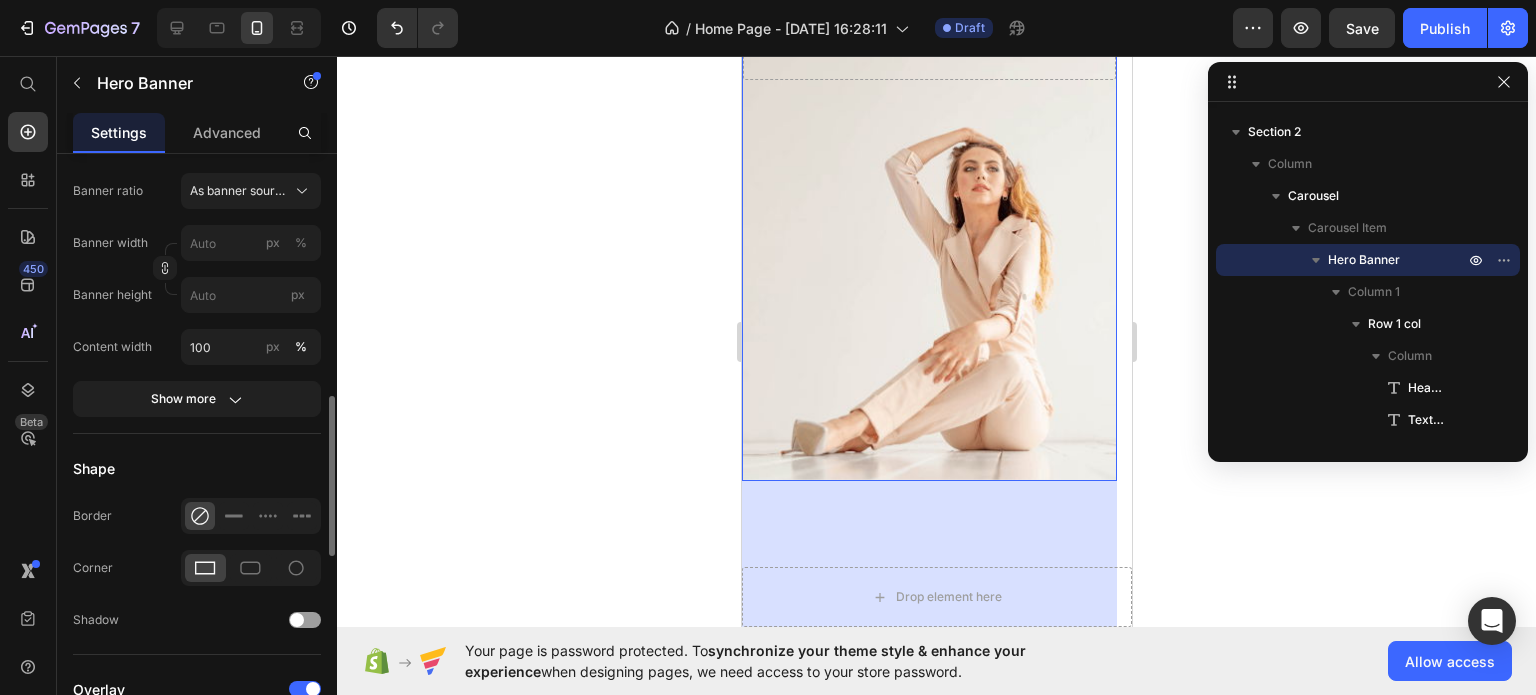 scroll, scrollTop: 281, scrollLeft: 0, axis: vertical 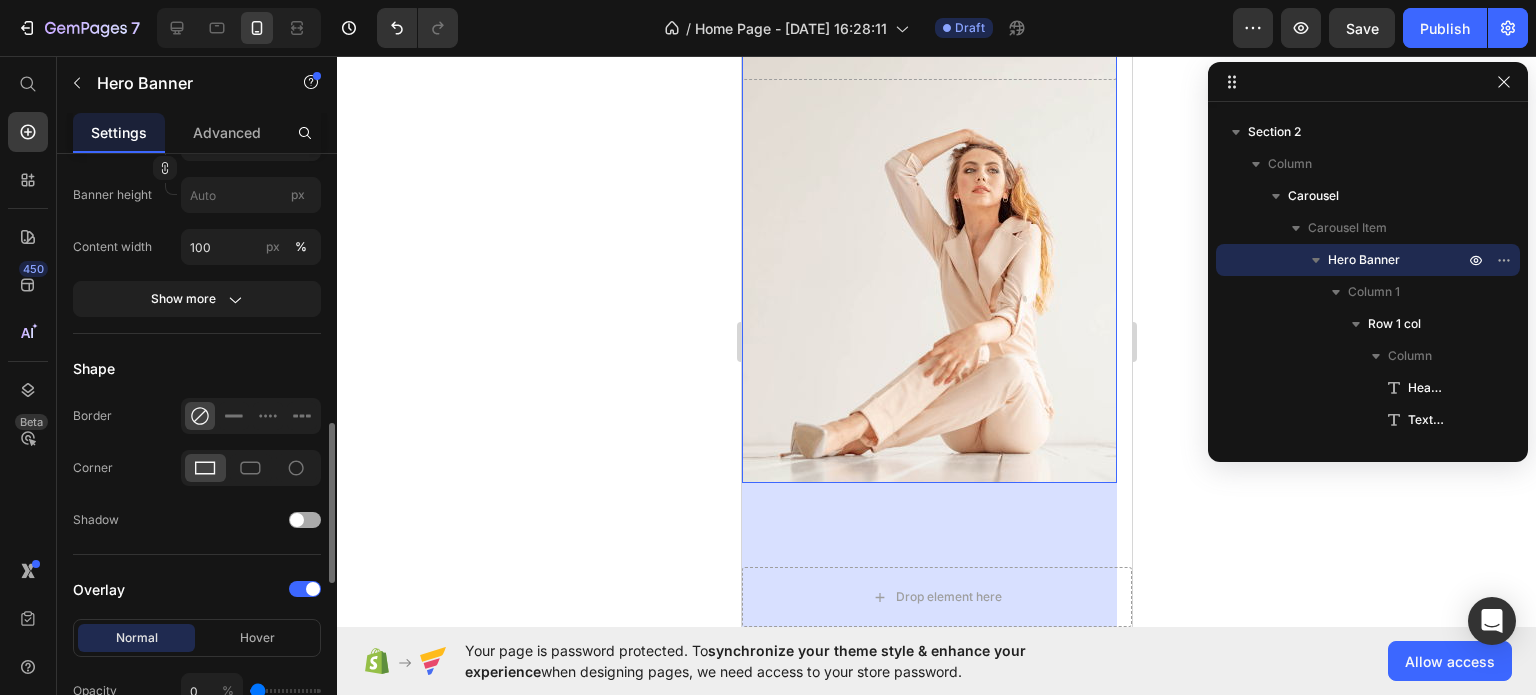 click at bounding box center [297, 520] 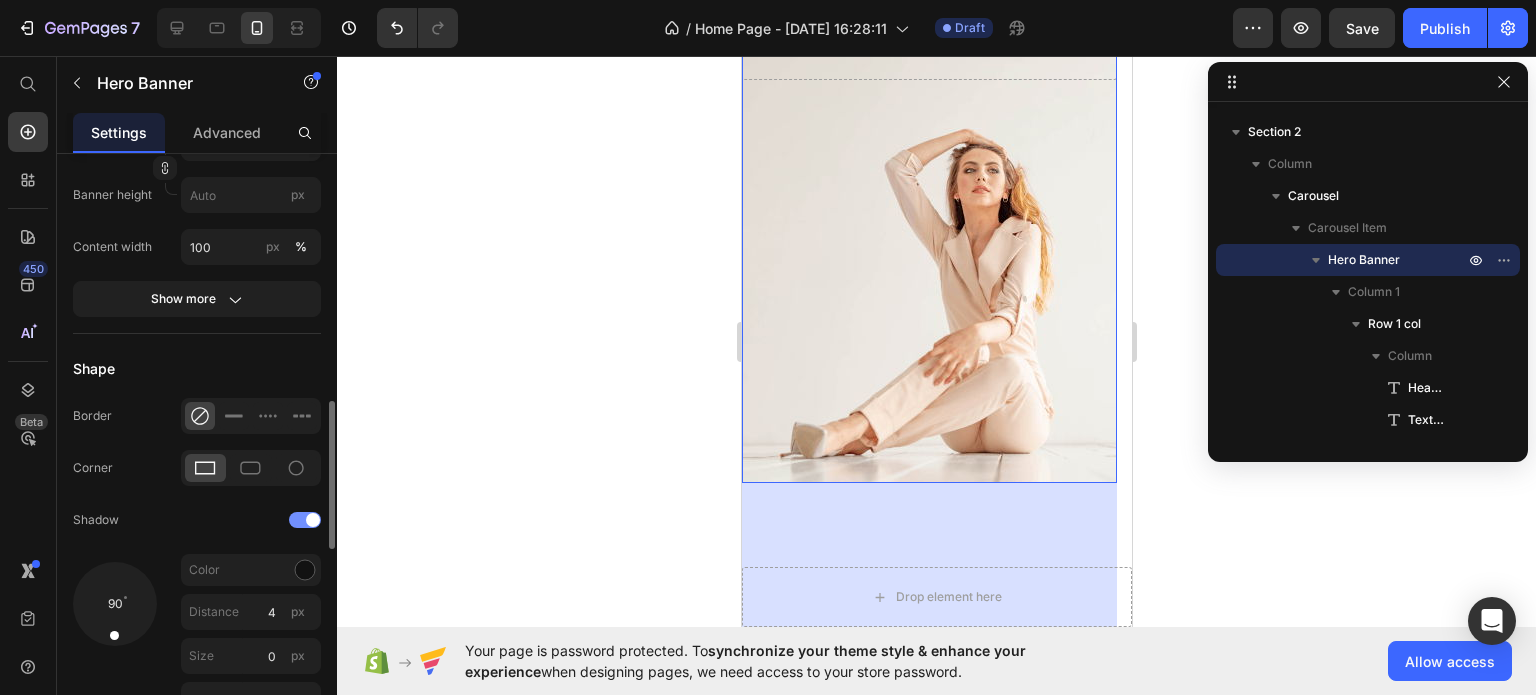 click at bounding box center (305, 520) 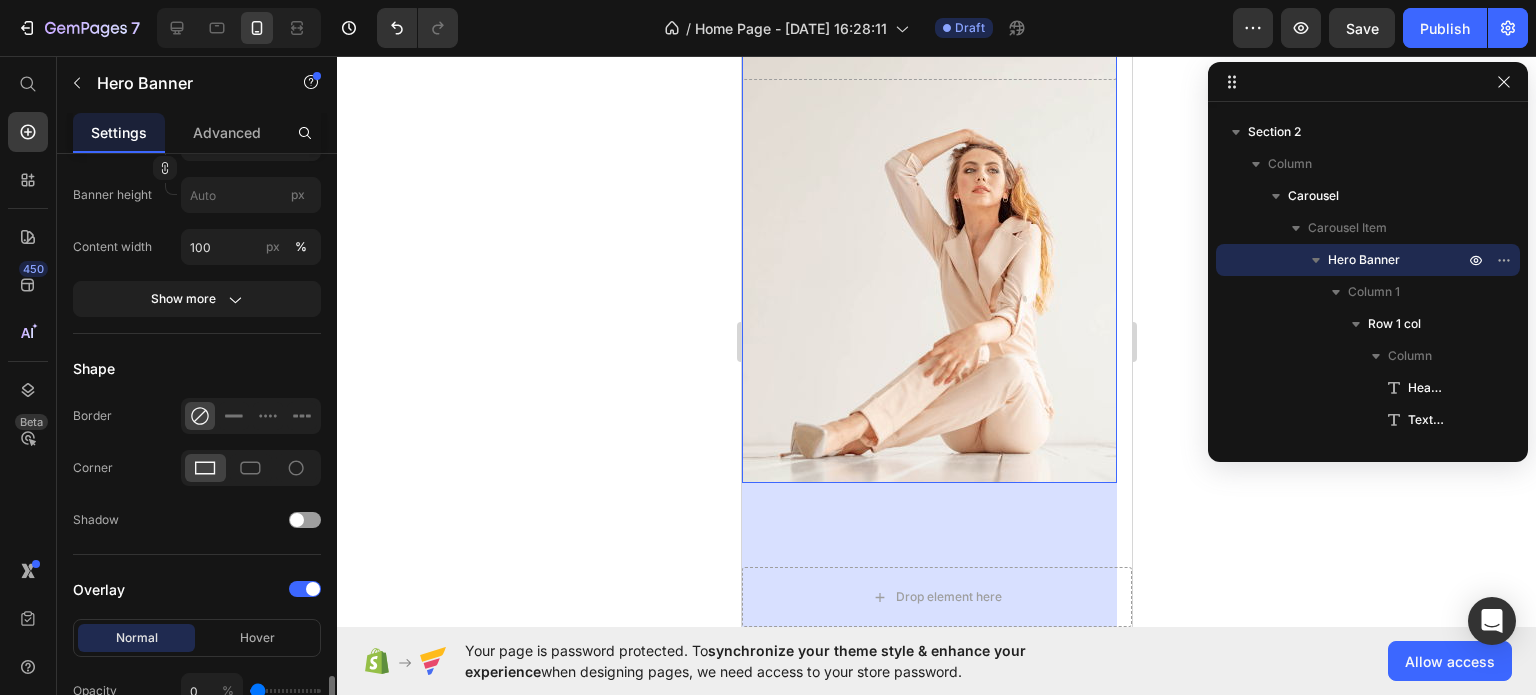 scroll, scrollTop: 1200, scrollLeft: 0, axis: vertical 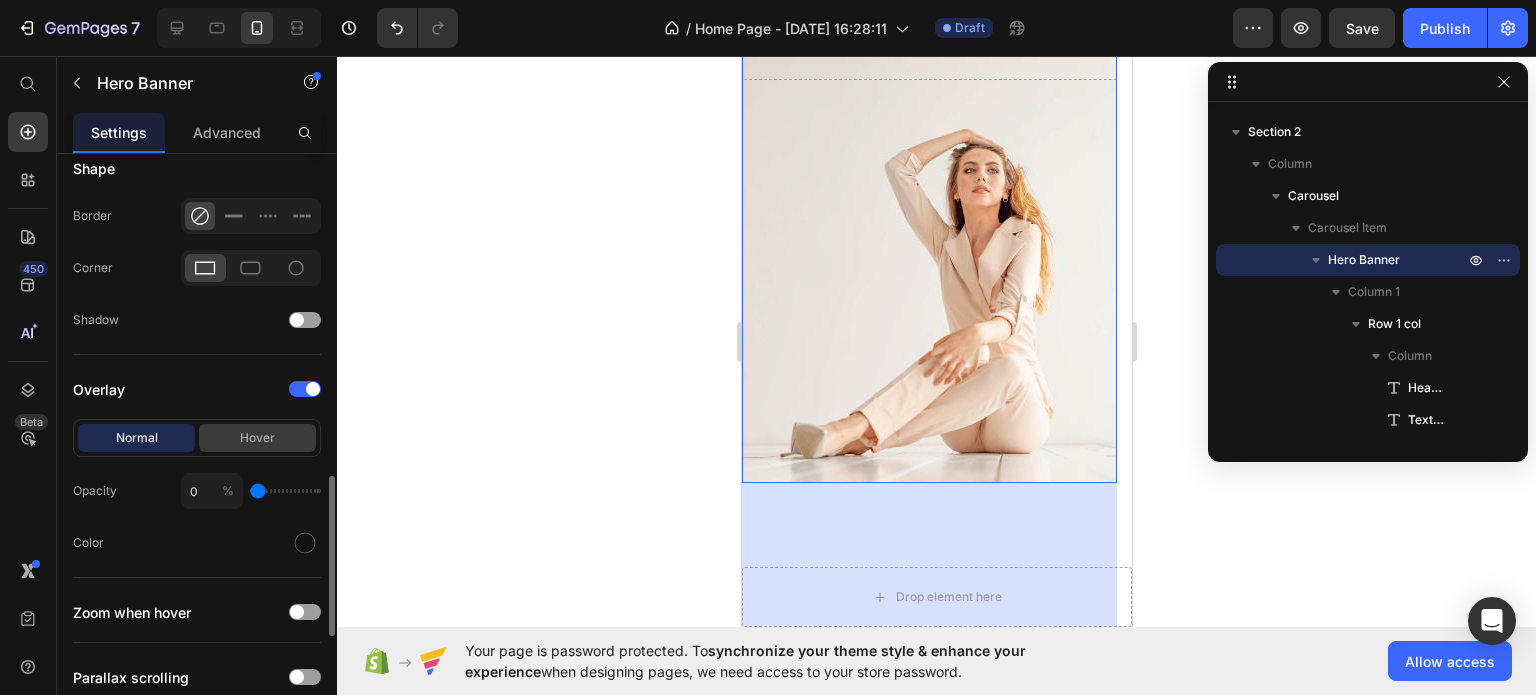click on "Hover" at bounding box center (257, 438) 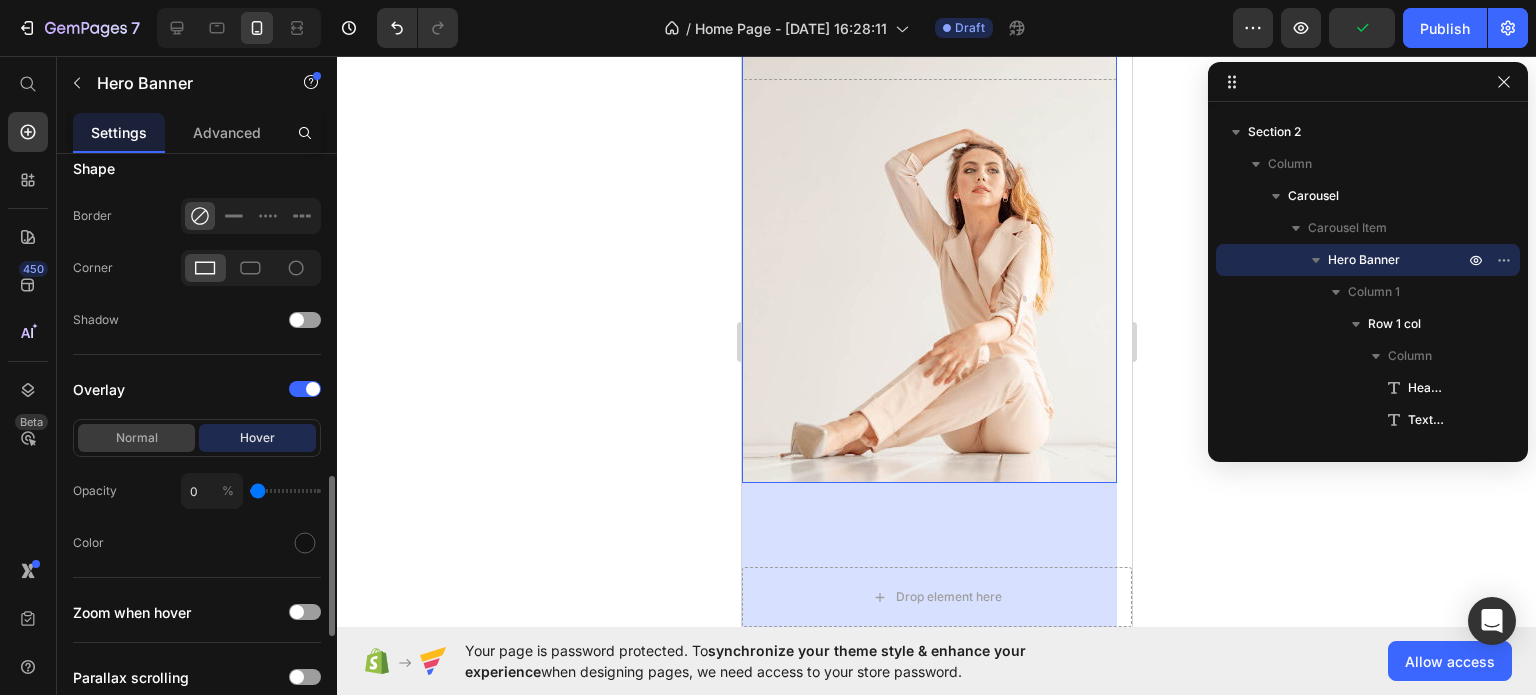 click on "Normal" at bounding box center [136, 438] 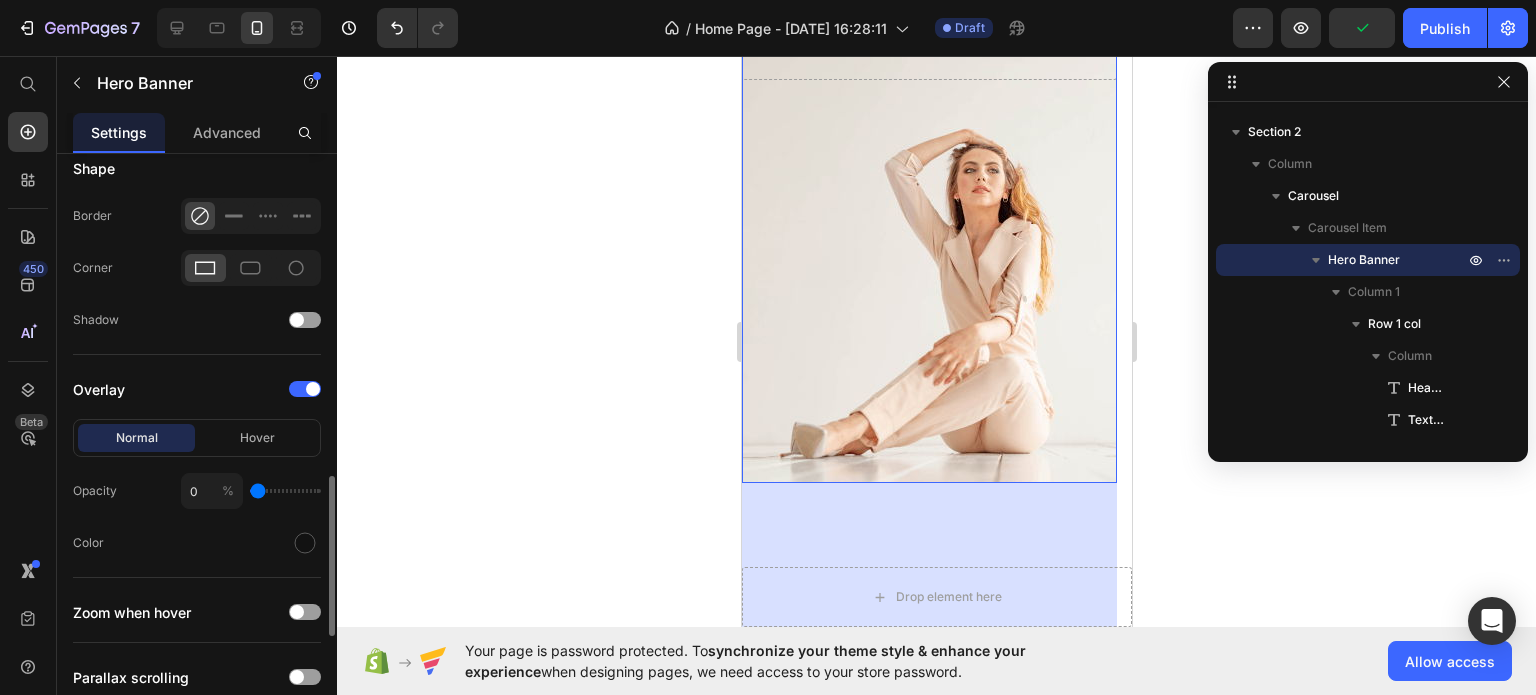 type on "12" 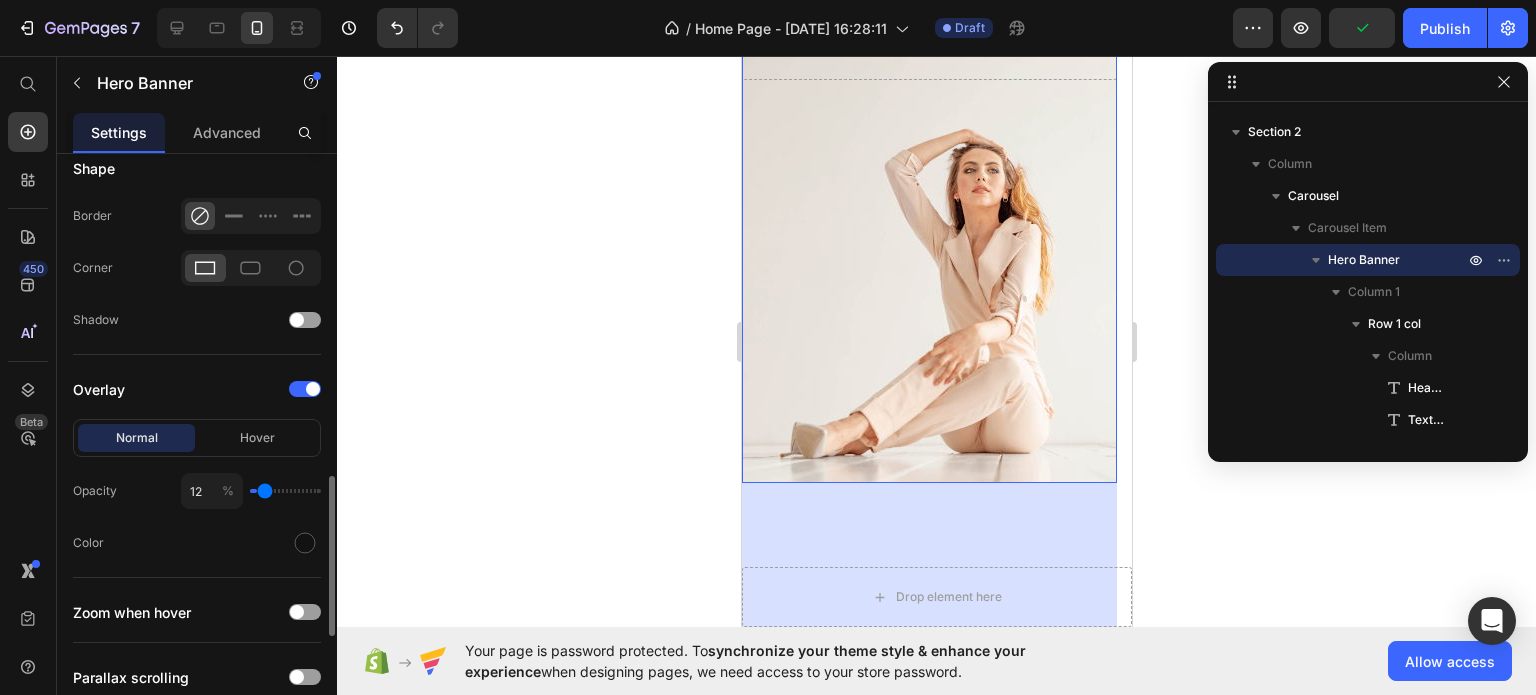 type on "14" 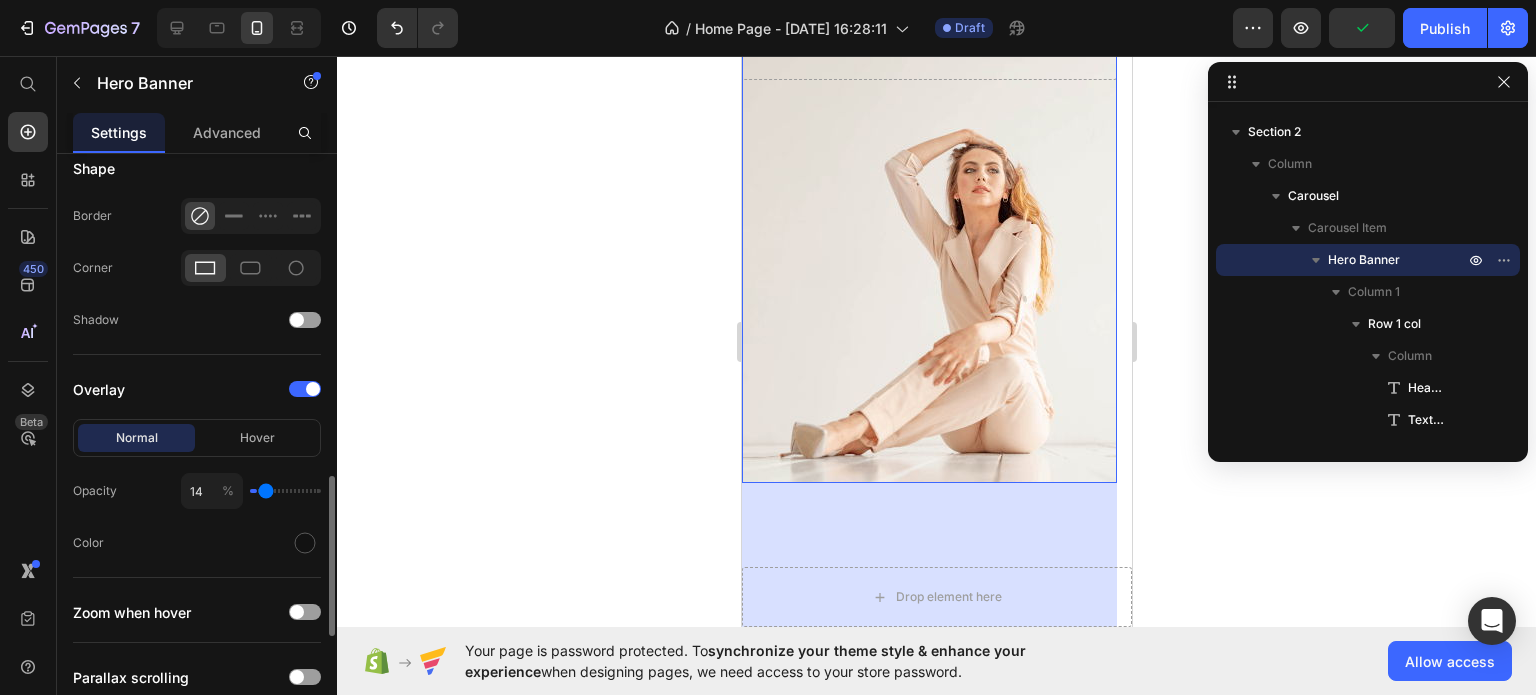 type on "15" 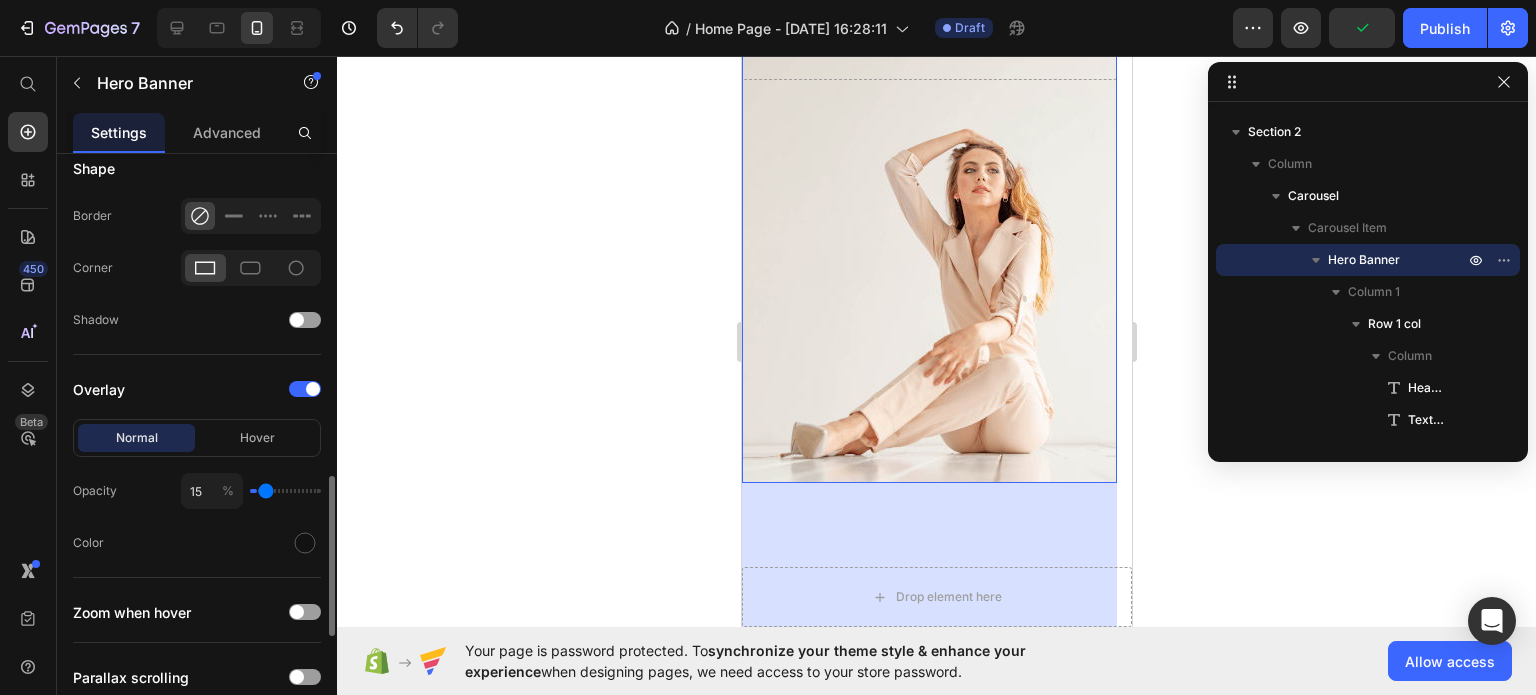 type on "15" 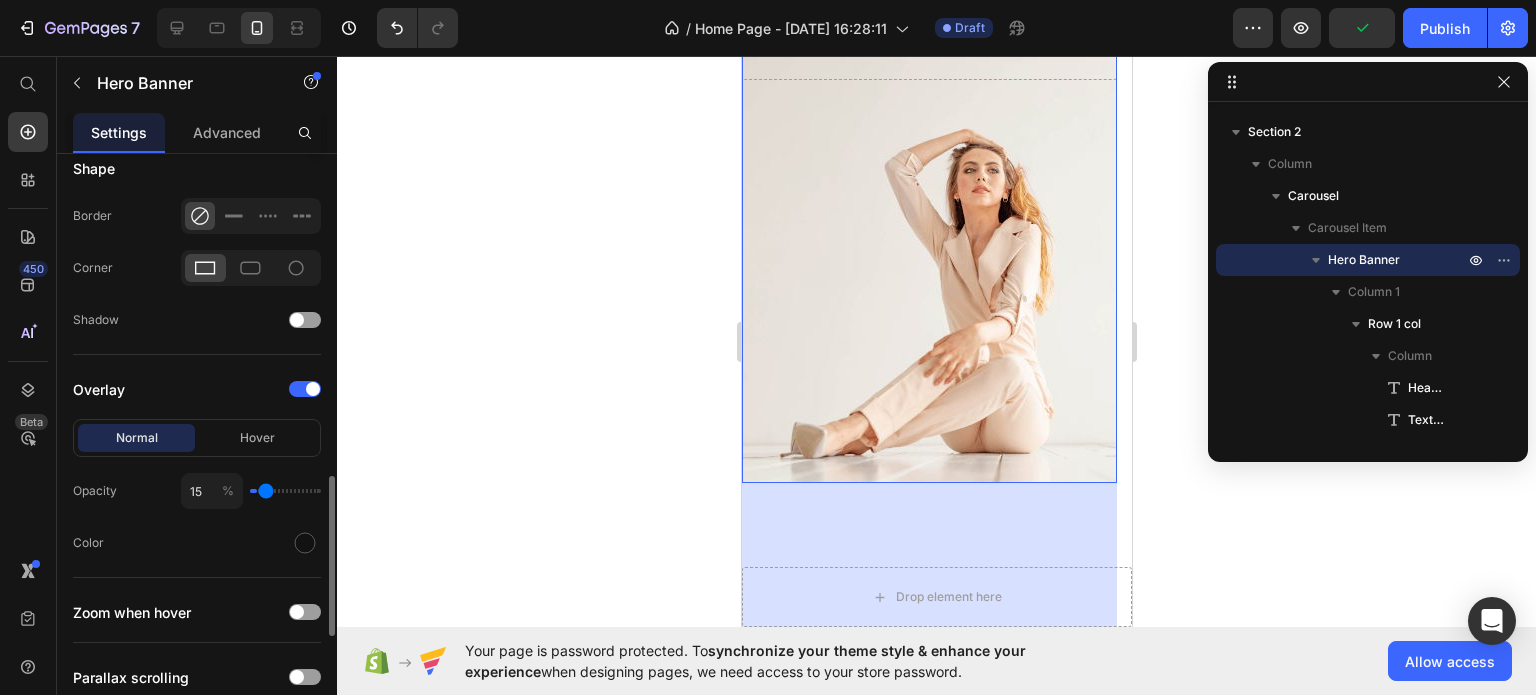 type on "18" 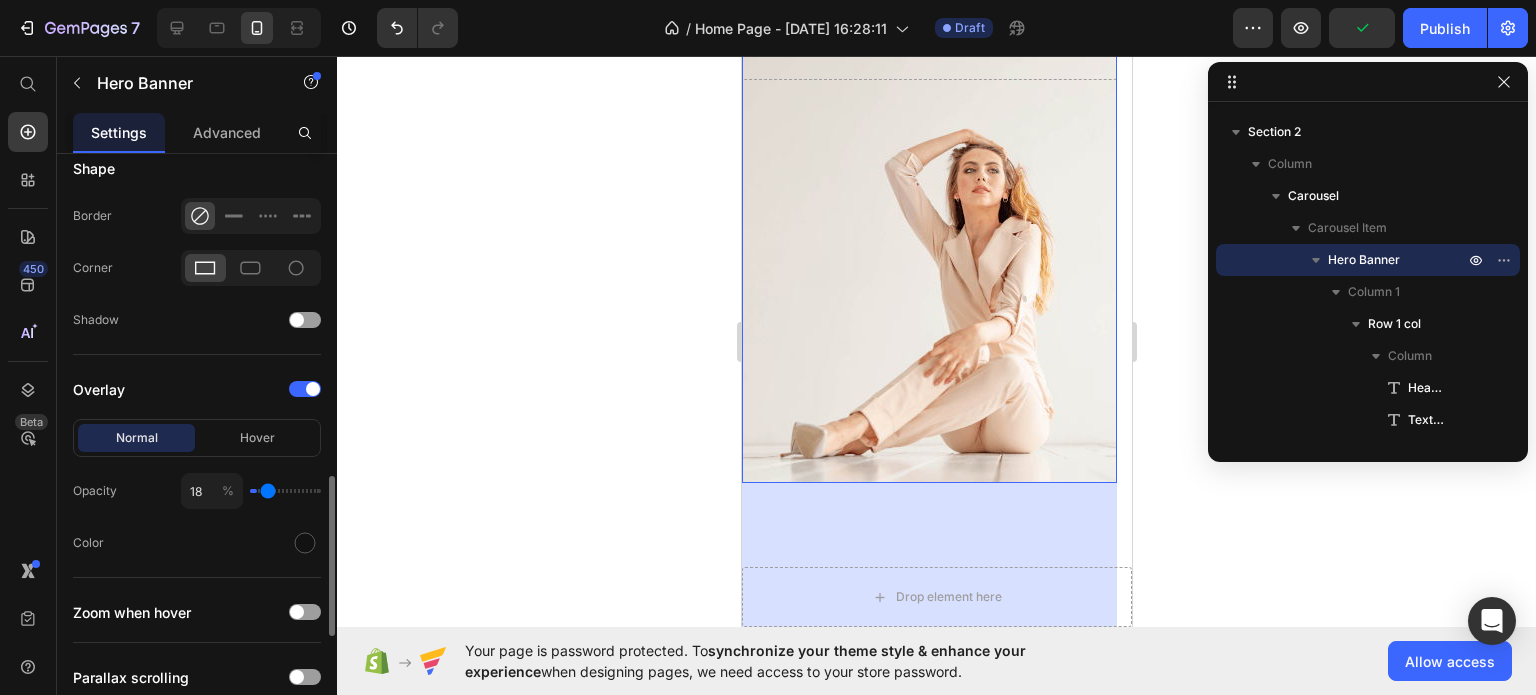 type on "24" 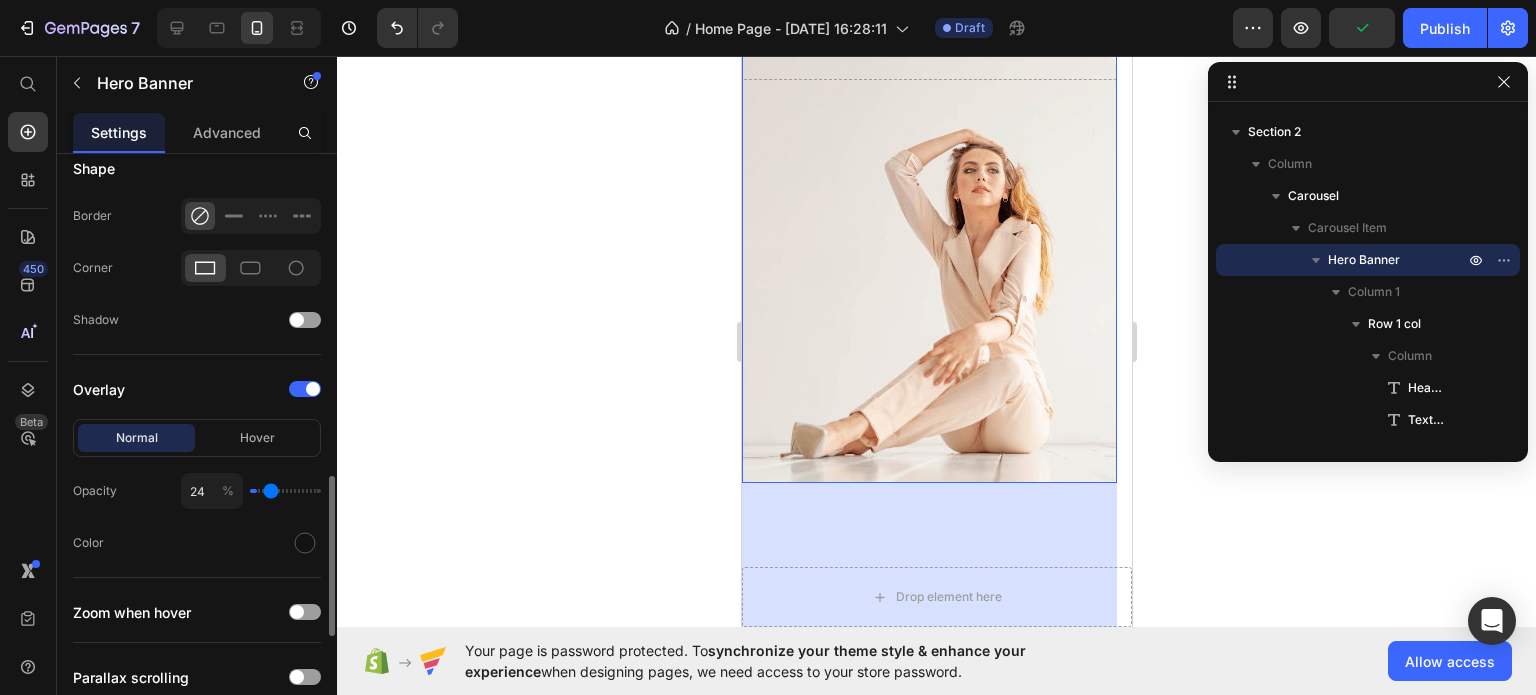 type on "33" 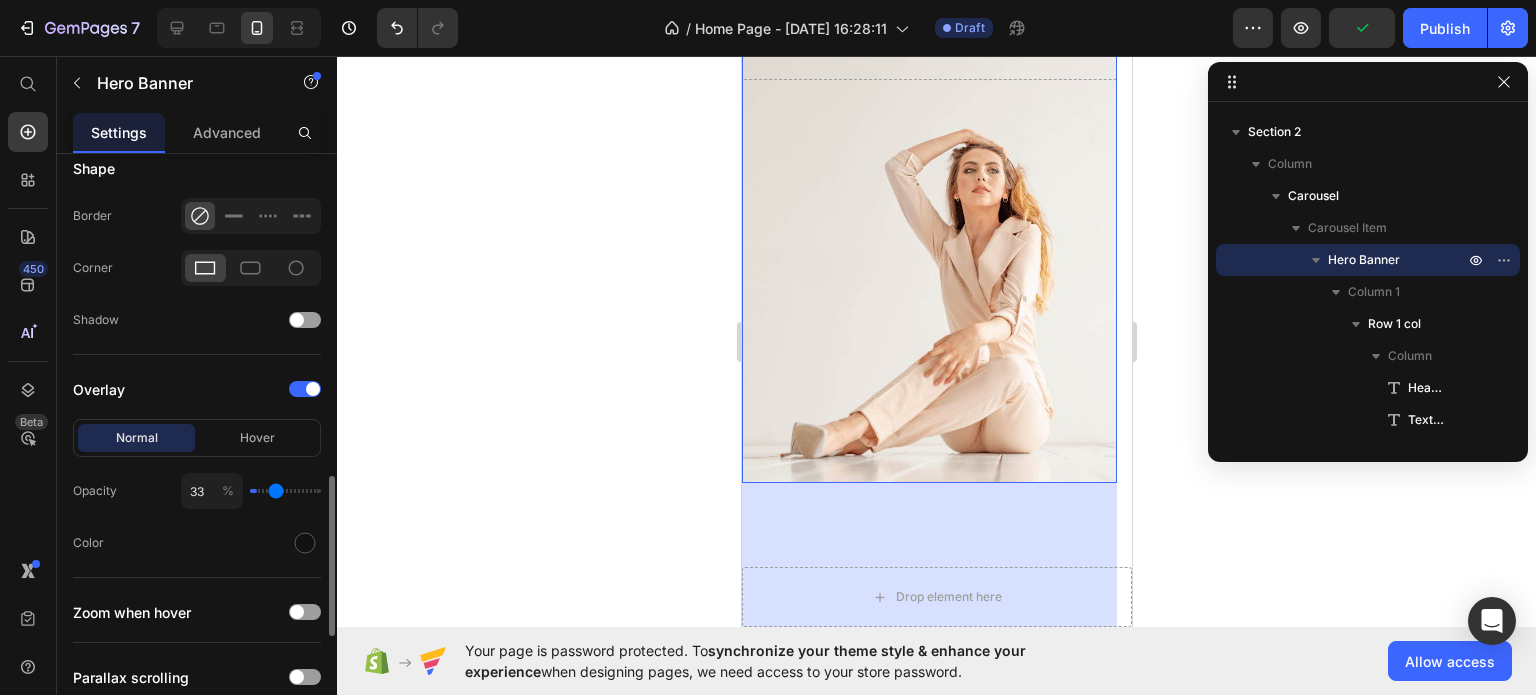 type on "53" 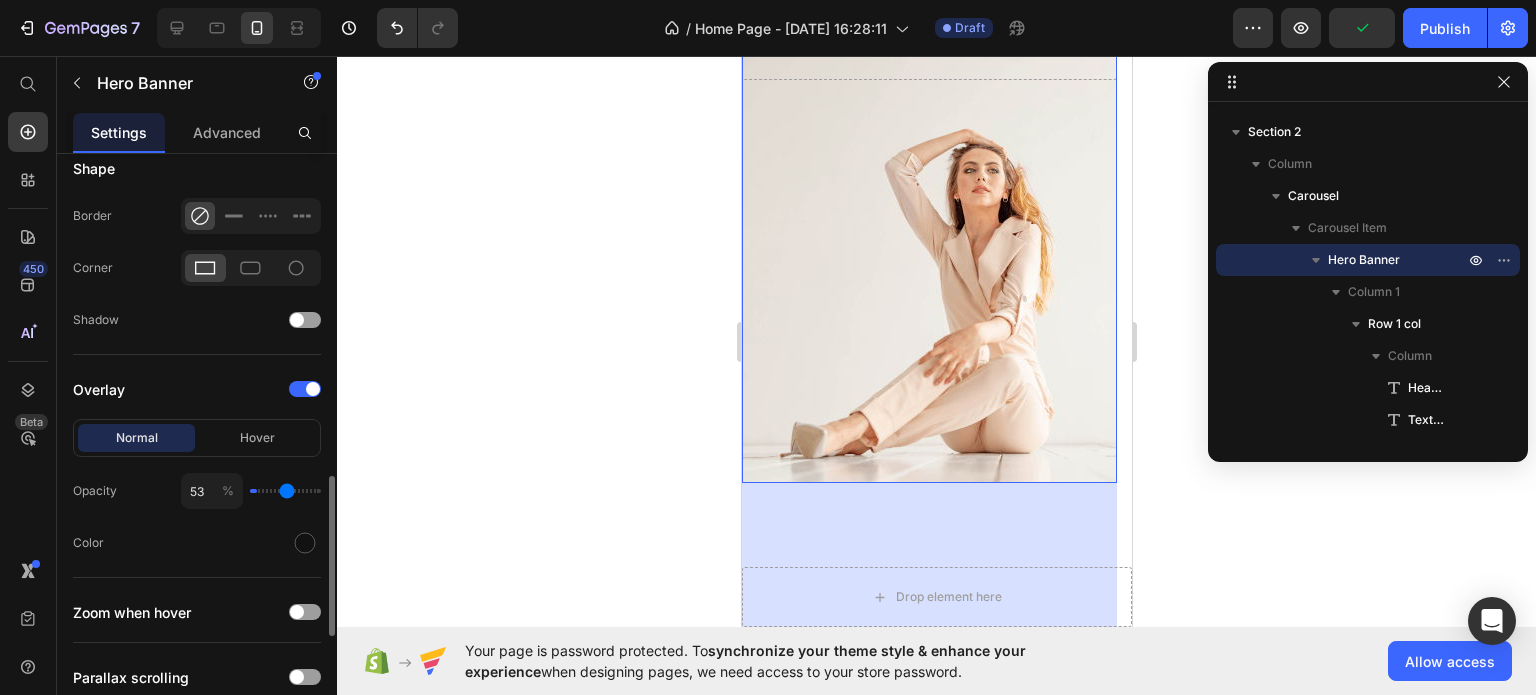 type on "66" 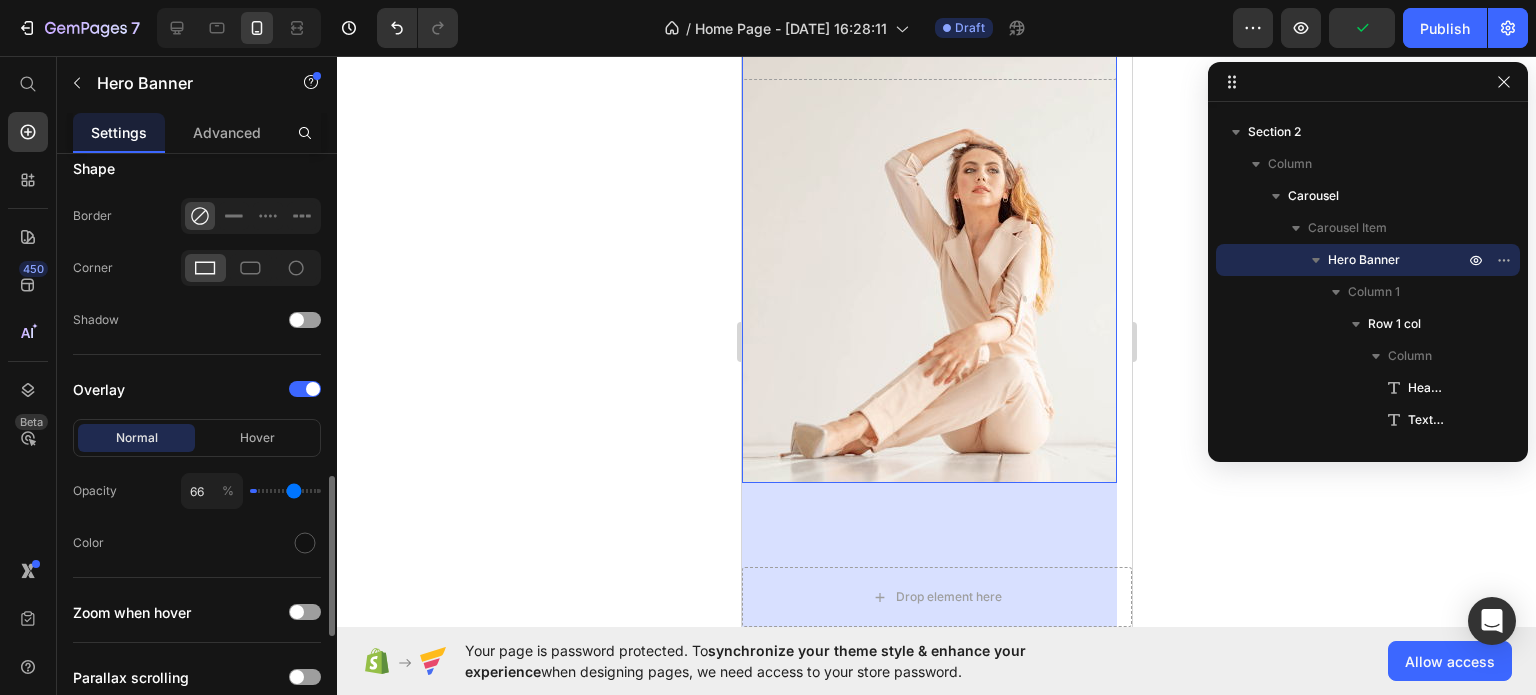 type on "73" 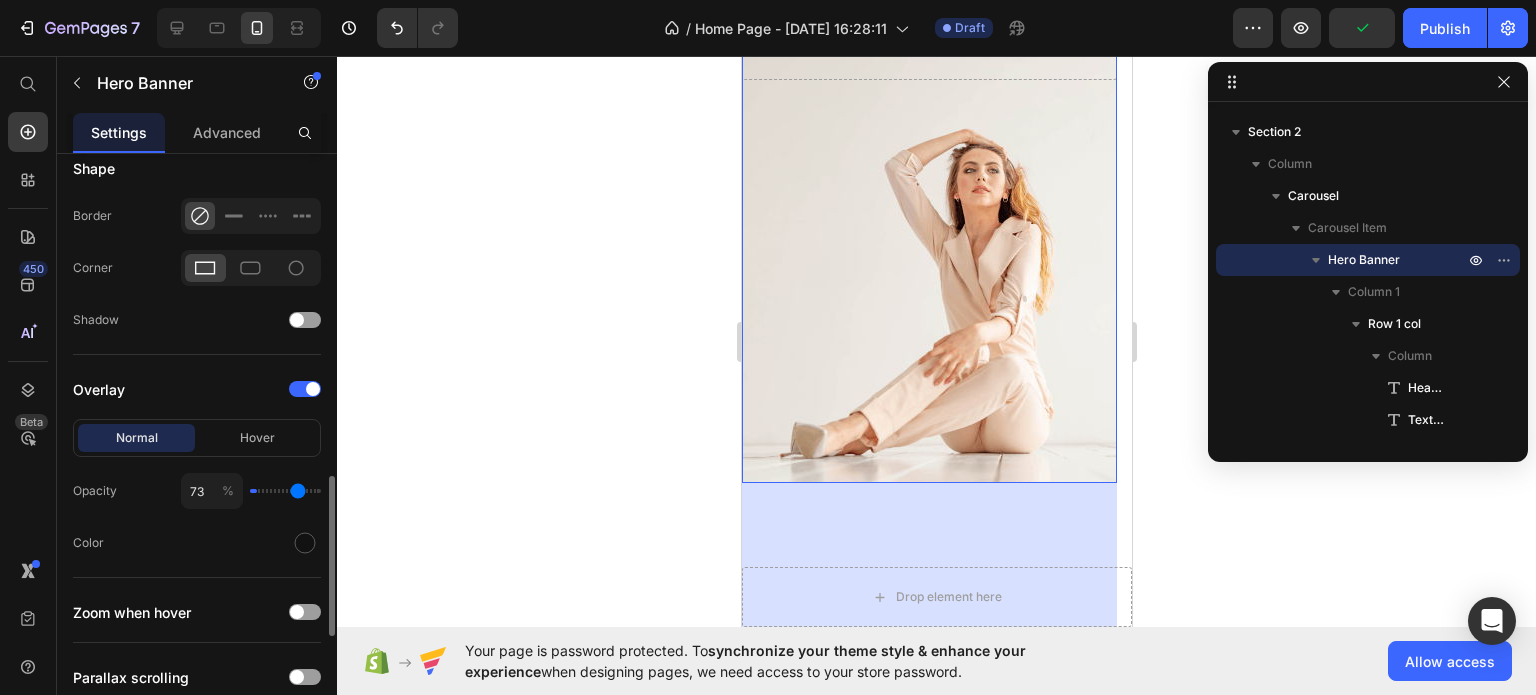 type on "82" 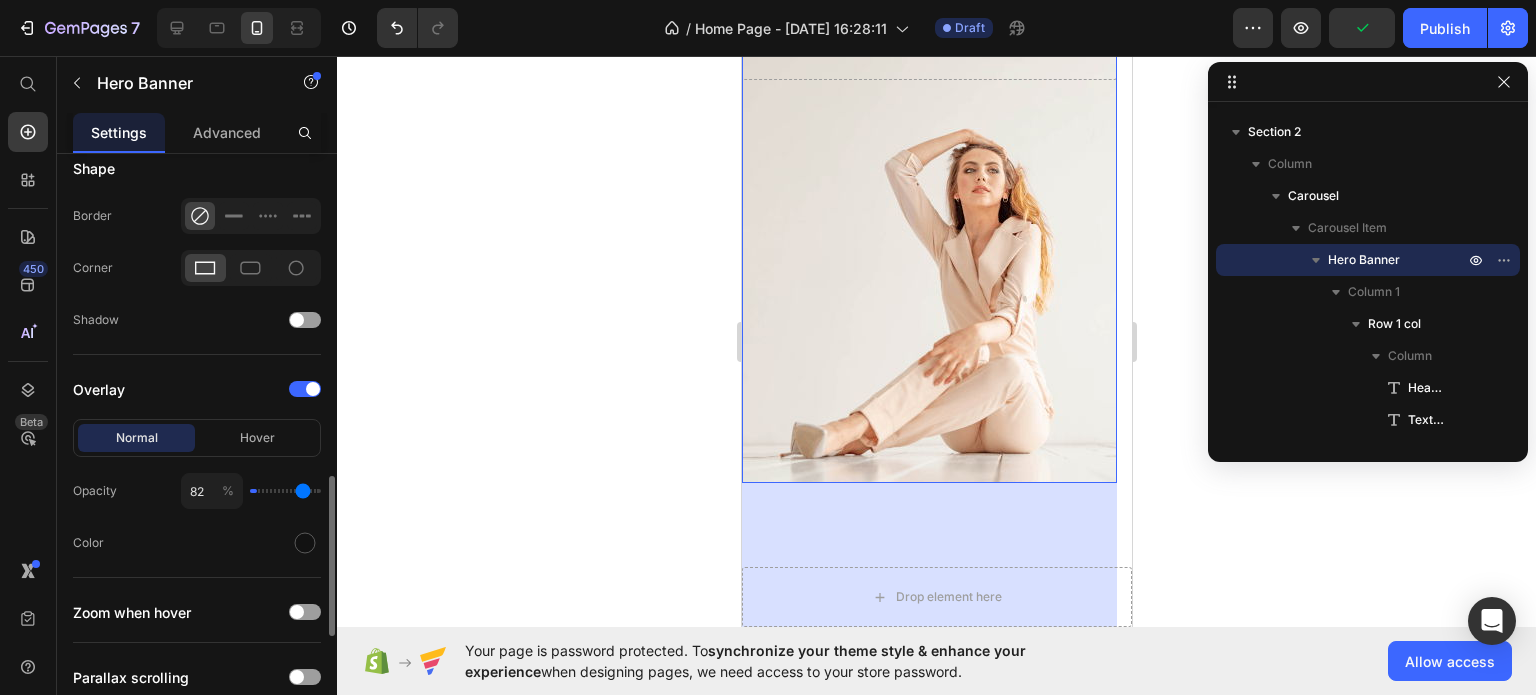 type on "85" 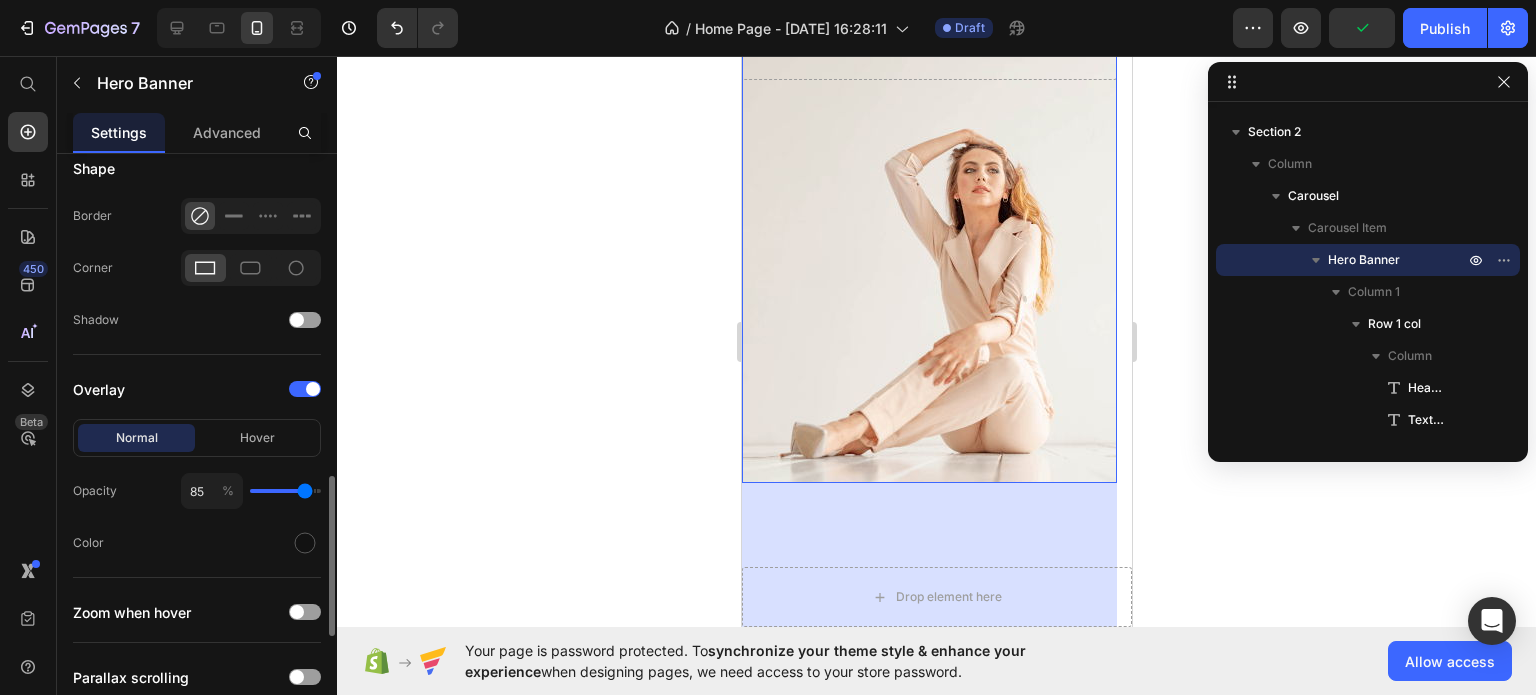 type on "87" 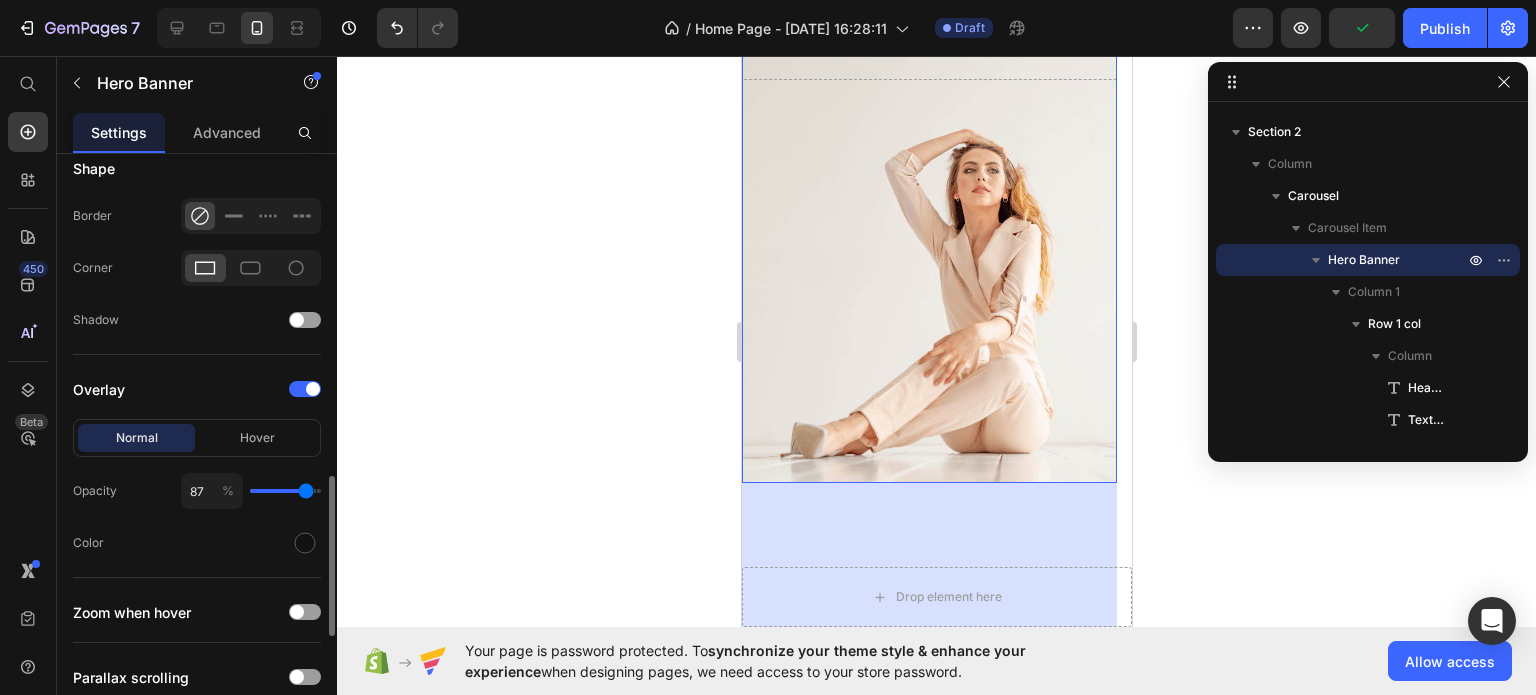 type on "88" 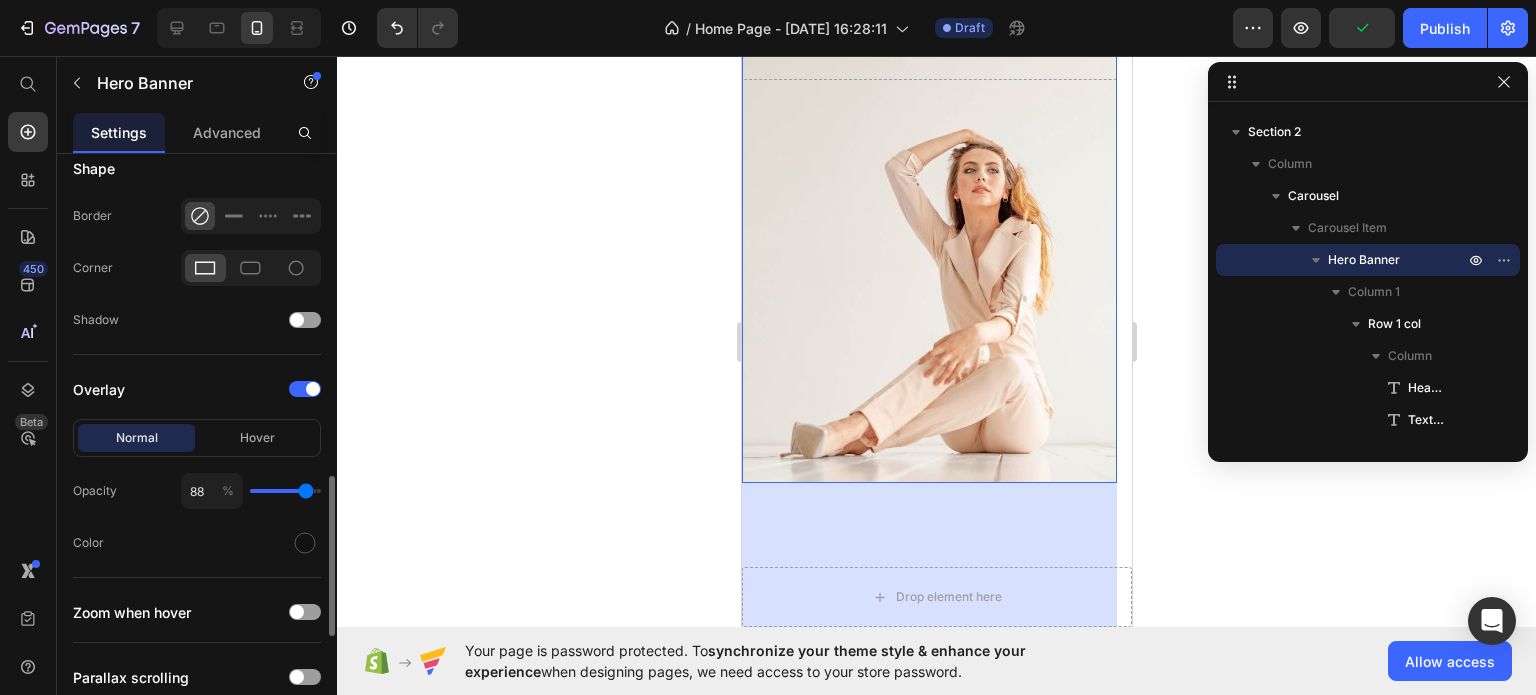 type on "89" 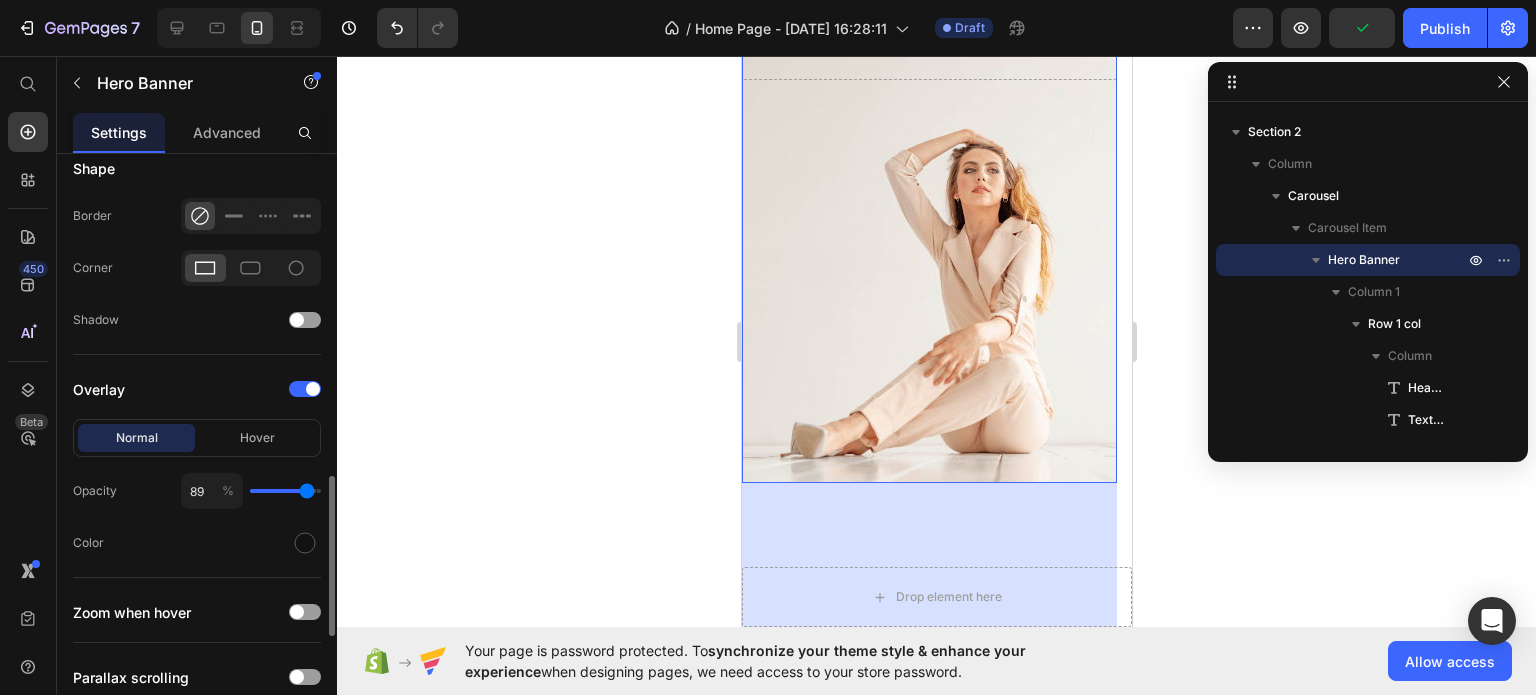 type on "92" 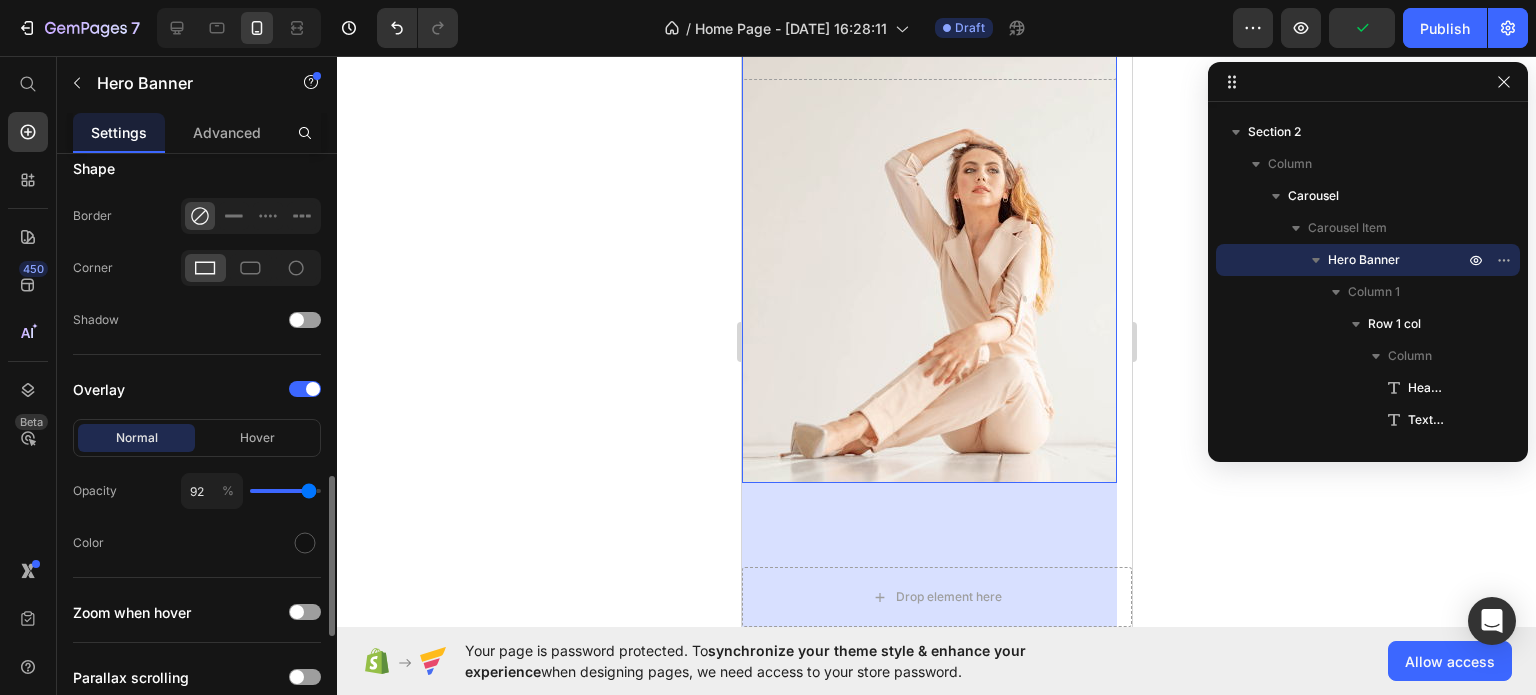 type on "94" 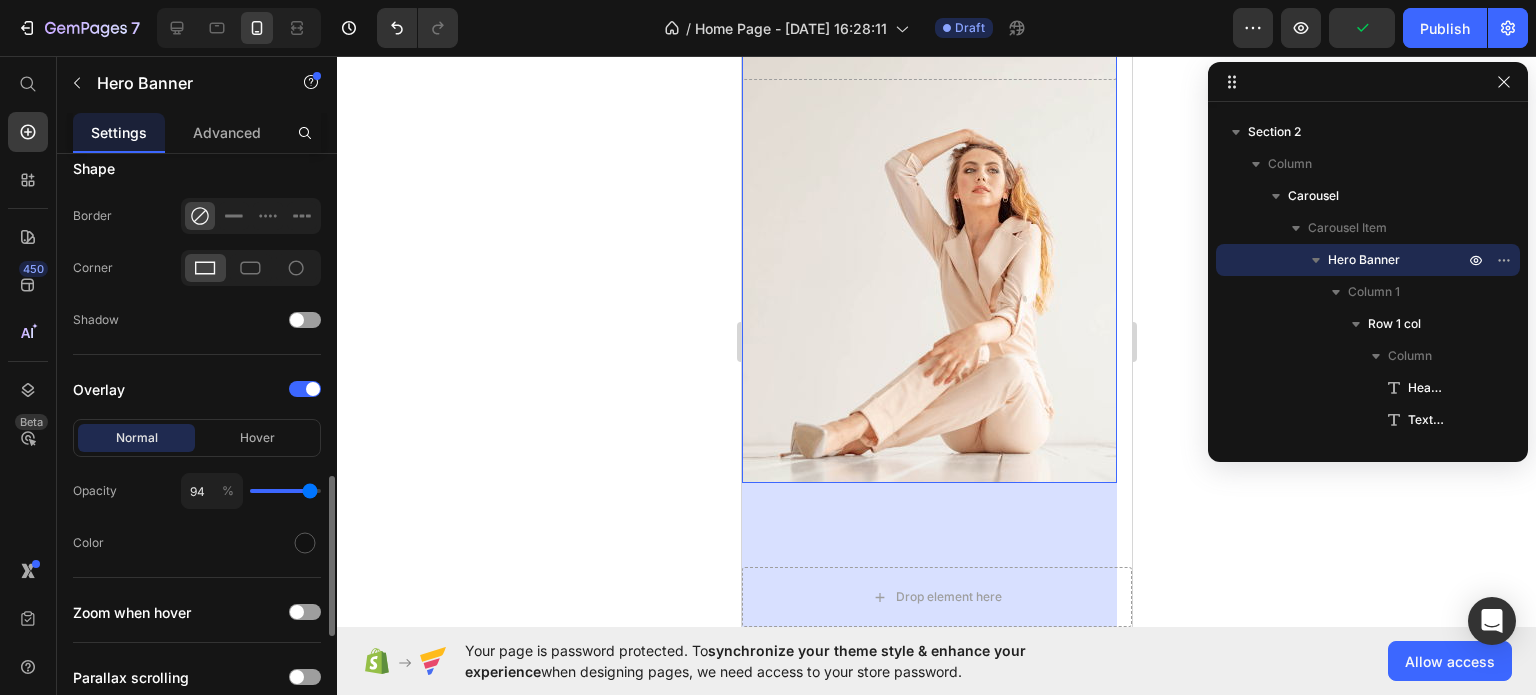 type on "97" 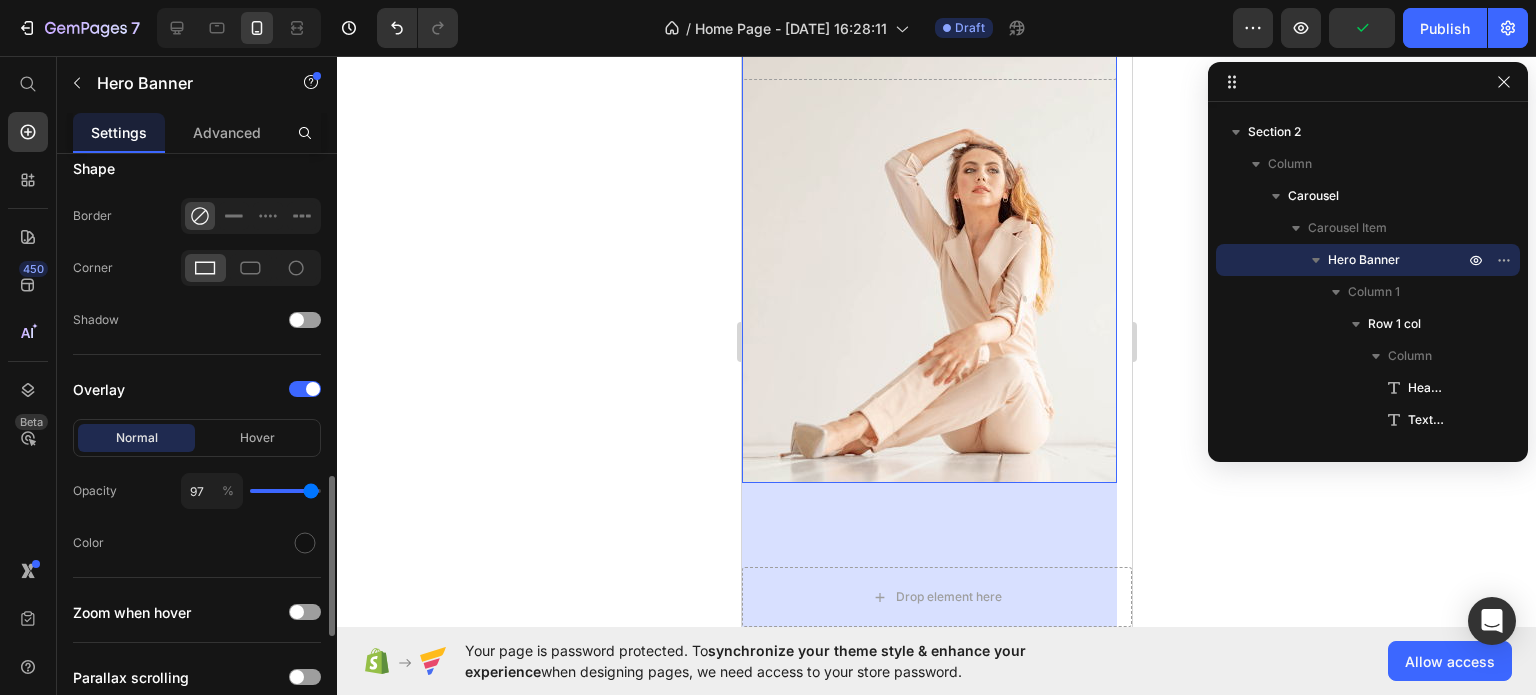 drag, startPoint x: 271, startPoint y: 491, endPoint x: 311, endPoint y: 490, distance: 40.012497 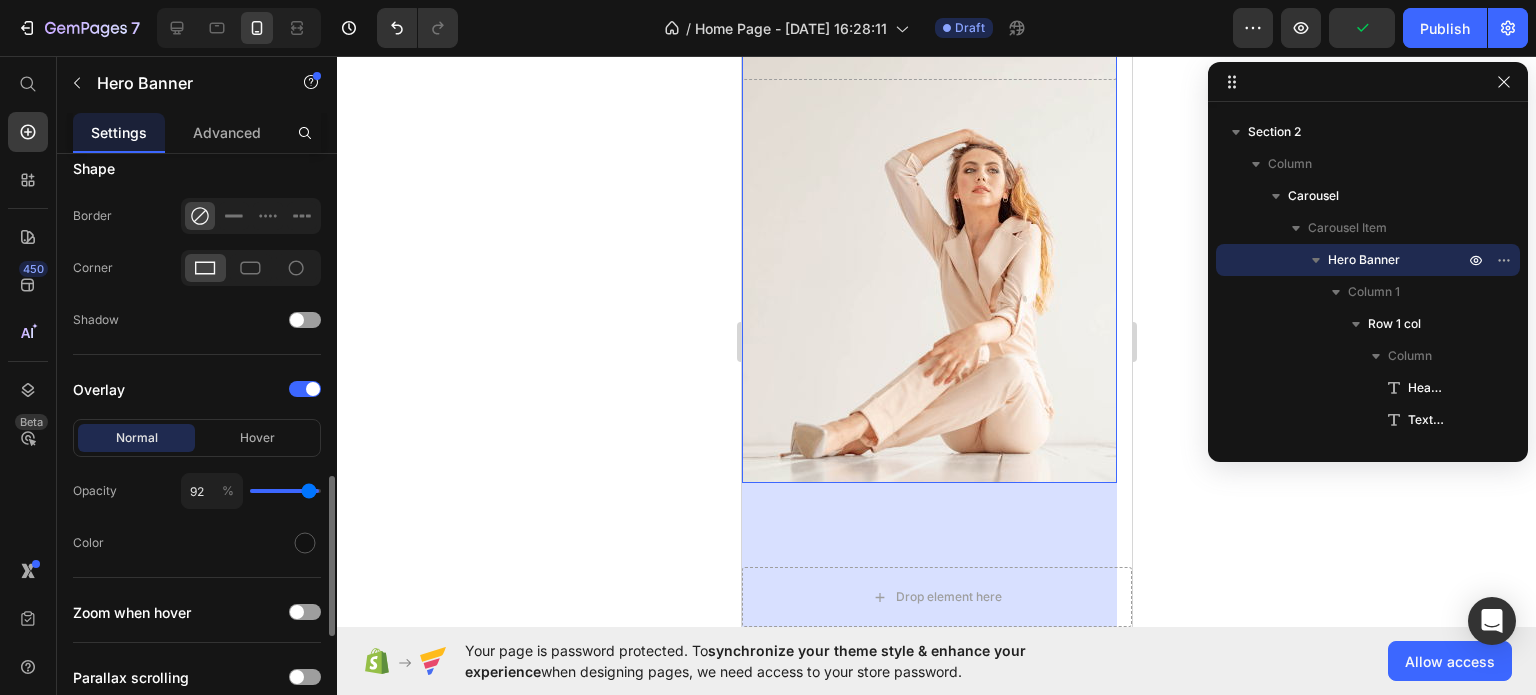 type on "85" 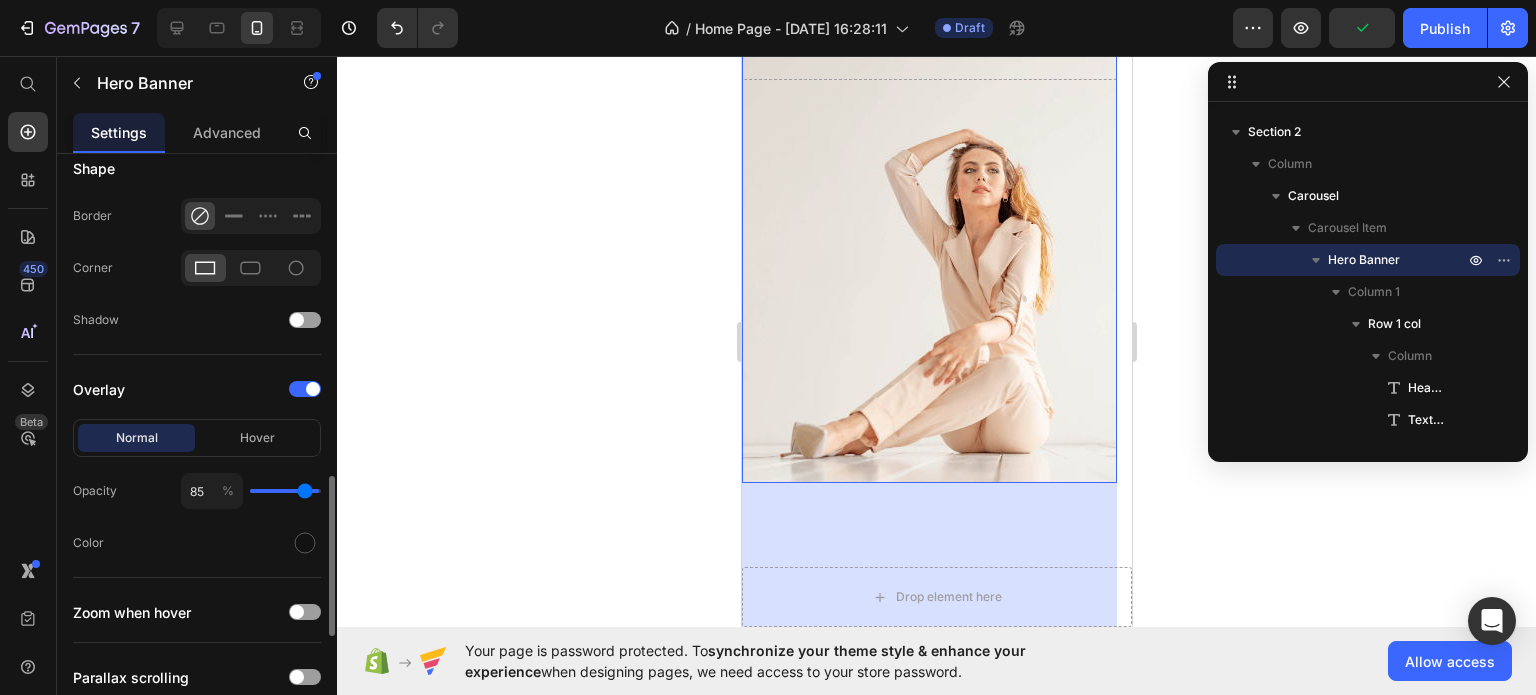 type on "73" 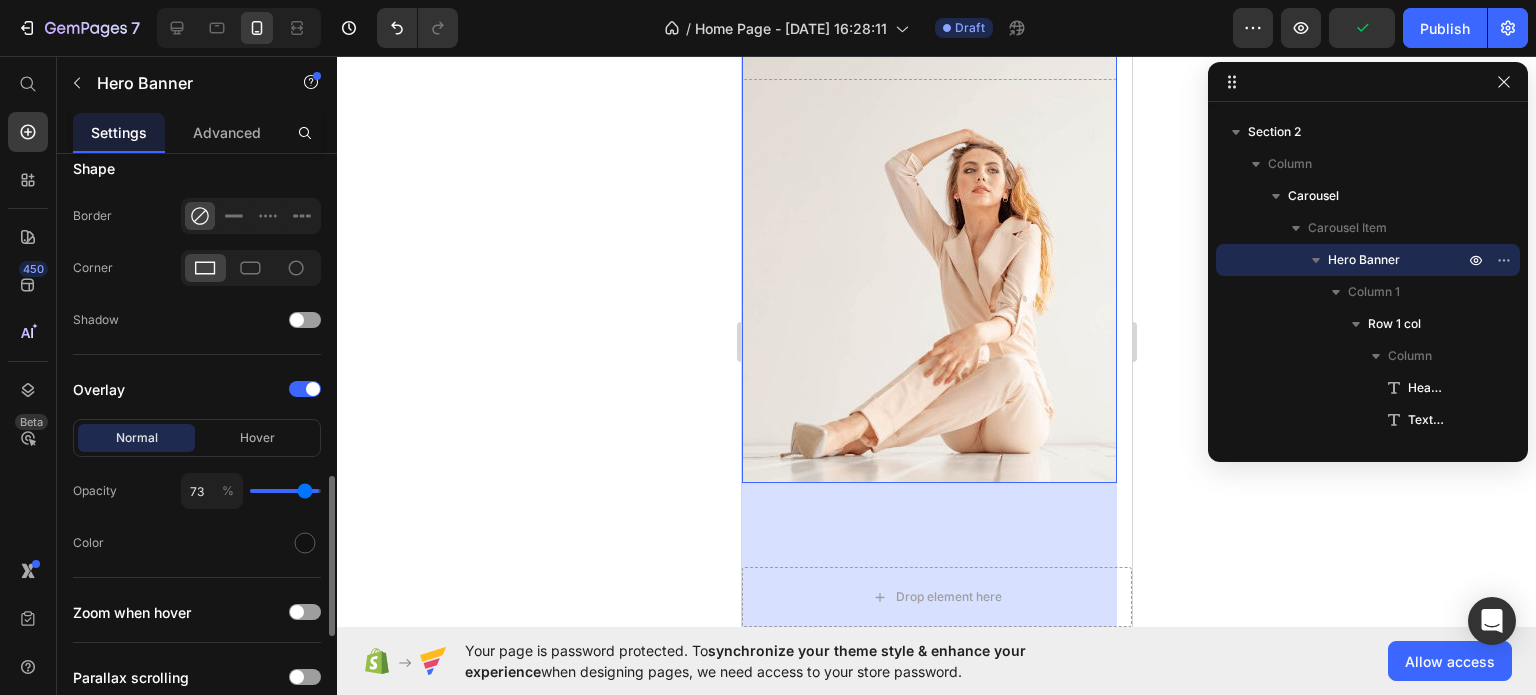 type on "73" 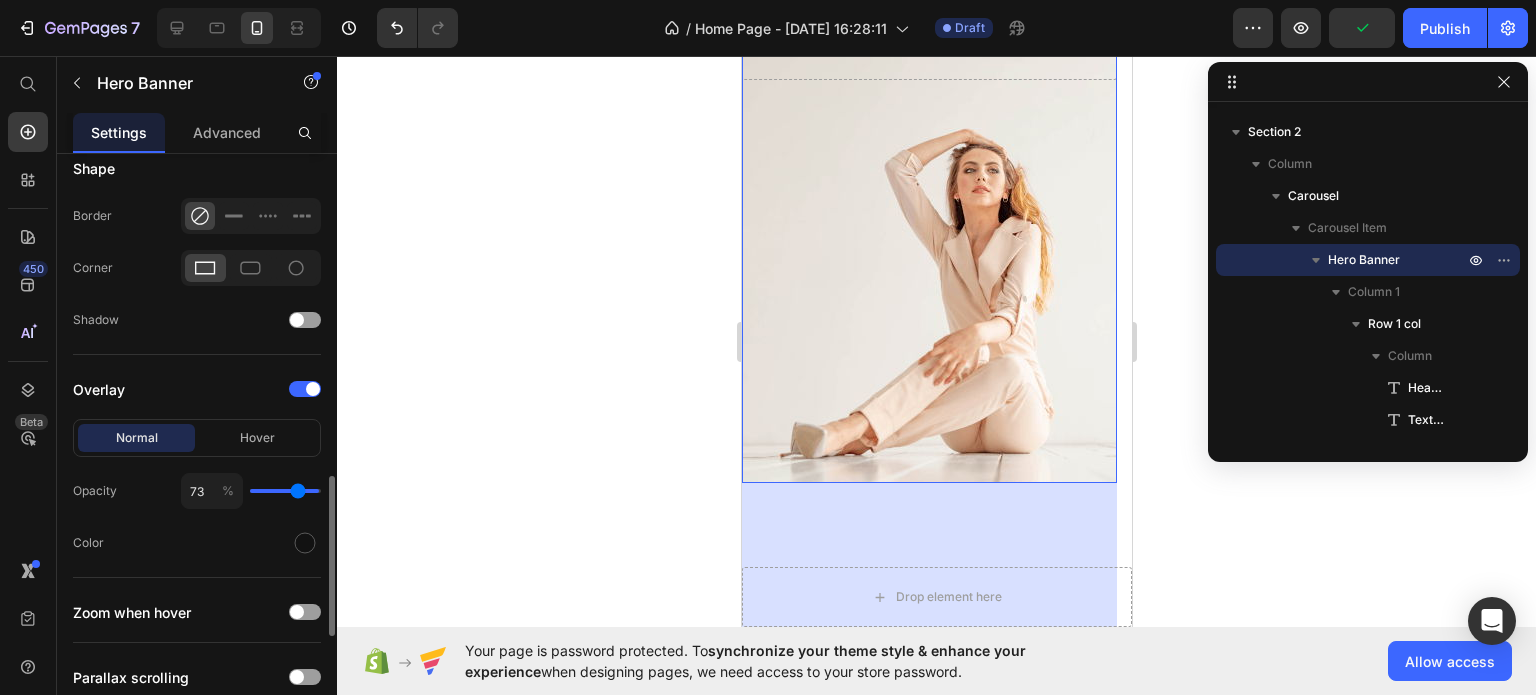 type on "62" 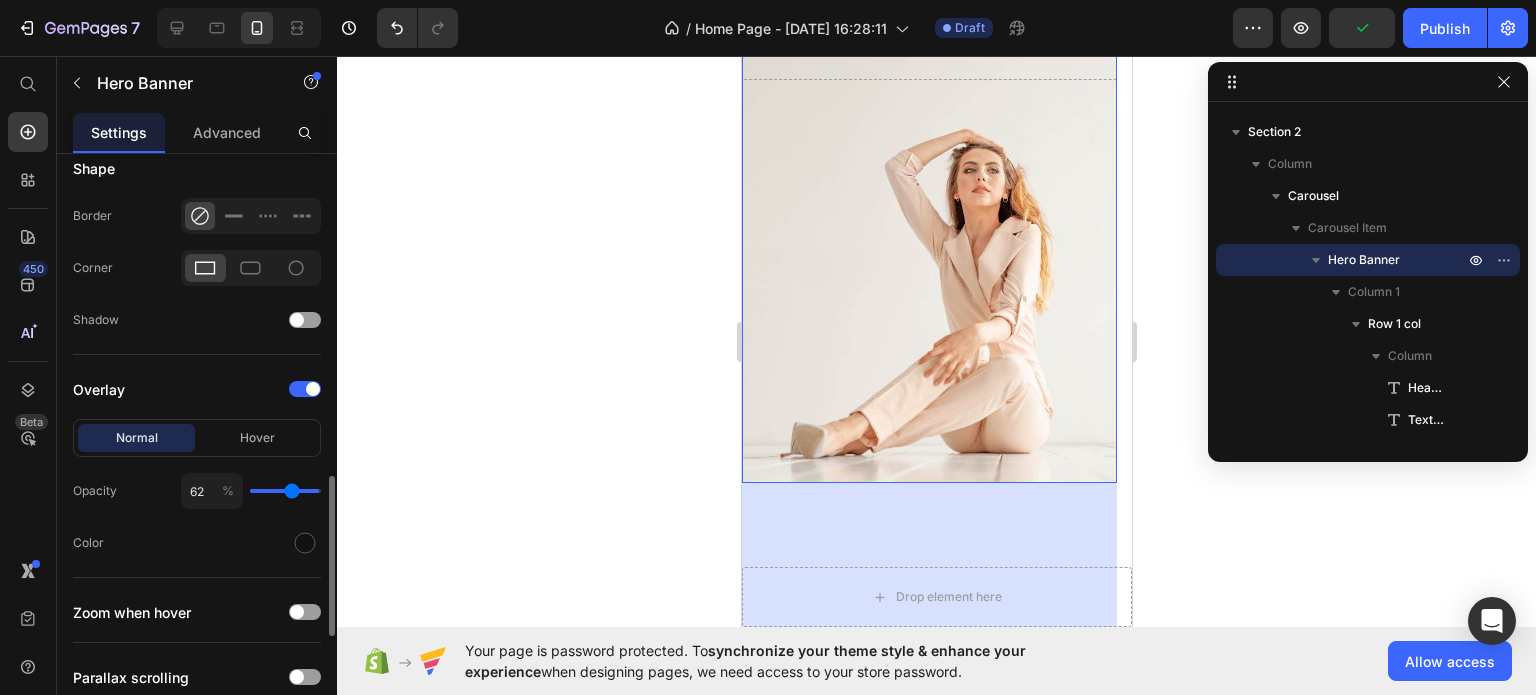 type on "49" 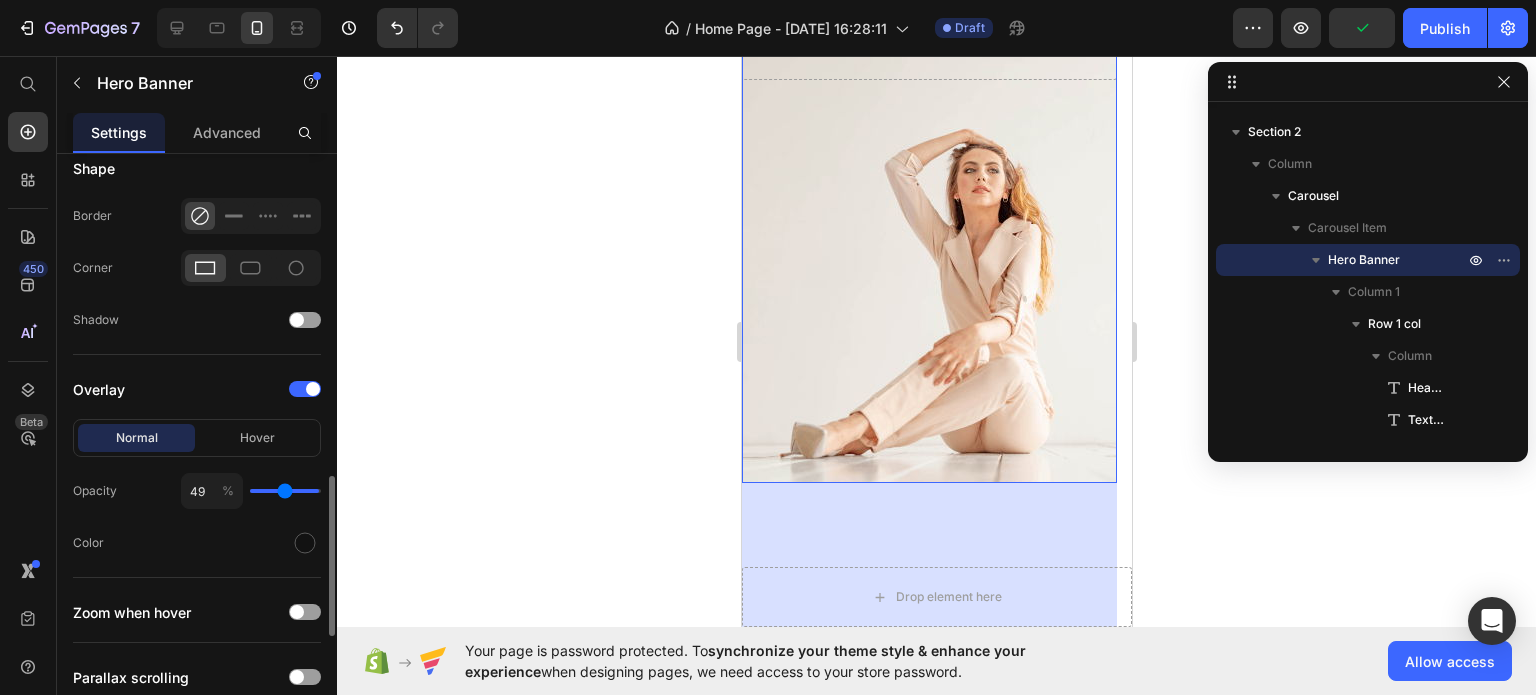 type on "39" 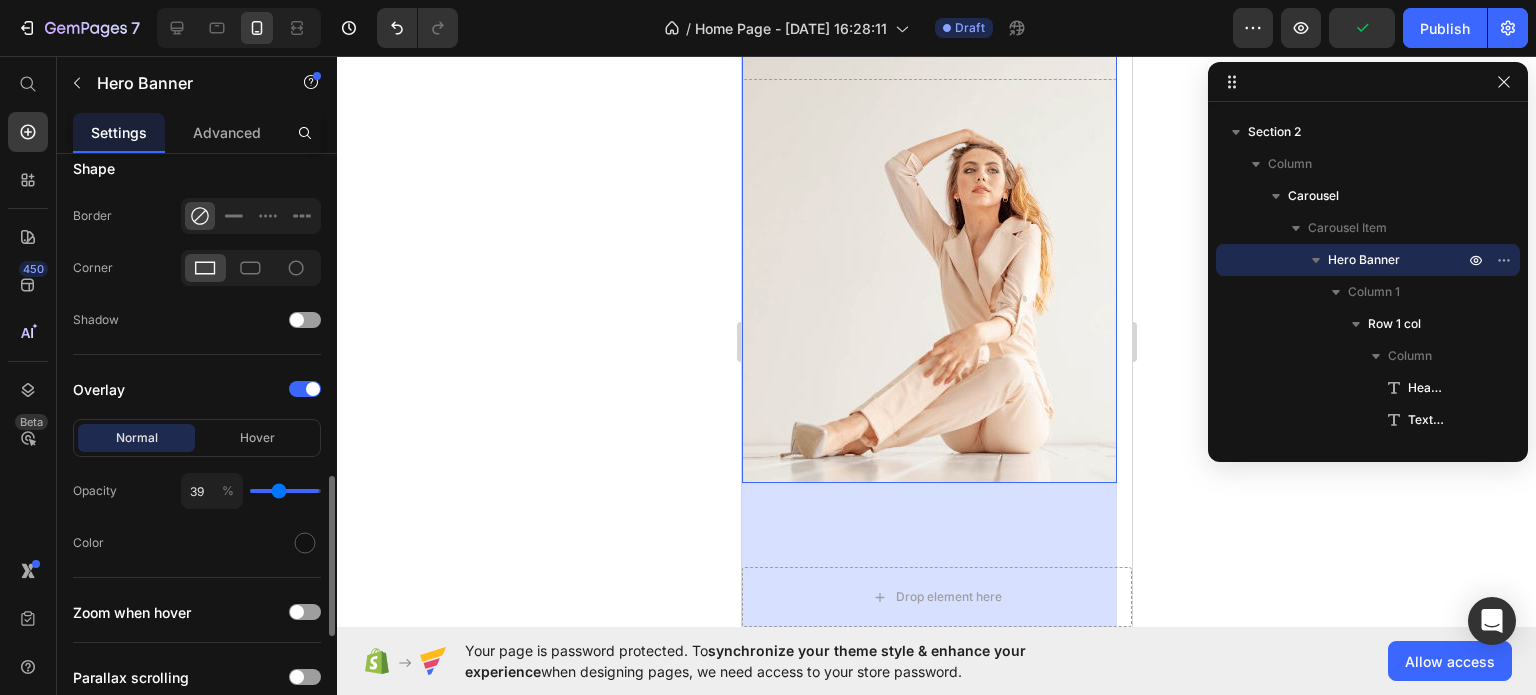 type on "30" 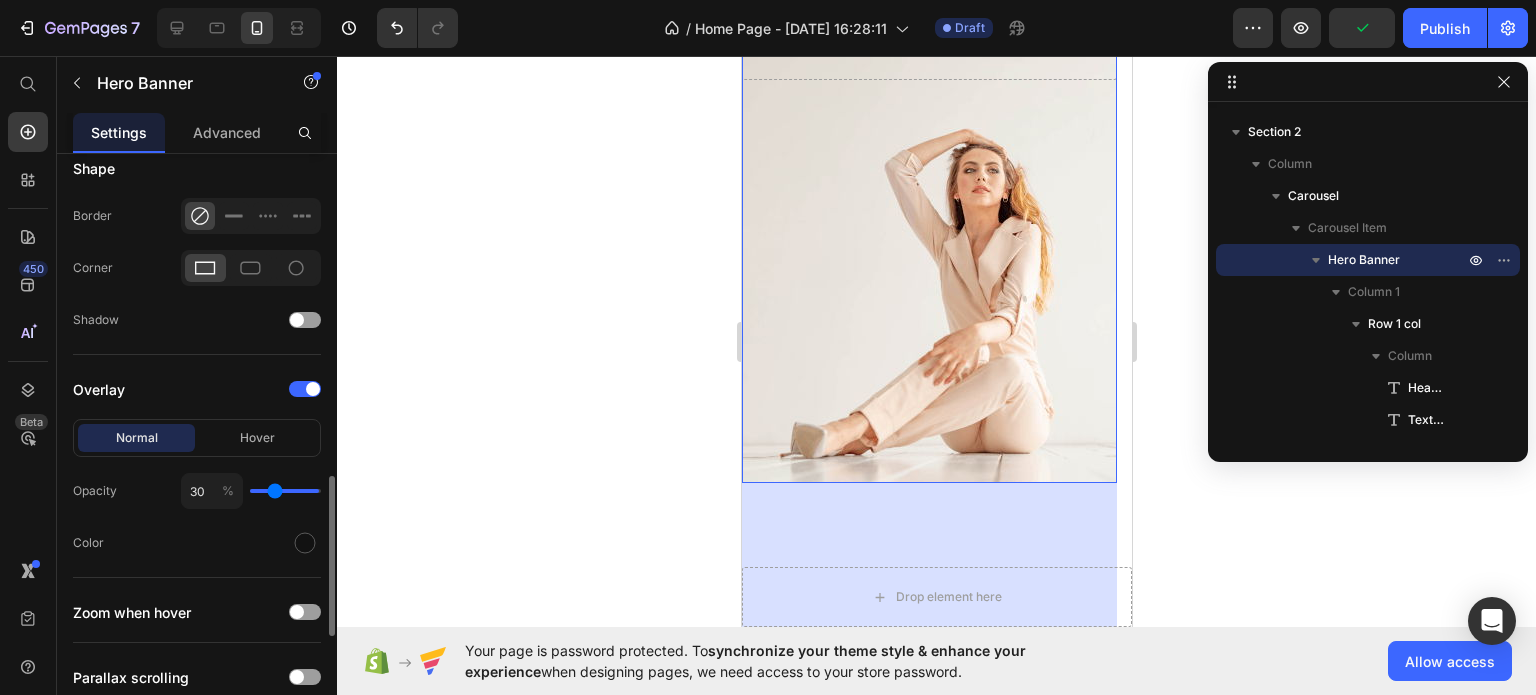 type on "20" 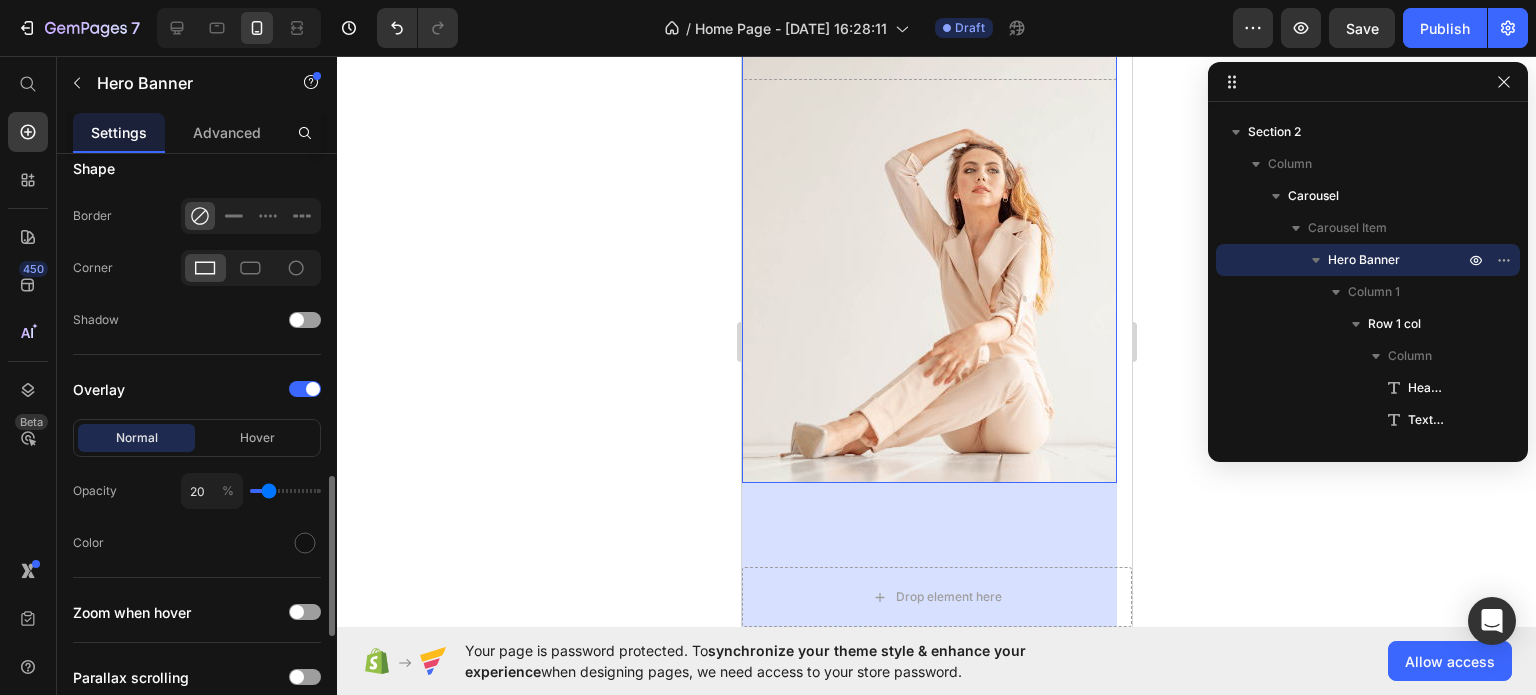 type on "8" 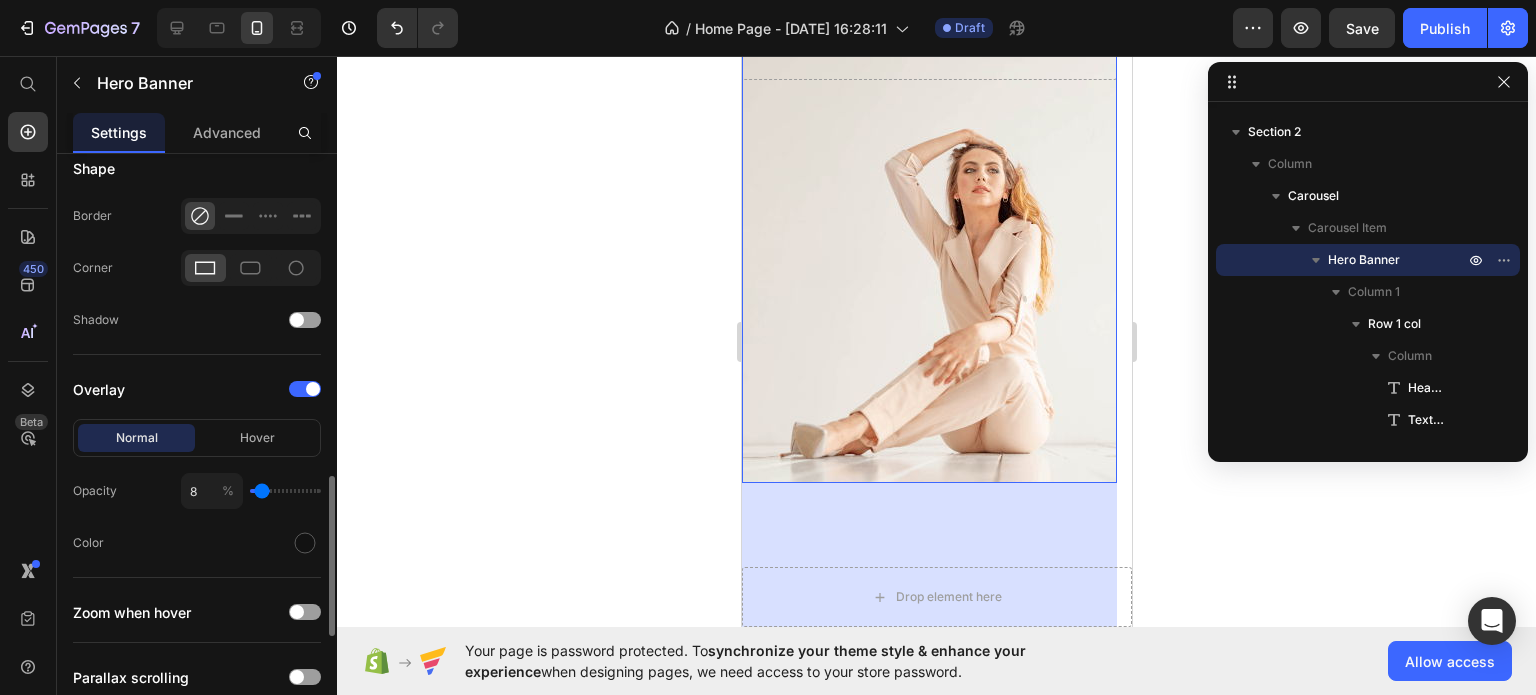type on "0" 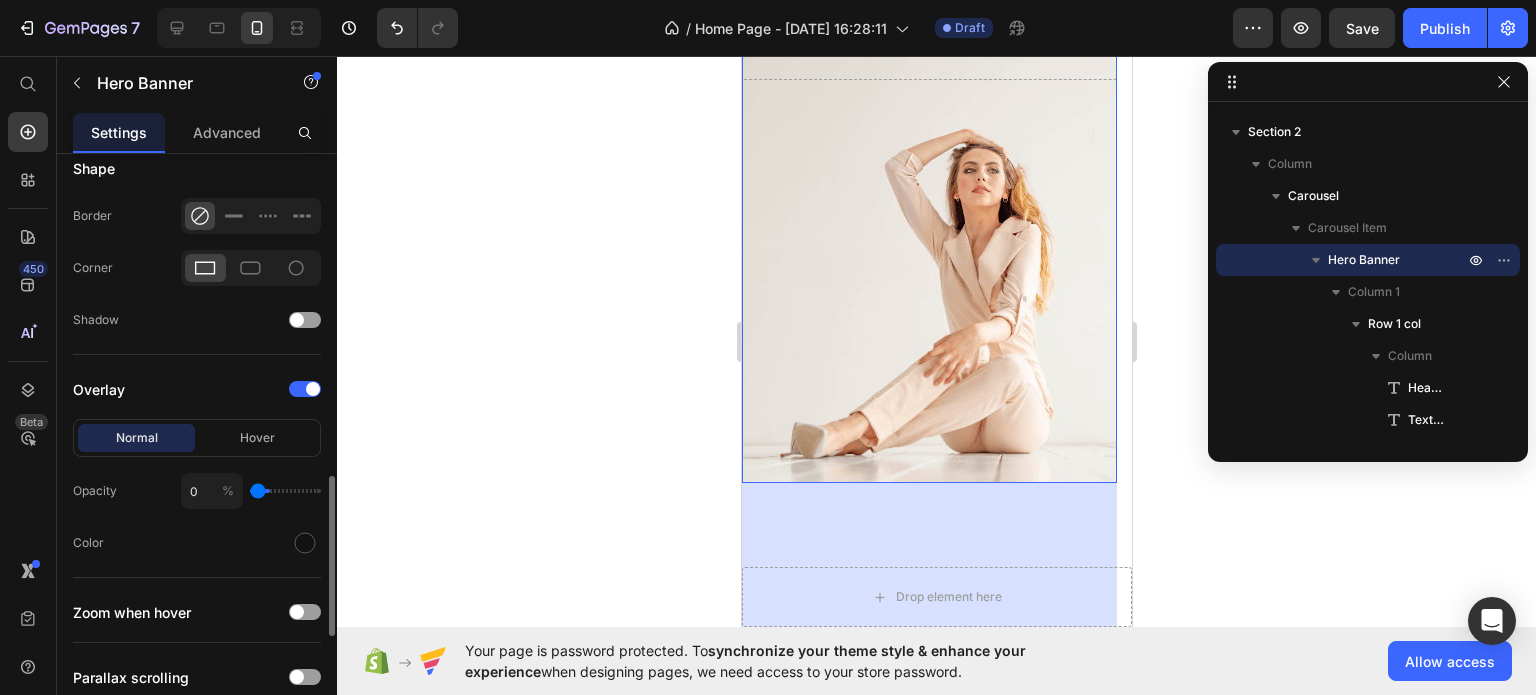drag, startPoint x: 311, startPoint y: 490, endPoint x: 247, endPoint y: 477, distance: 65.30697 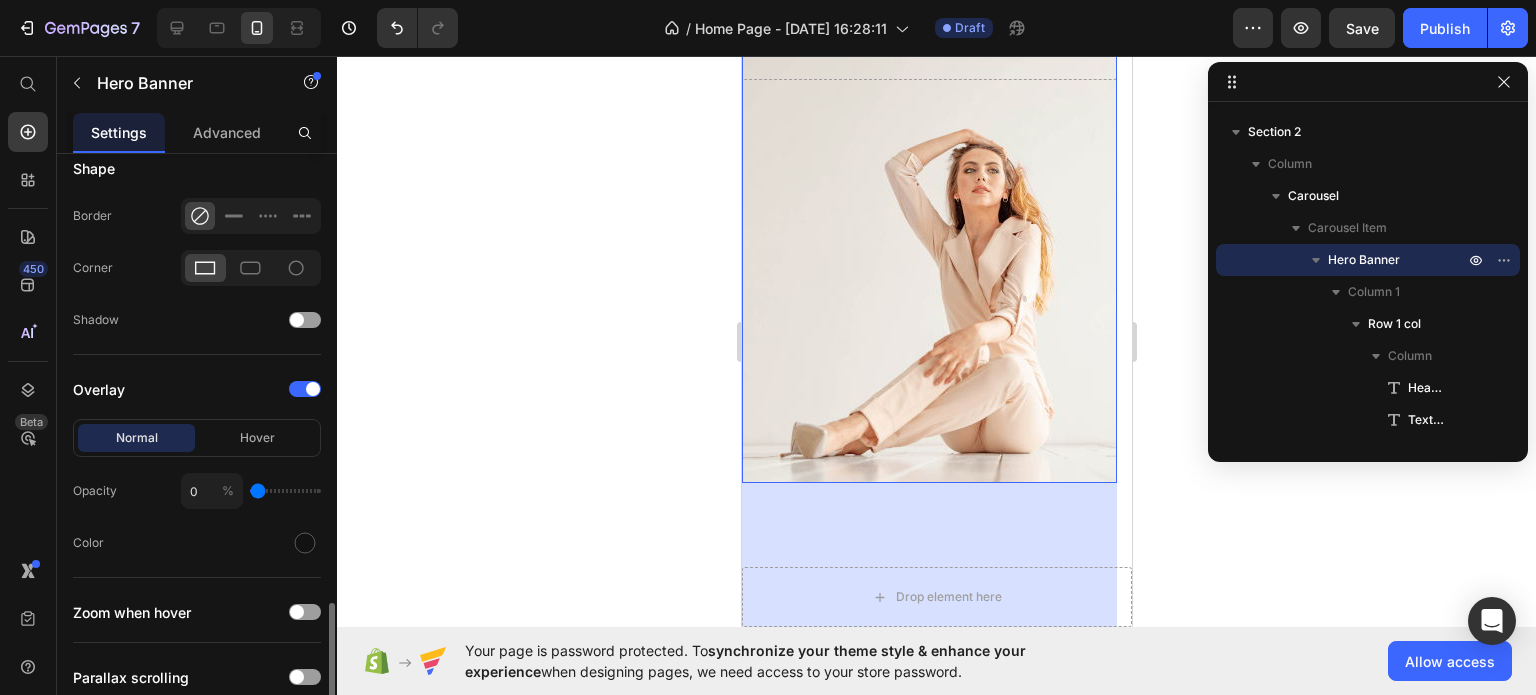 scroll, scrollTop: 1300, scrollLeft: 0, axis: vertical 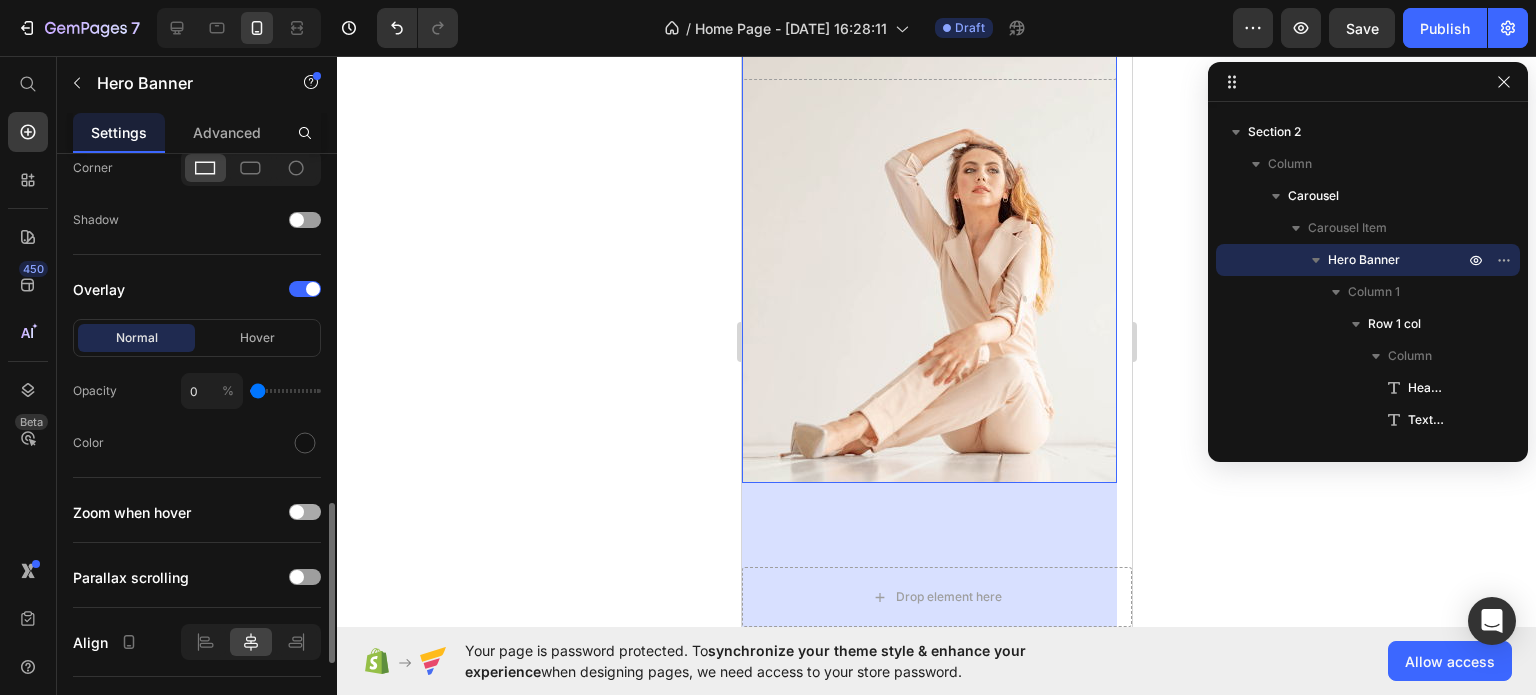 click at bounding box center (305, 512) 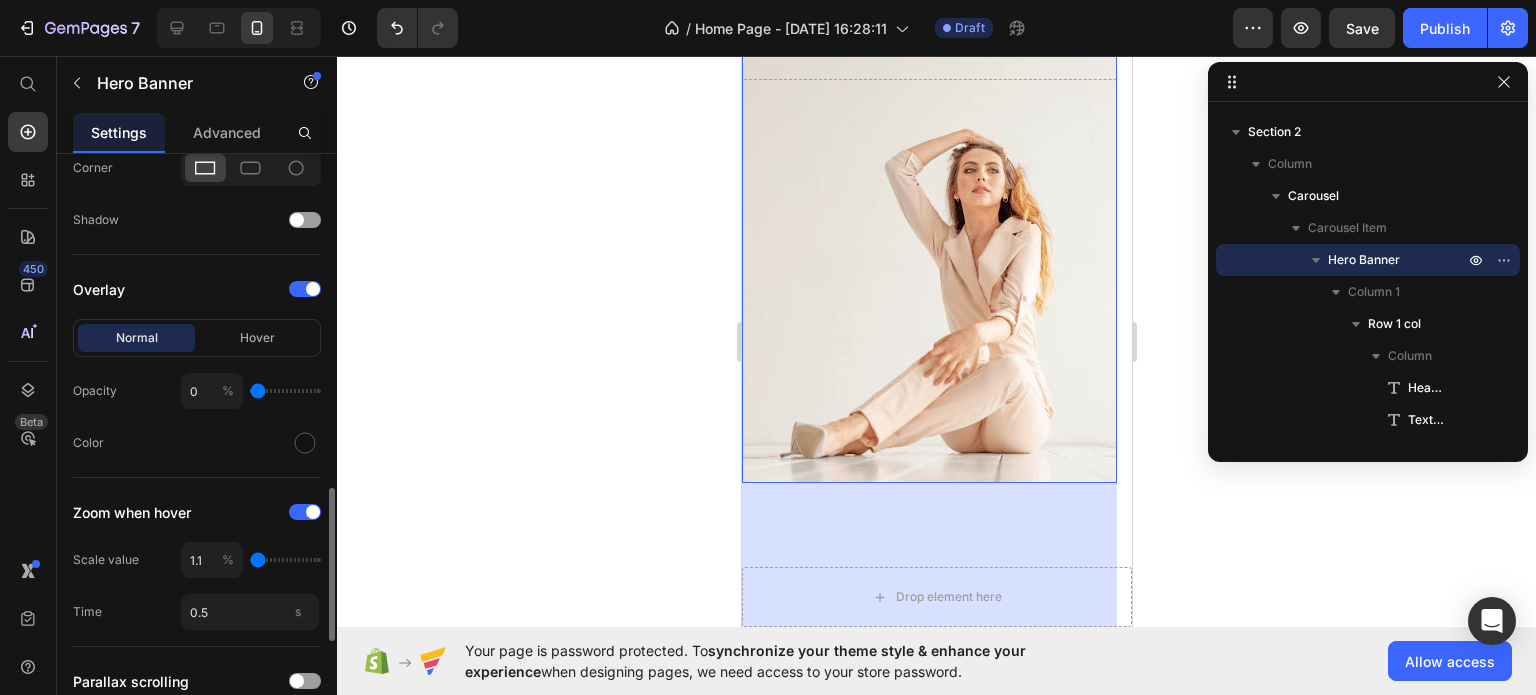 type on "115" 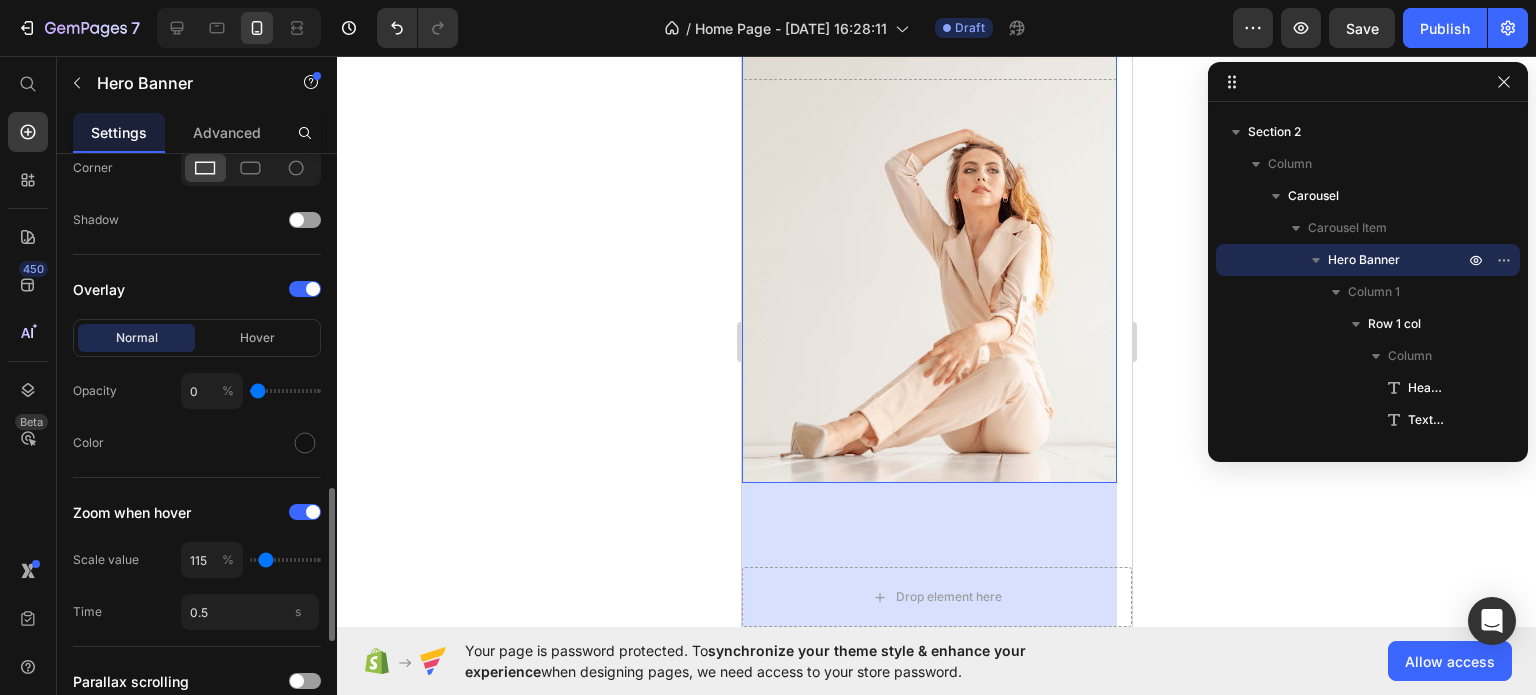 type on "125" 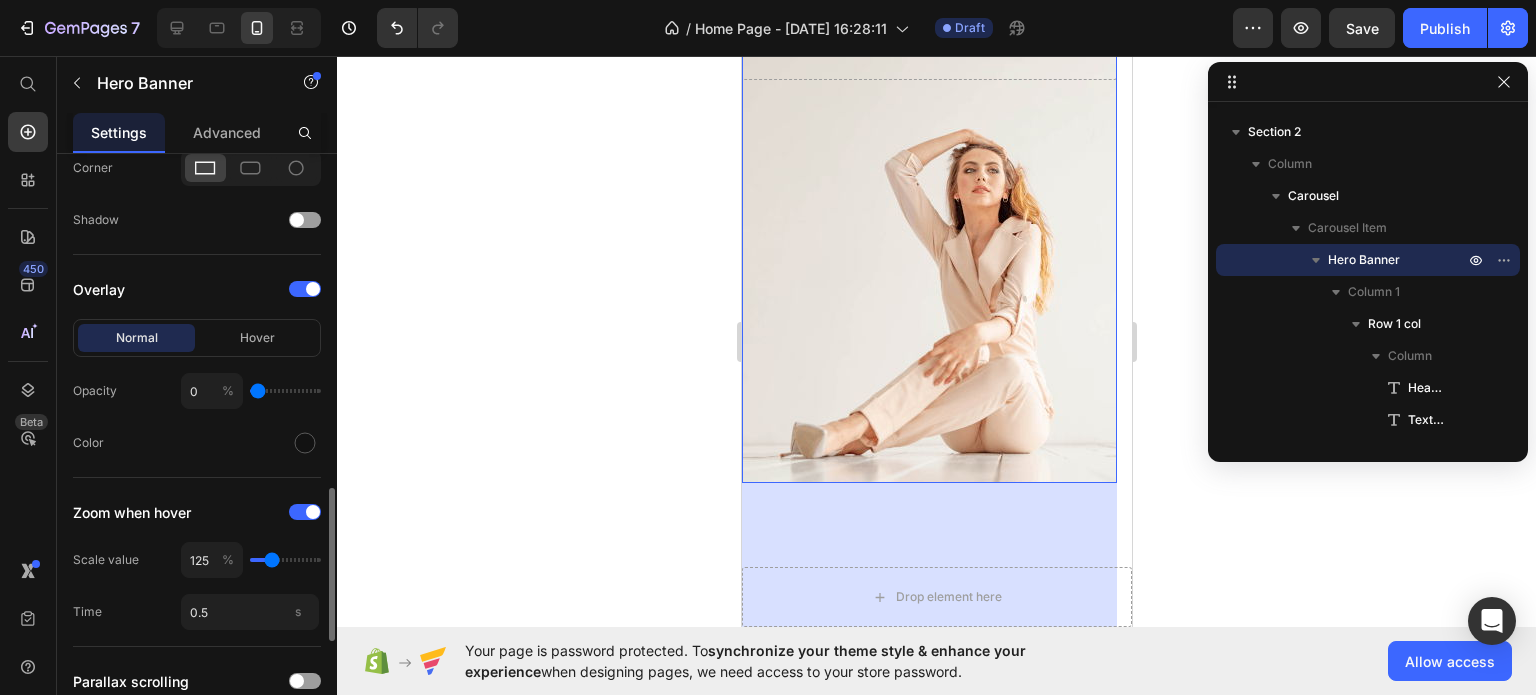 type on "130" 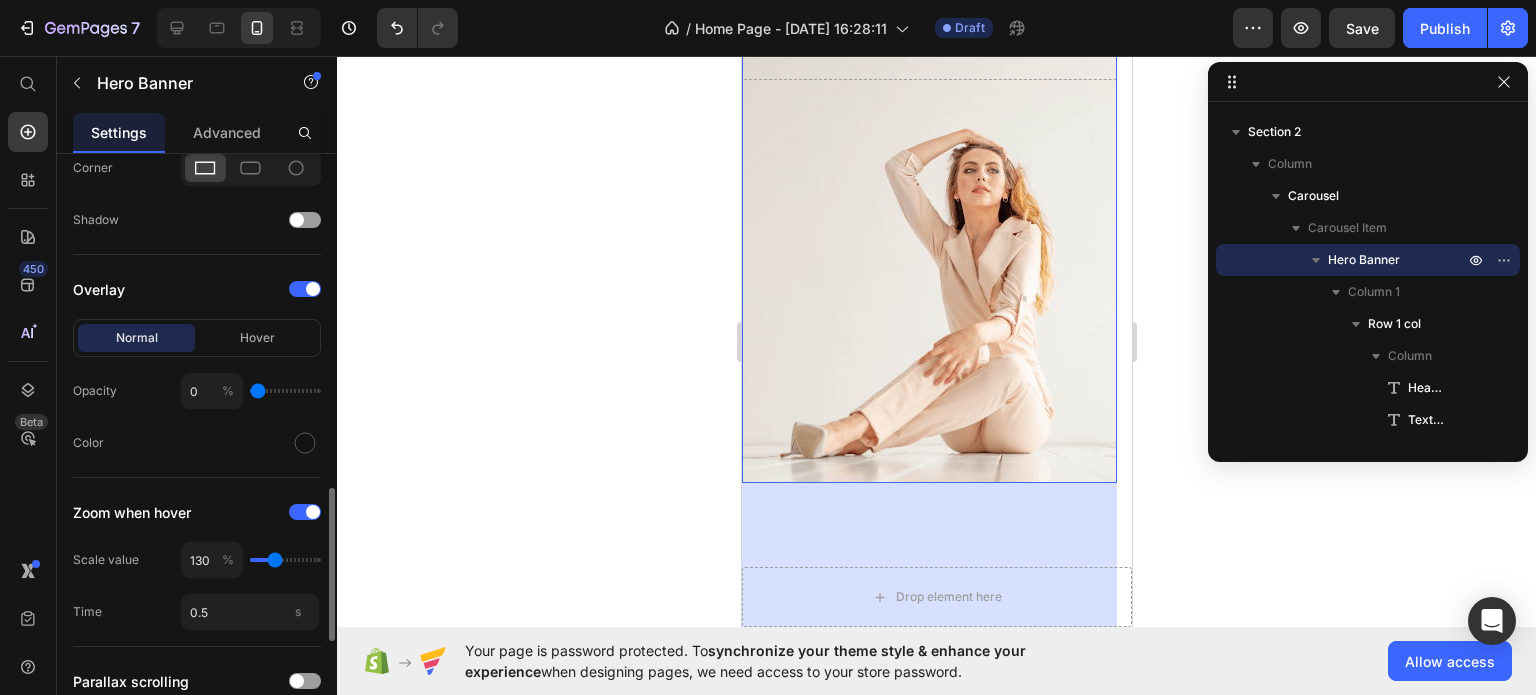 type on "135" 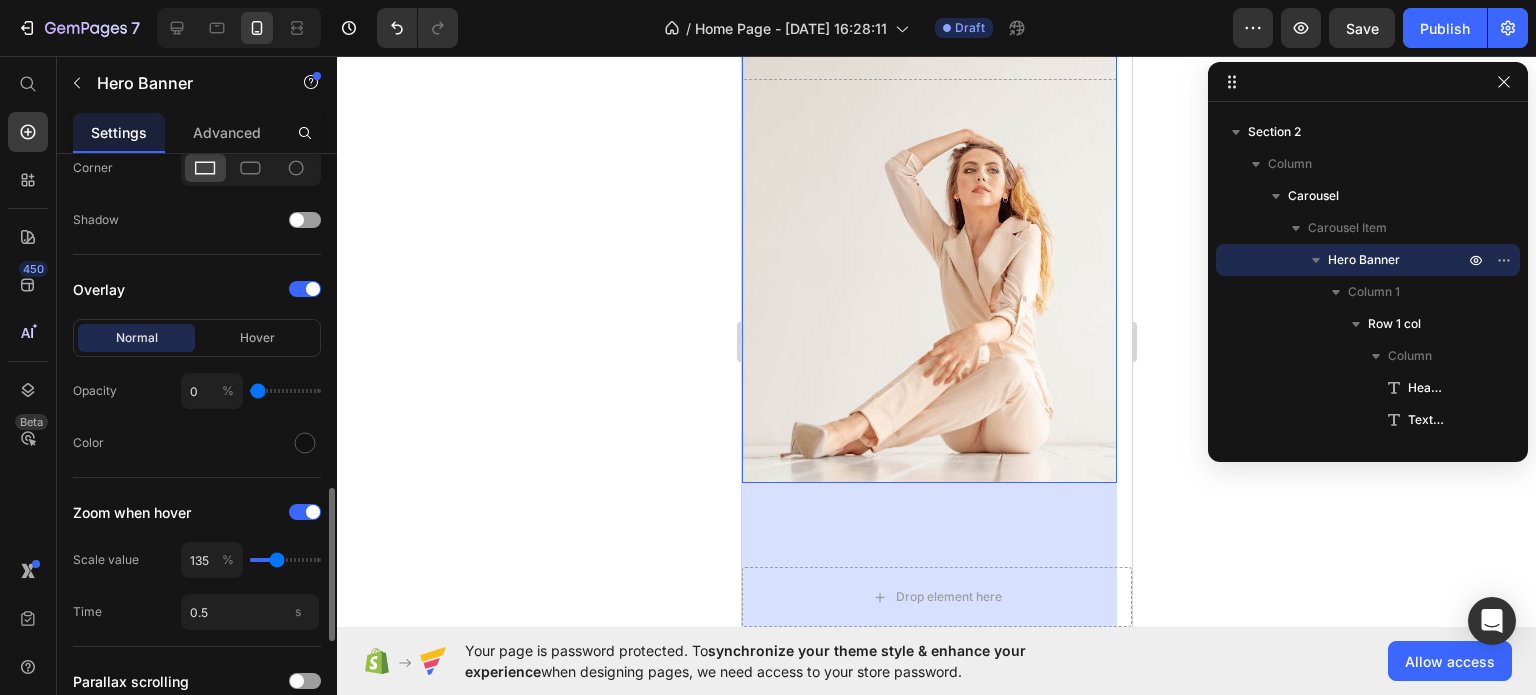 type on "140" 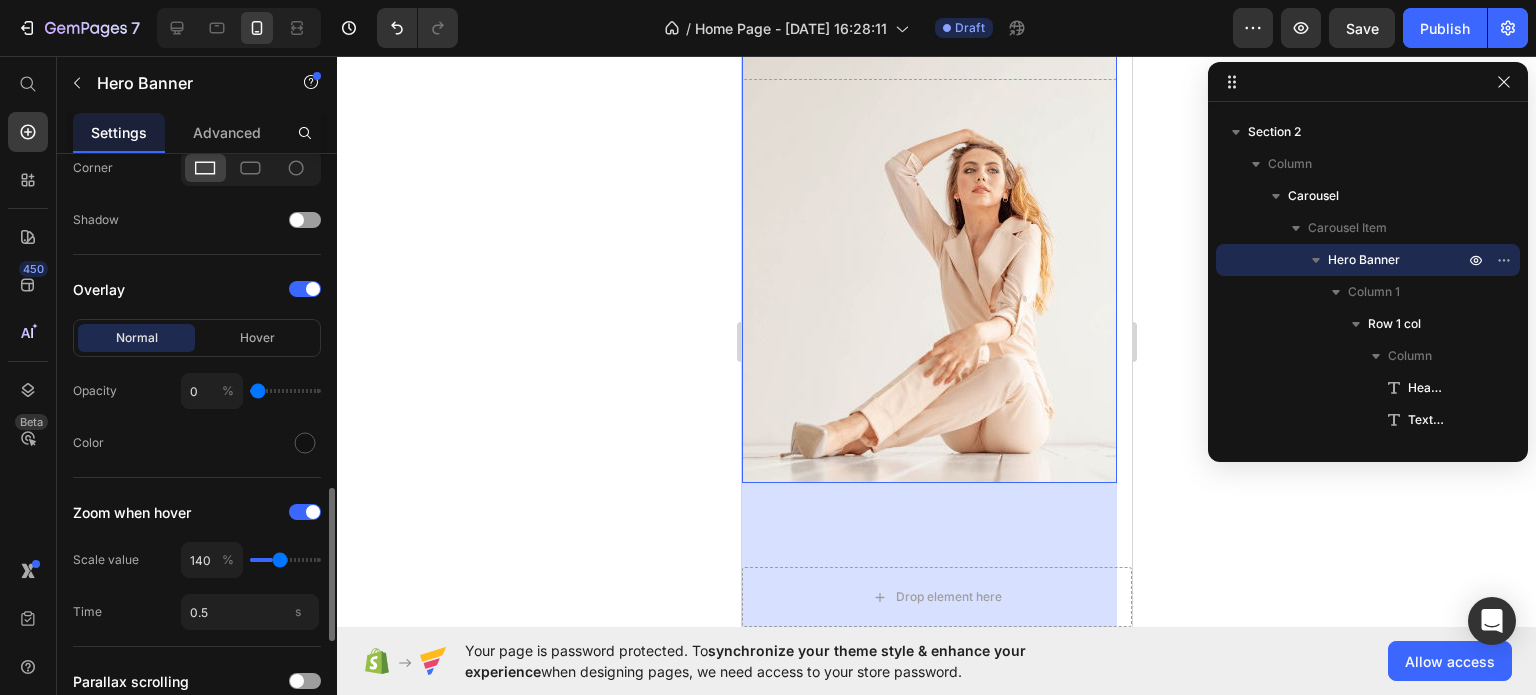 type on "145" 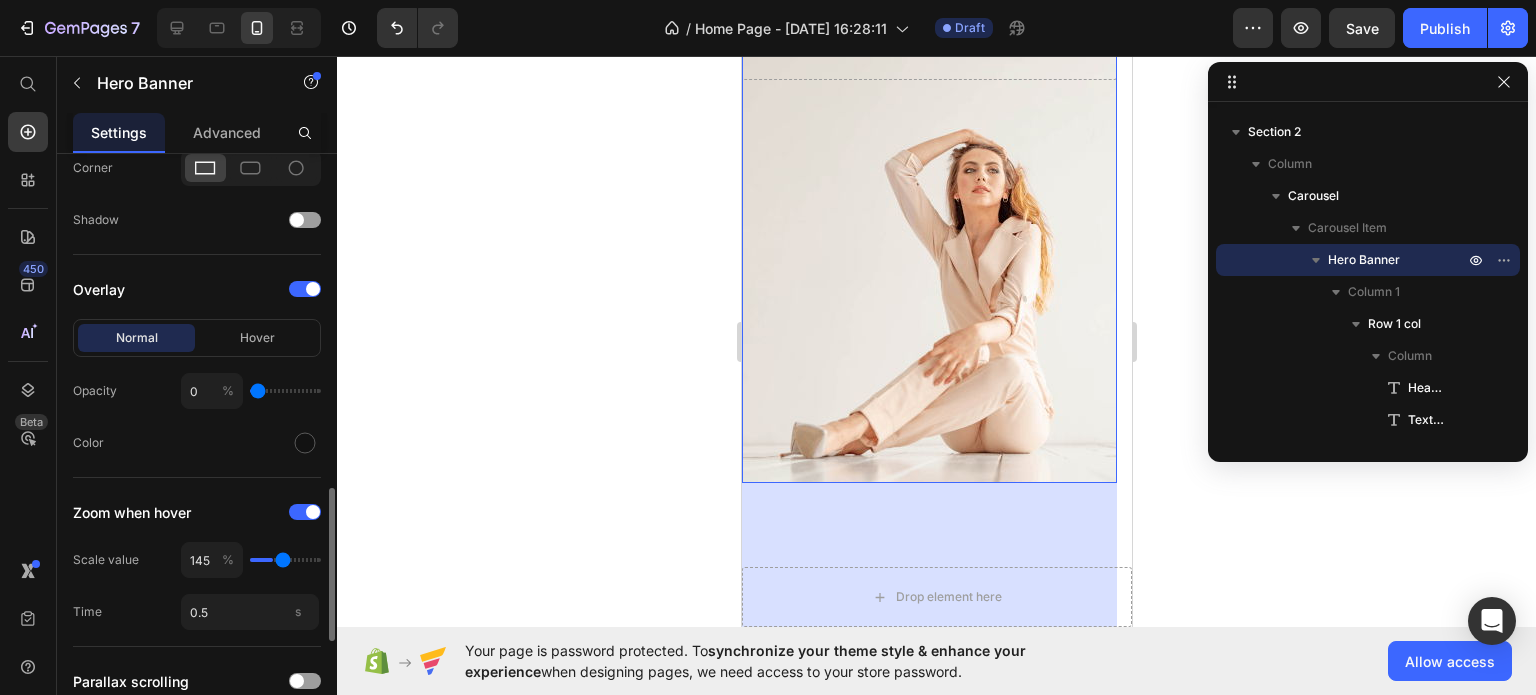 type on "150" 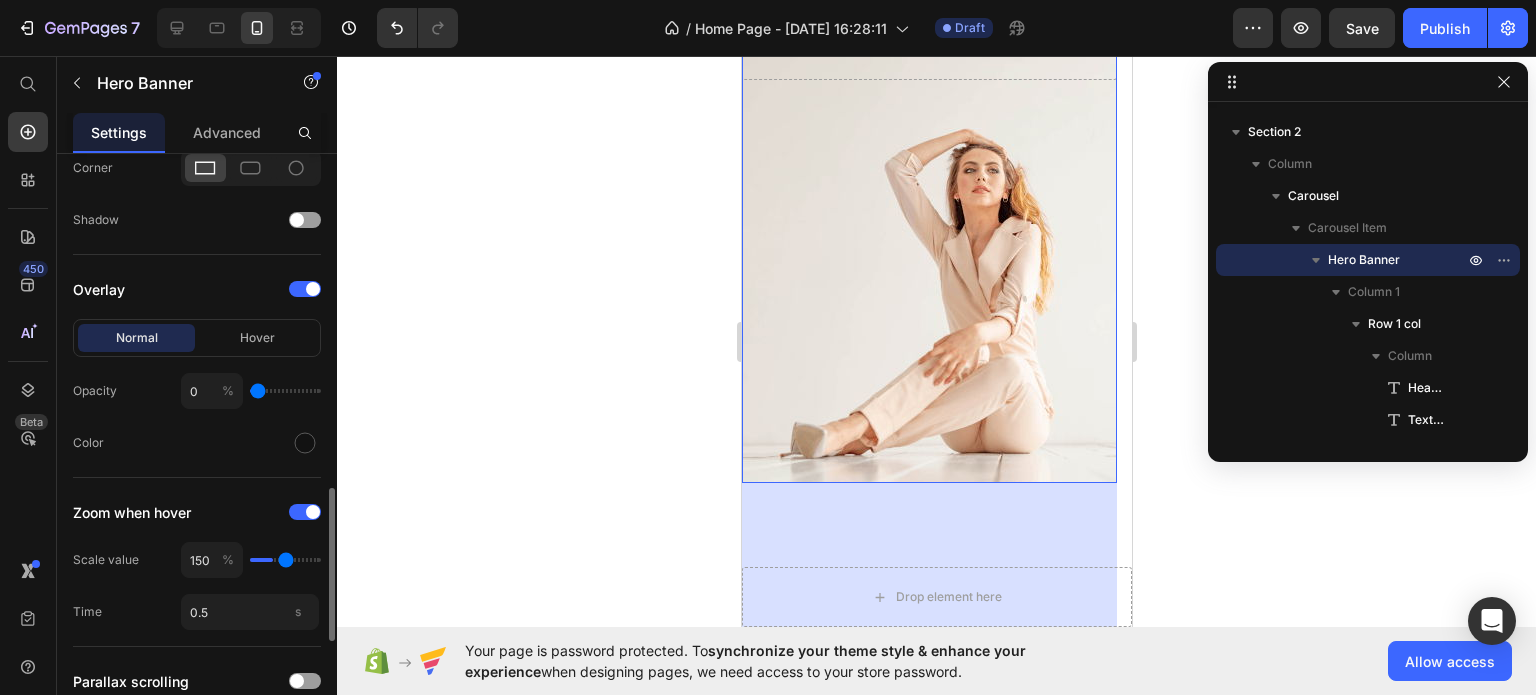 type on "155" 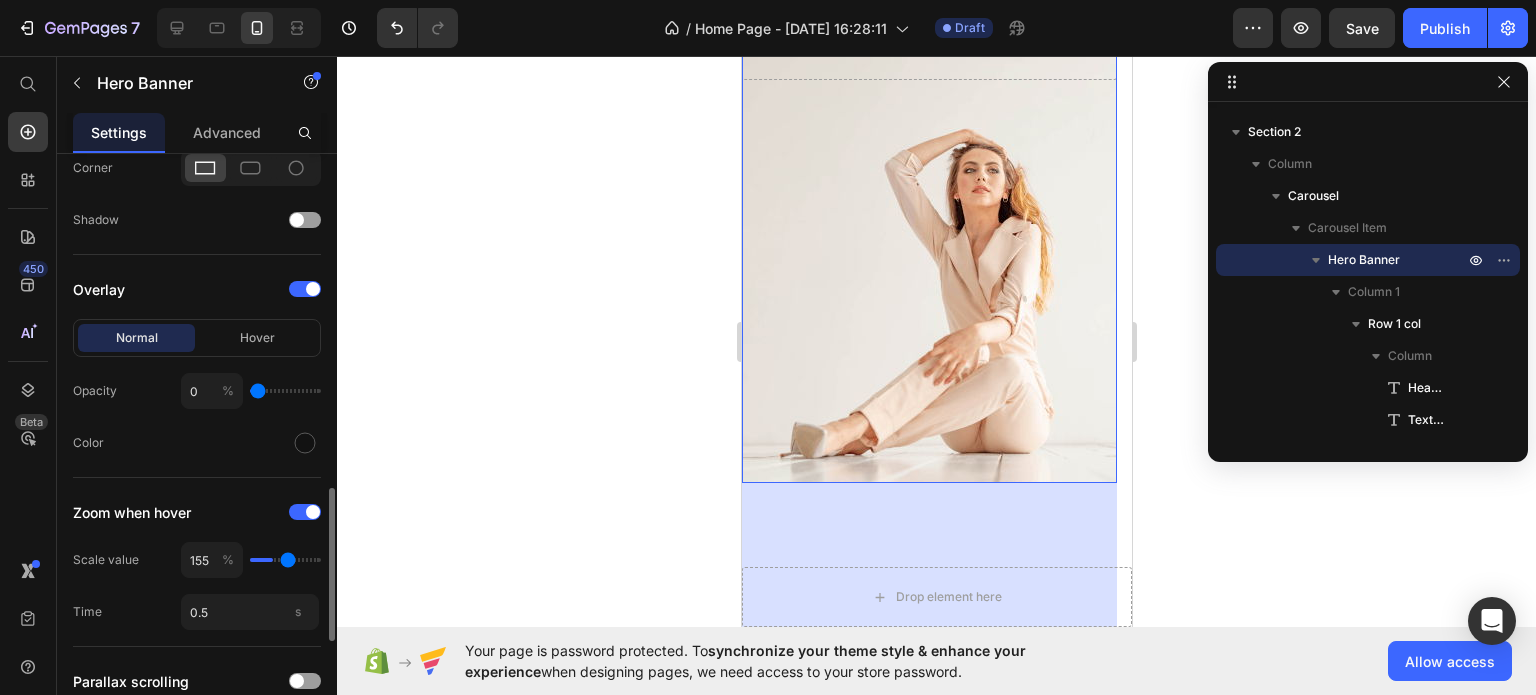 type on "160" 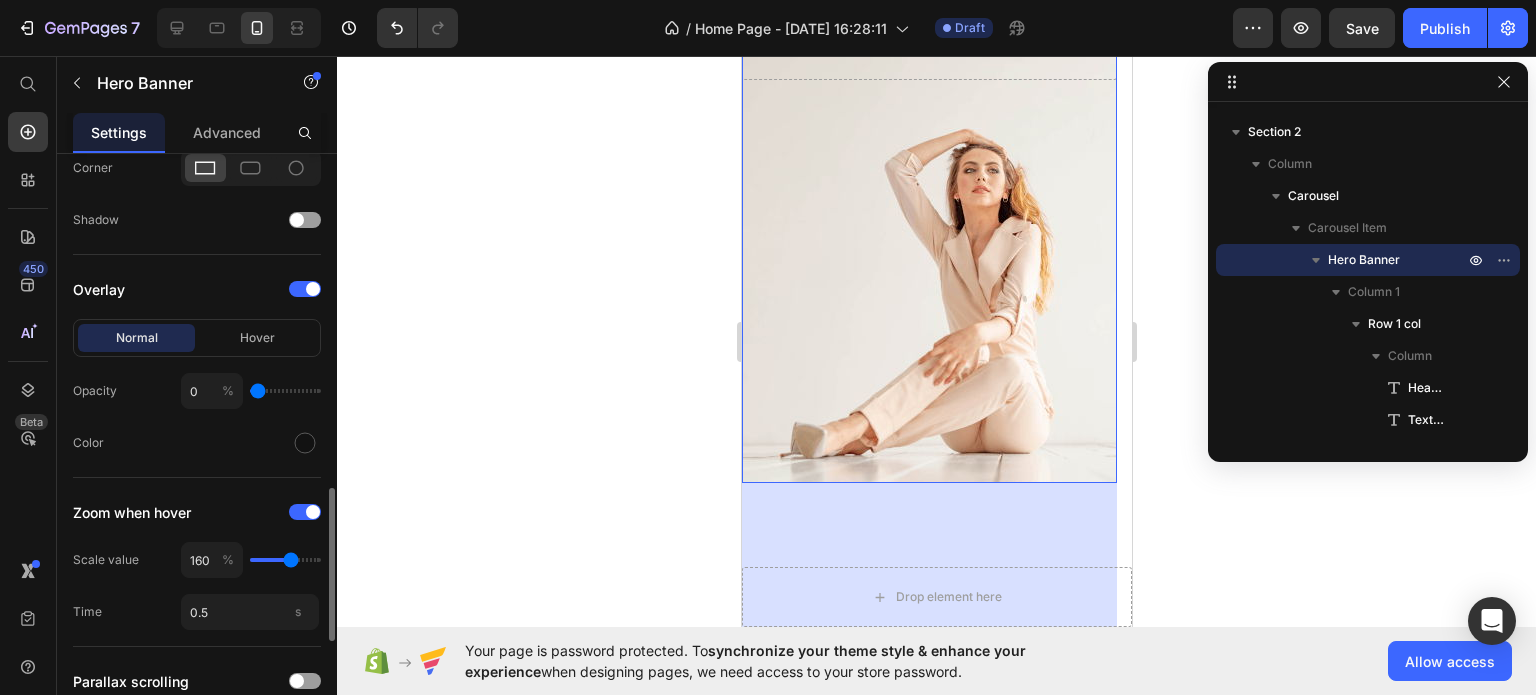 drag, startPoint x: 264, startPoint y: 557, endPoint x: 290, endPoint y: 559, distance: 26.076809 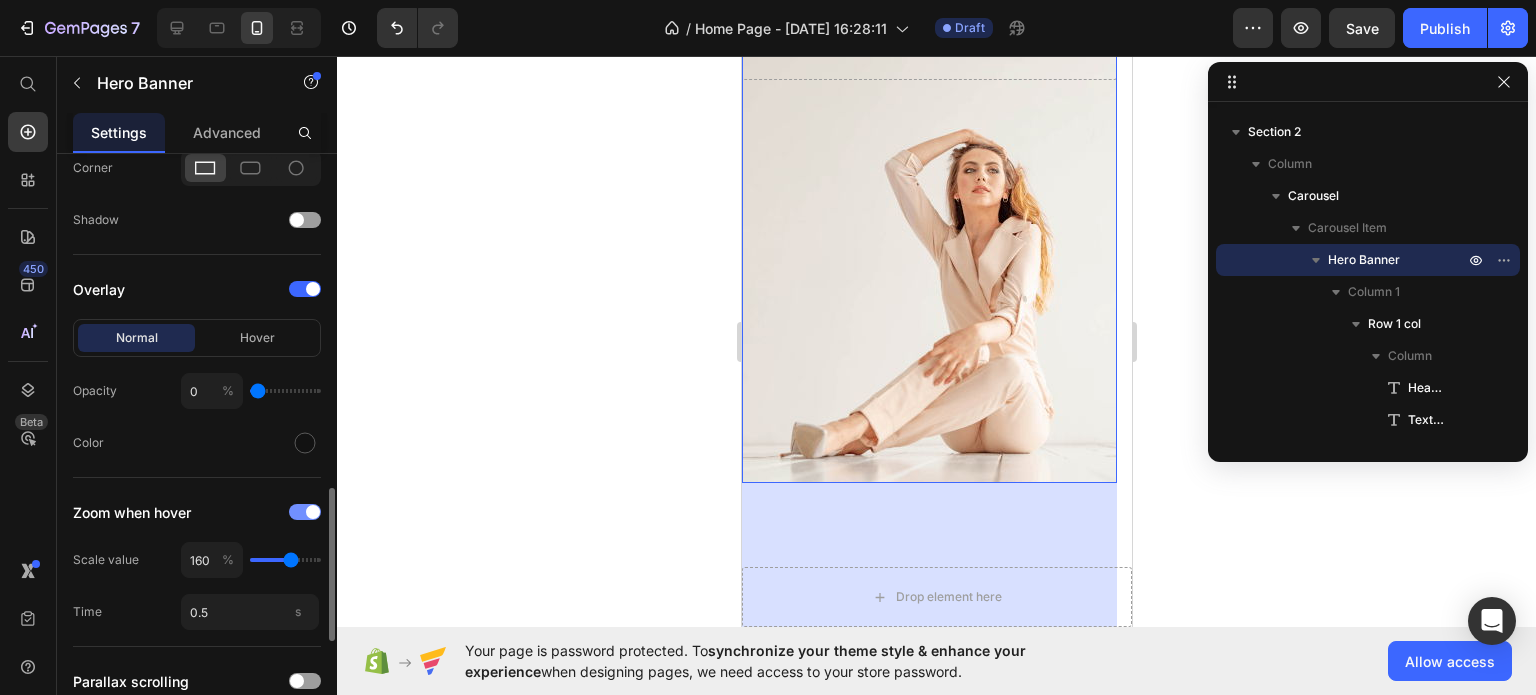 click at bounding box center [305, 512] 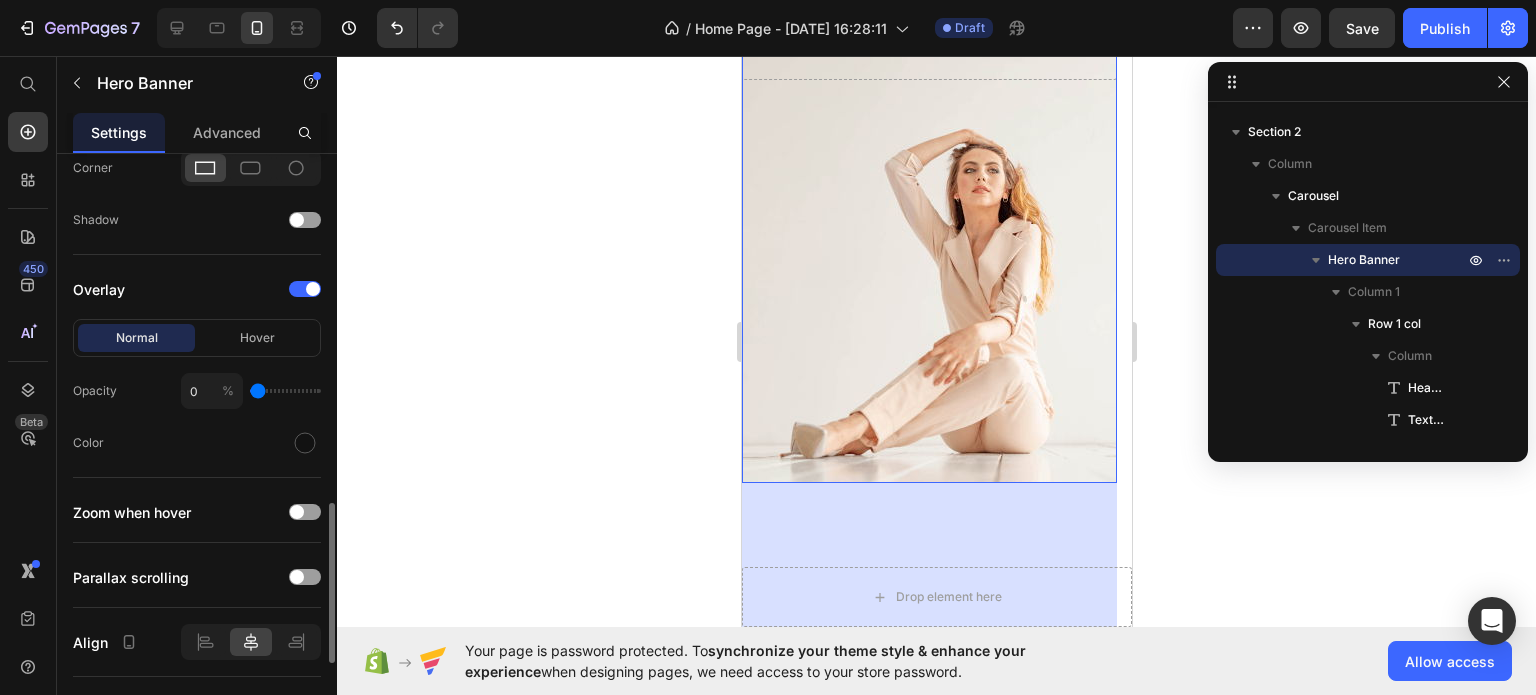 scroll, scrollTop: 1400, scrollLeft: 0, axis: vertical 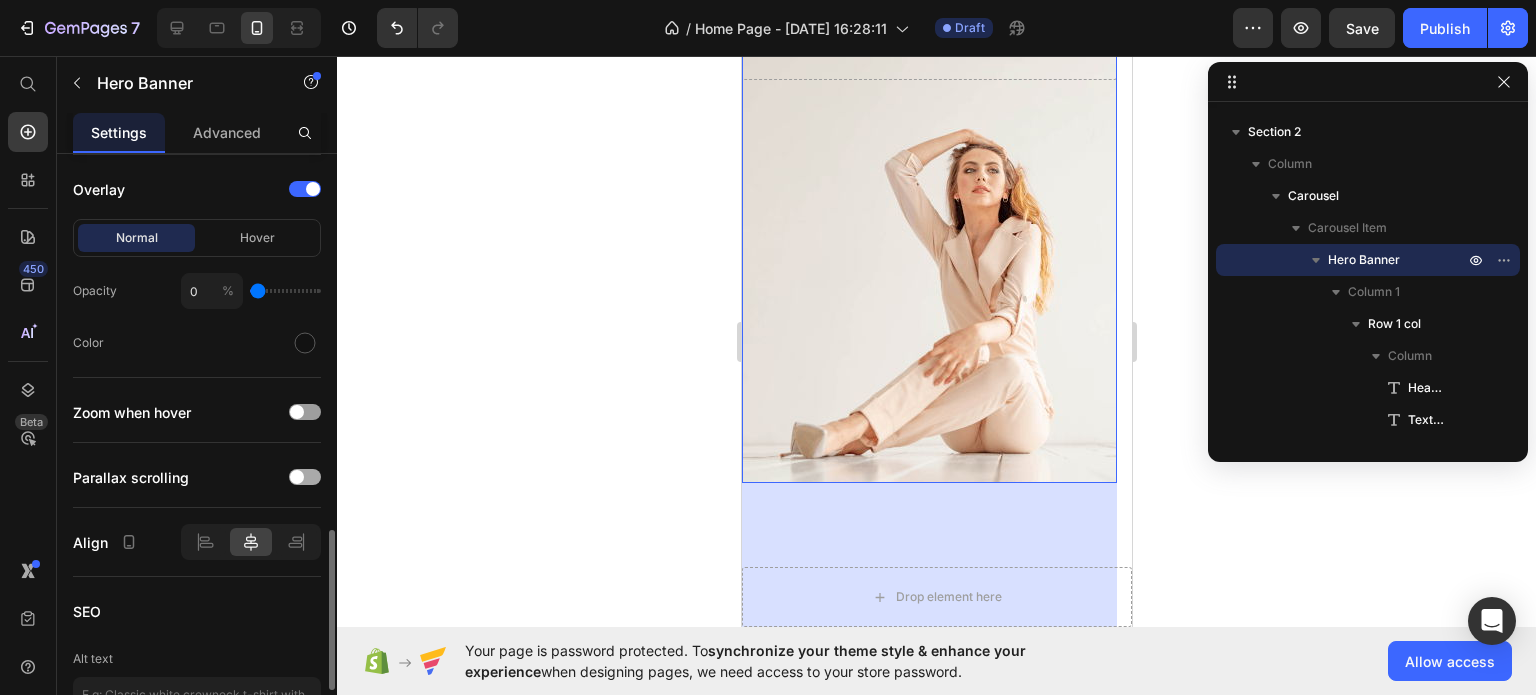 click at bounding box center [297, 477] 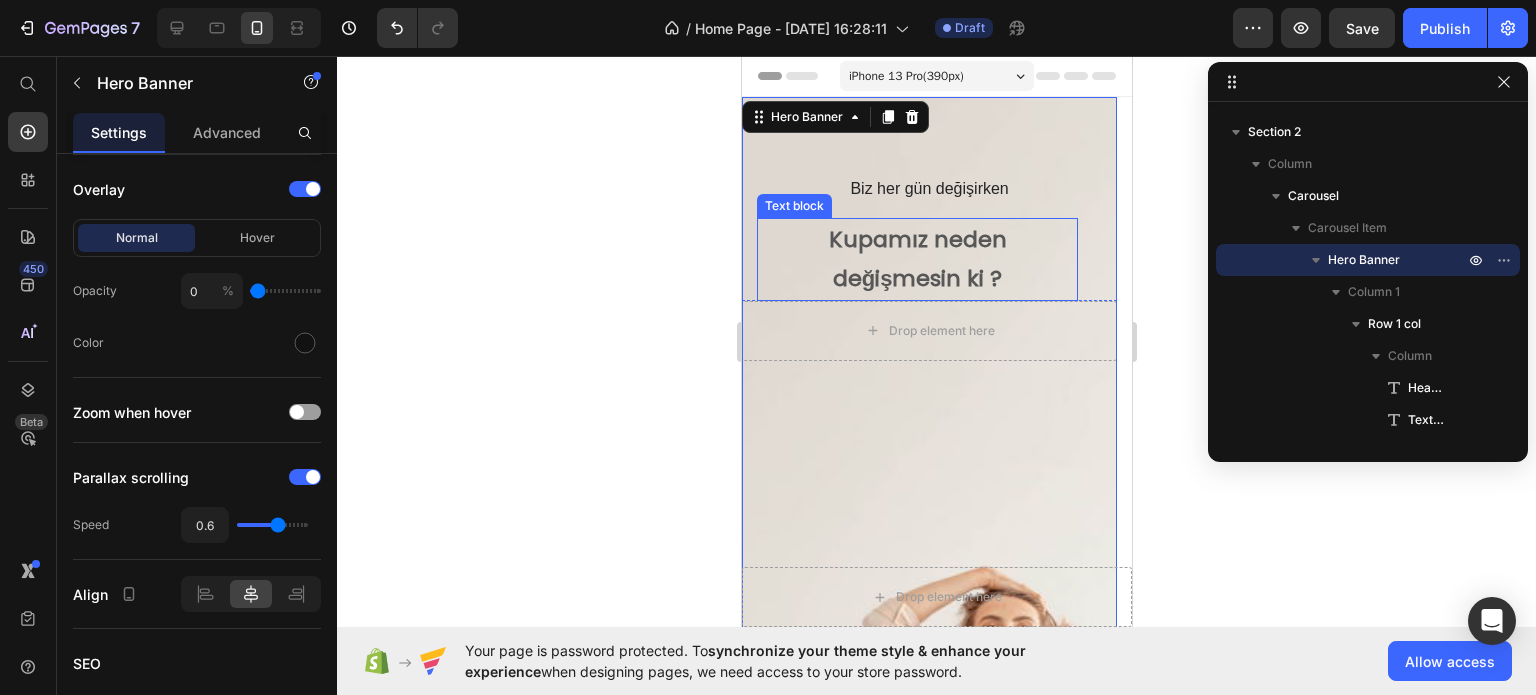 scroll, scrollTop: 200, scrollLeft: 0, axis: vertical 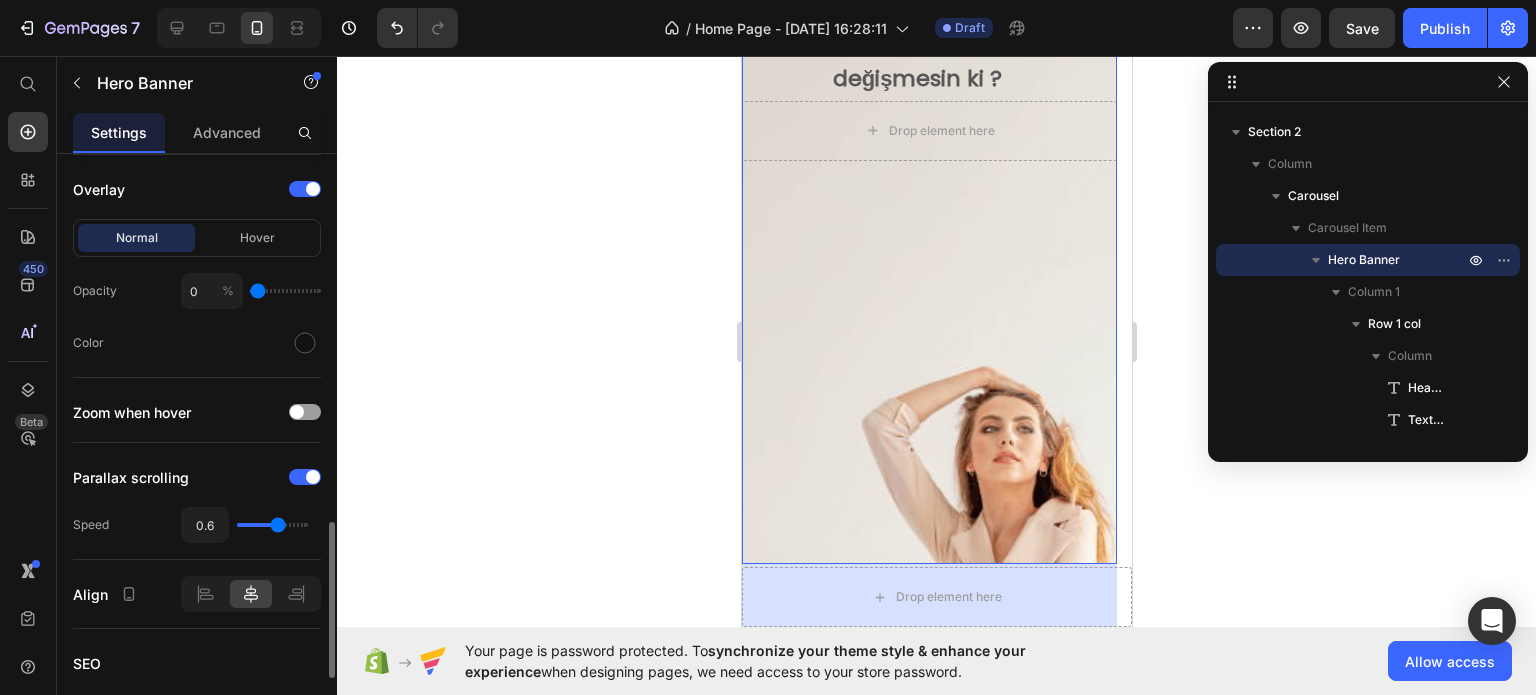 type on "0.5" 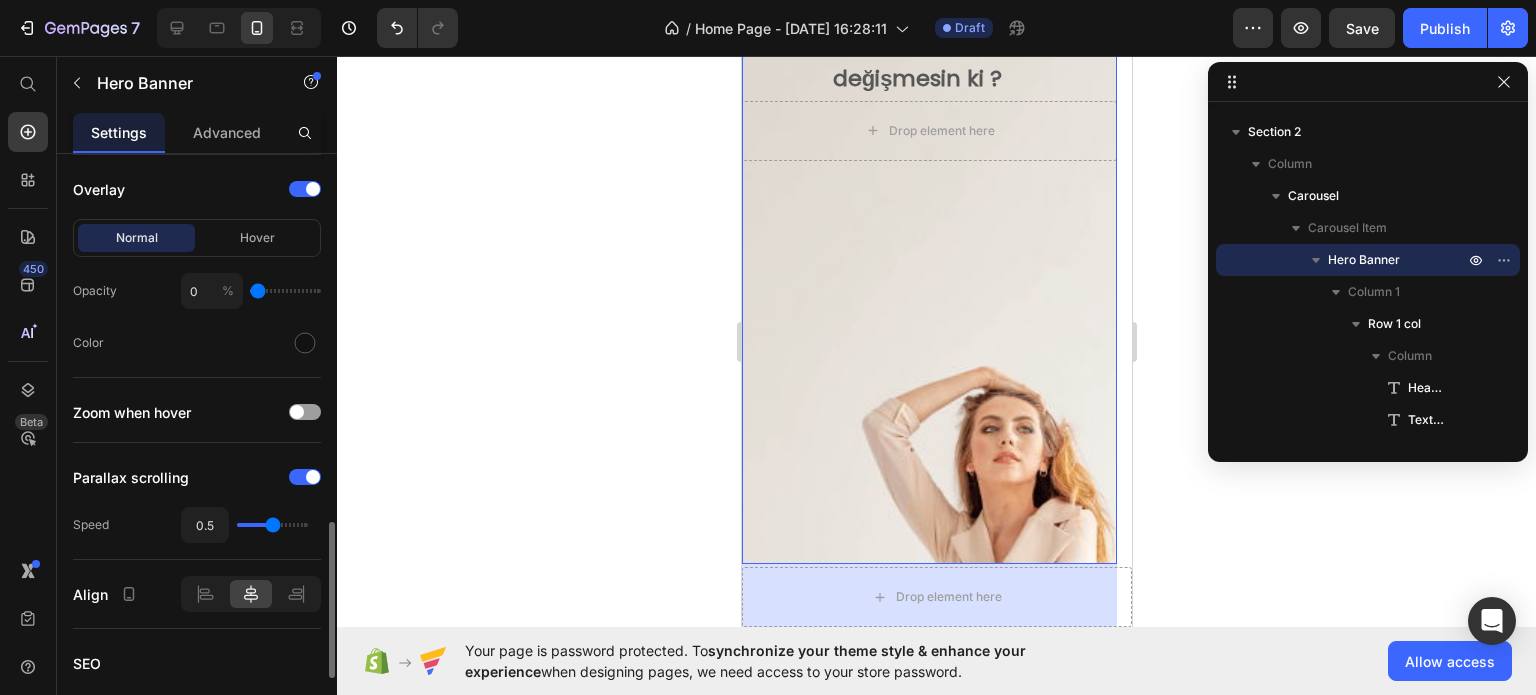type on "0.4" 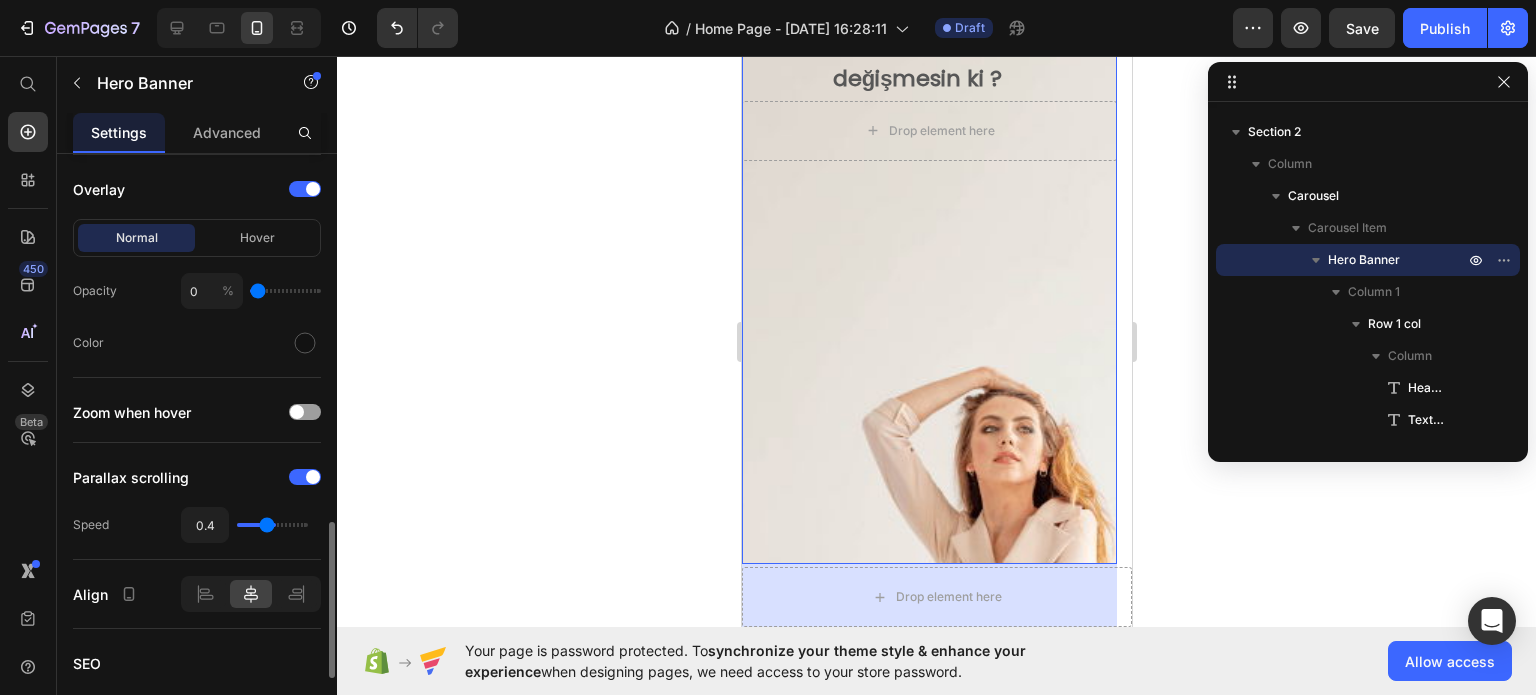 type on "0.3" 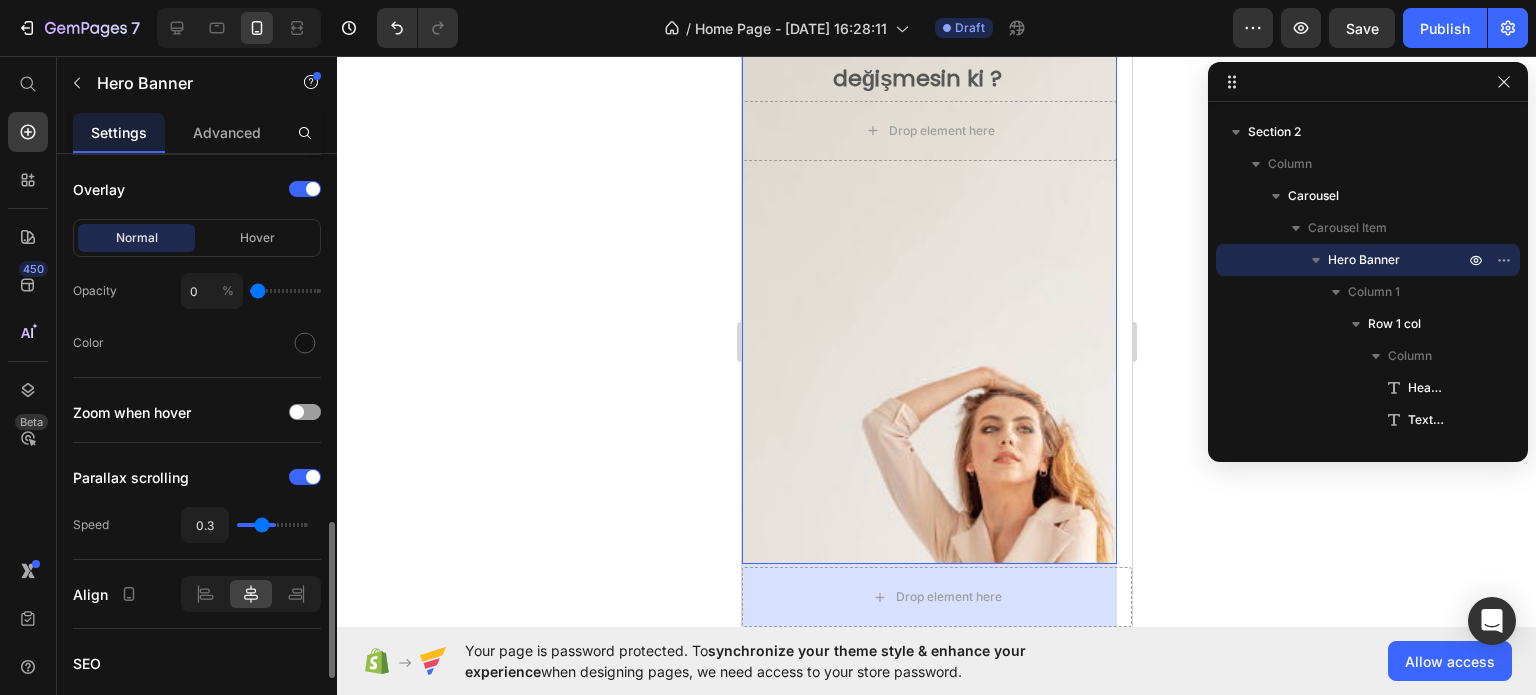 type on "0.2" 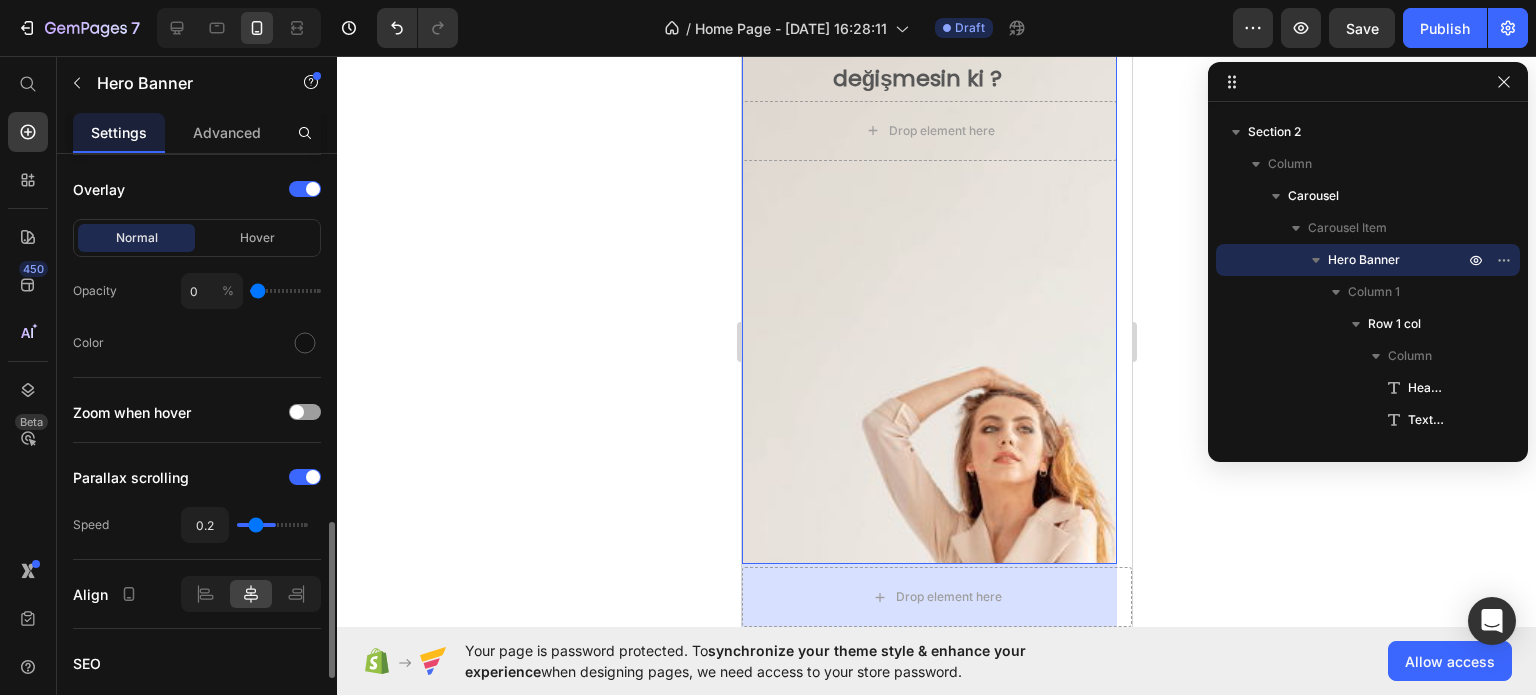 type on "0.1" 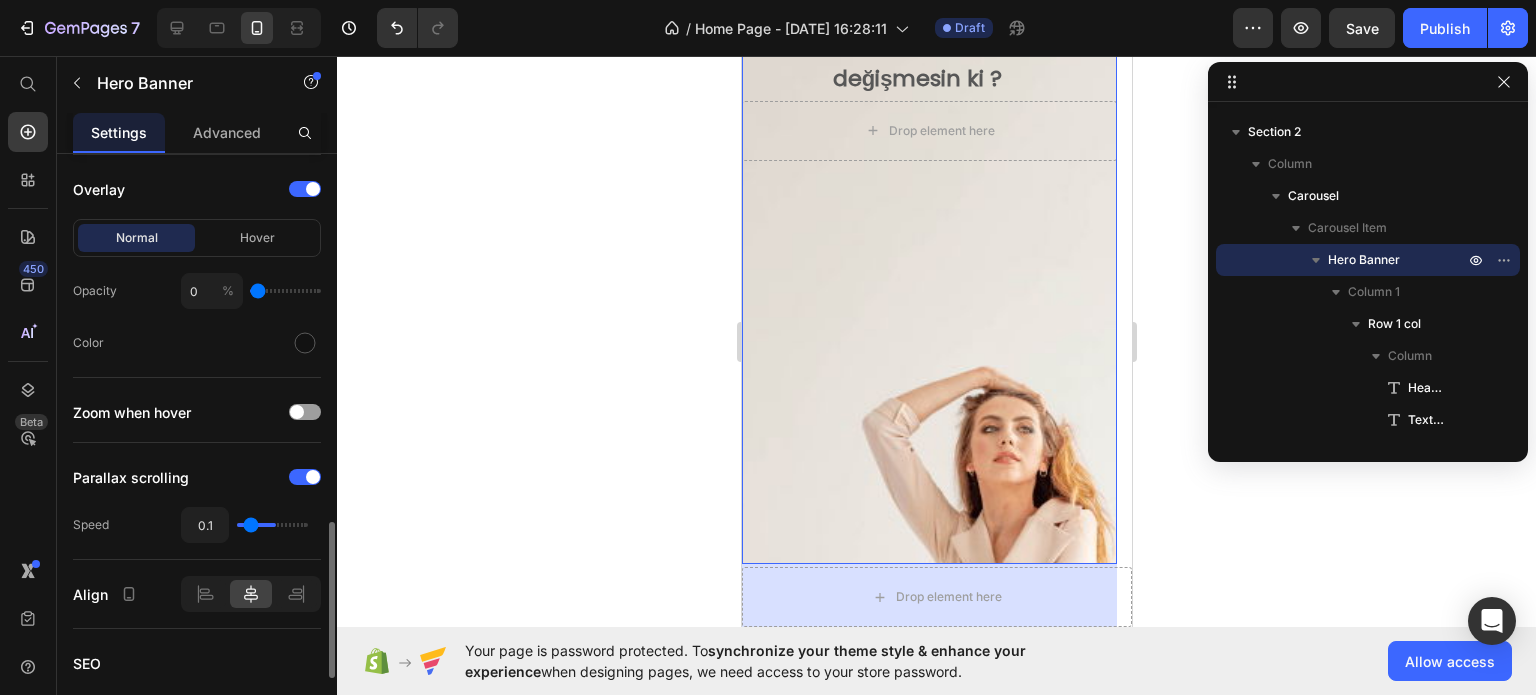 type on "0" 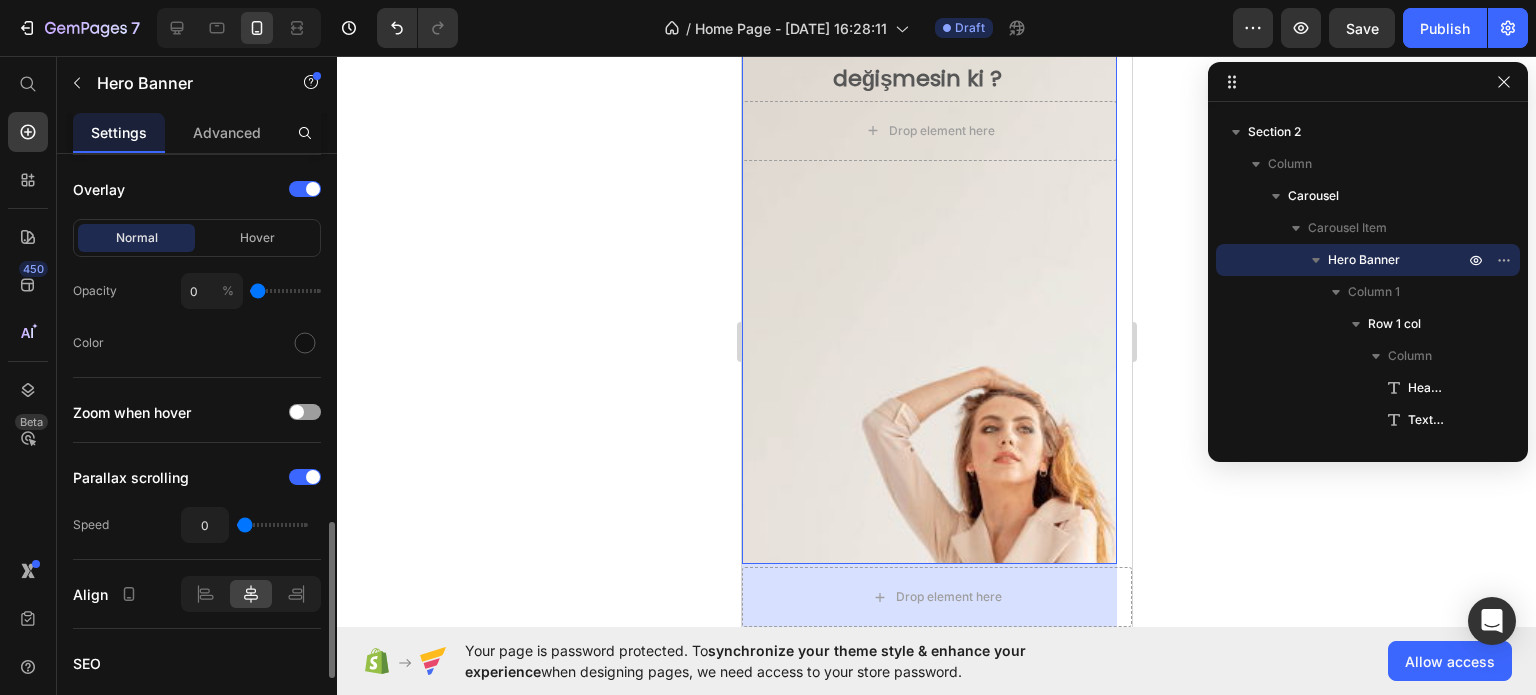 drag, startPoint x: 274, startPoint y: 517, endPoint x: 244, endPoint y: 519, distance: 30.066593 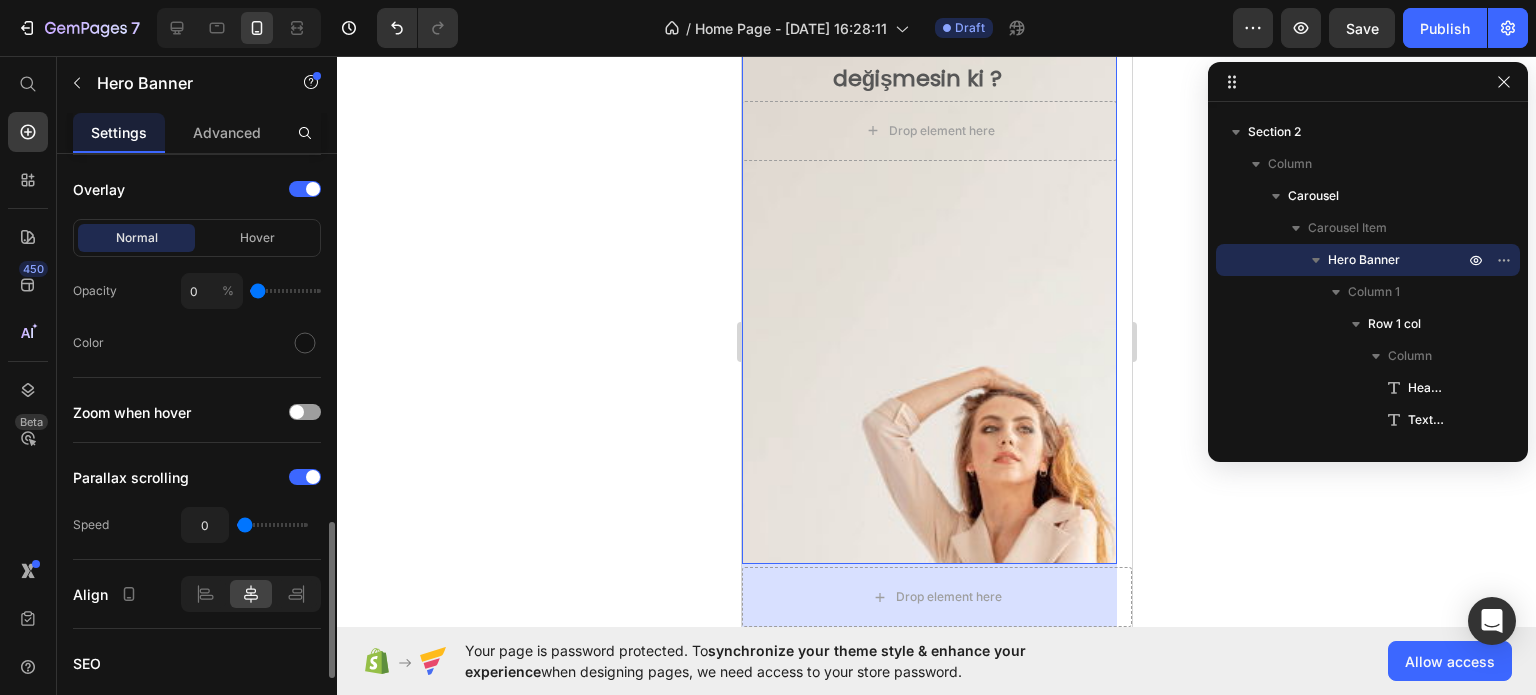 type on "0.2" 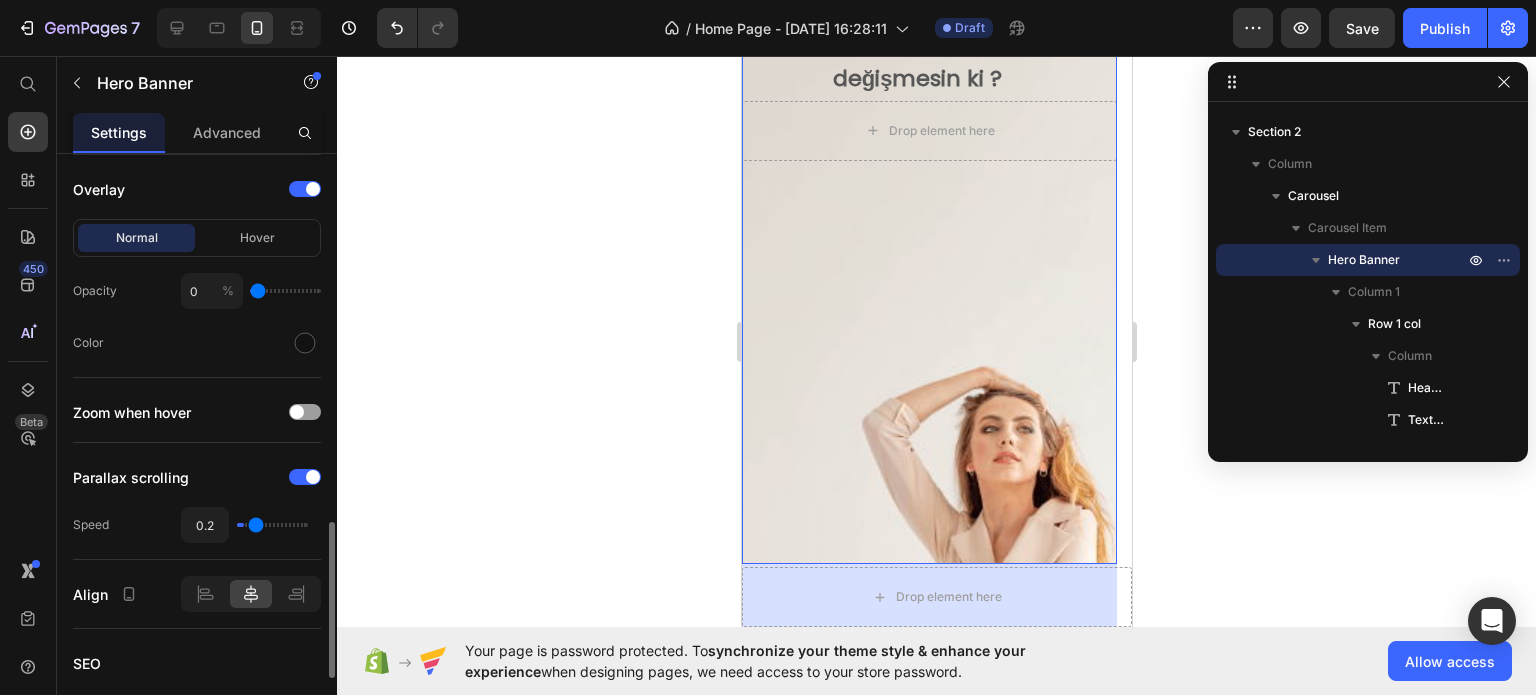 type on "0.2" 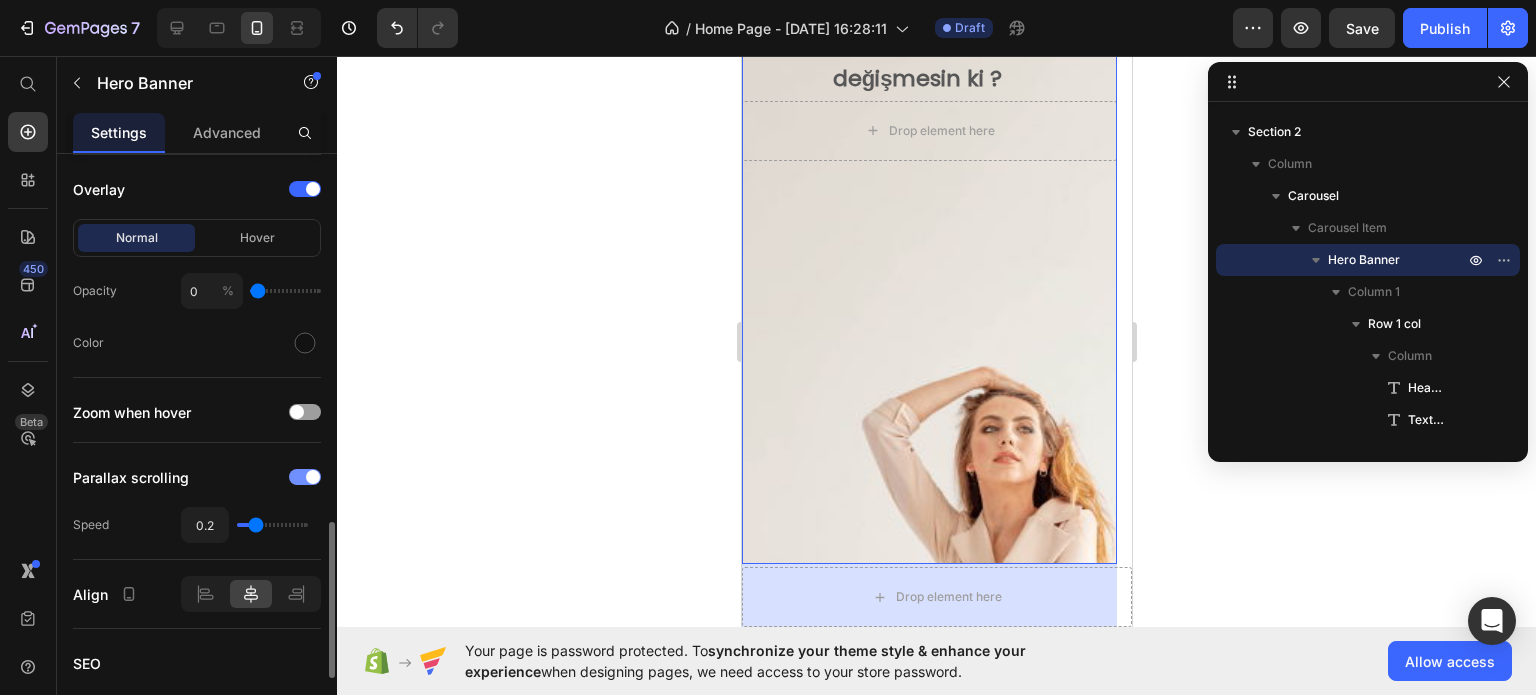 click at bounding box center (313, 477) 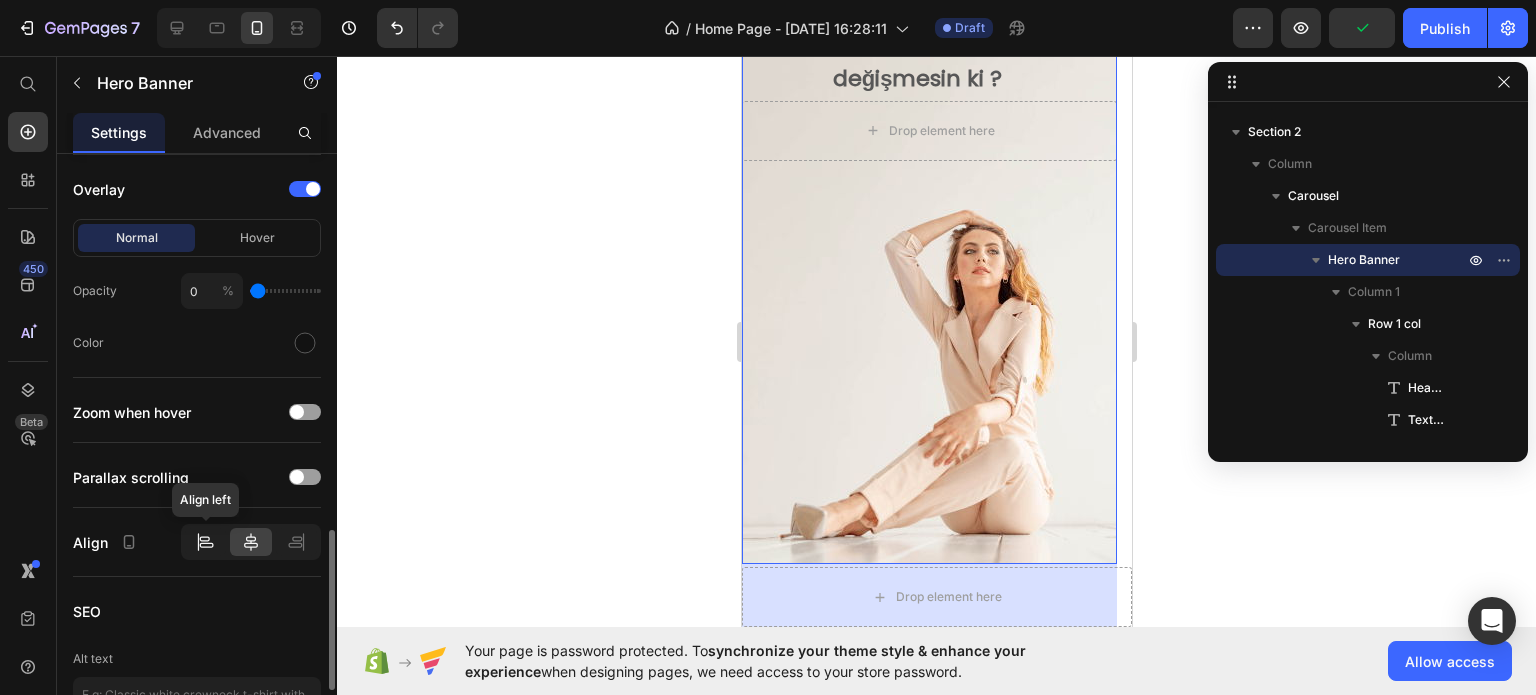 click 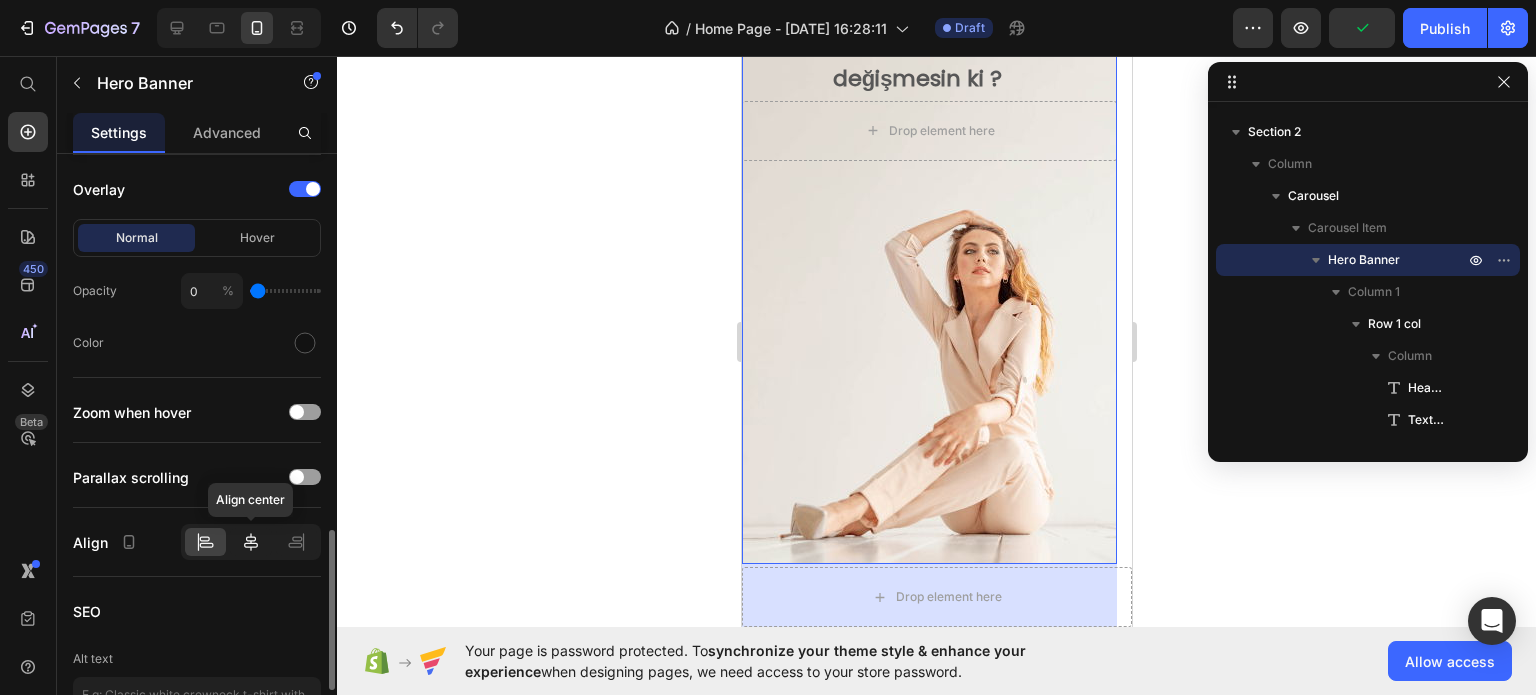 click 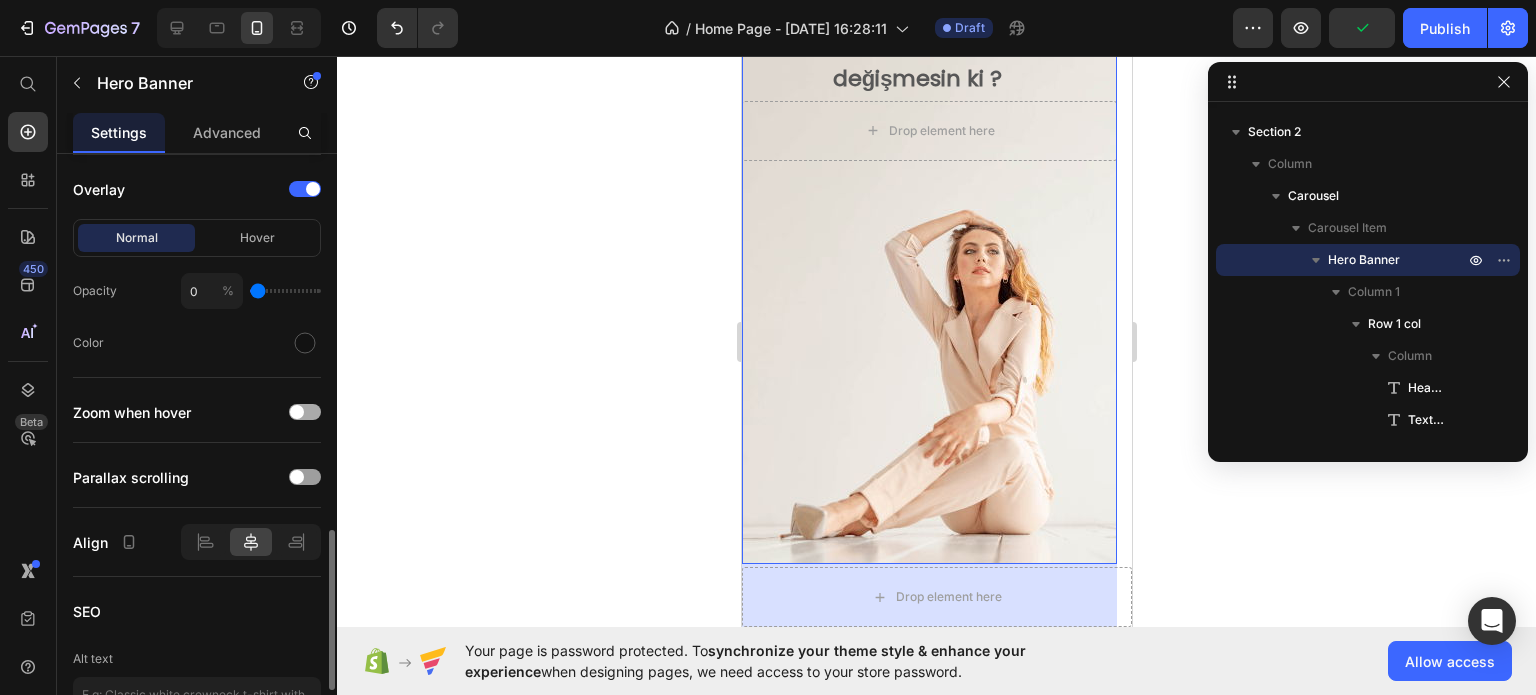 scroll, scrollTop: 1500, scrollLeft: 0, axis: vertical 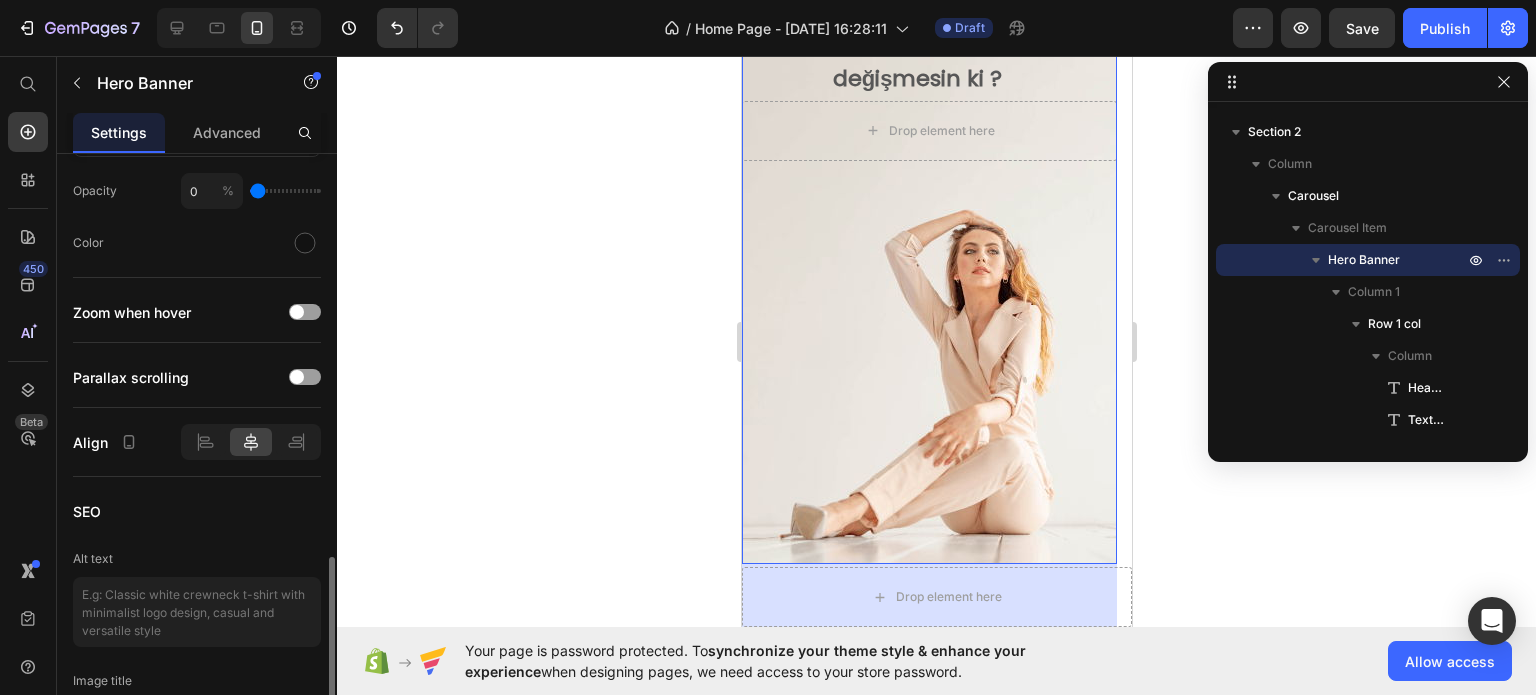 click on "SEO" at bounding box center (197, 511) 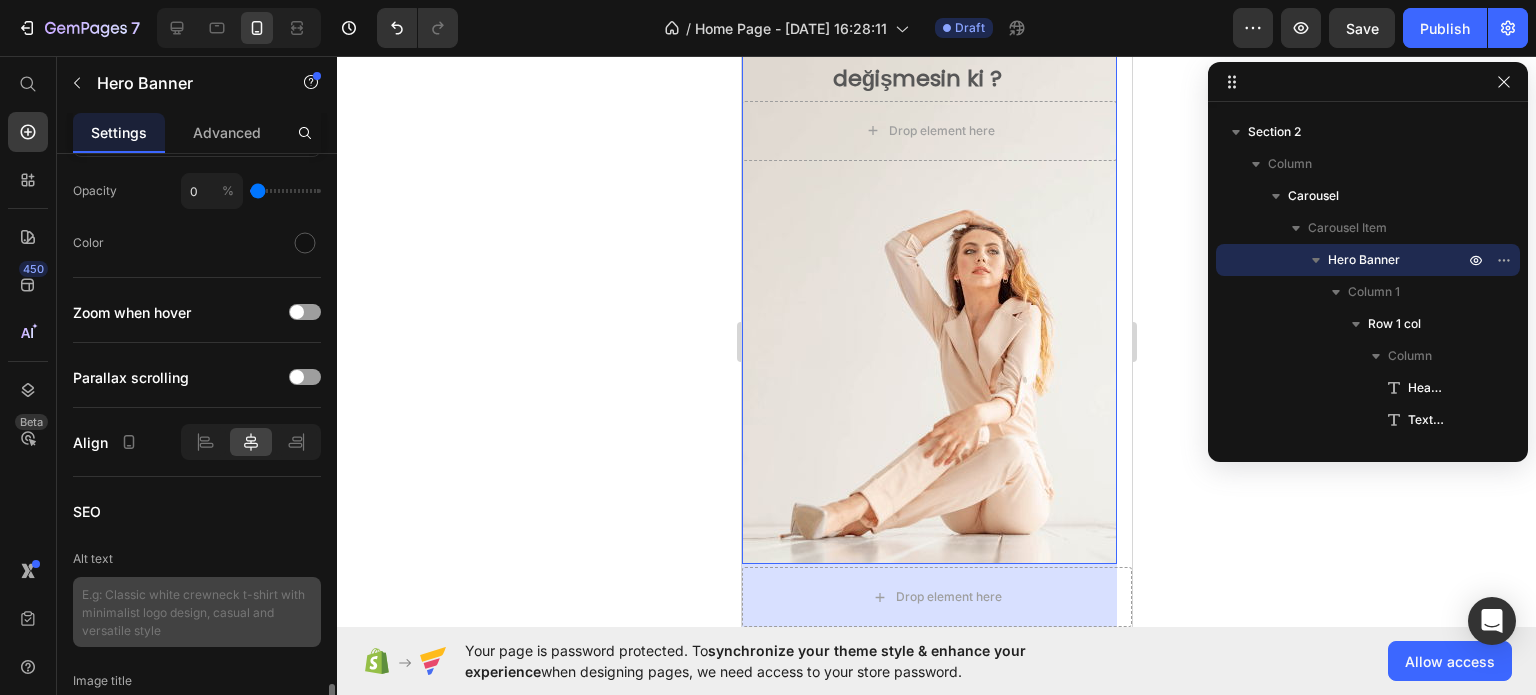 scroll, scrollTop: 1600, scrollLeft: 0, axis: vertical 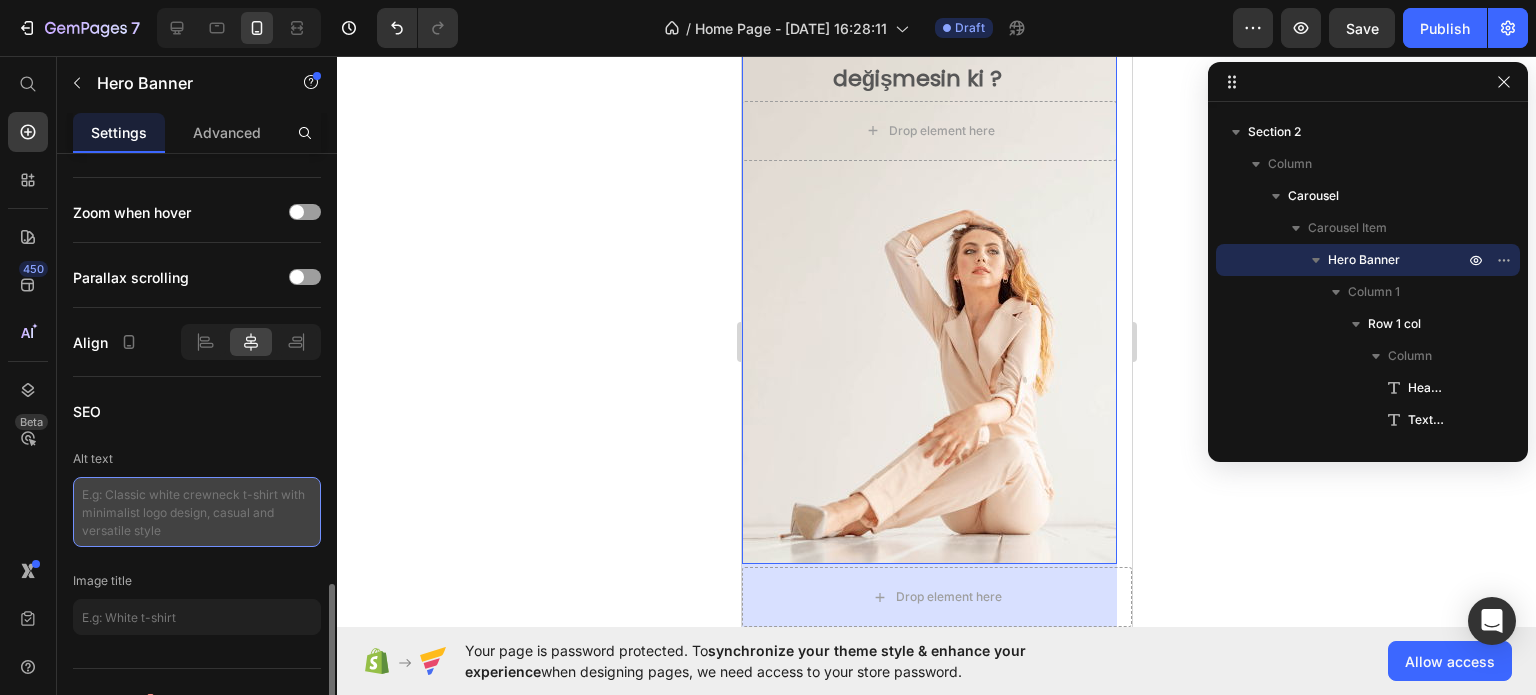click at bounding box center (197, 512) 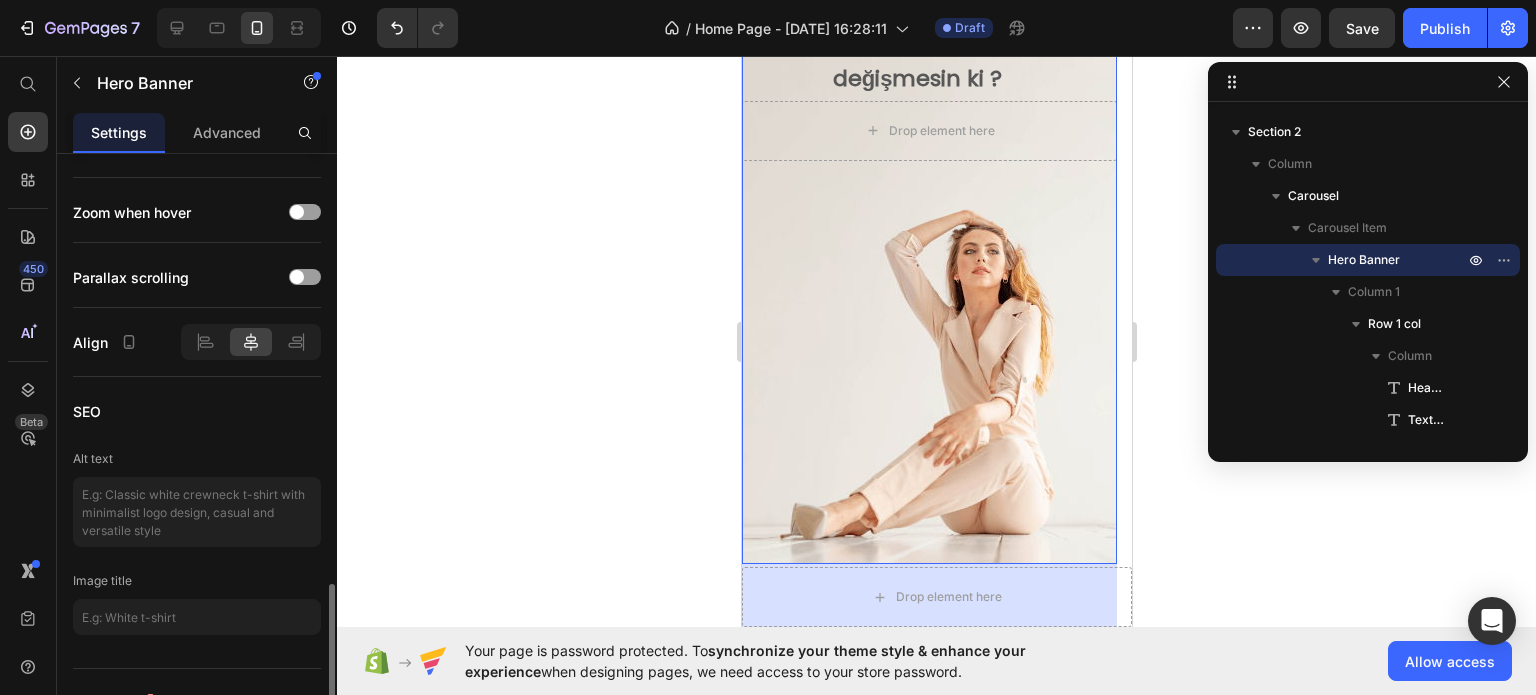 click on "SEO" at bounding box center (197, 411) 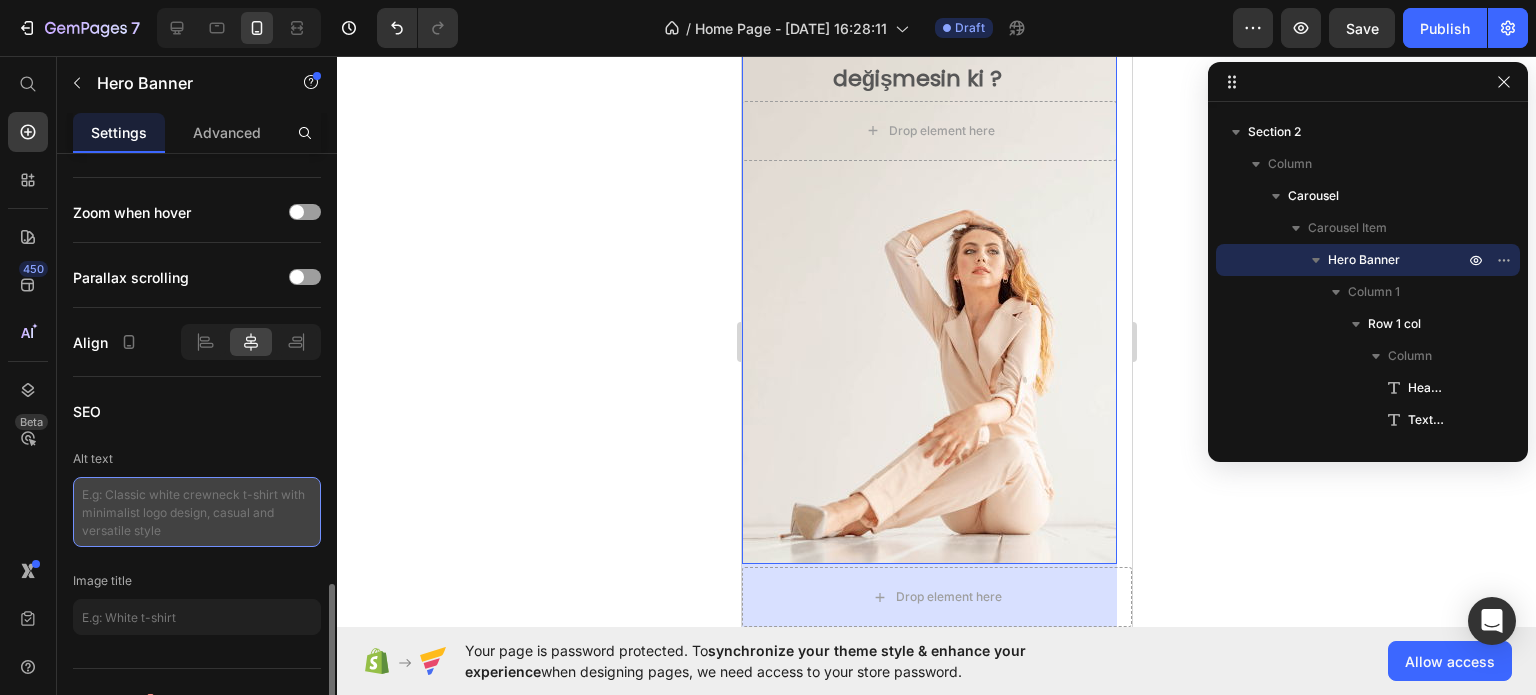 click at bounding box center (197, 512) 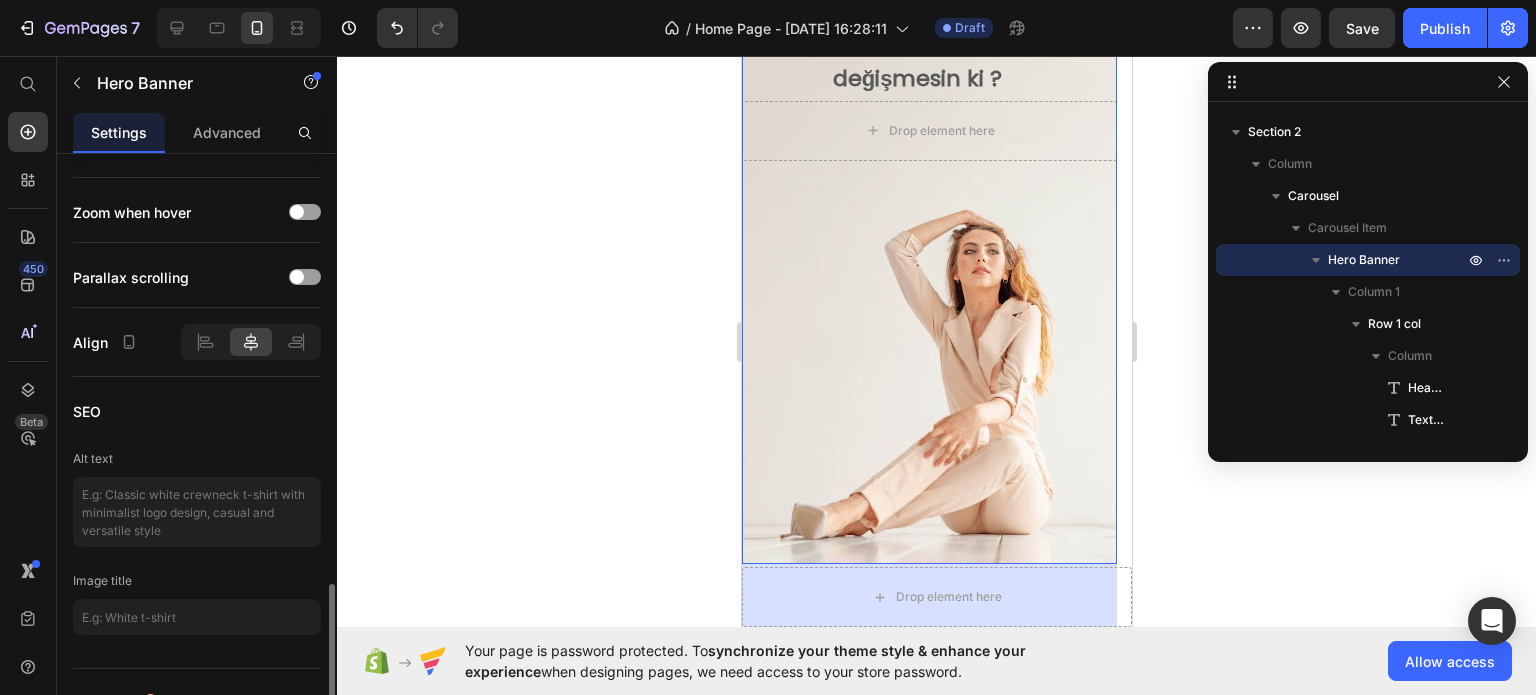 click on "SEO Alt text Image title" 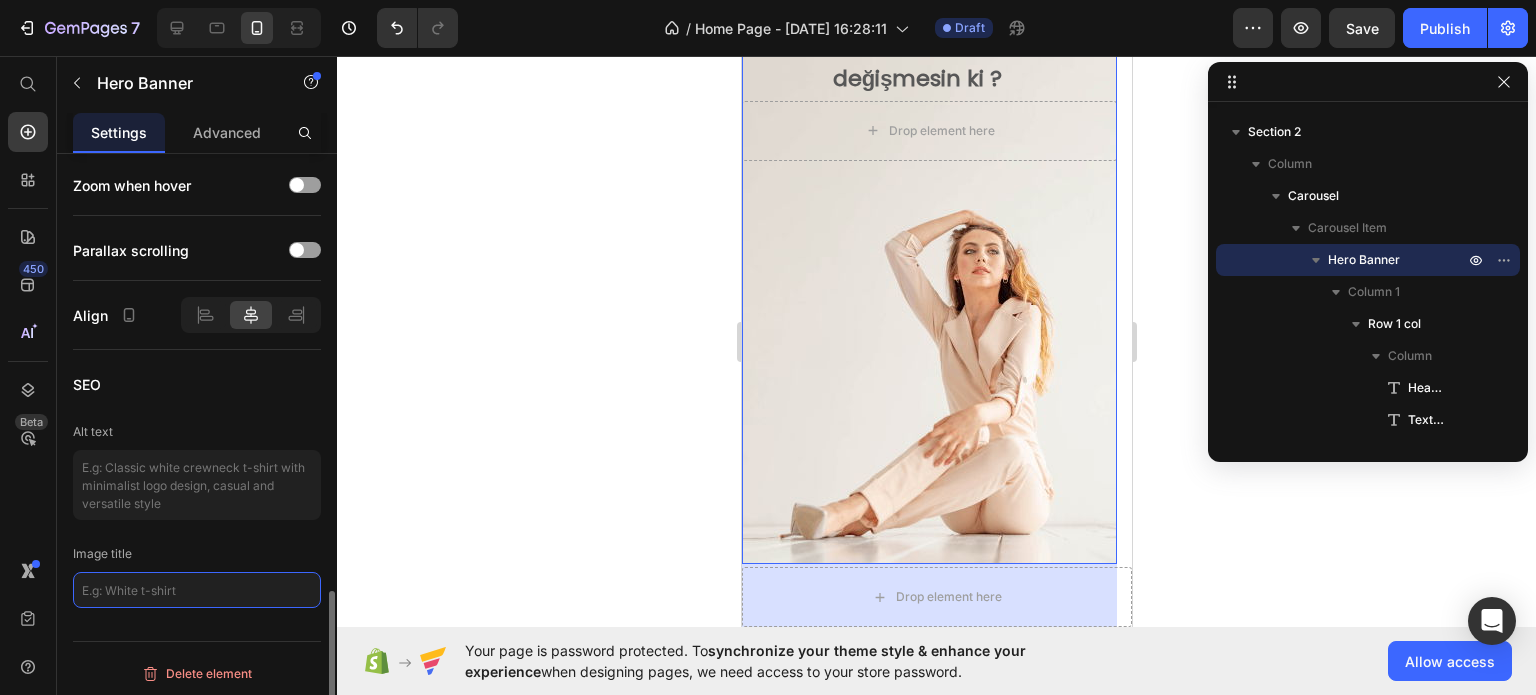 click 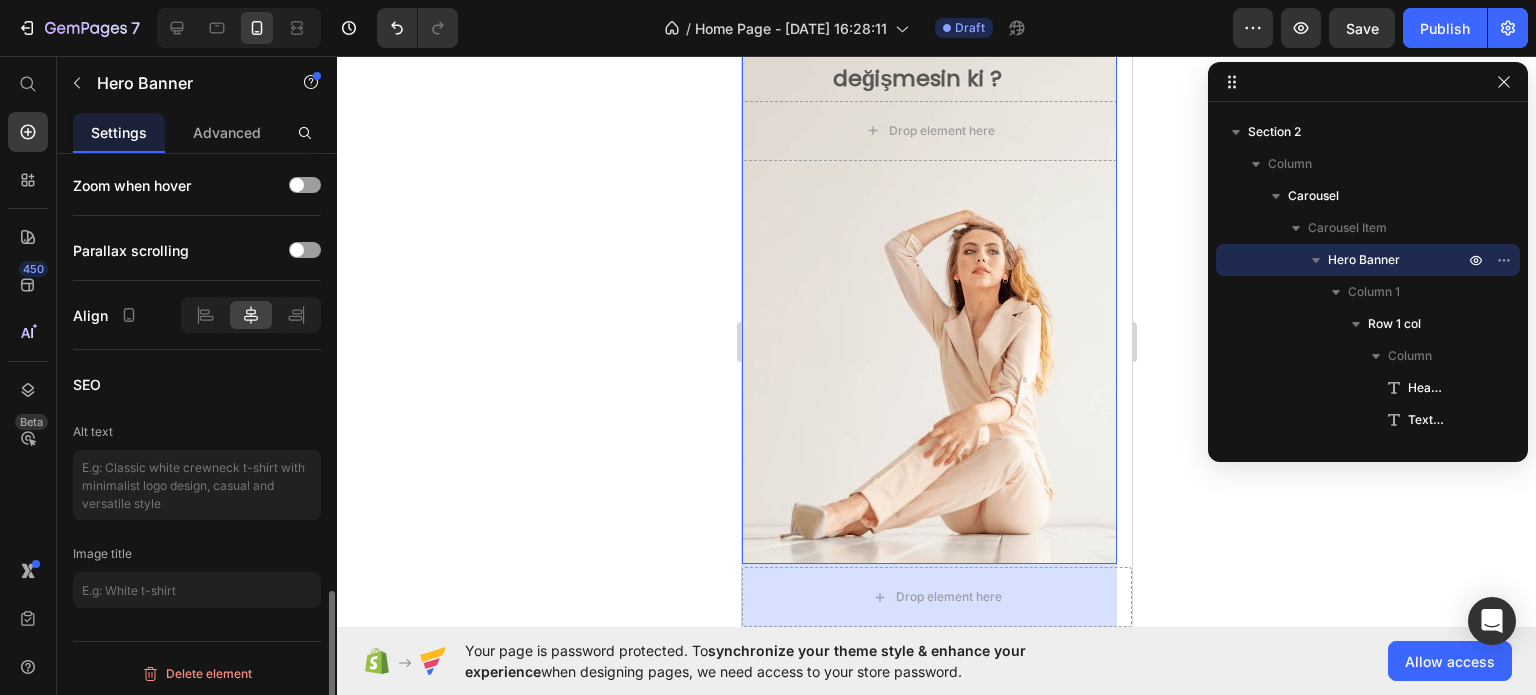 click on "SEO" at bounding box center (197, 384) 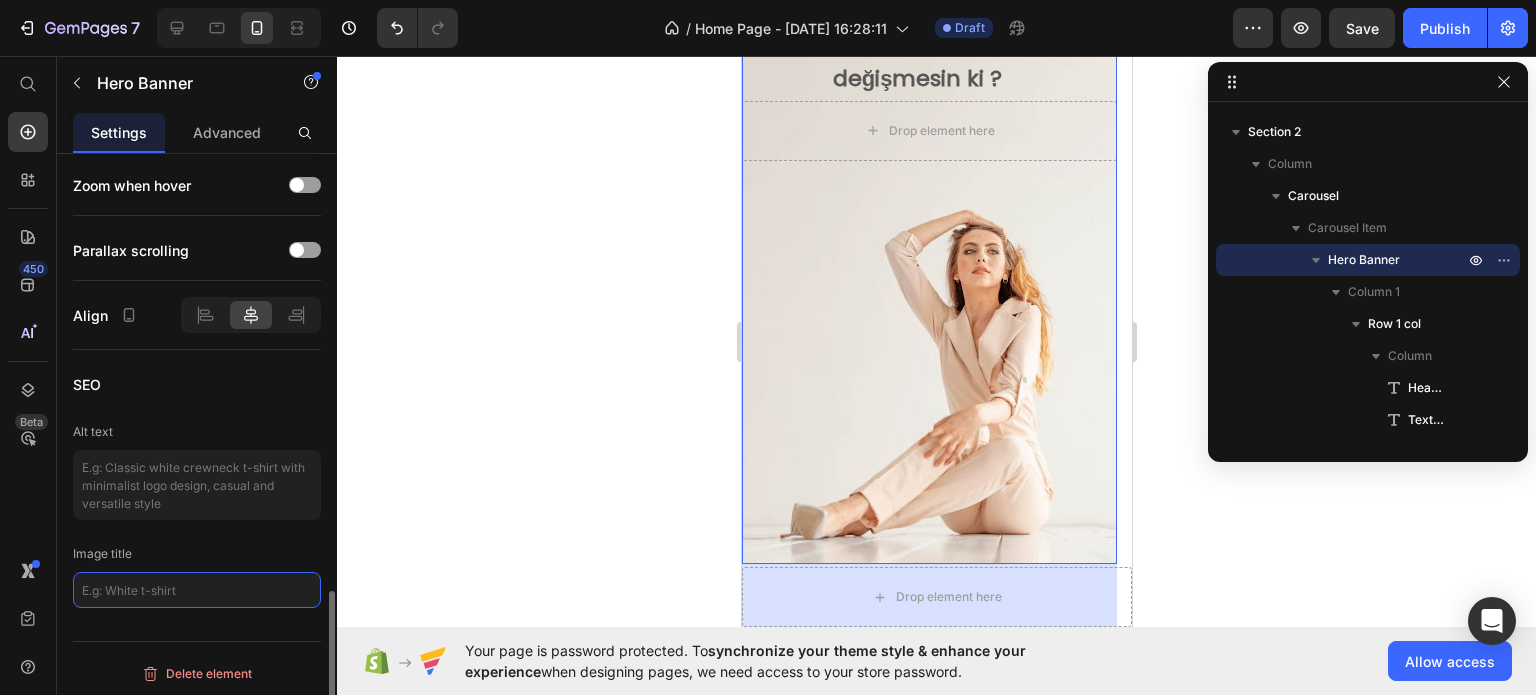 click 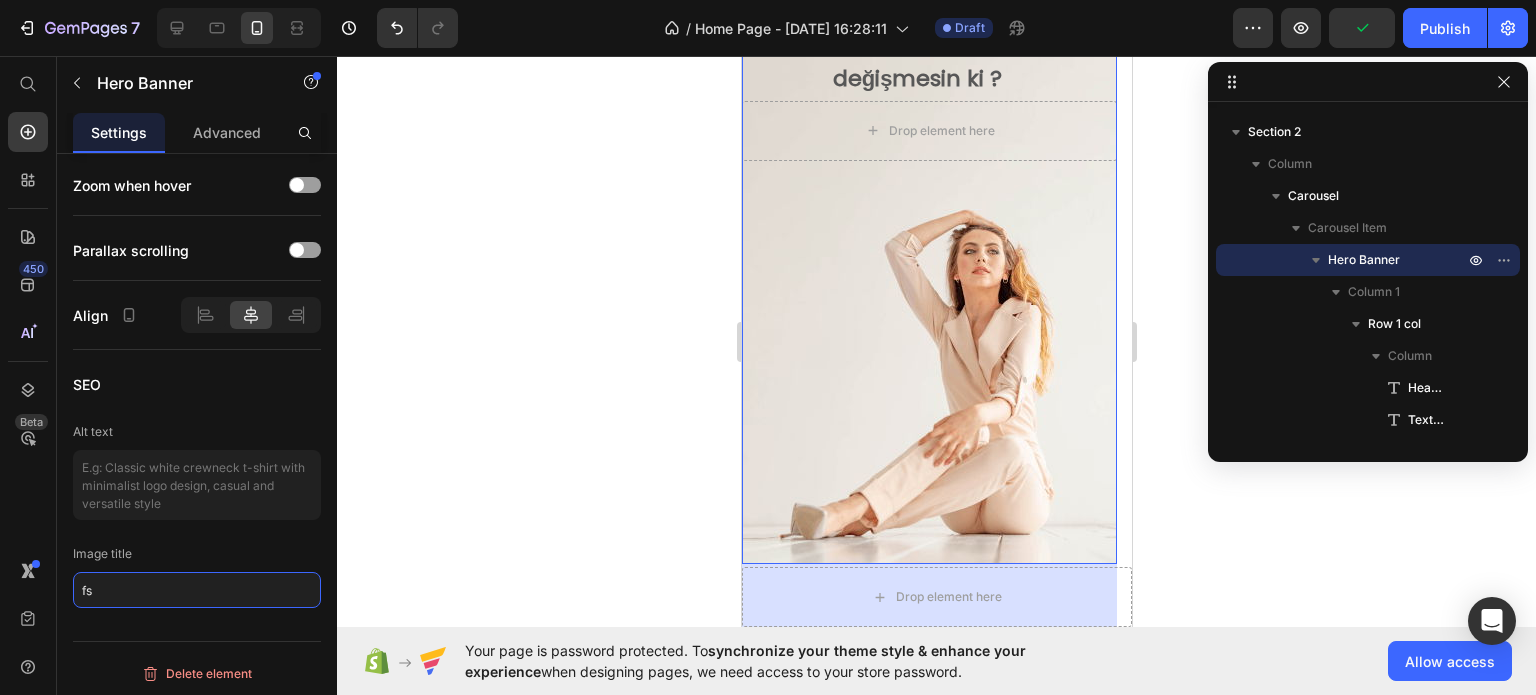 type on "f" 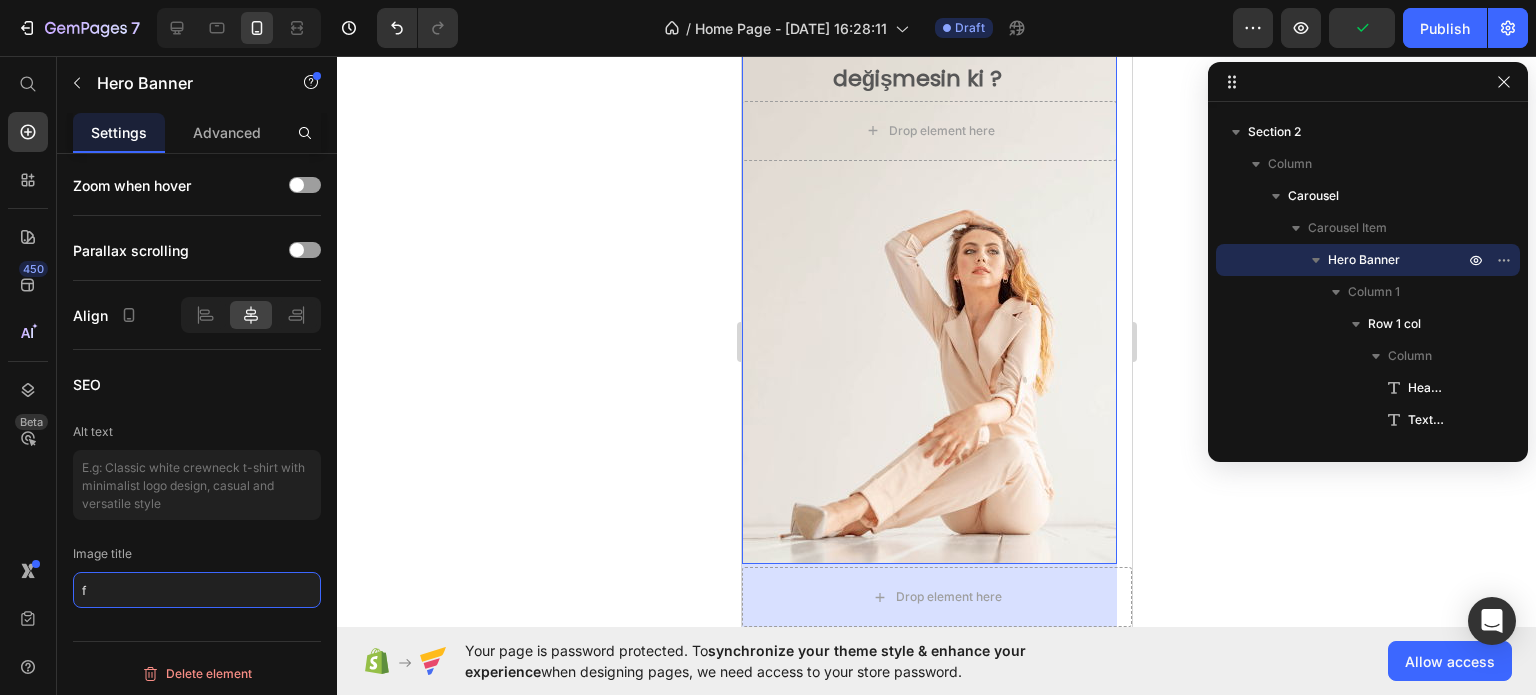 type 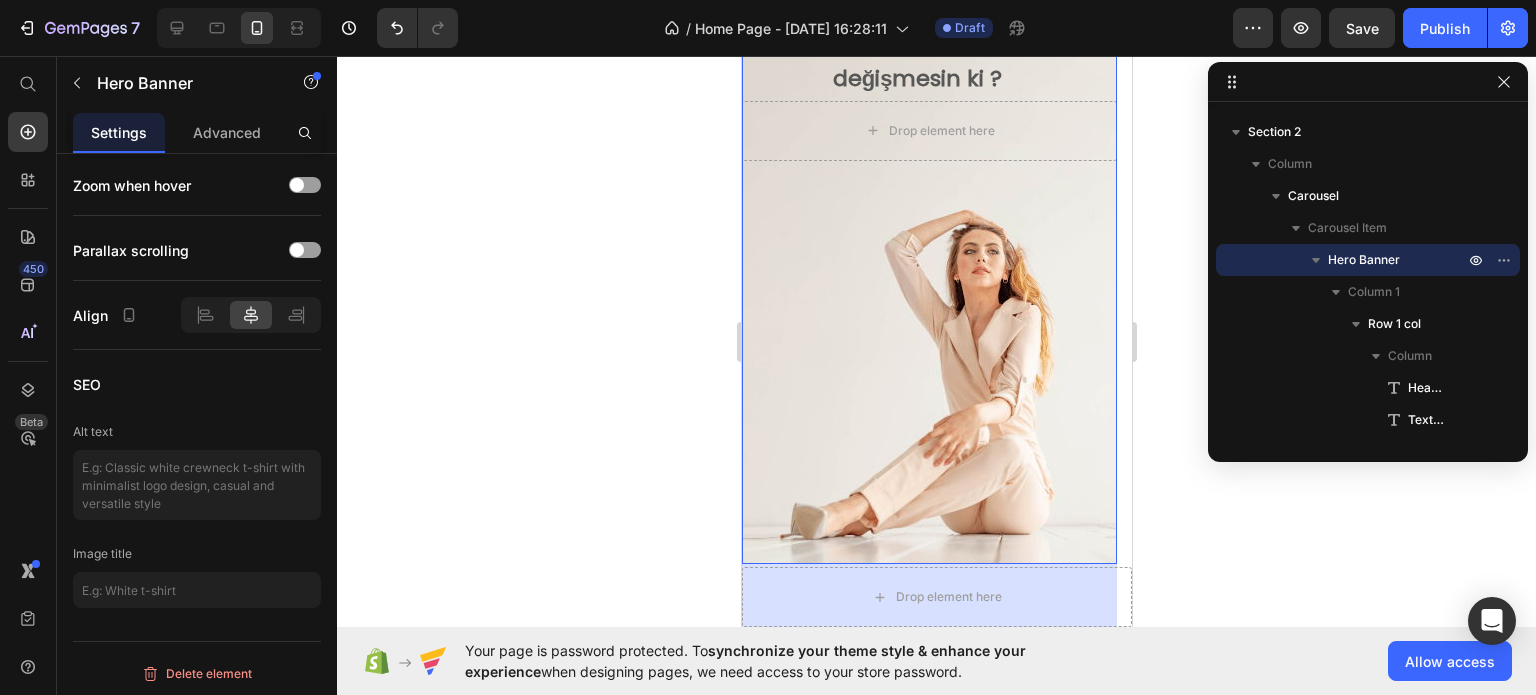 click 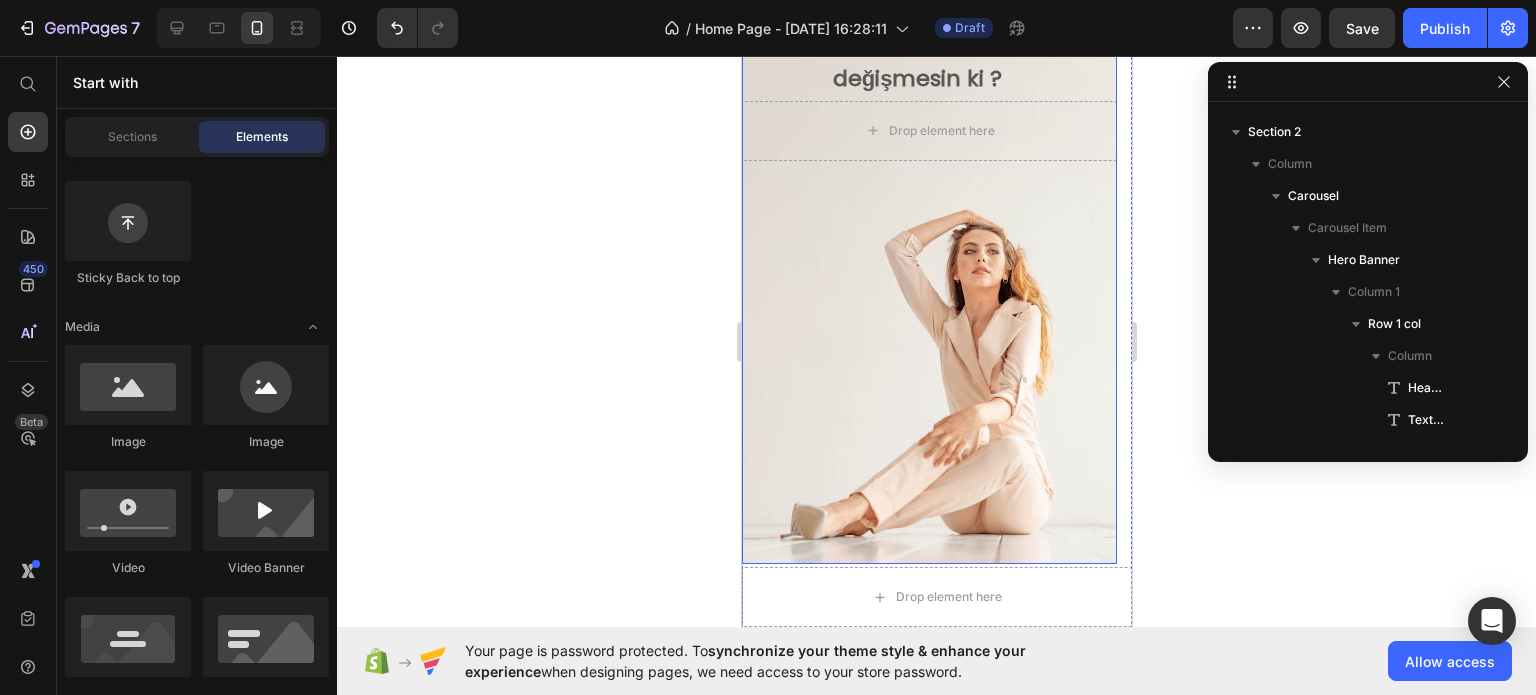 scroll, scrollTop: 0, scrollLeft: 0, axis: both 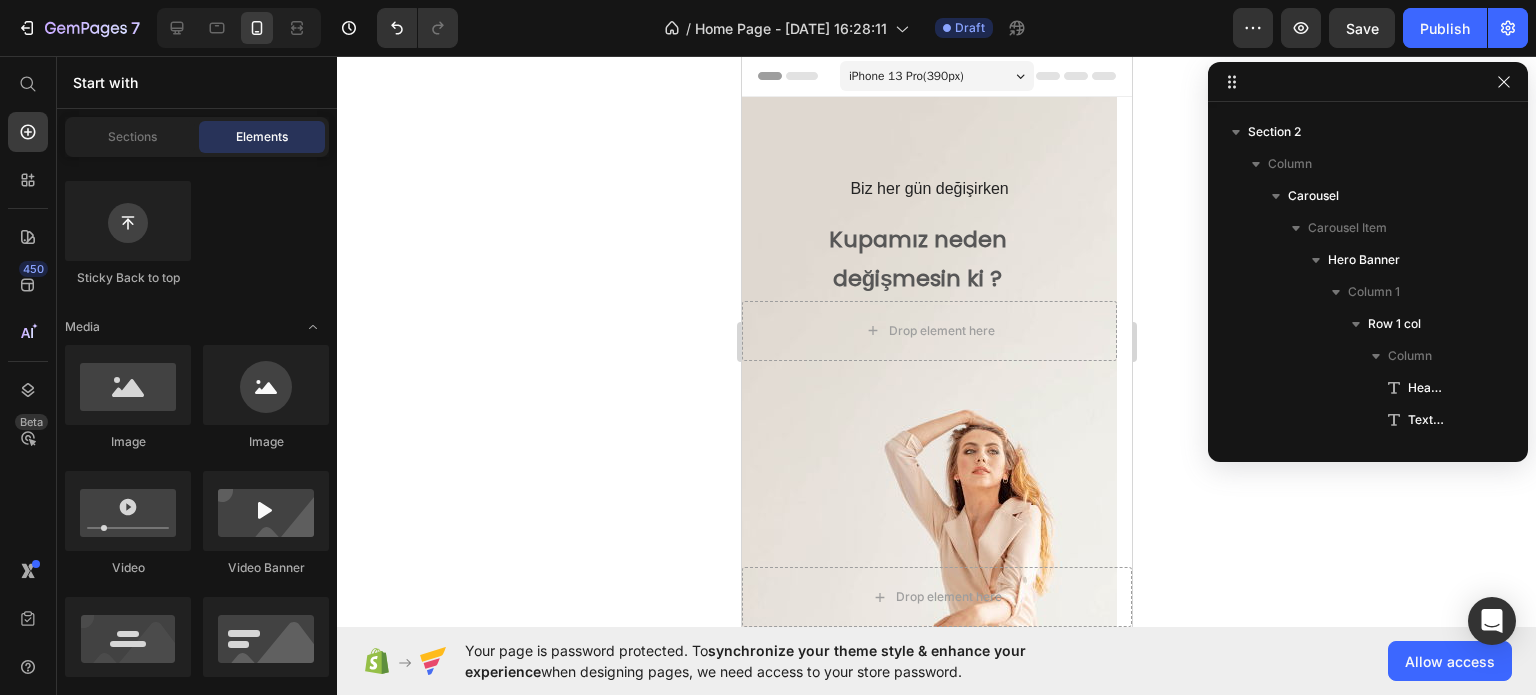 click 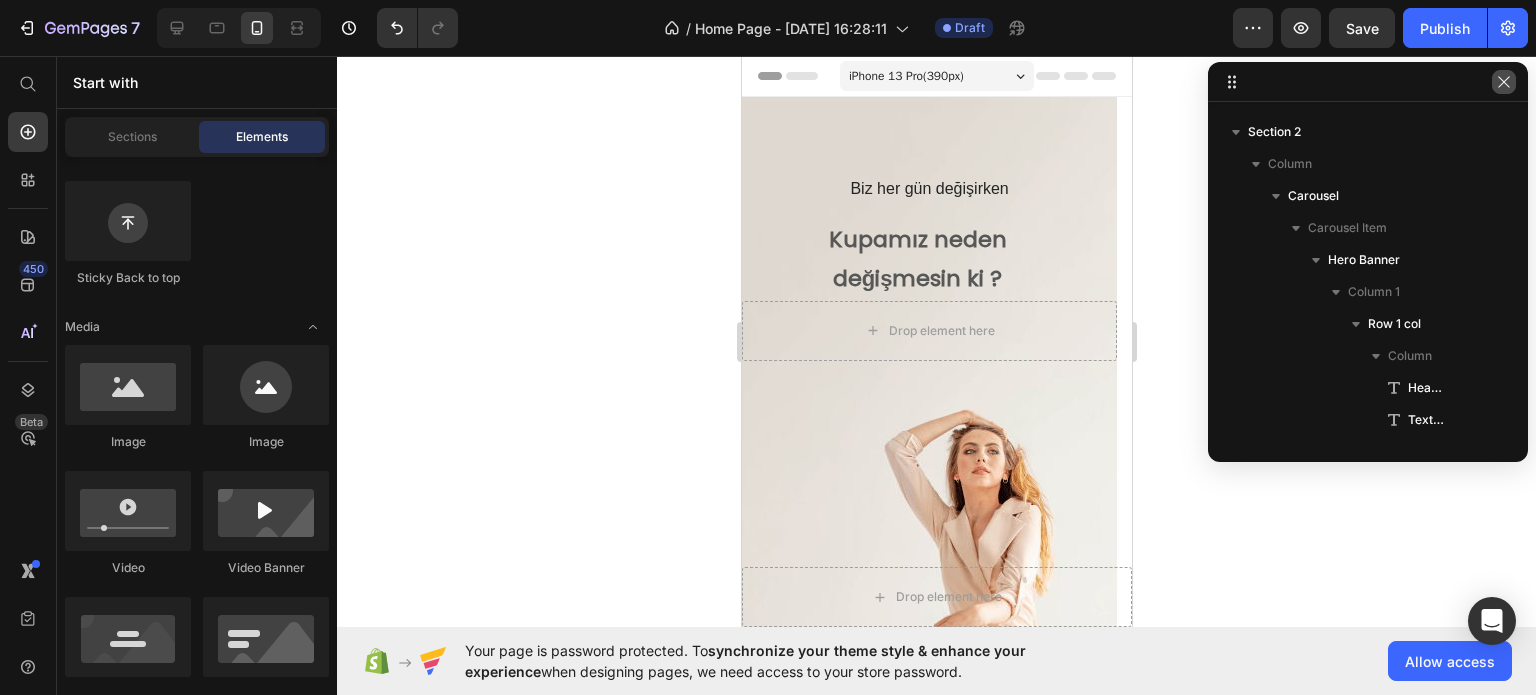 click 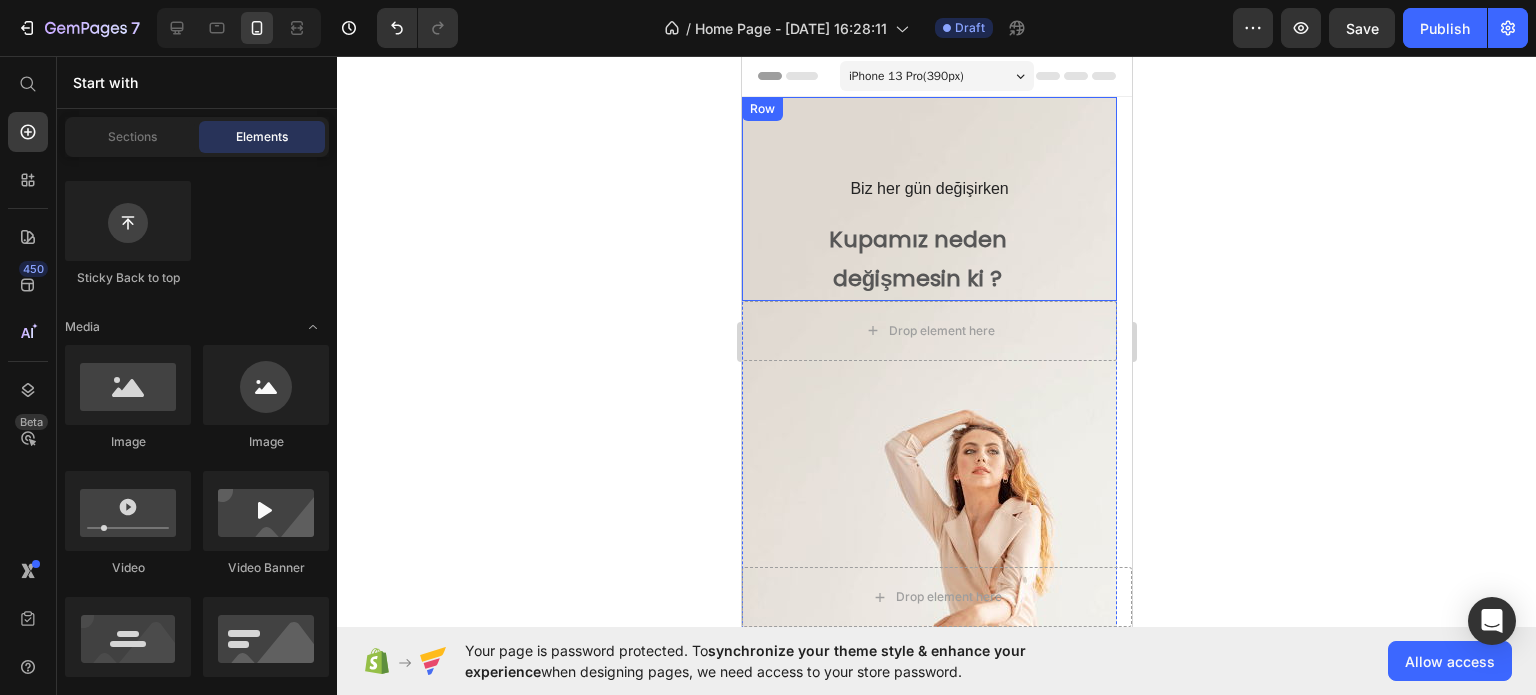 click on "Biz her gün değişirken Heading Kupamız neden  değişmesin ki ? Text block Row" at bounding box center [928, 199] 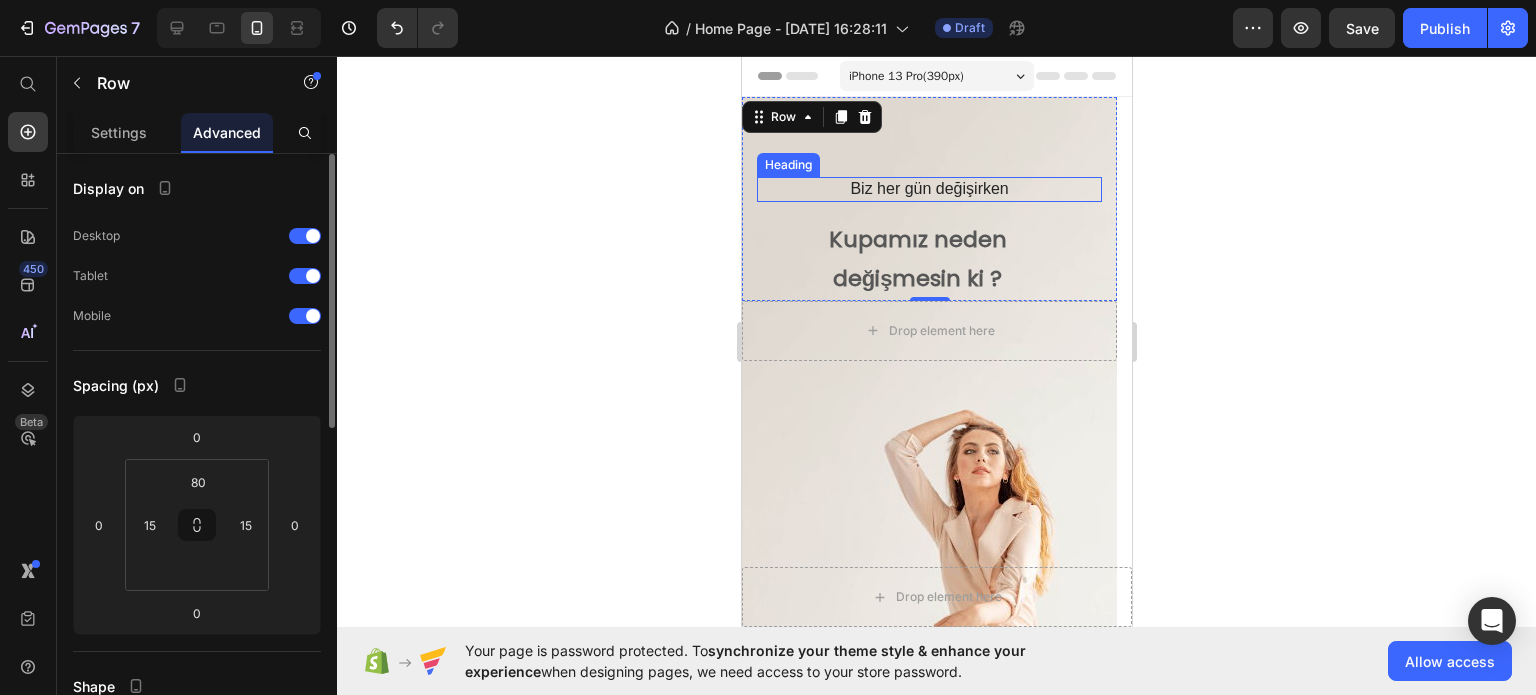 click on "Biz her gün değişirken" at bounding box center (928, 189) 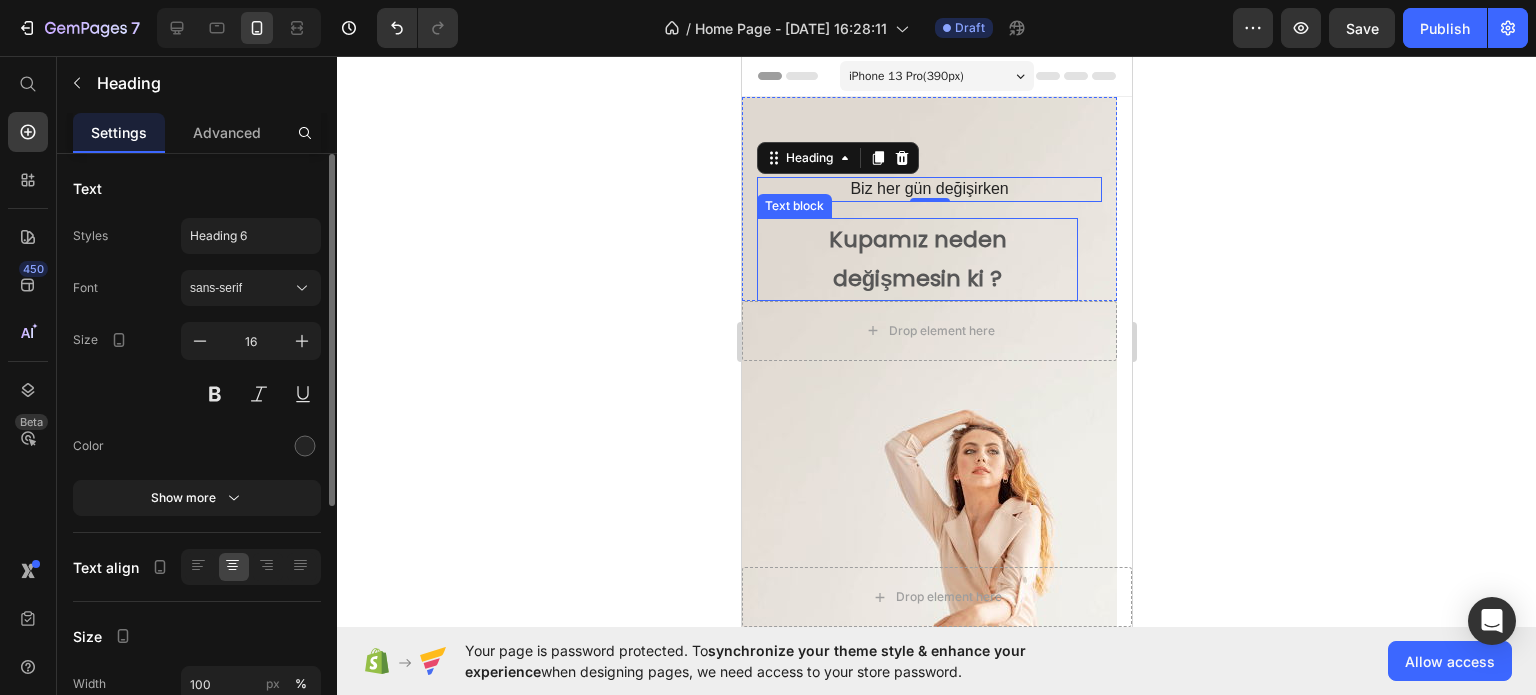 click on "Kupamız neden" at bounding box center [916, 240] 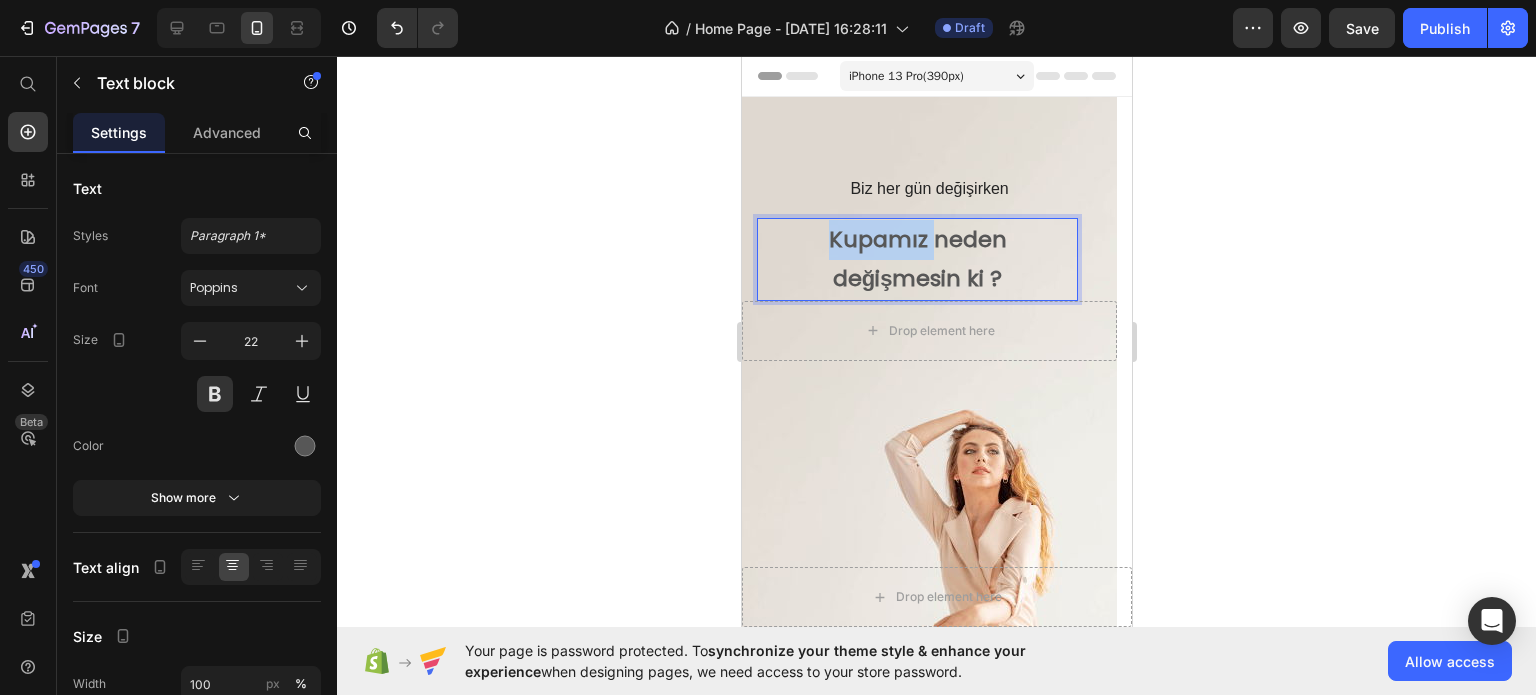 click on "Kupamız neden" at bounding box center (916, 240) 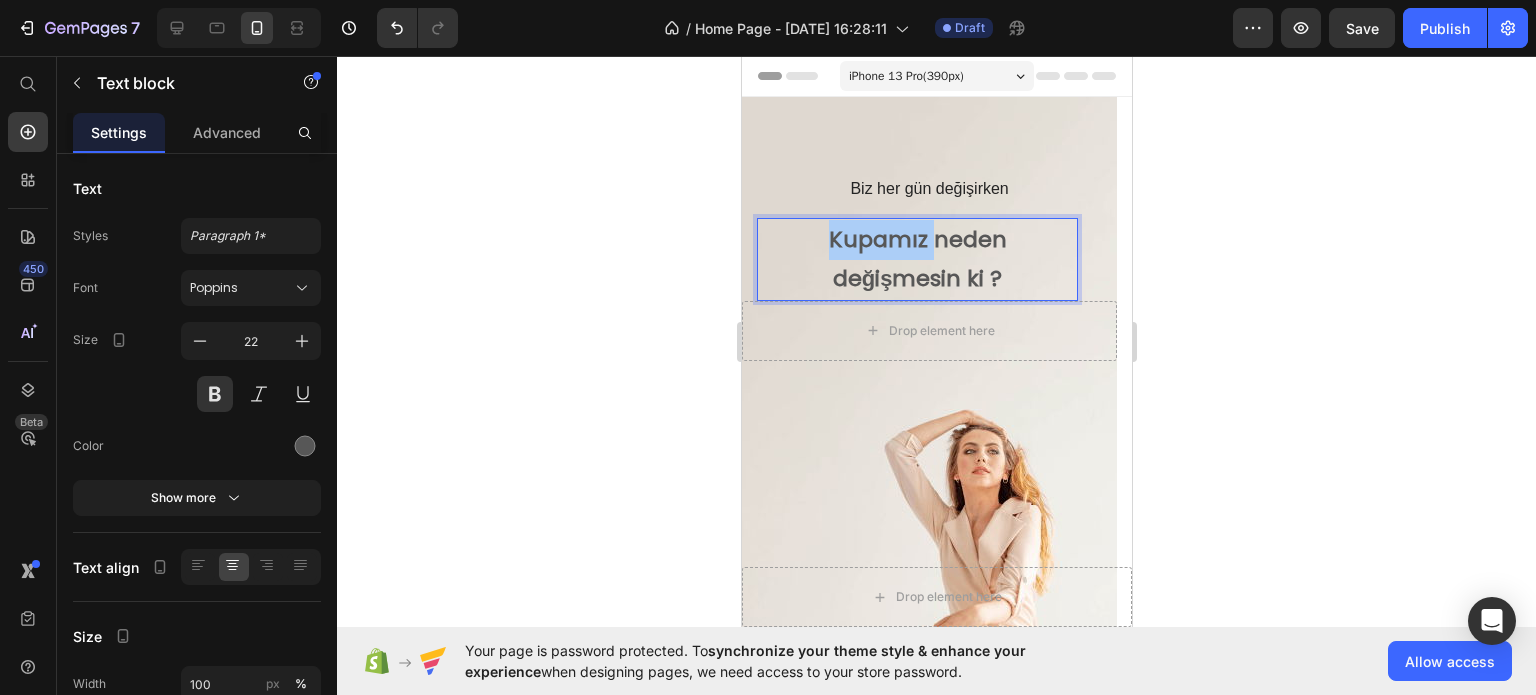 click 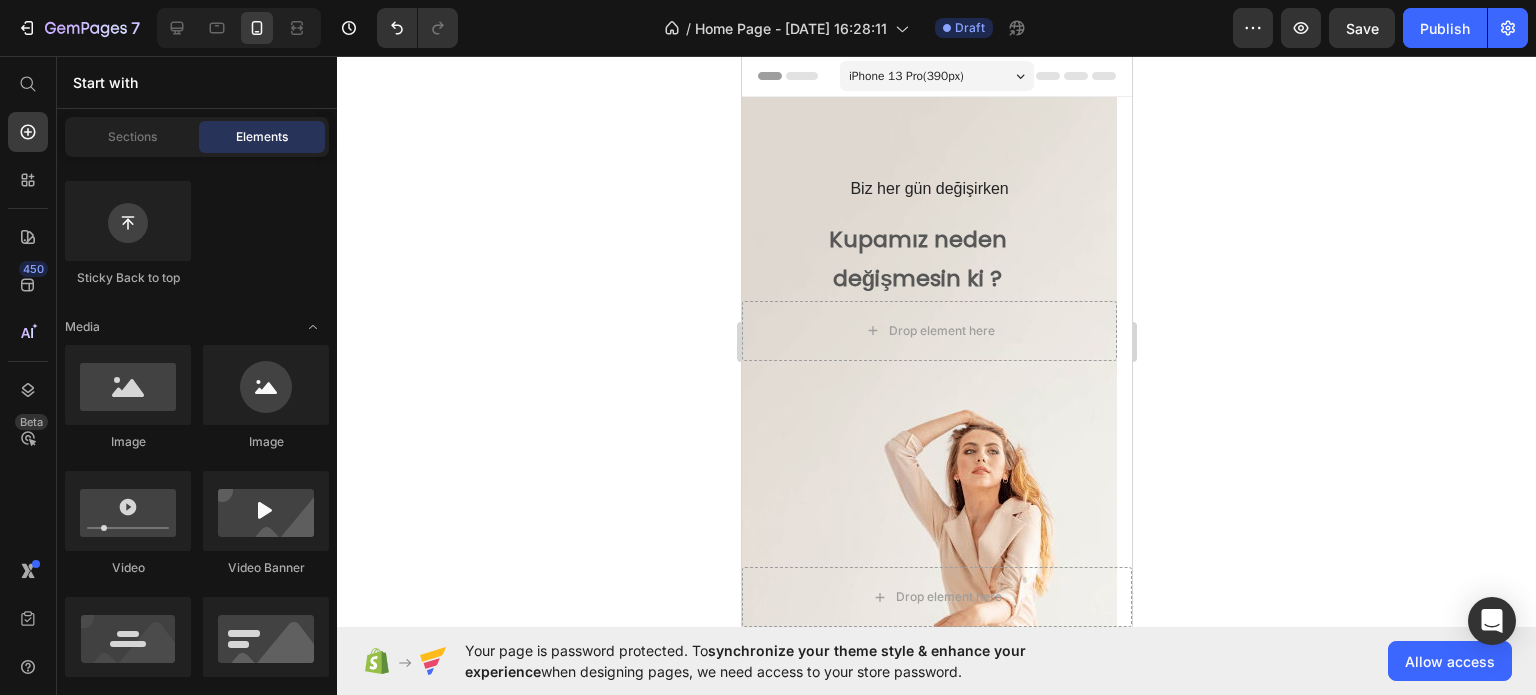 click on "Kupamız neden" at bounding box center (916, 240) 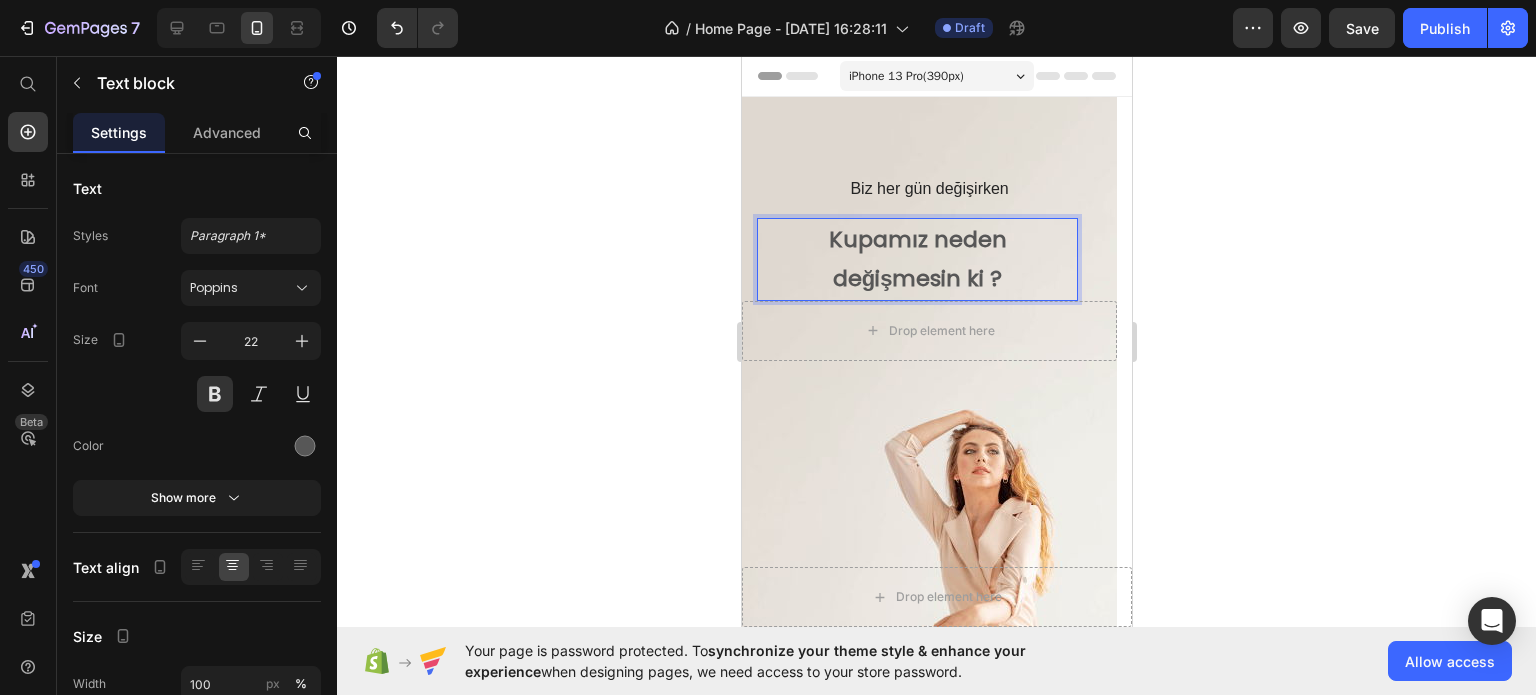 click on "Kupamız neden" at bounding box center (916, 240) 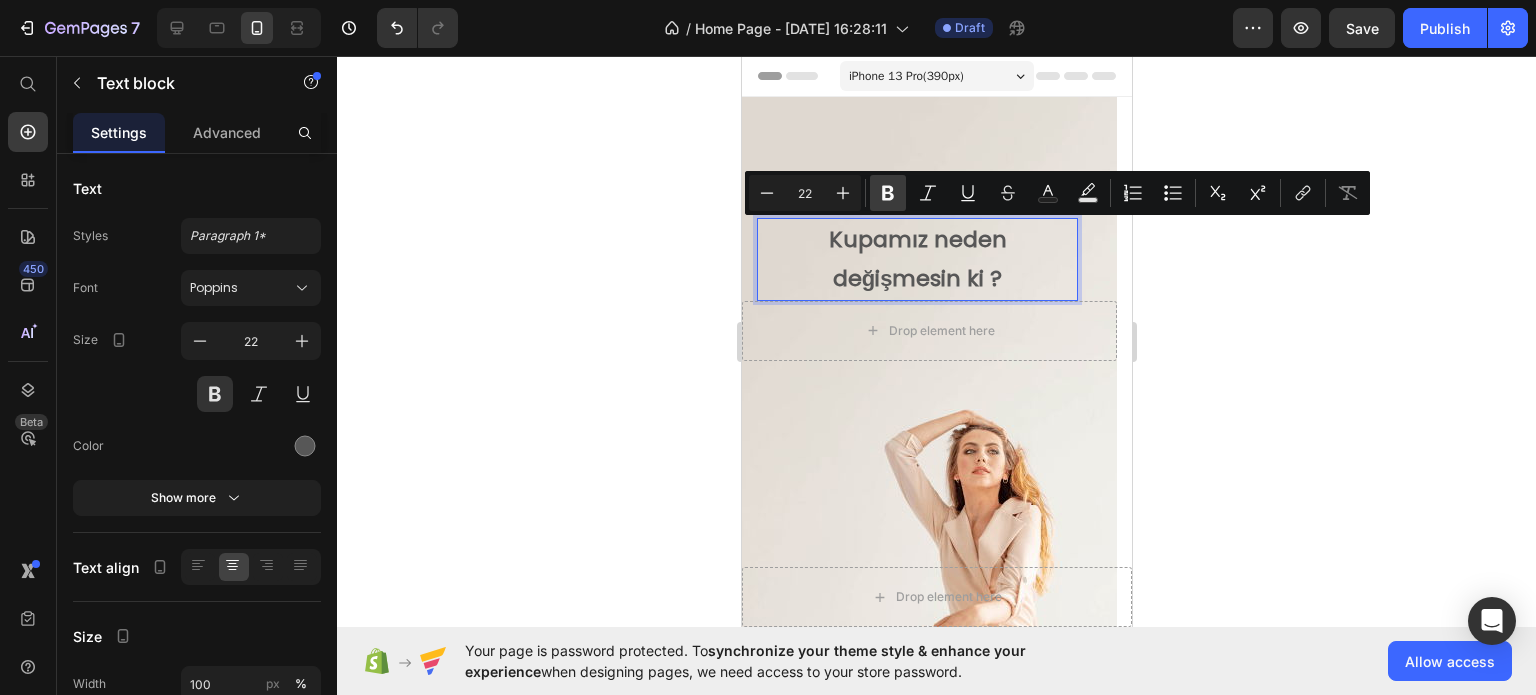 click 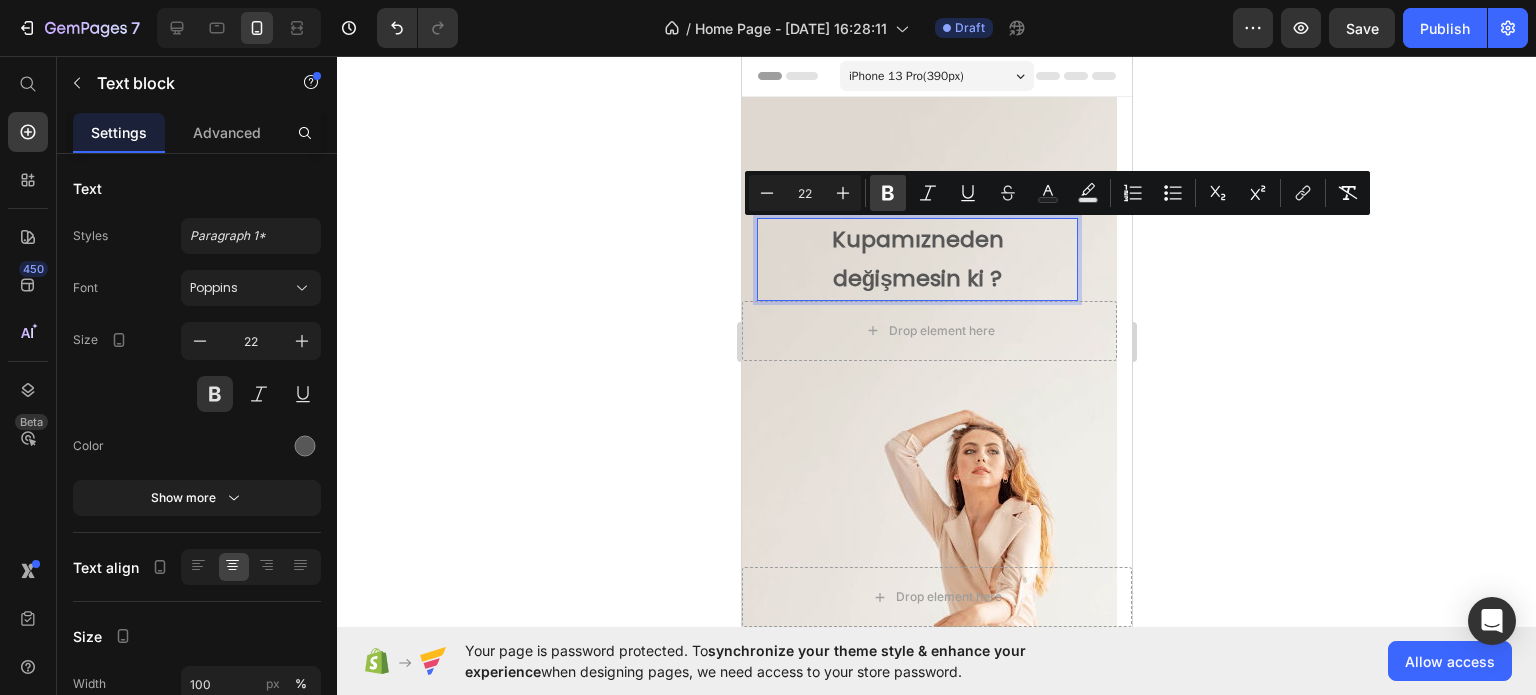 click 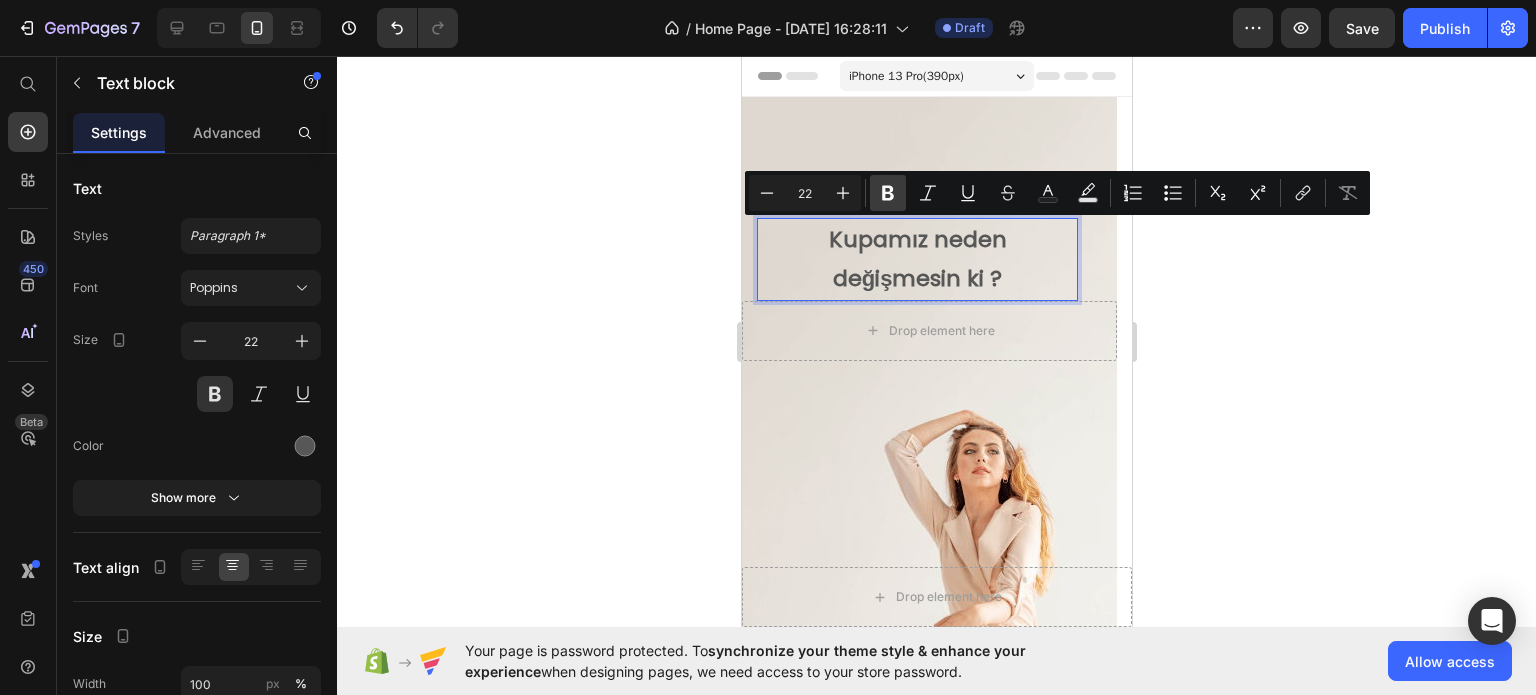 click 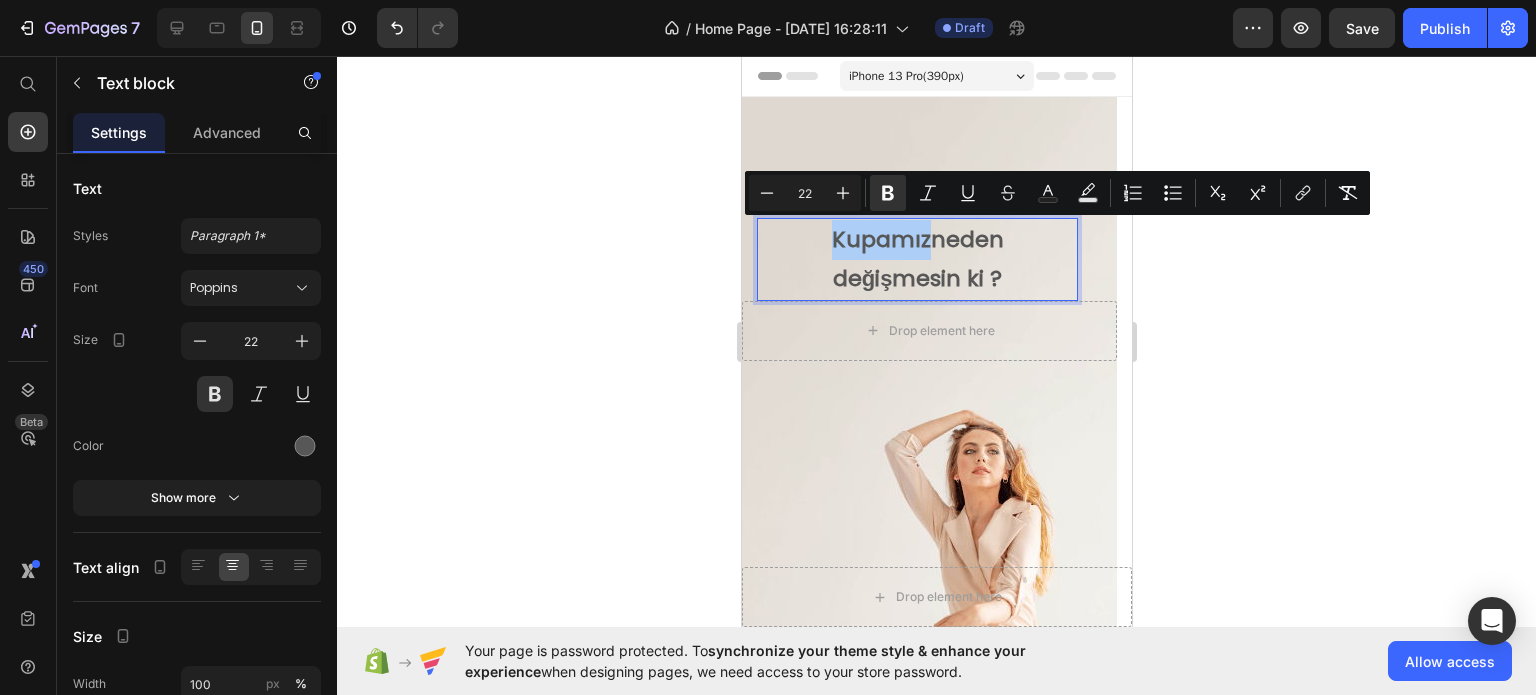 click 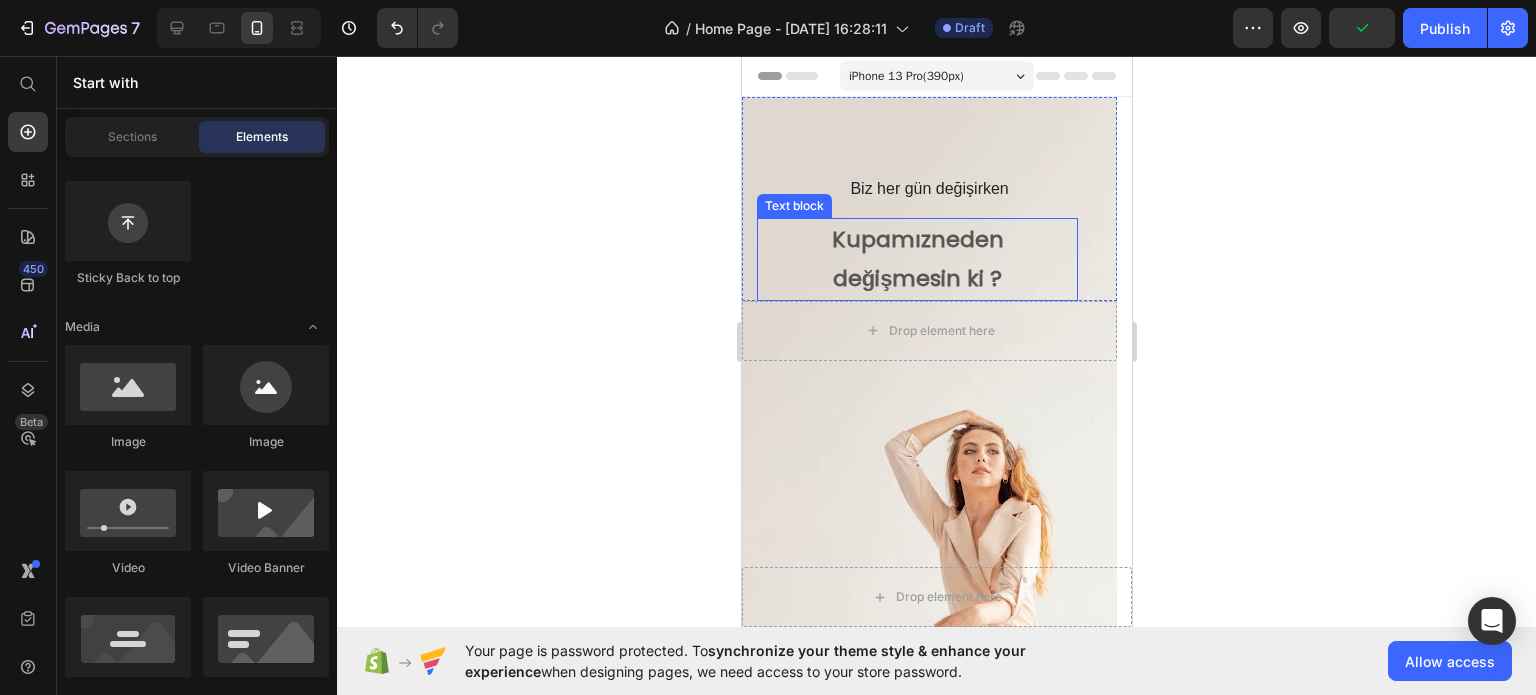 click on "değişmesin ki ?" at bounding box center (916, 279) 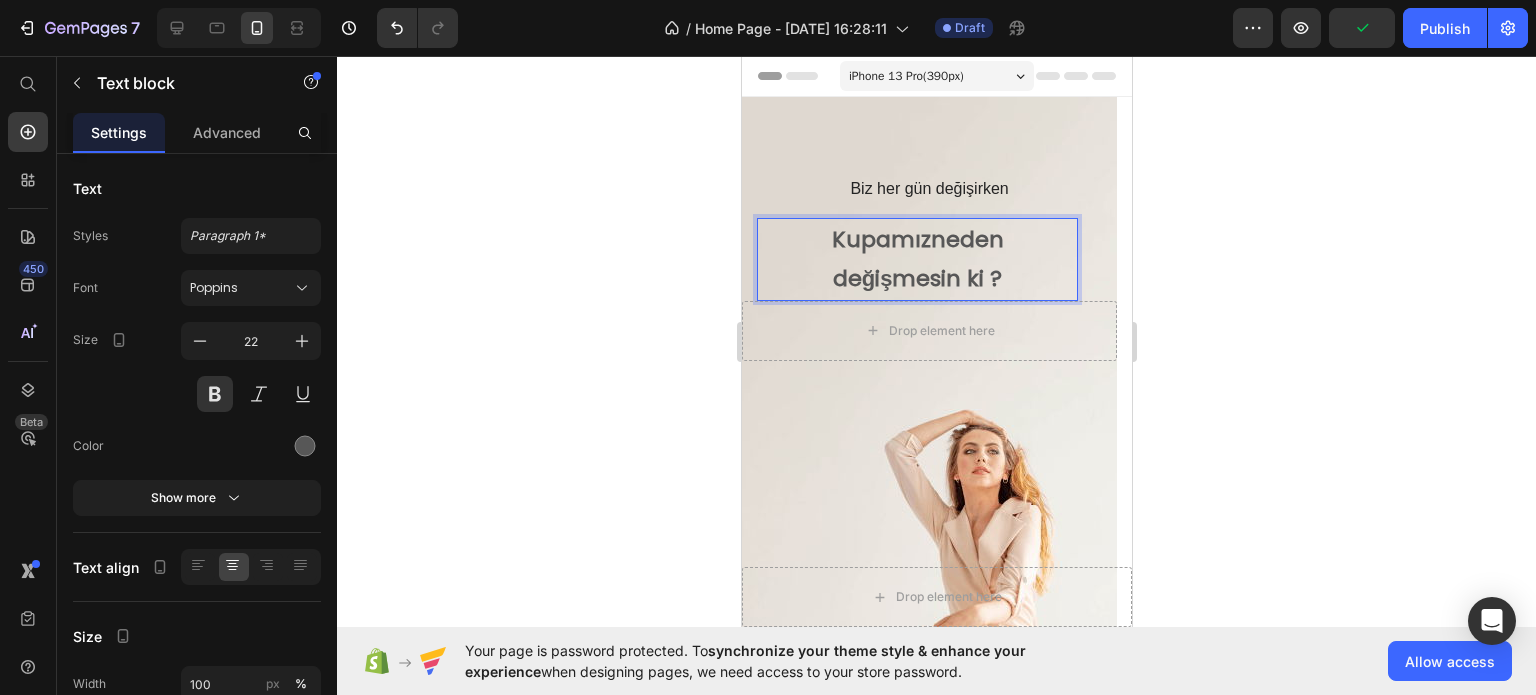 click on "değişmesin ki ?" at bounding box center [916, 279] 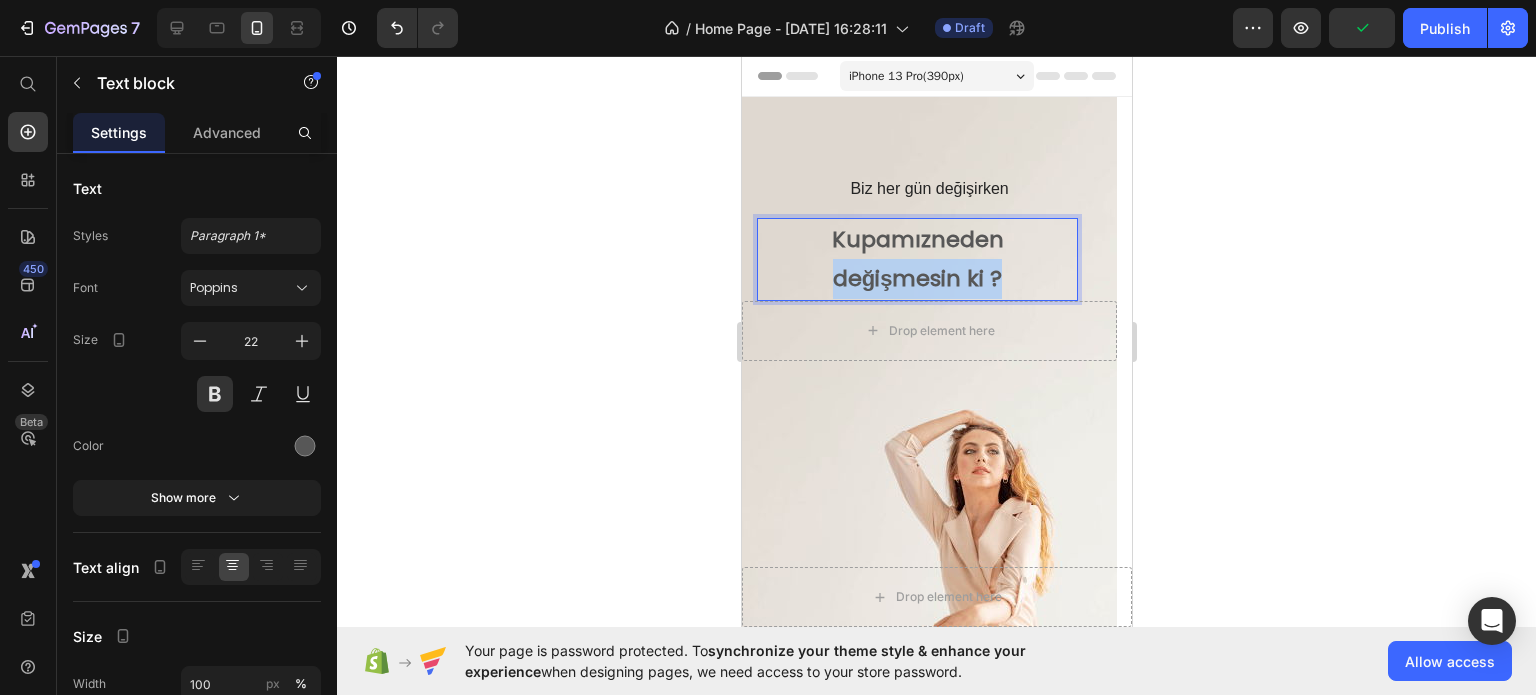 click on "değişmesin ki ?" at bounding box center (916, 279) 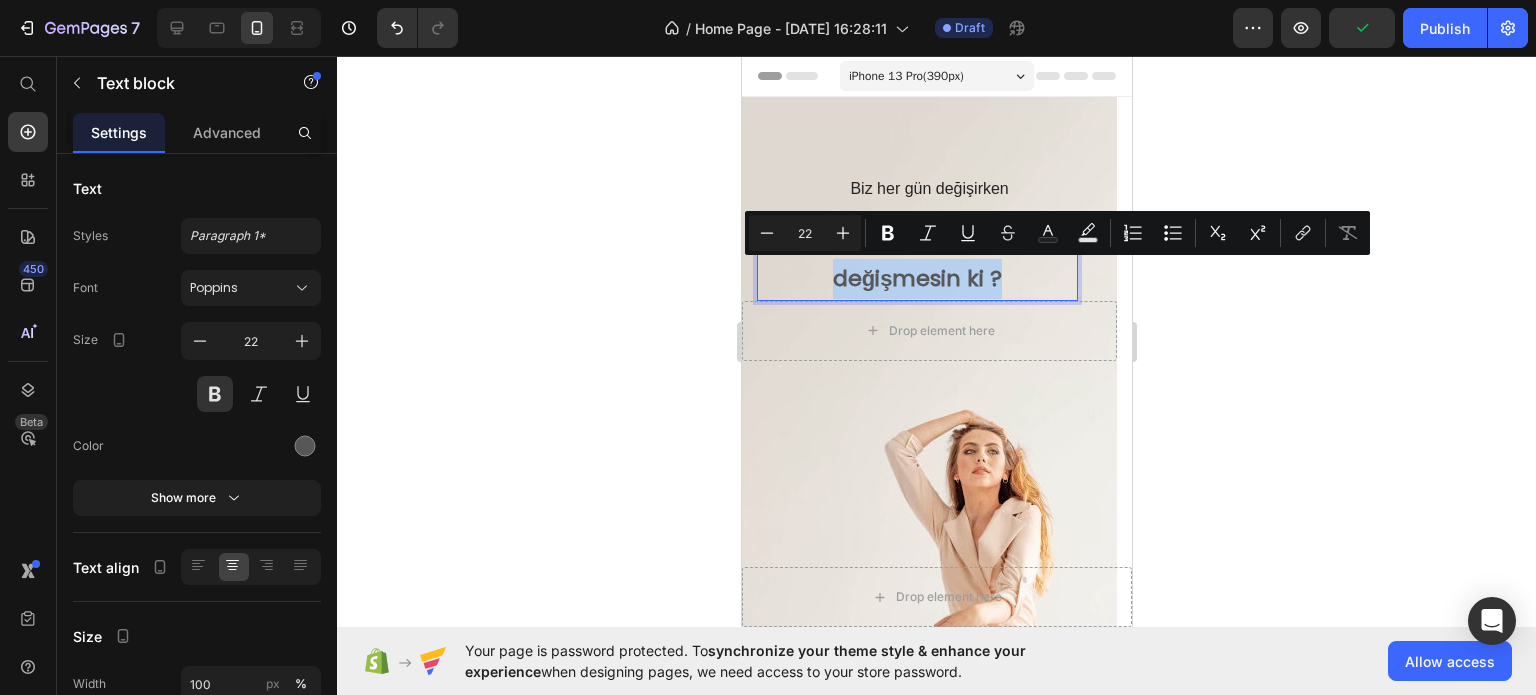 click on "değişmesin ki ?" at bounding box center (916, 279) 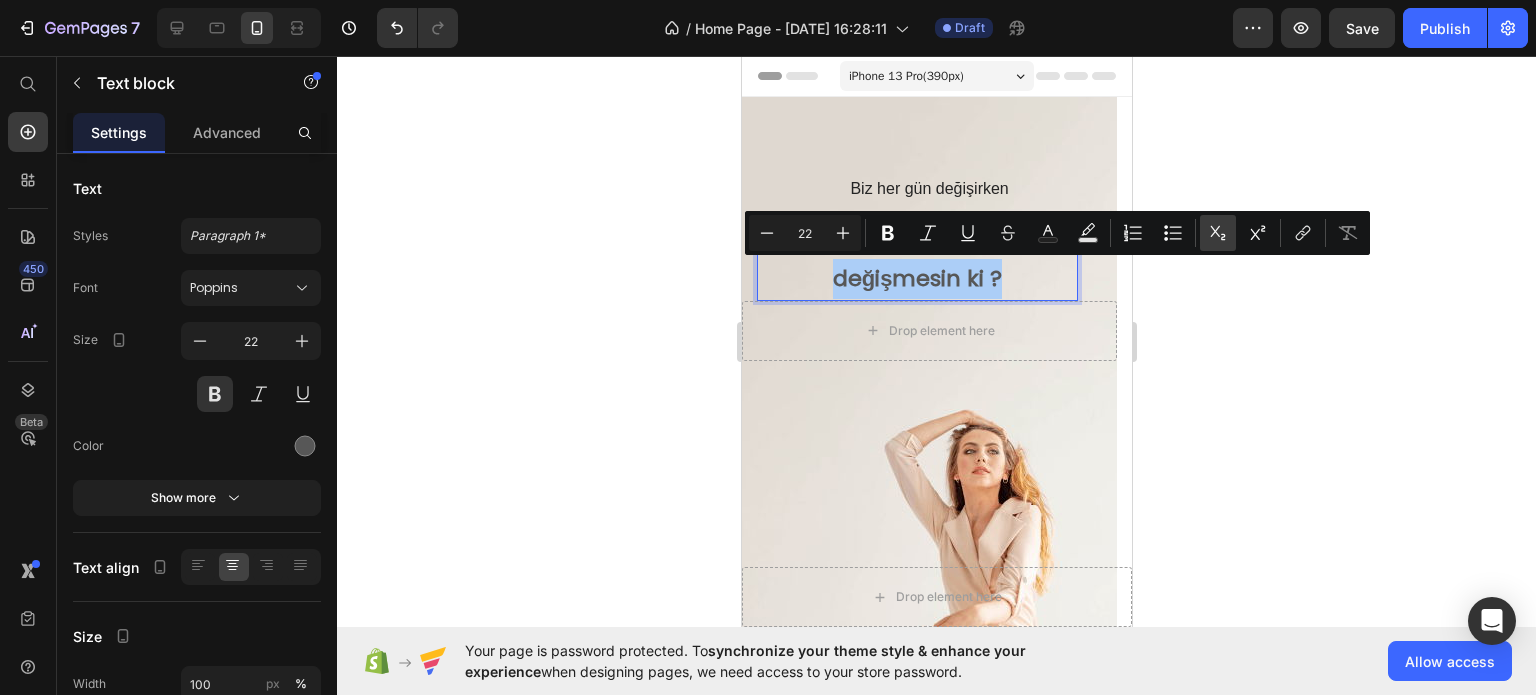 click on "Subscript" at bounding box center [1218, 233] 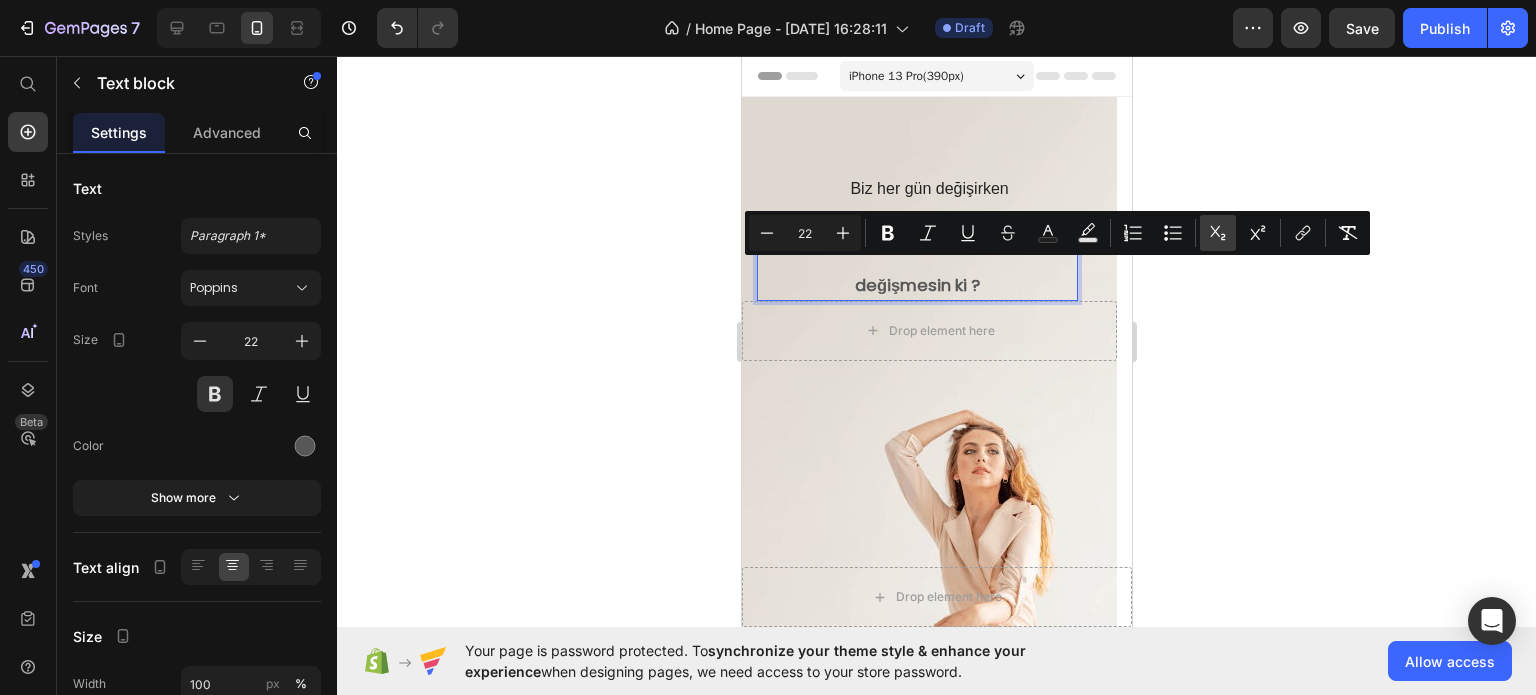 click on "Subscript" at bounding box center (1218, 233) 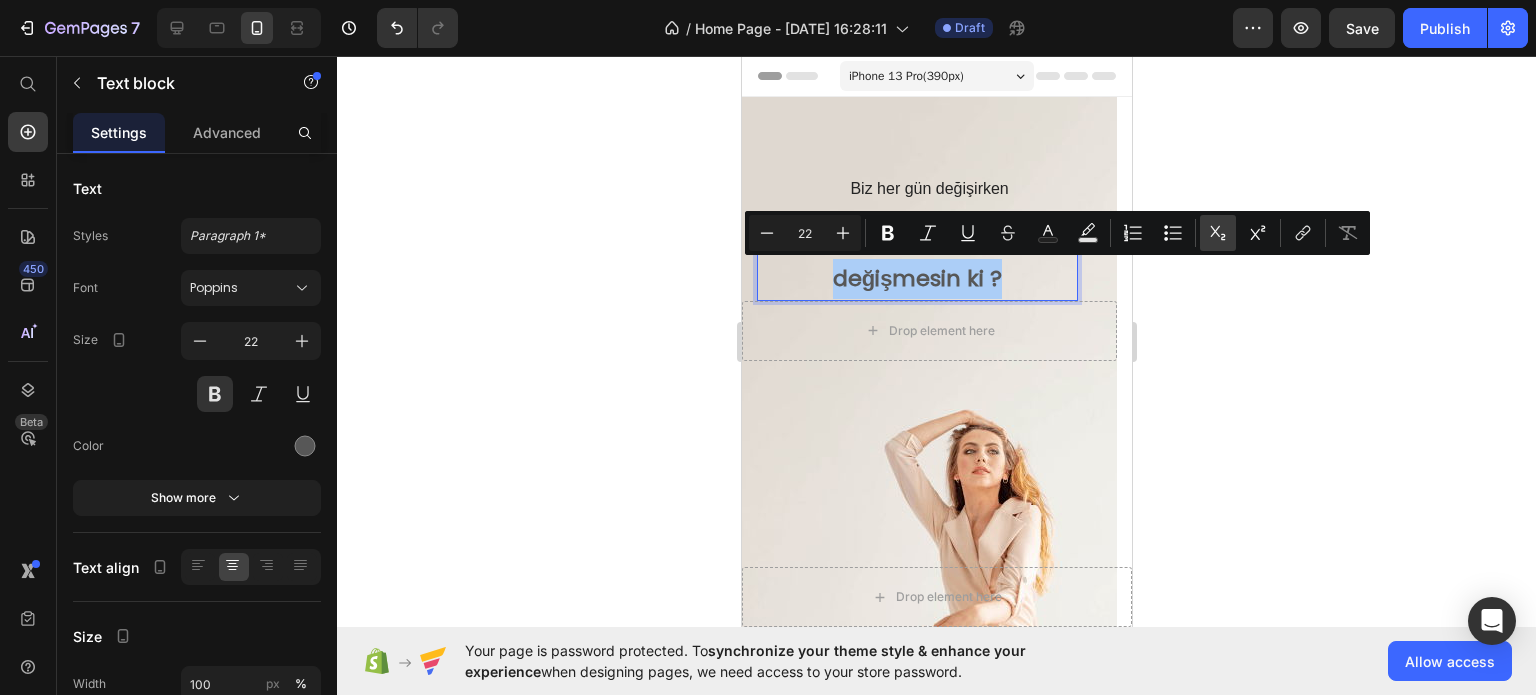 click on "Subscript" at bounding box center [1218, 233] 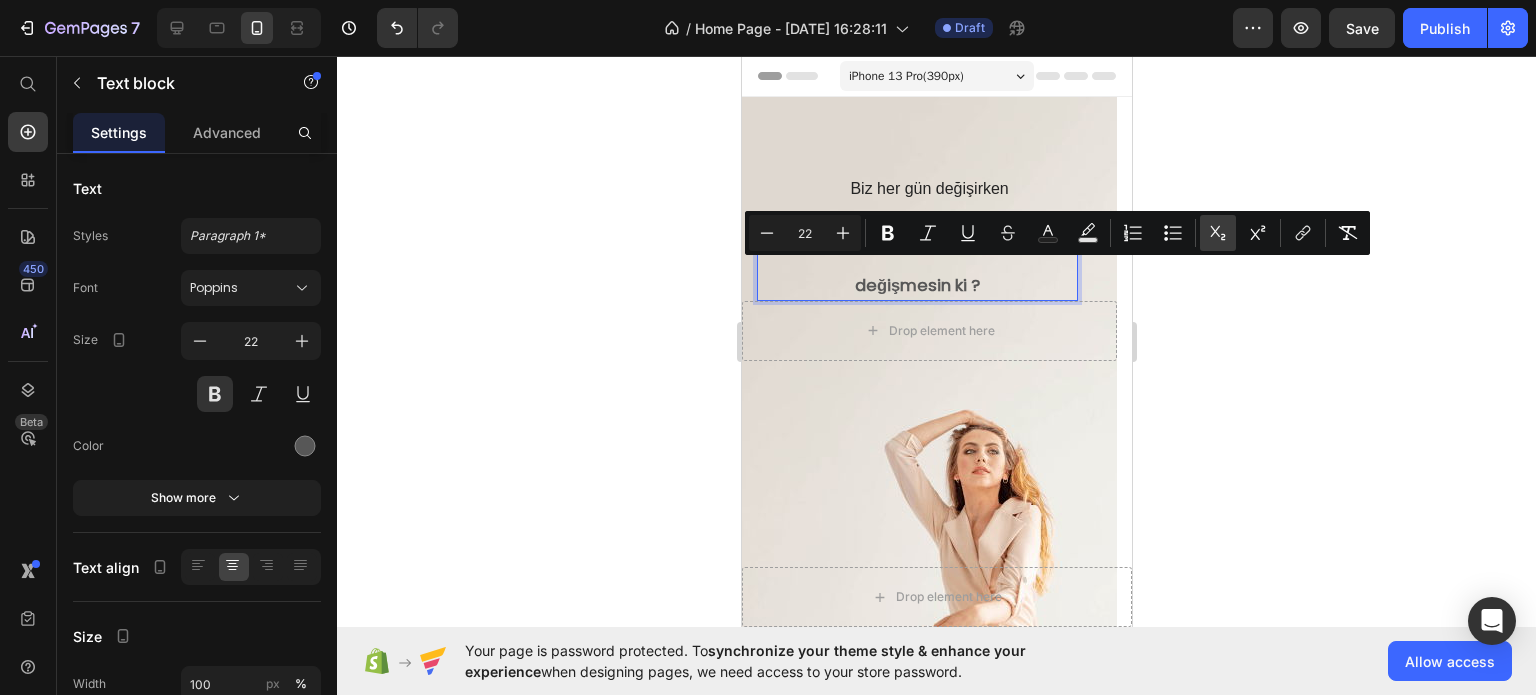 click on "Subscript" at bounding box center [1218, 233] 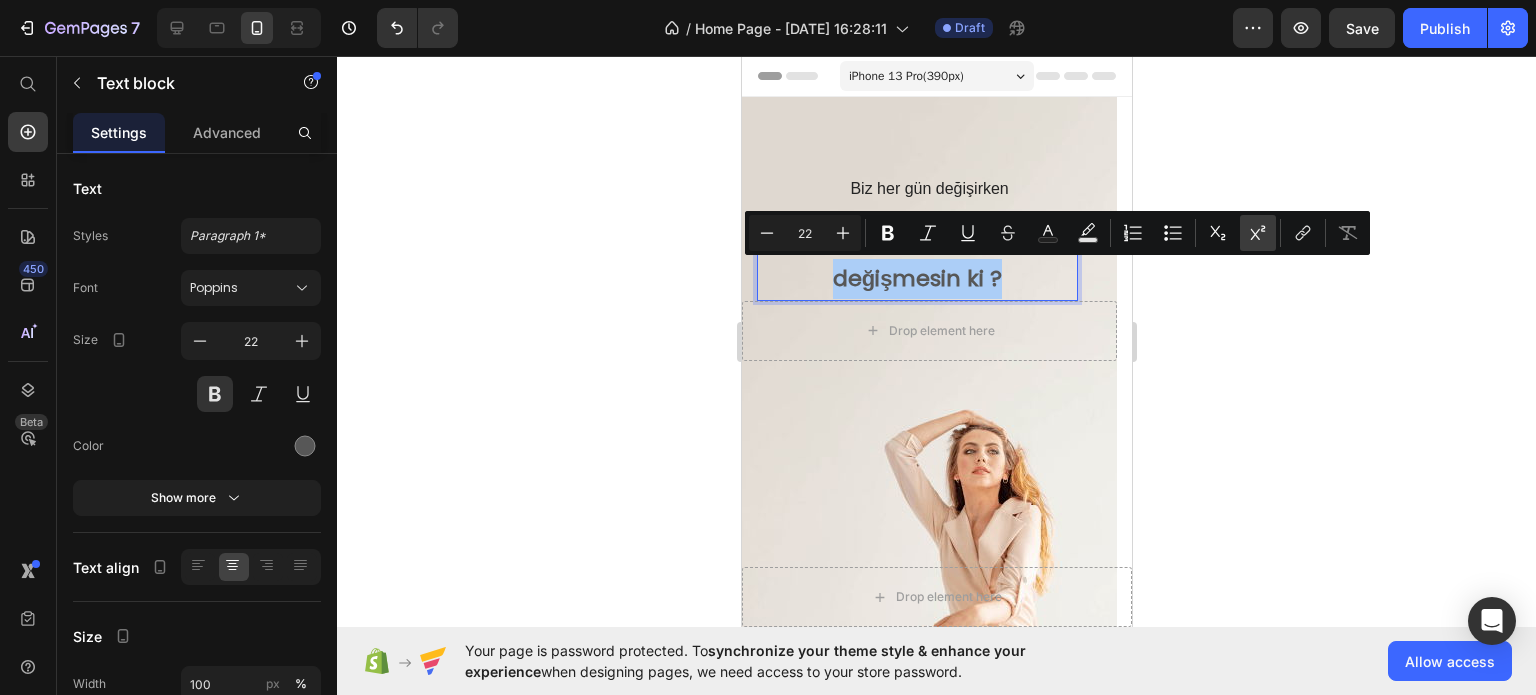 click 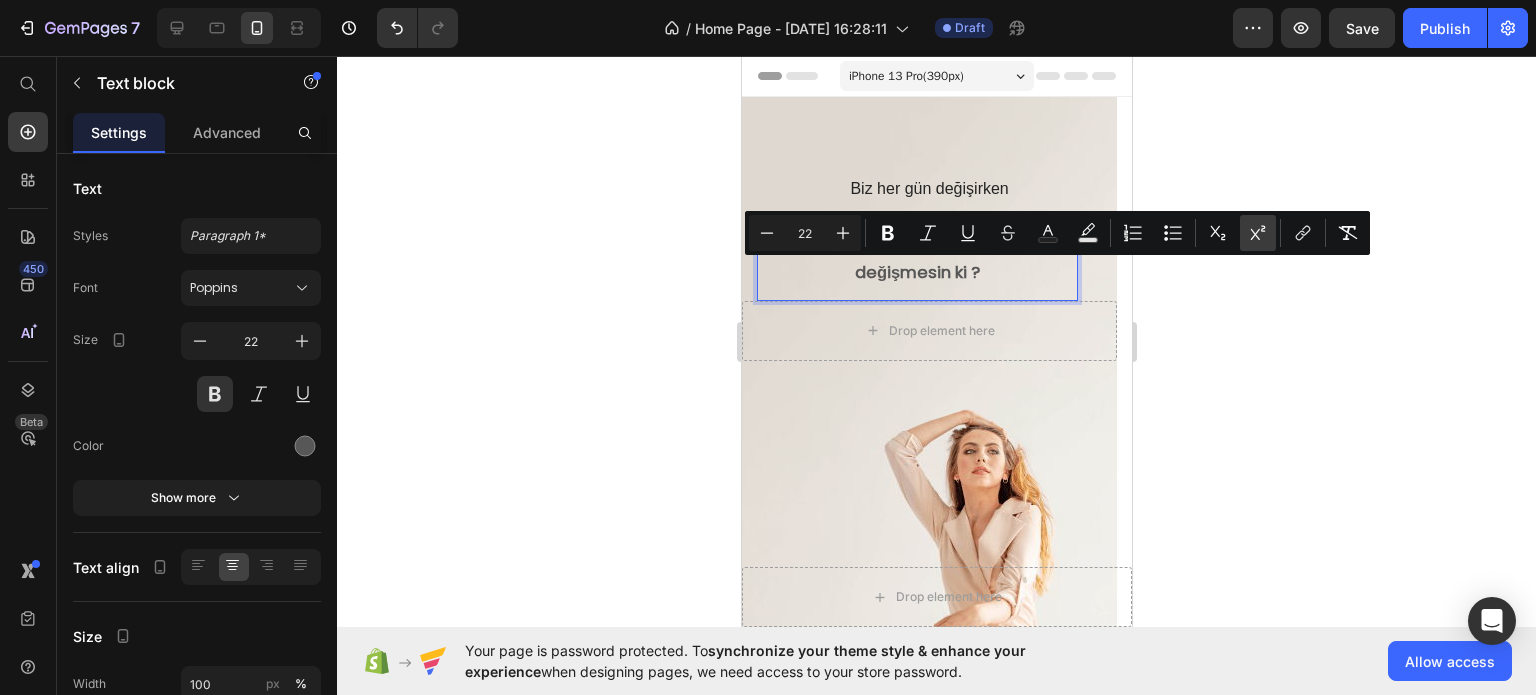 click 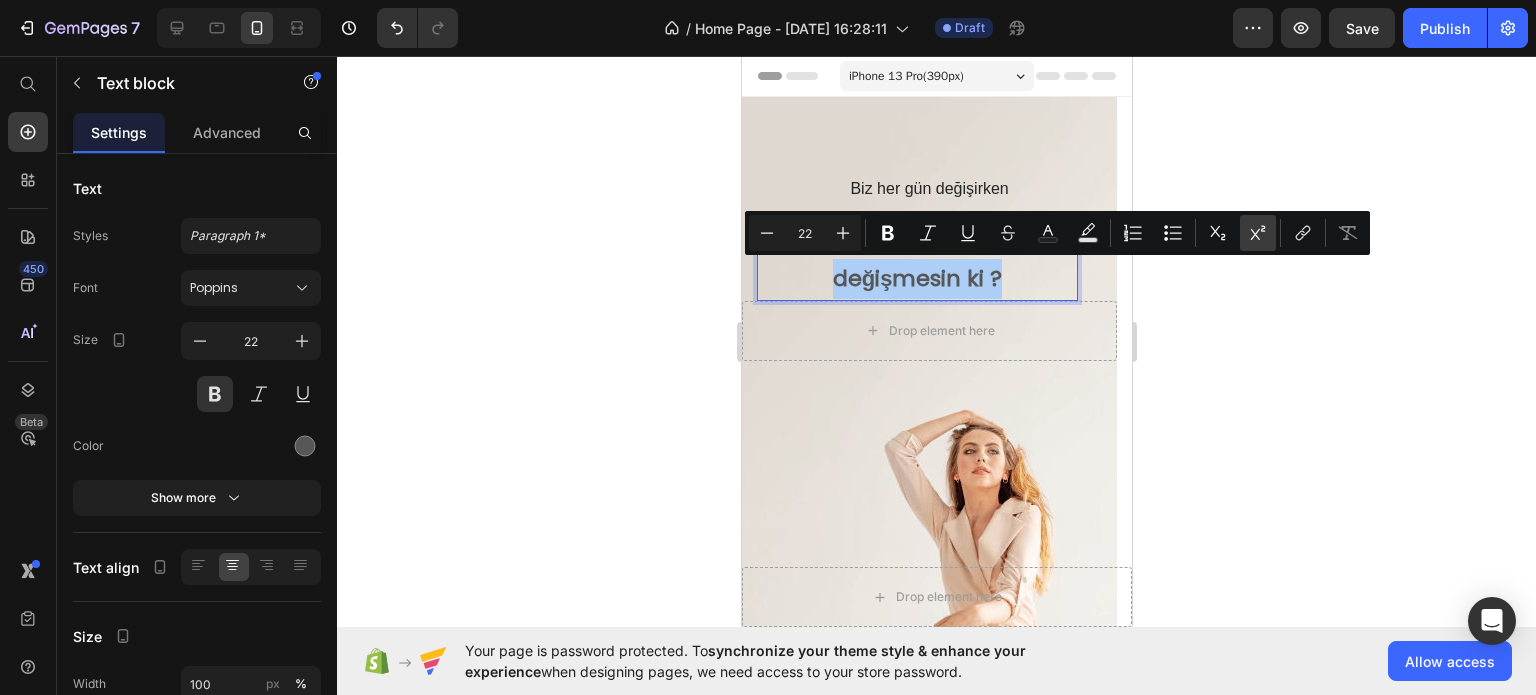 click 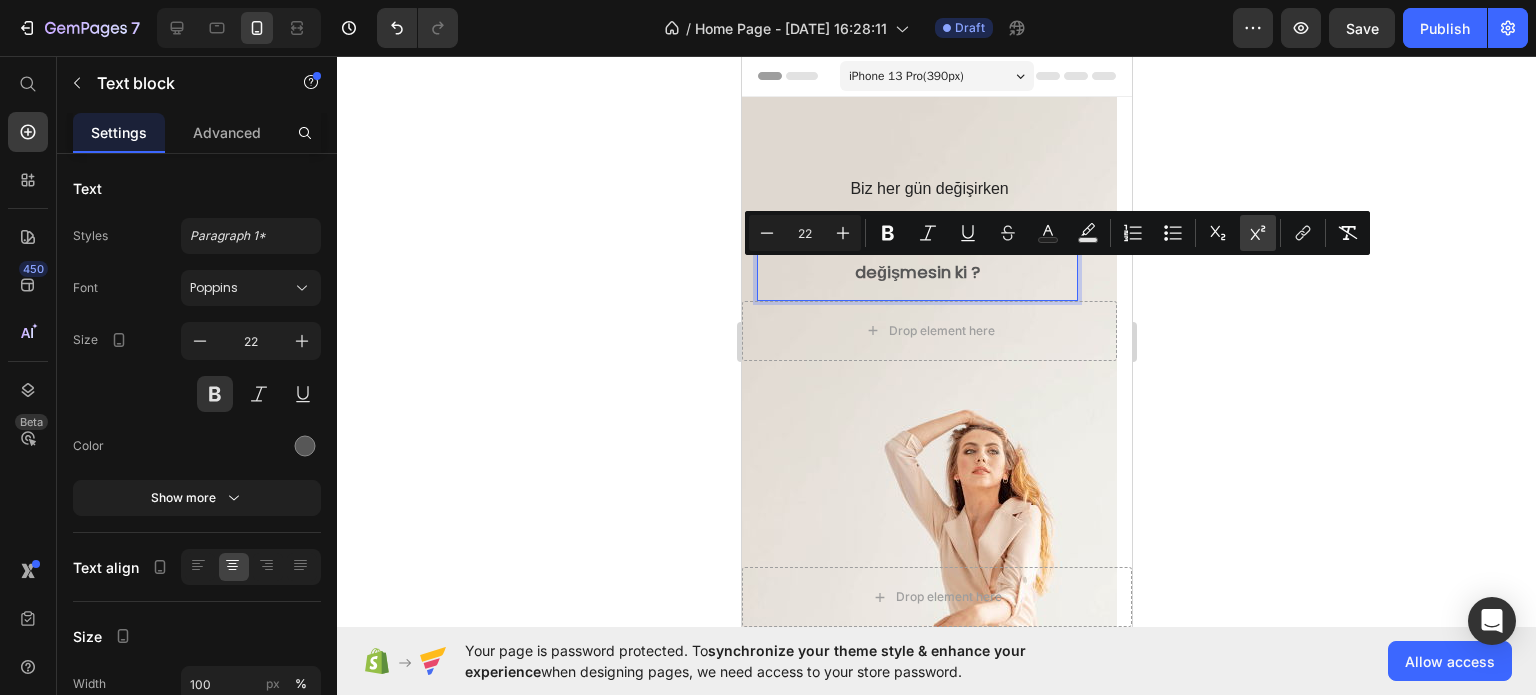 click 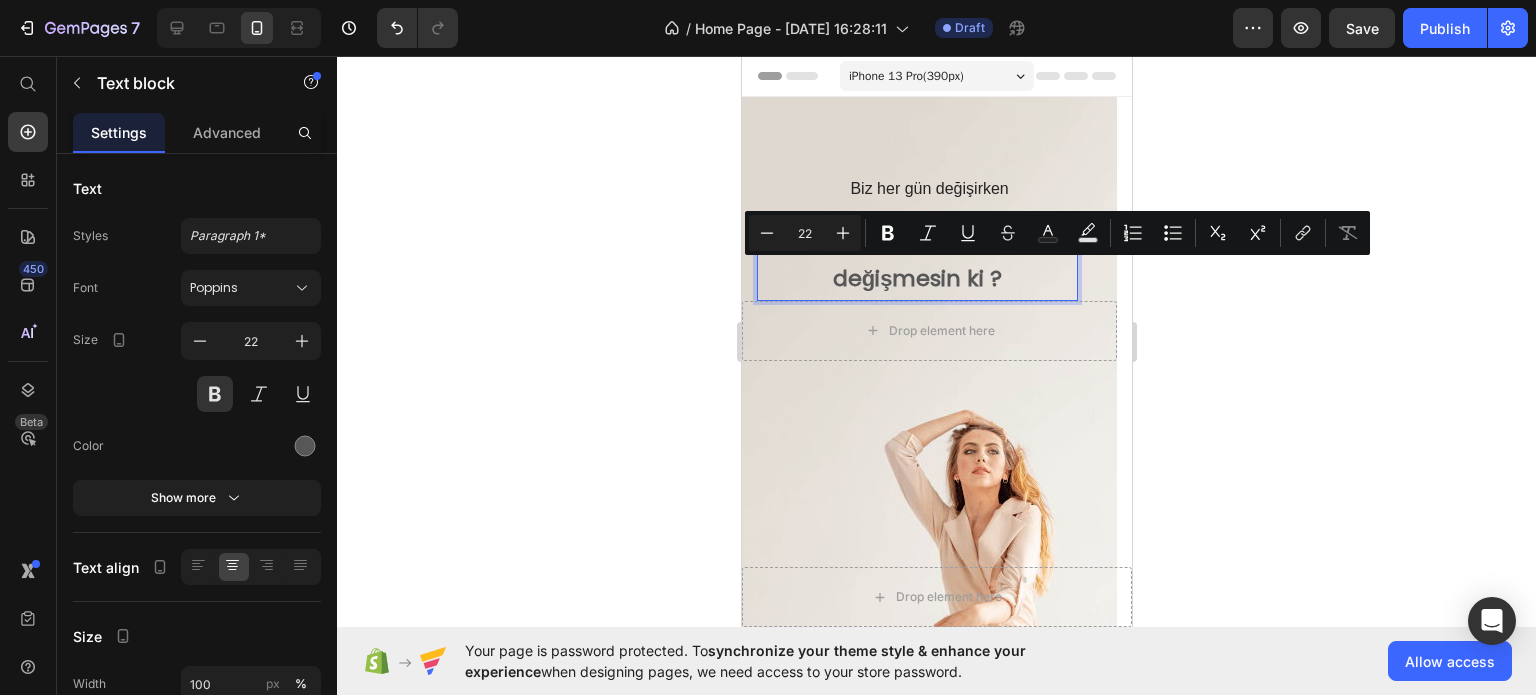 click 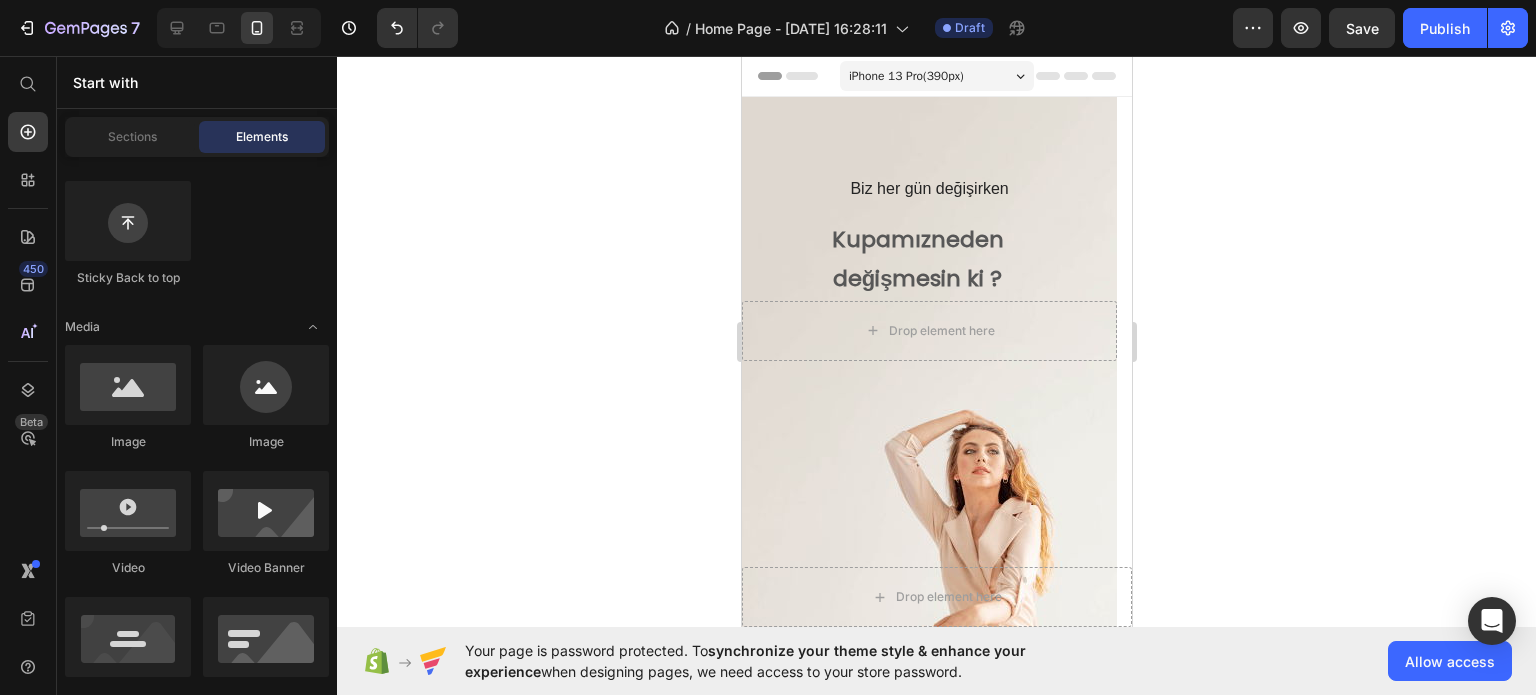 click 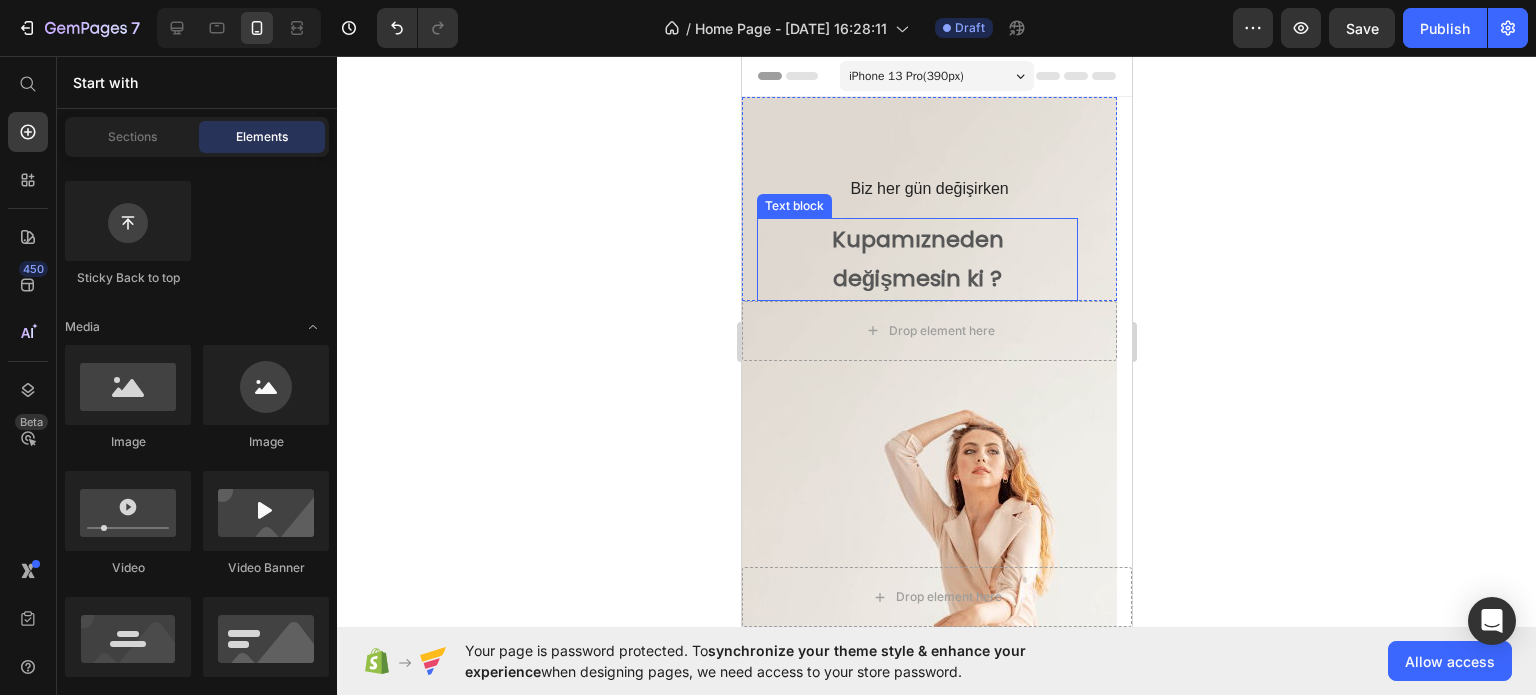 click on "Kupamız" at bounding box center (880, 239) 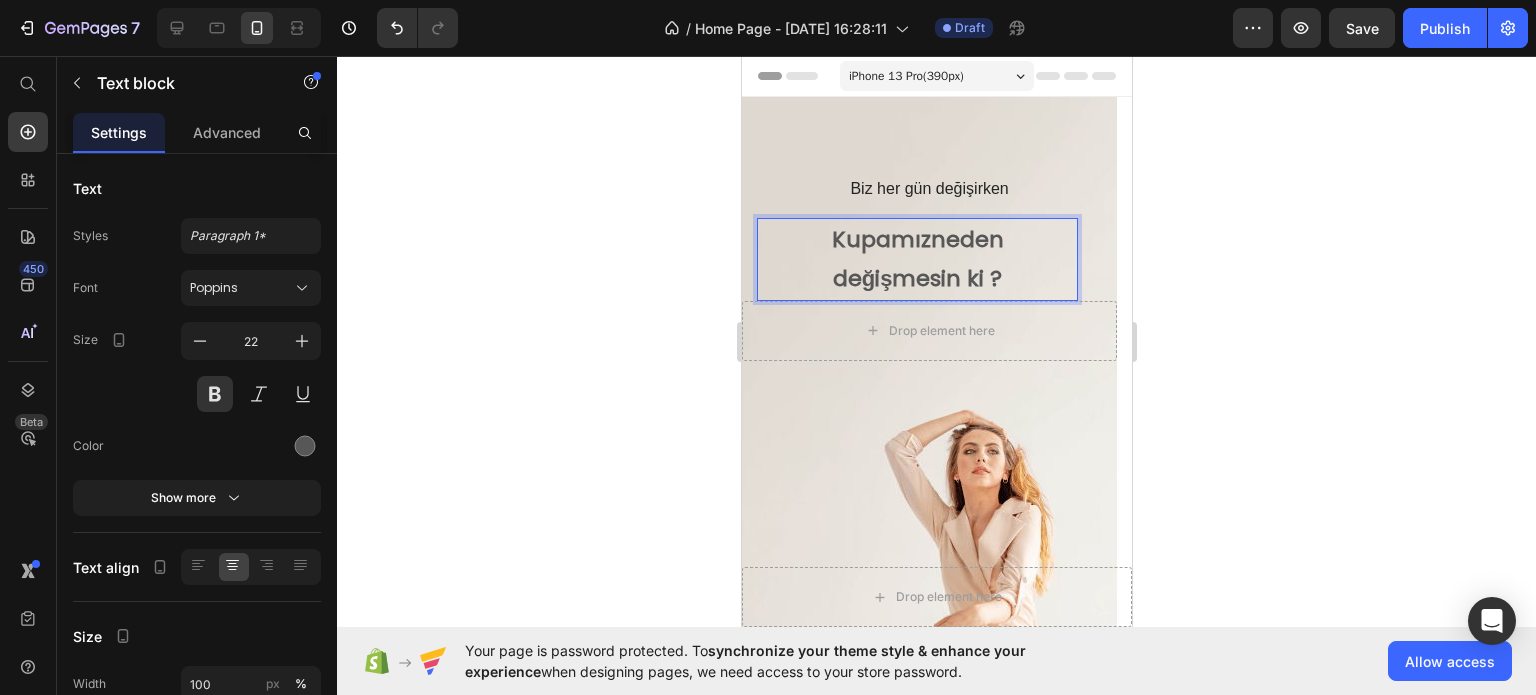 click on "Kupamız  neden" at bounding box center [916, 240] 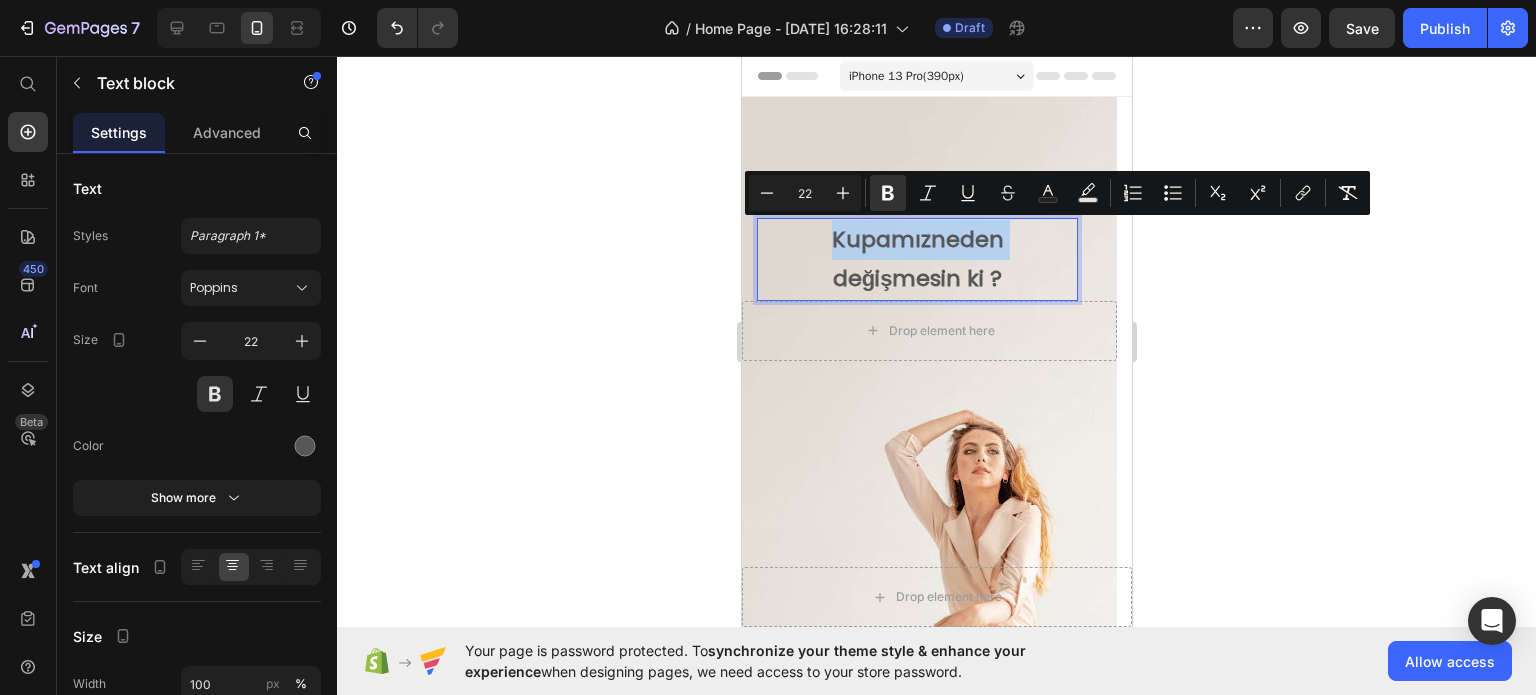 click on "Kupamız  neden" at bounding box center (916, 240) 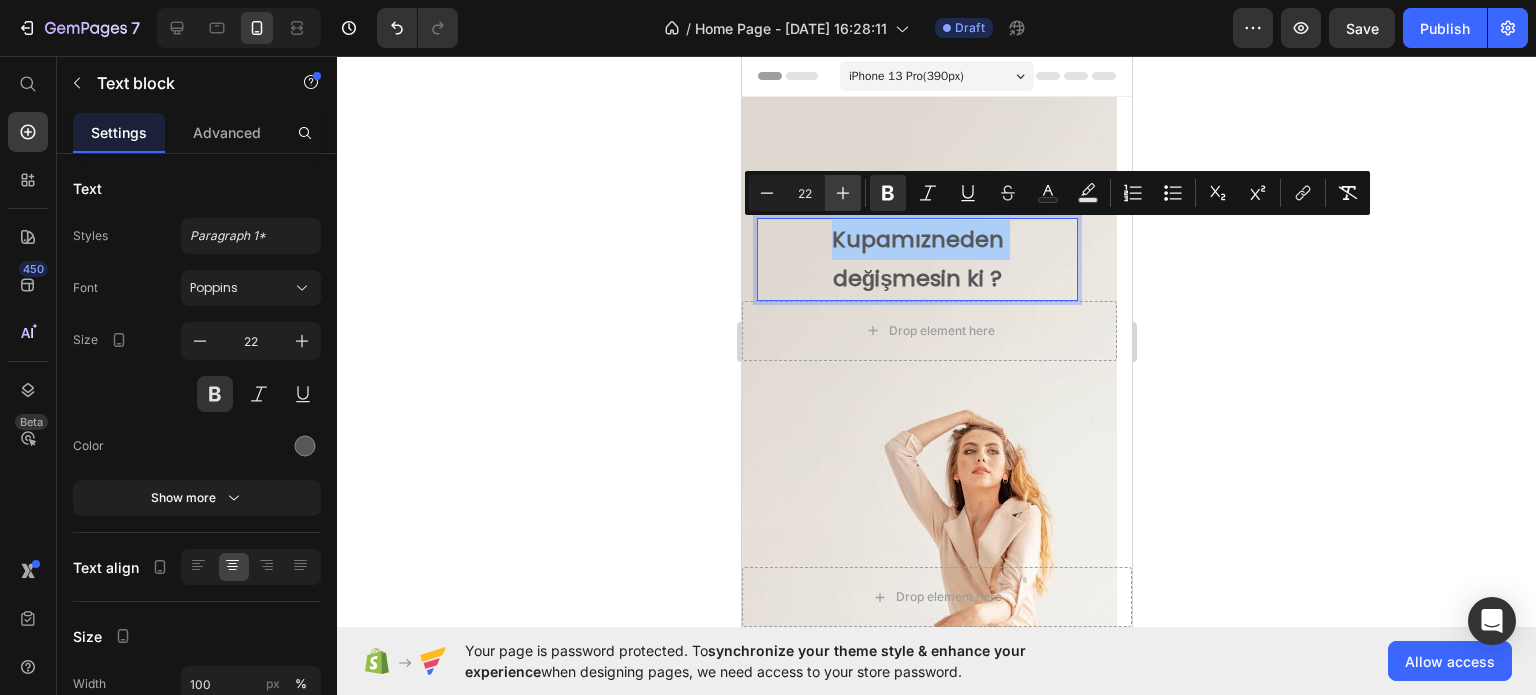 click 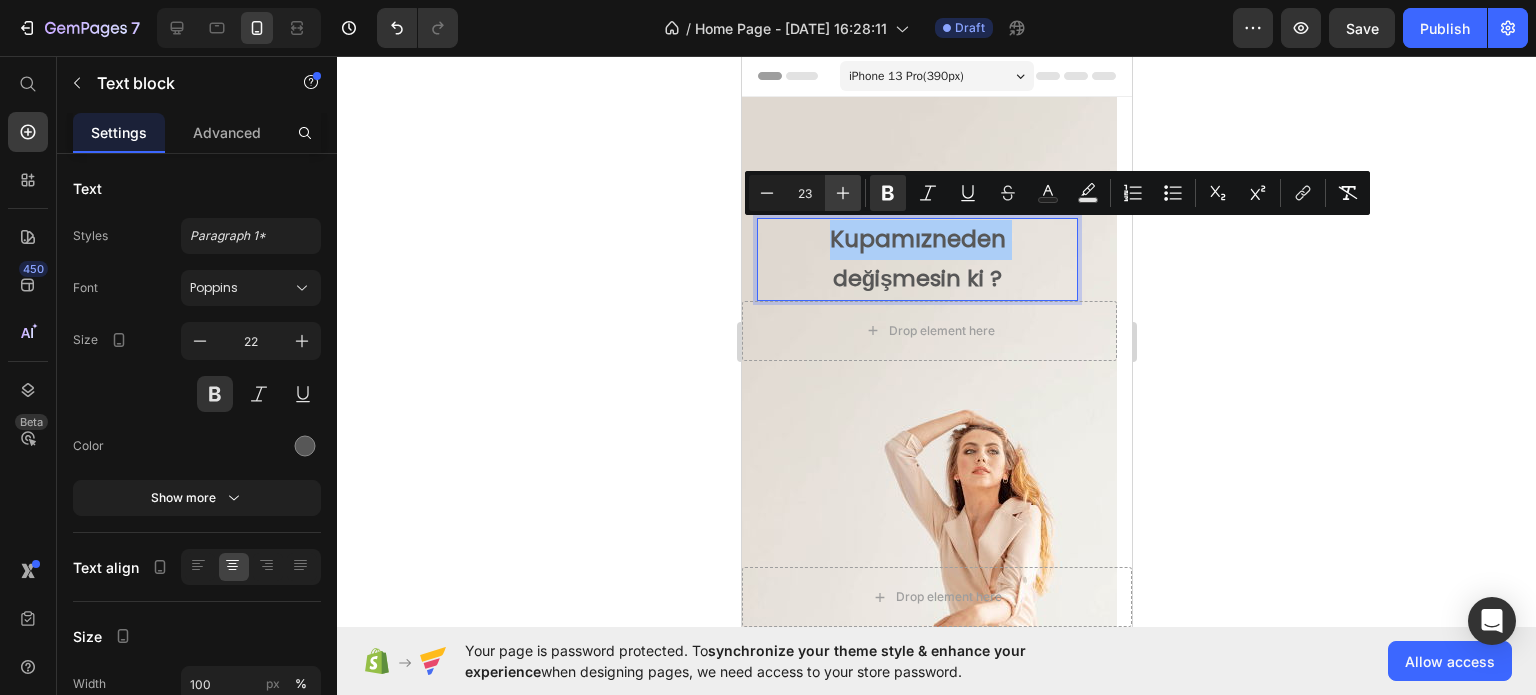 click 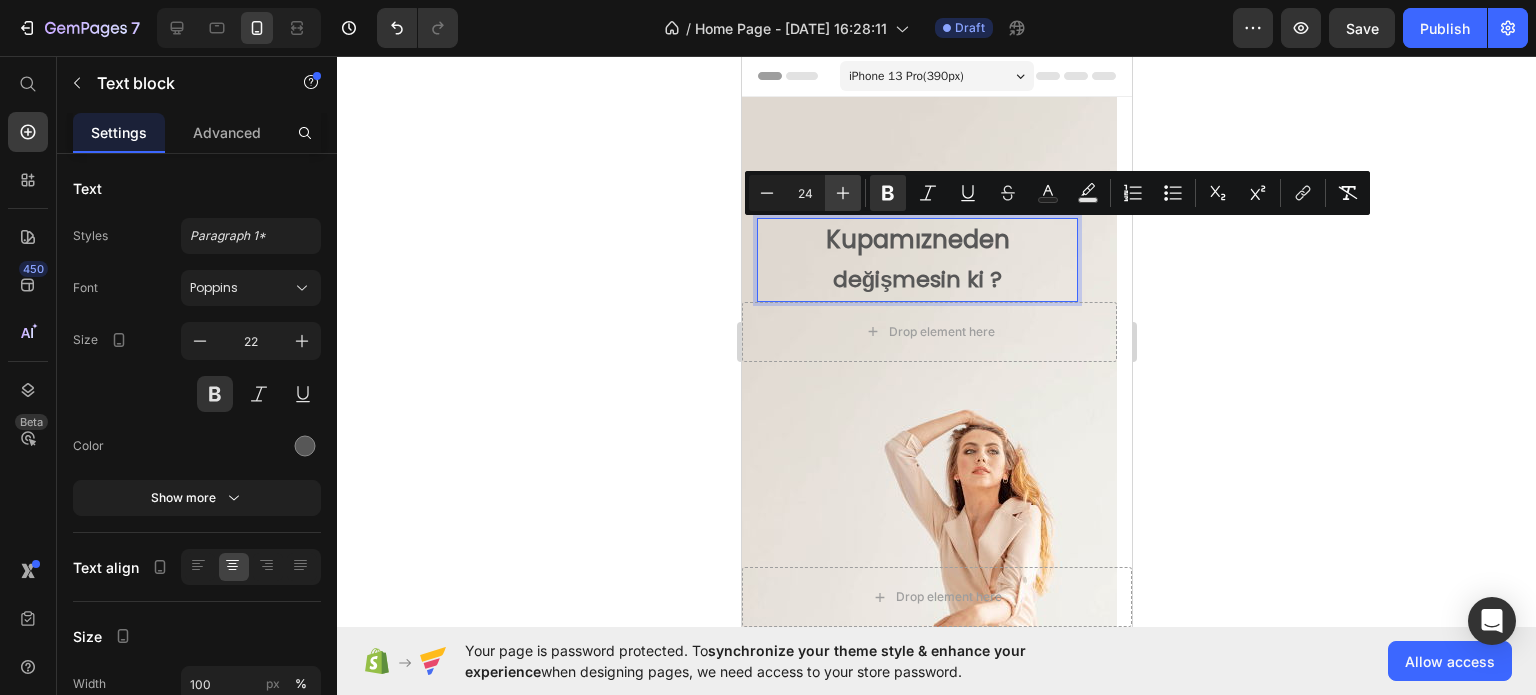 click 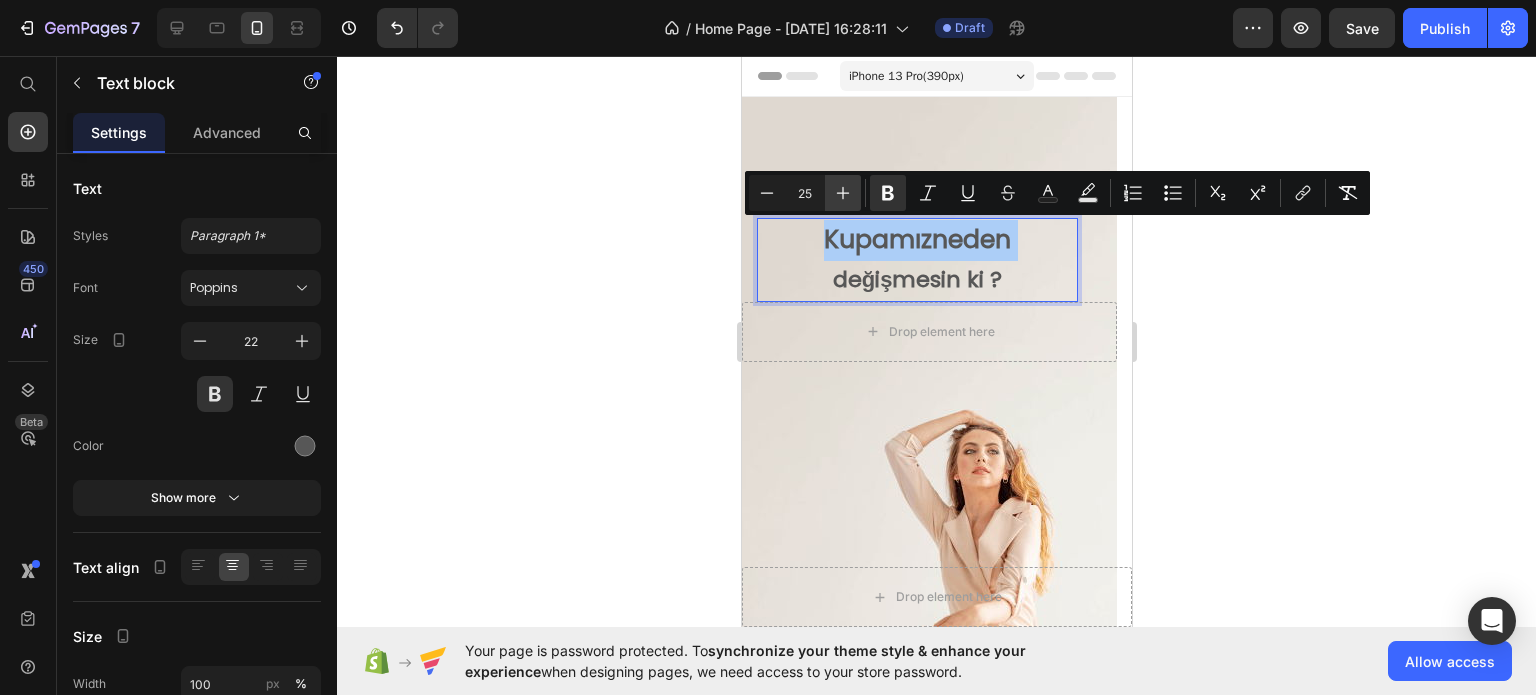 click 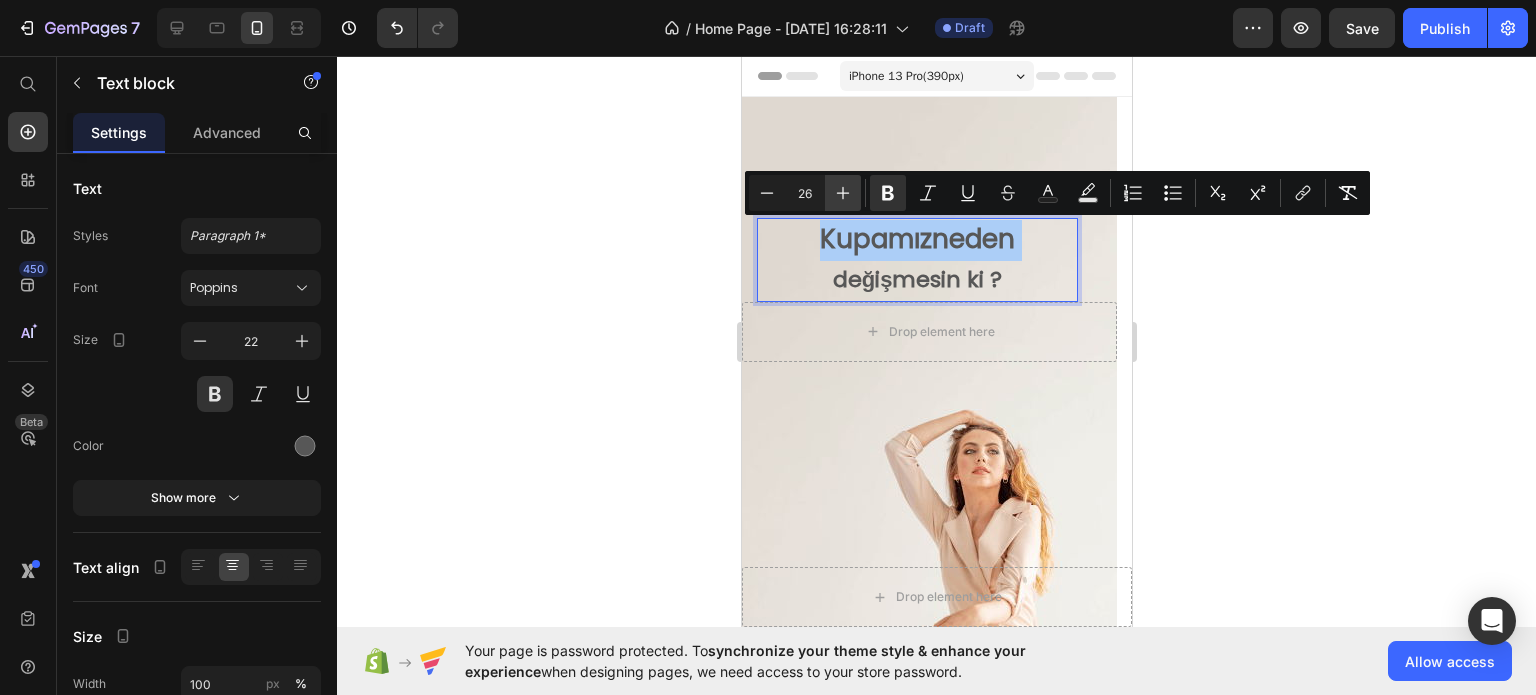 click 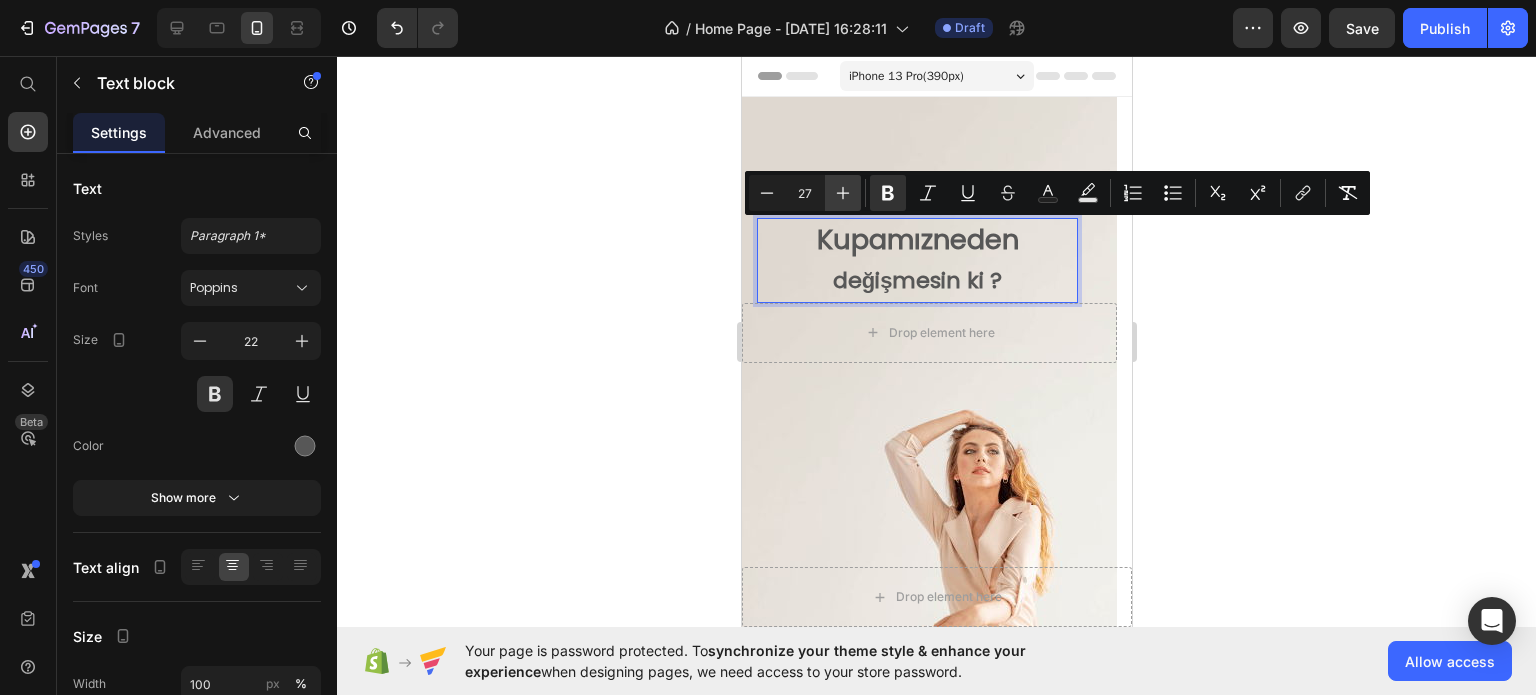 click 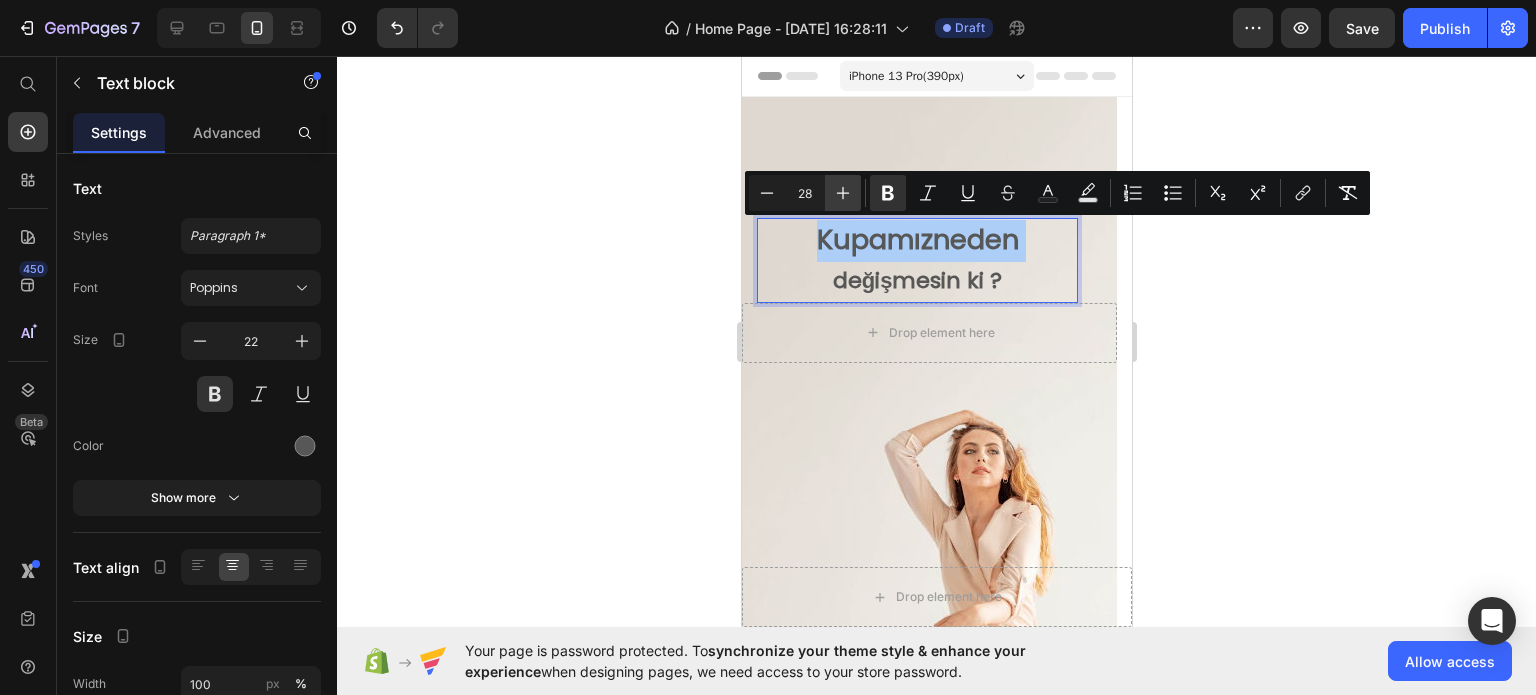 click 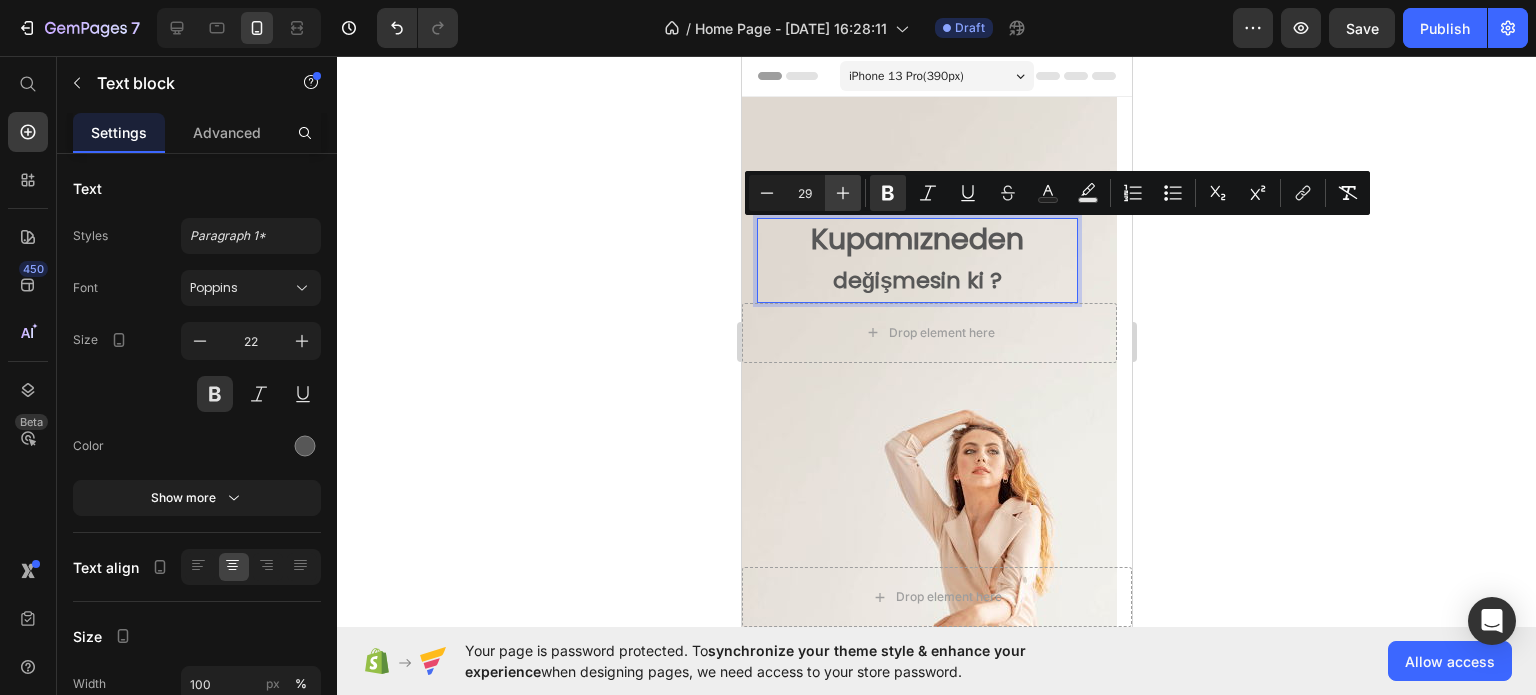 click 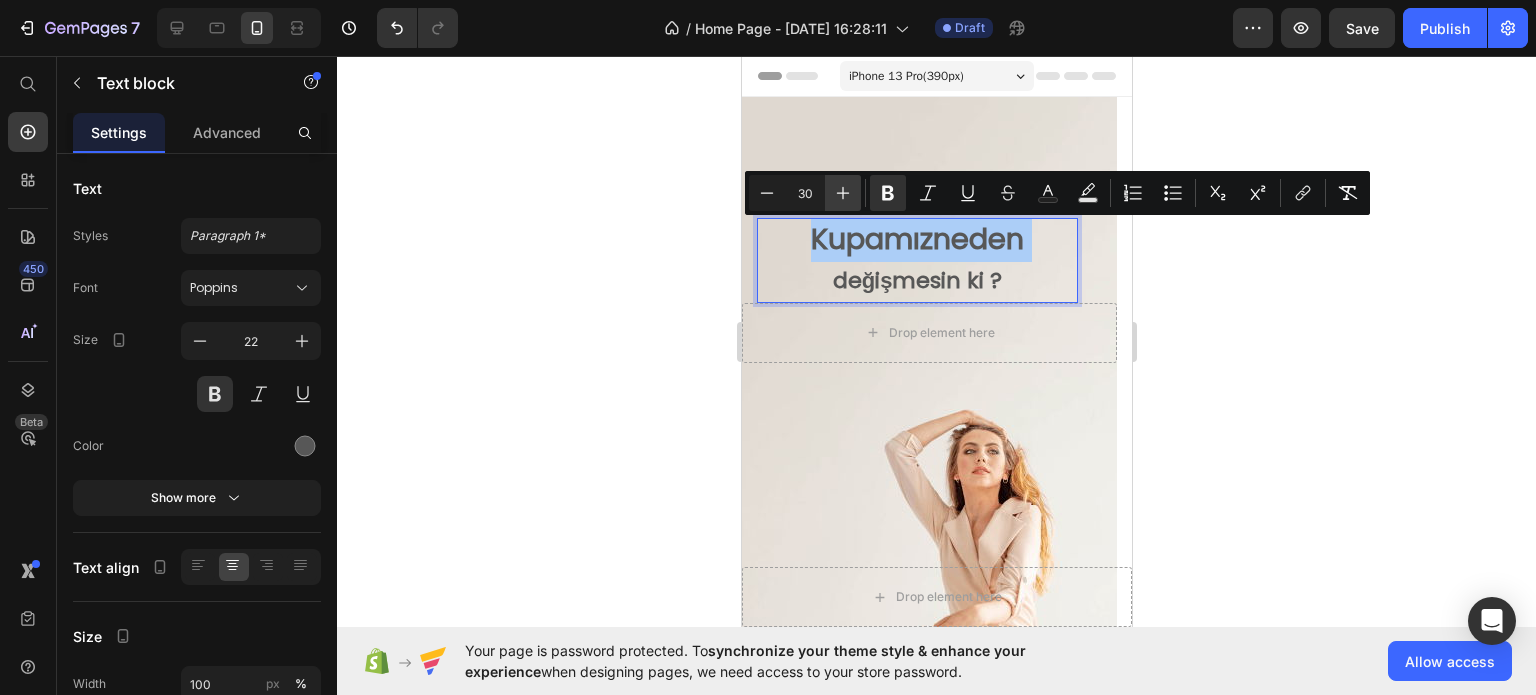 click 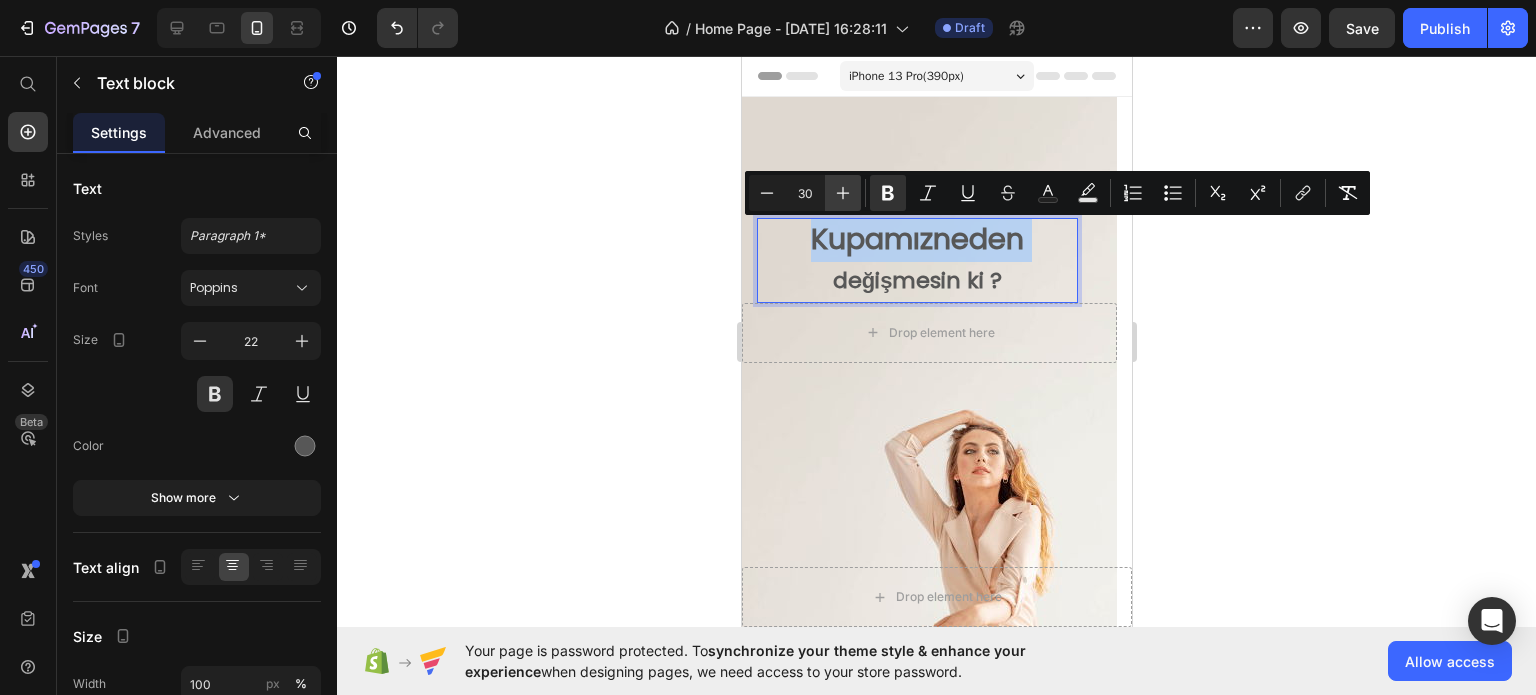 type on "31" 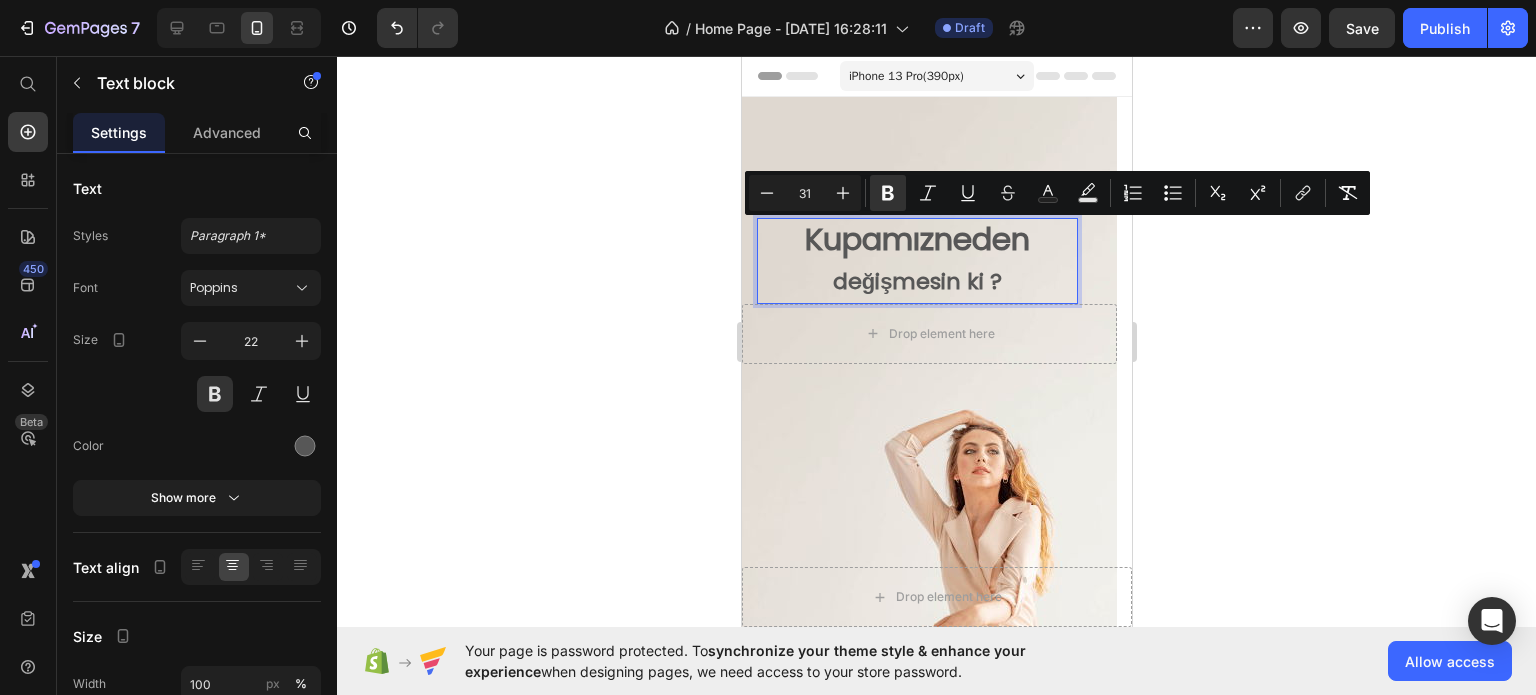click 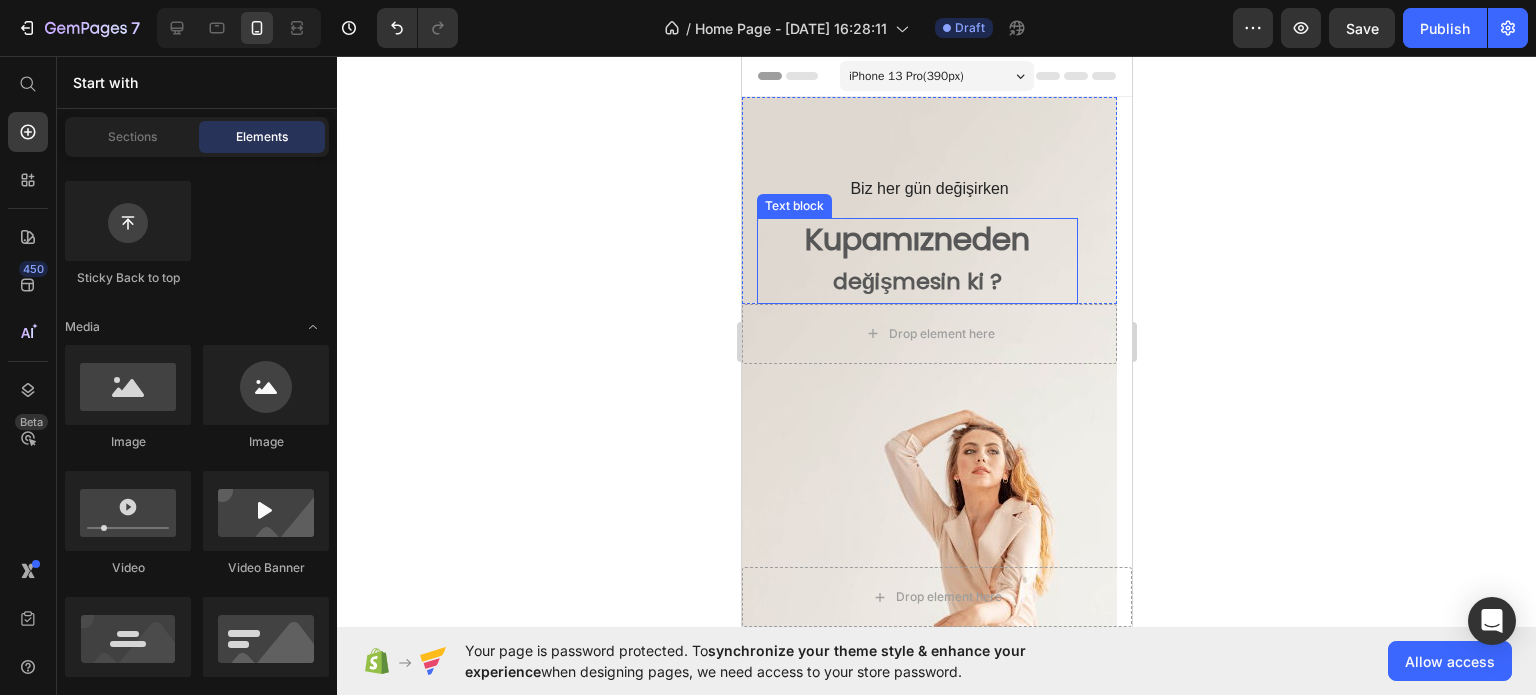 click on "Kupamız" at bounding box center (868, 239) 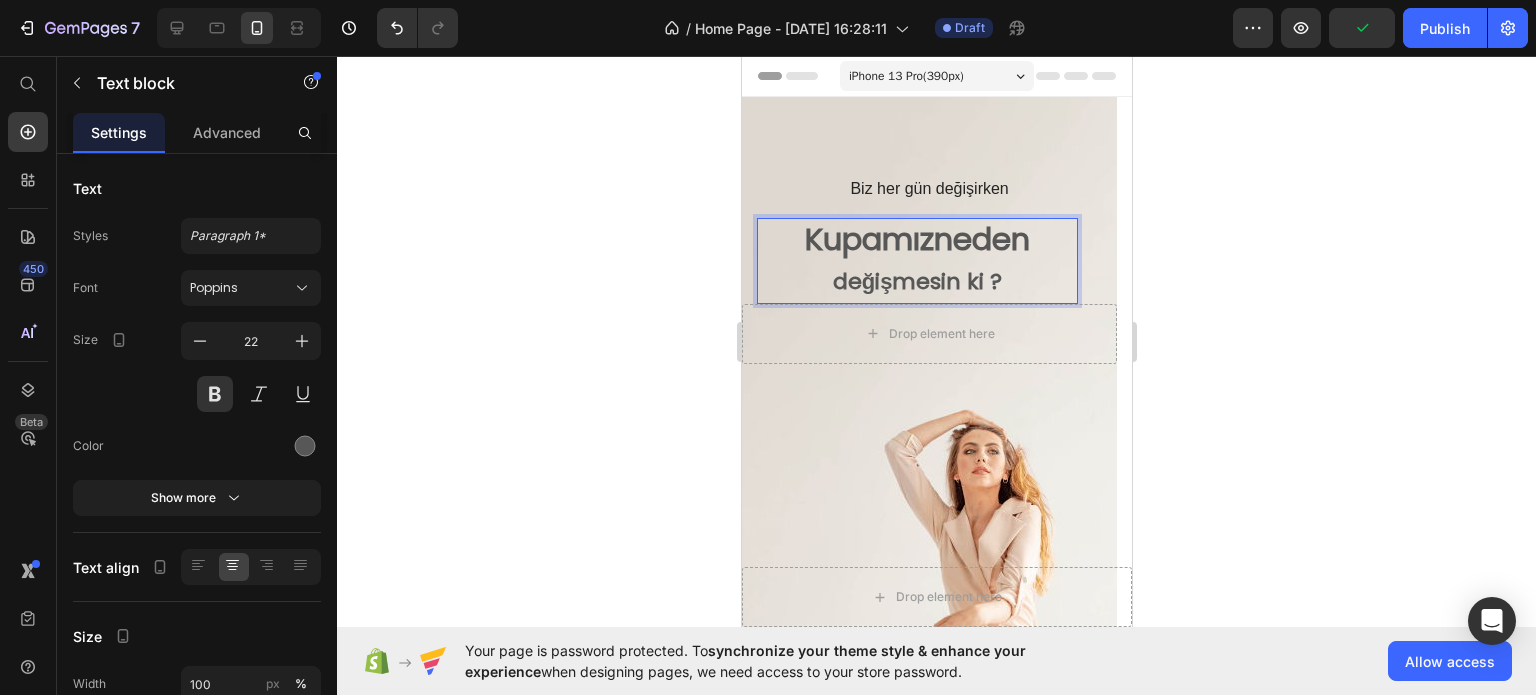 click 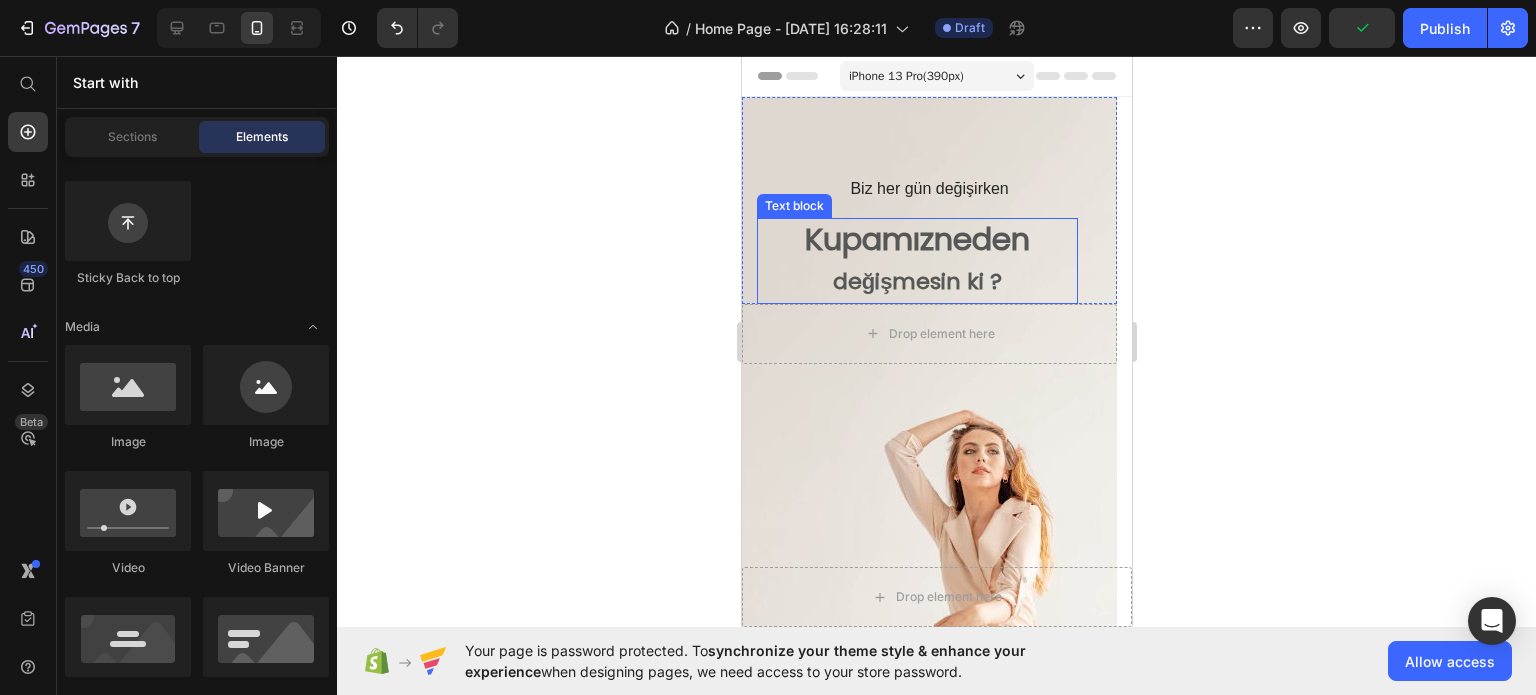 click on "Kupamız  neden" at bounding box center (916, 239) 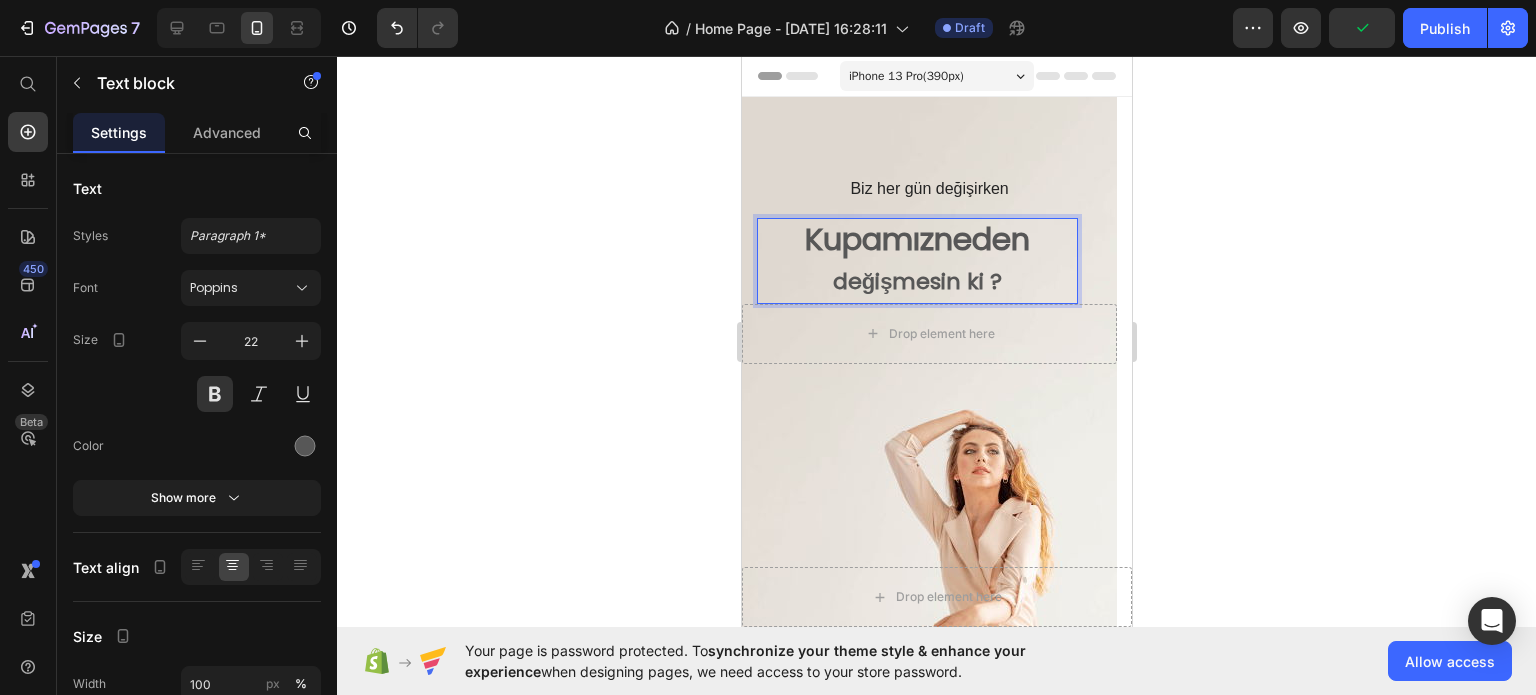 drag, startPoint x: 997, startPoint y: 245, endPoint x: 1058, endPoint y: 246, distance: 61.008198 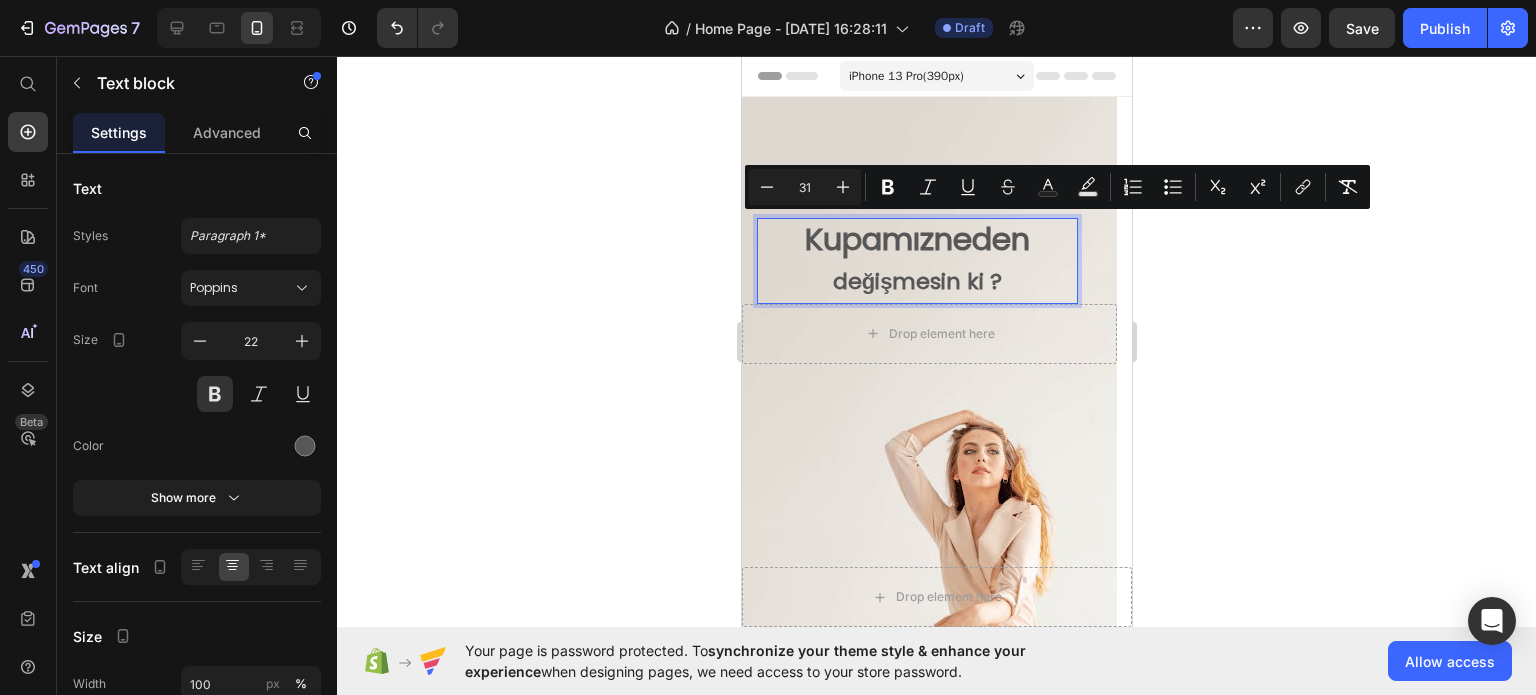 click on "Kupamız  neden  değişmesin ki ?" at bounding box center (916, 261) 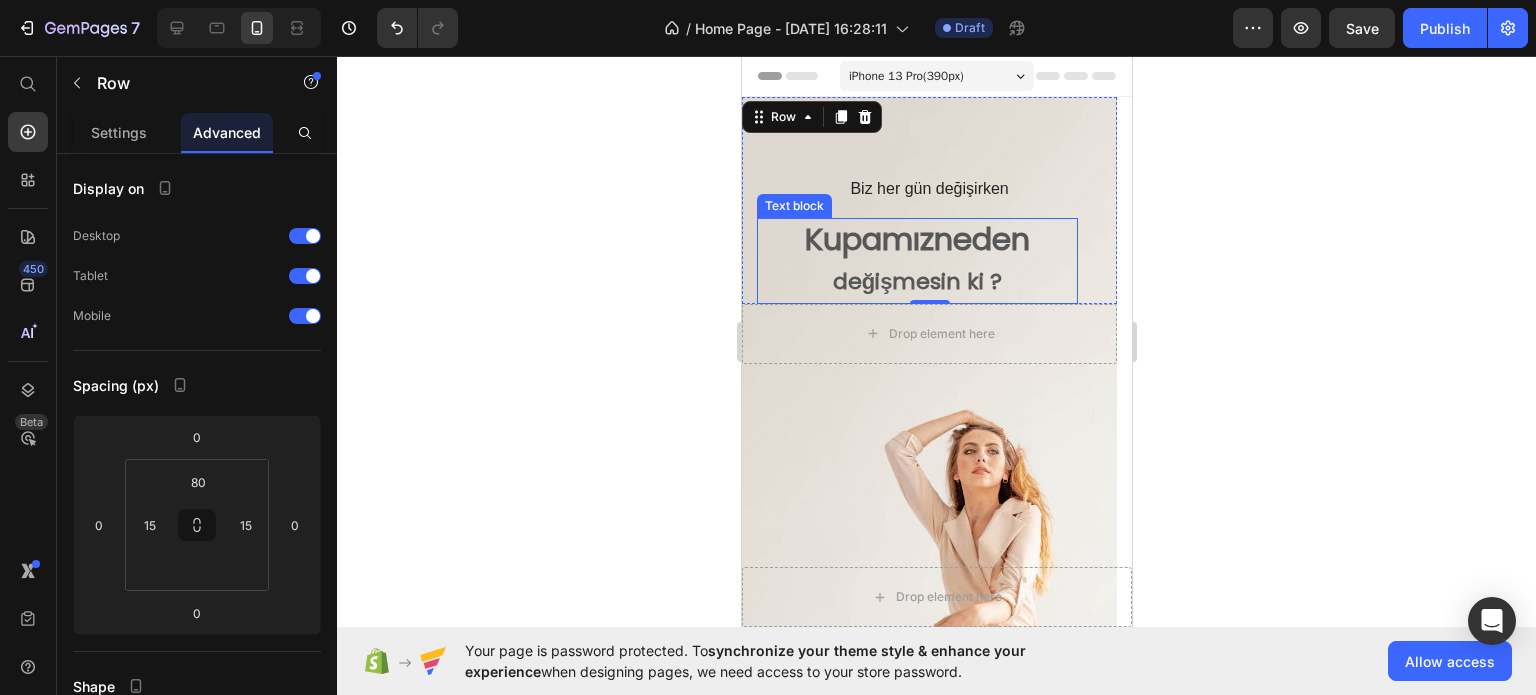click on "Kupamız  neden" at bounding box center (916, 241) 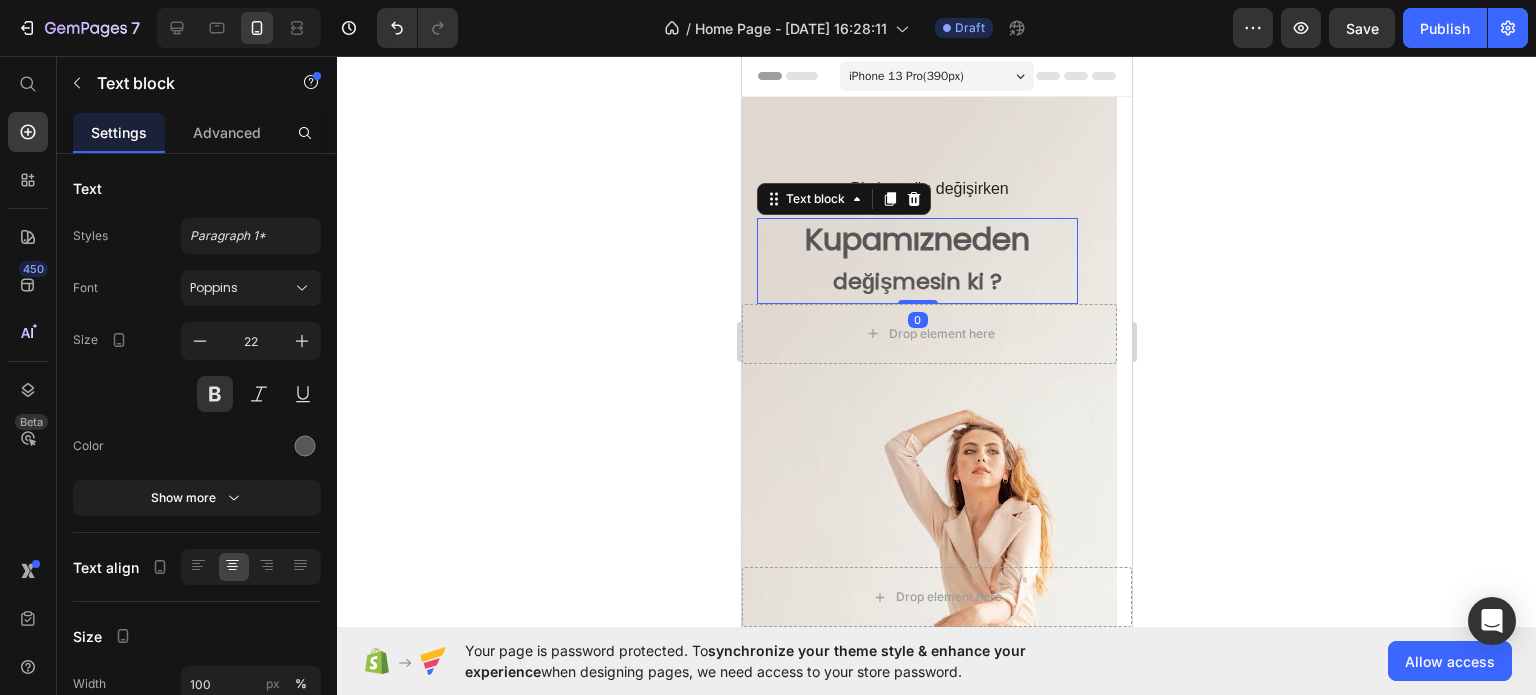 drag, startPoint x: 1061, startPoint y: 258, endPoint x: 1075, endPoint y: 254, distance: 14.56022 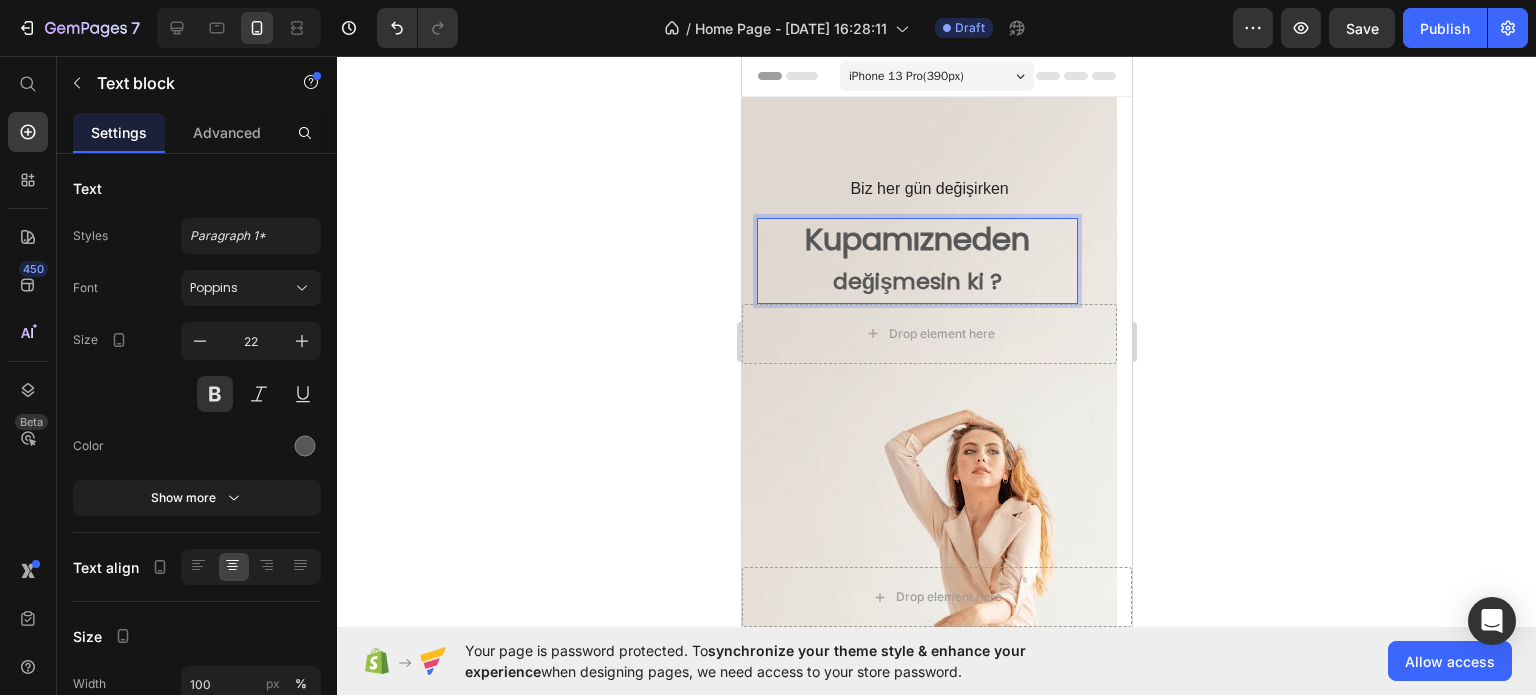 click on "değişmesin ki ?" at bounding box center [916, 282] 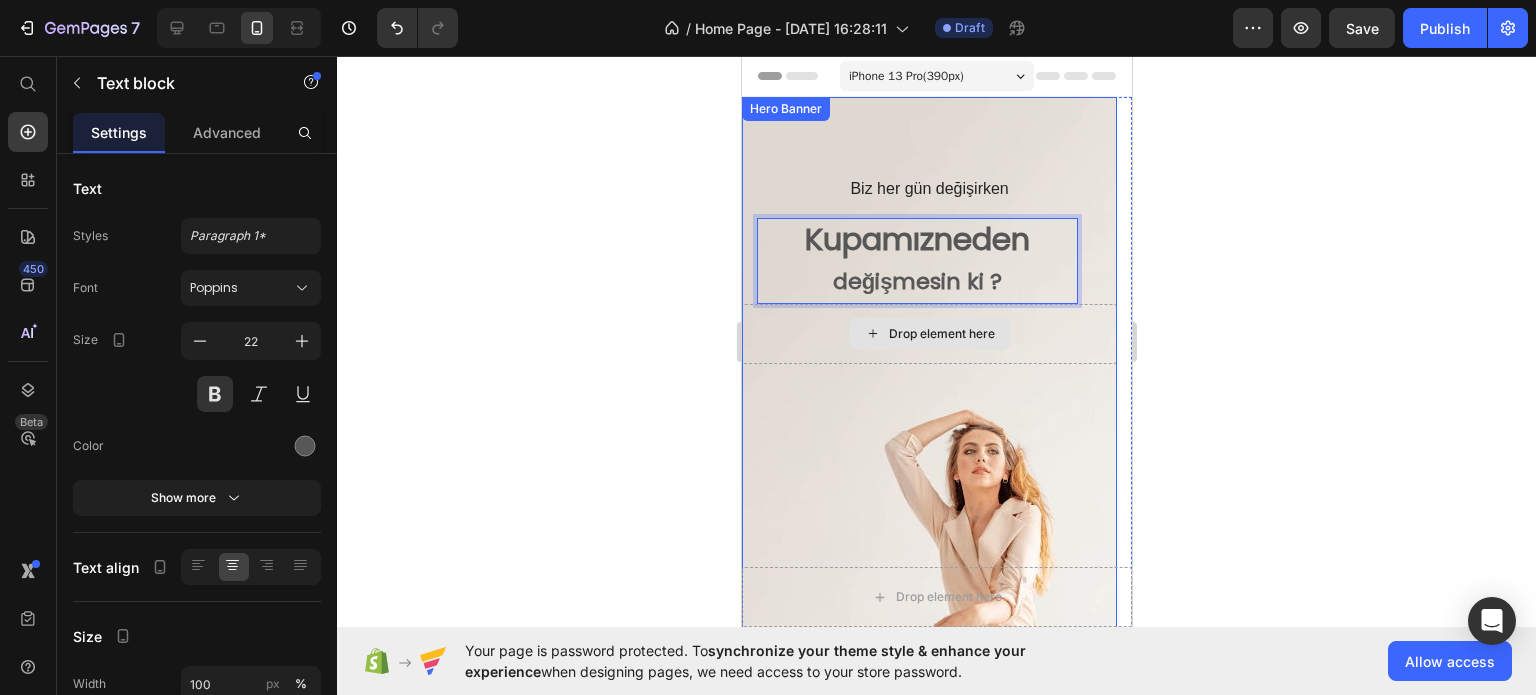 drag, startPoint x: 925, startPoint y: 304, endPoint x: 975, endPoint y: 303, distance: 50.01 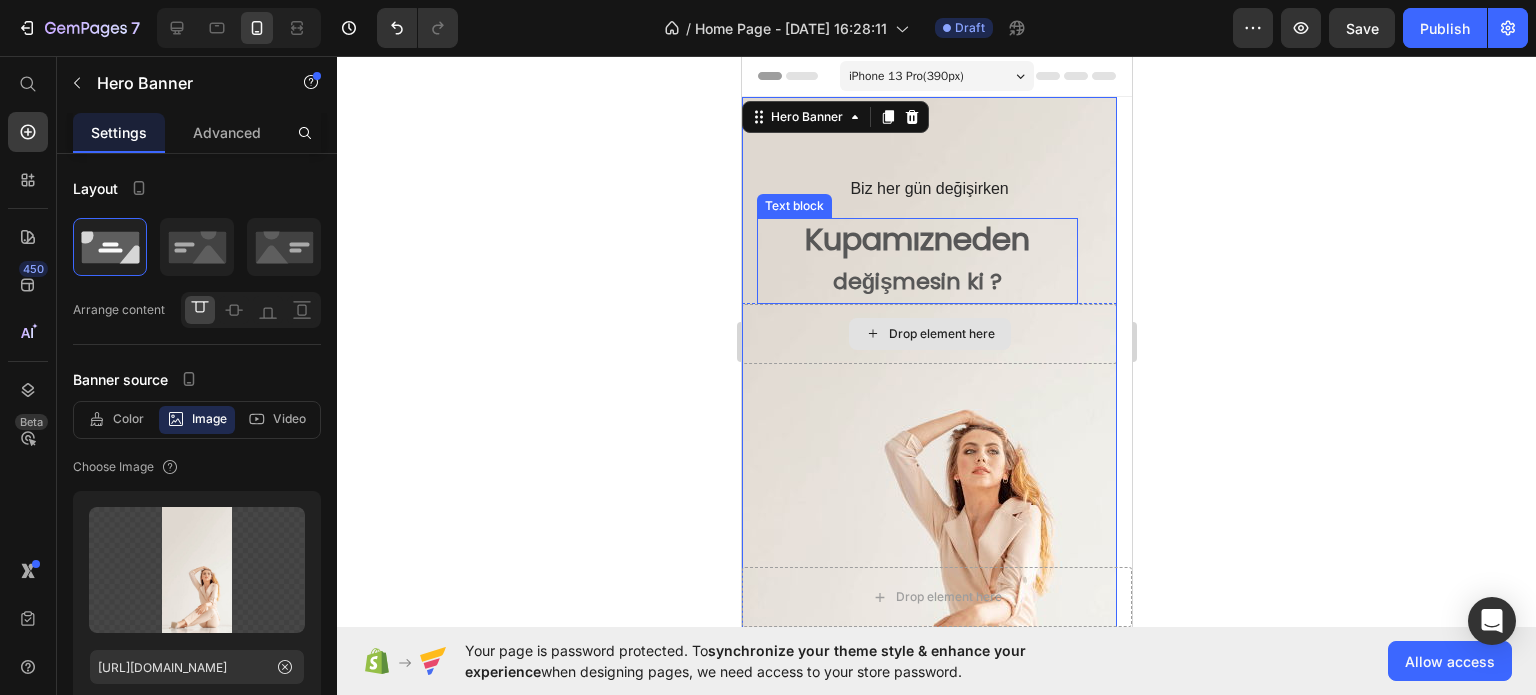click on "değişmesin ki ?" at bounding box center [916, 282] 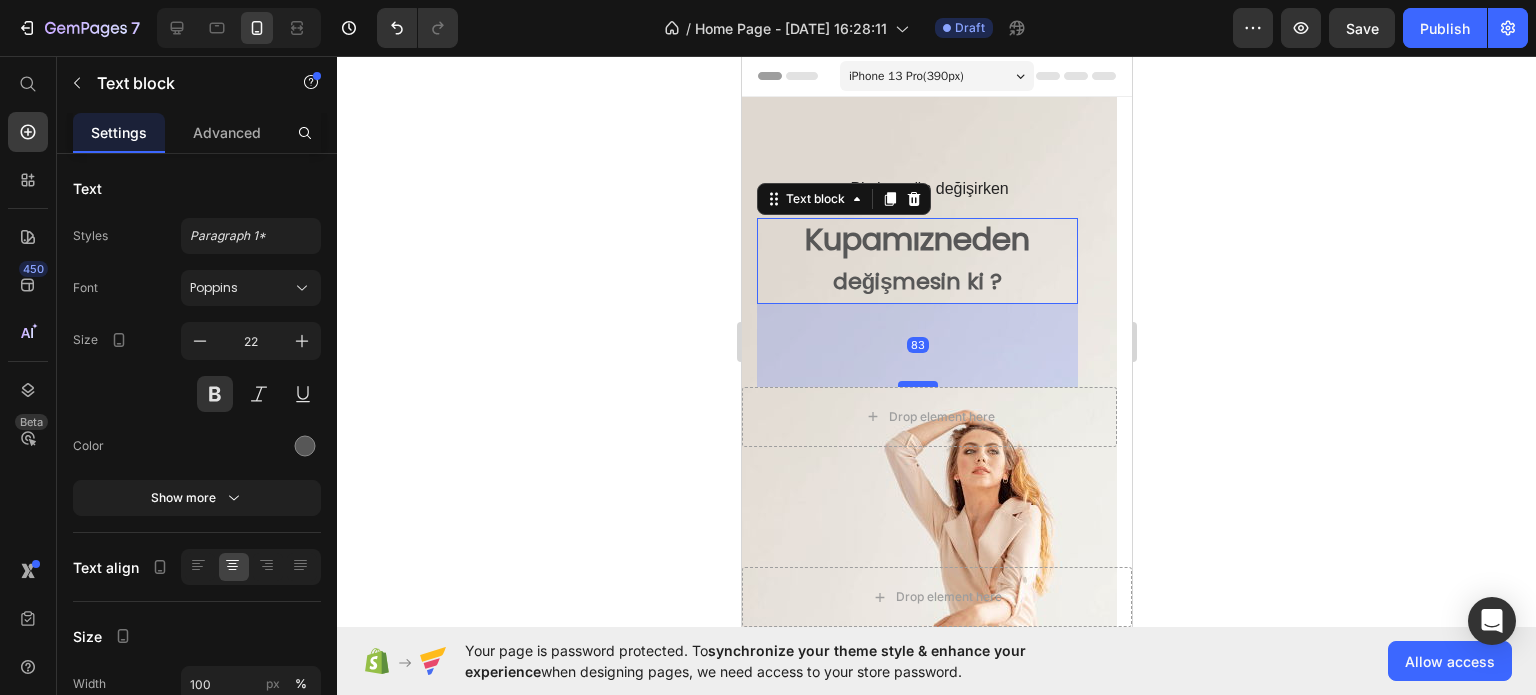 drag, startPoint x: 914, startPoint y: 303, endPoint x: 901, endPoint y: 387, distance: 85 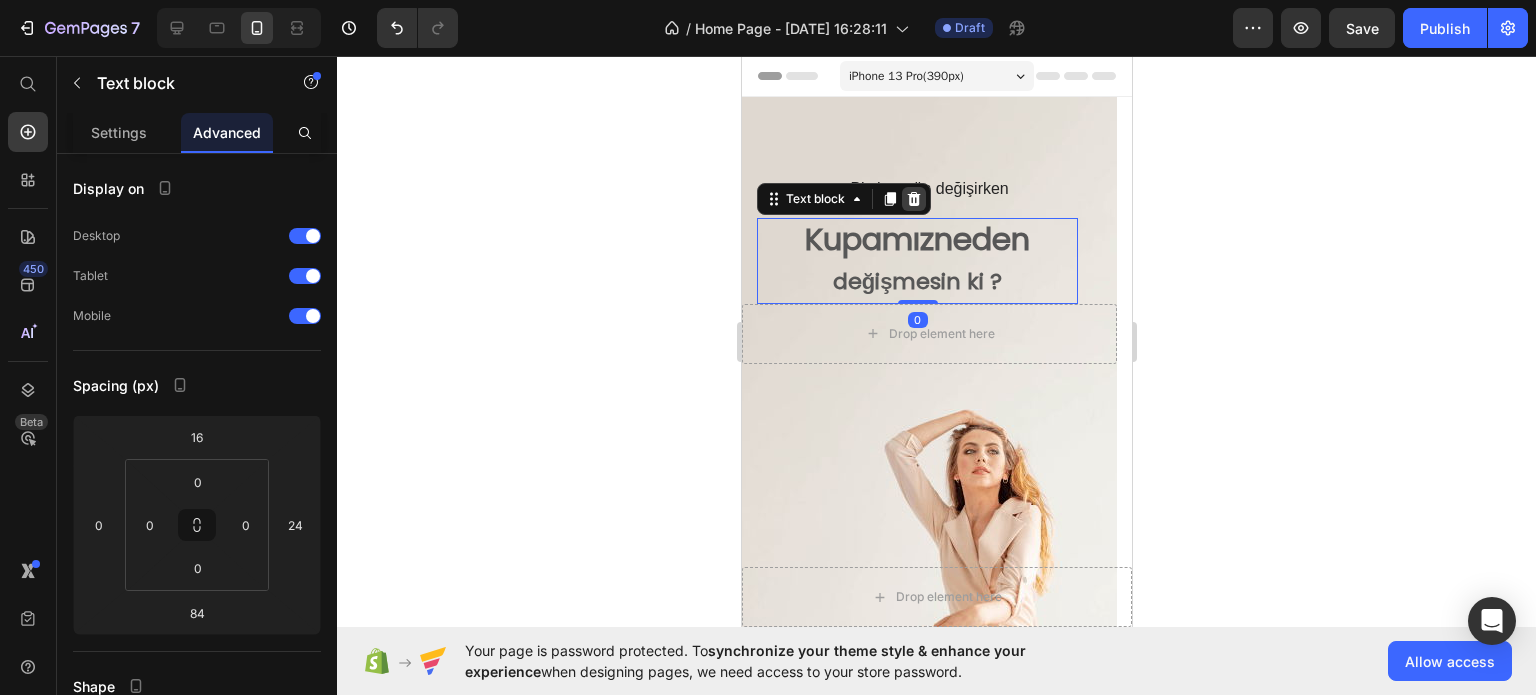 drag, startPoint x: 903, startPoint y: 387, endPoint x: 906, endPoint y: 202, distance: 185.02432 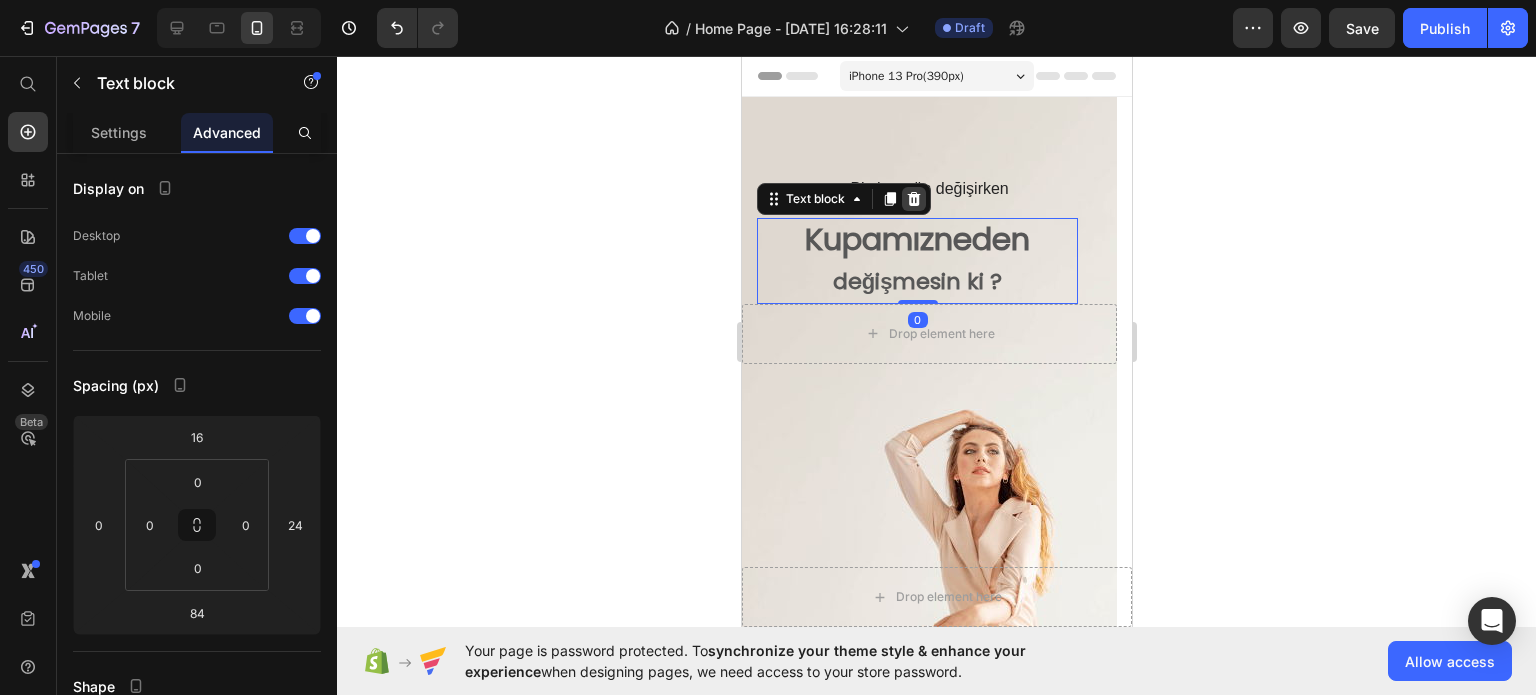 click on "Kupamız  neden  değişmesin ki ? Text block   0" at bounding box center [916, 261] 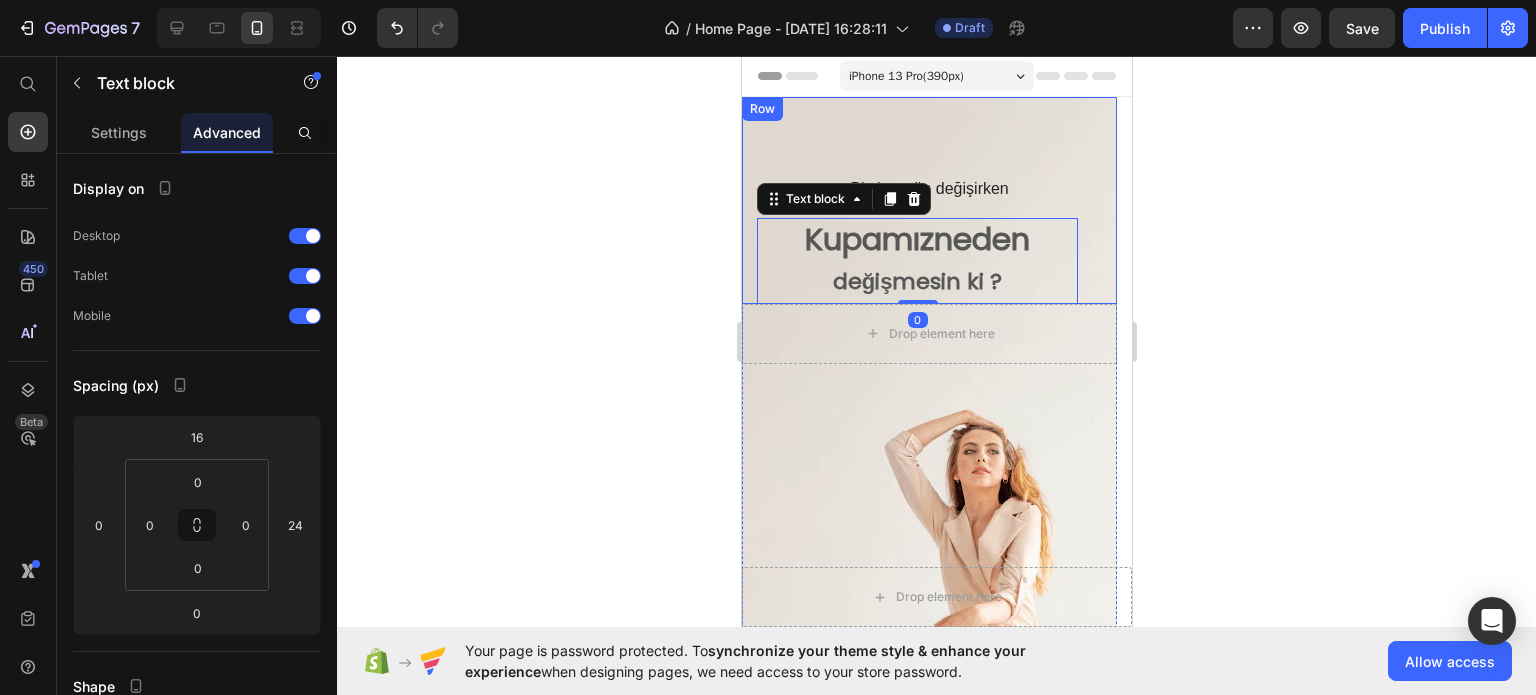 click on "Biz her gün değişirken" at bounding box center (928, 189) 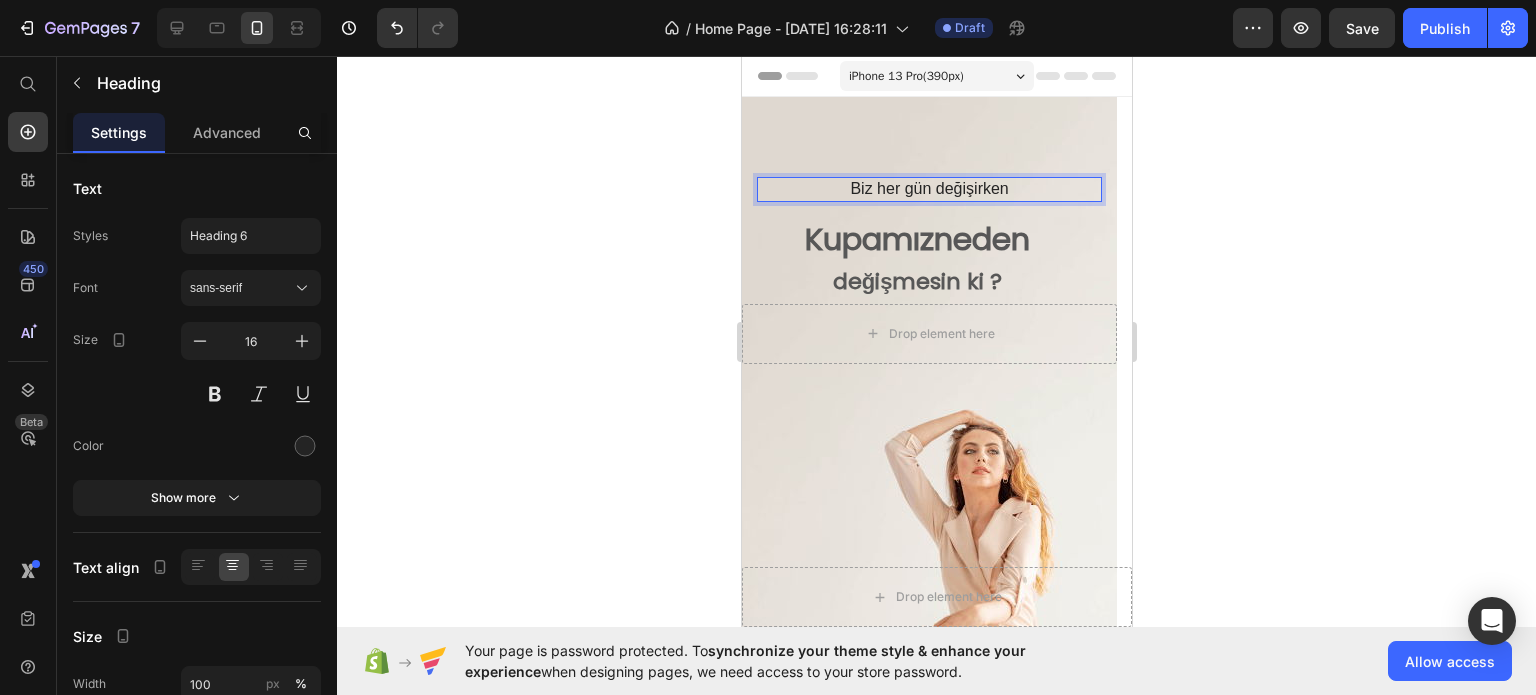 click on "Biz her gün değişirken" at bounding box center [928, 189] 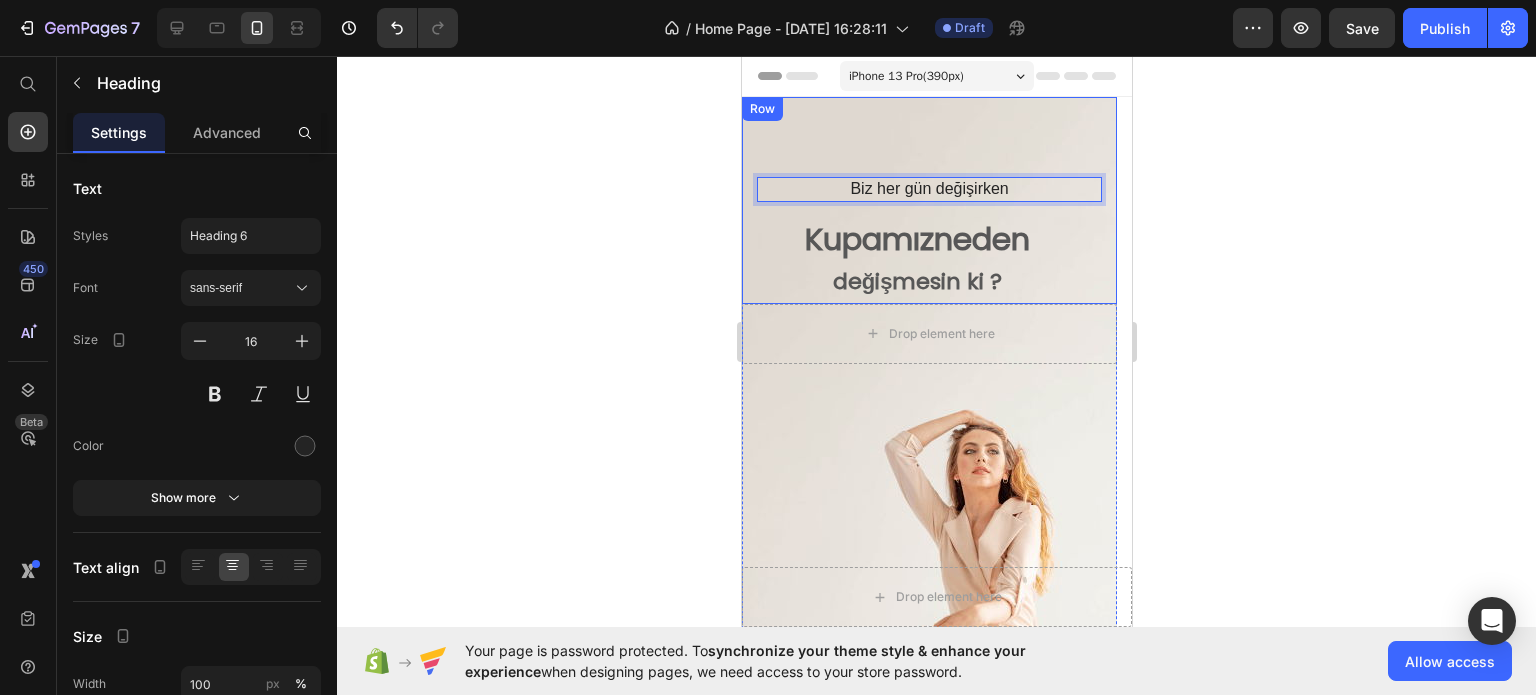 click 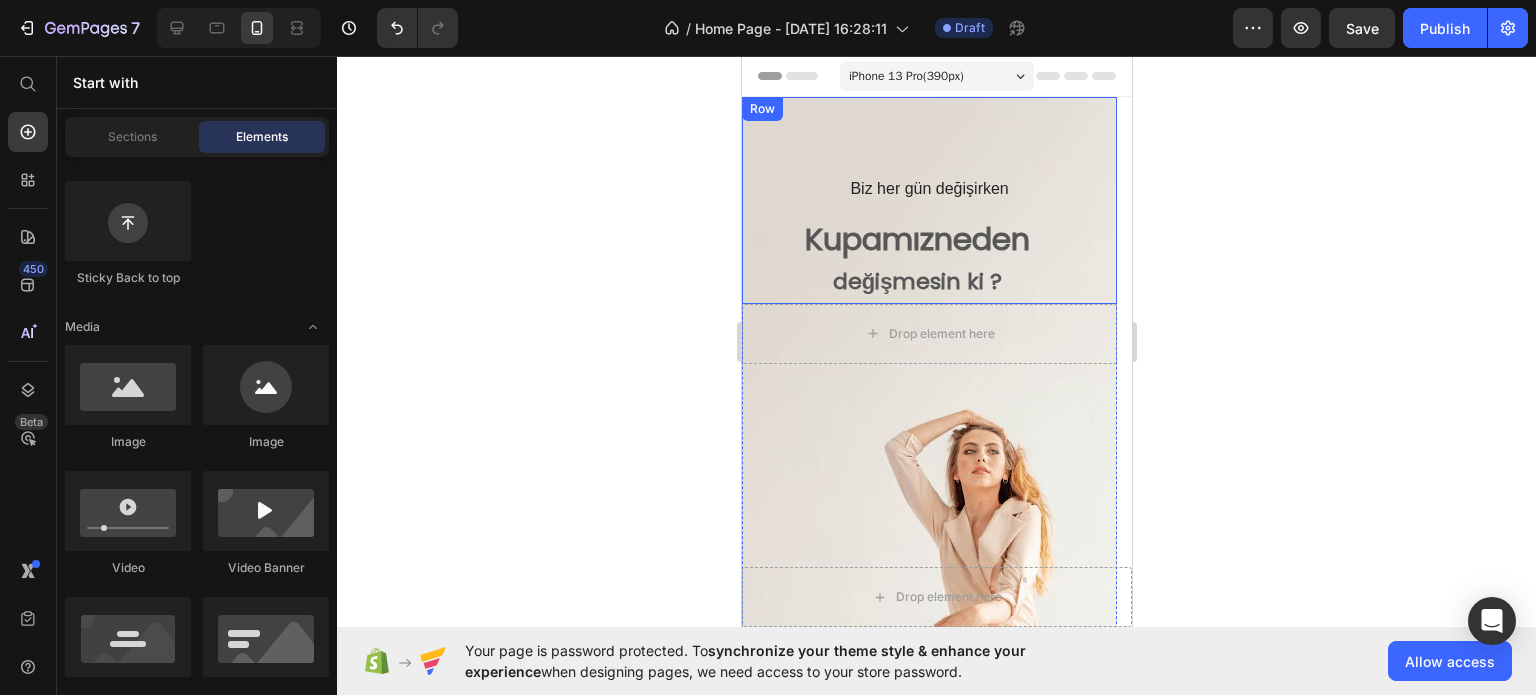 click on "Biz her gün değişirken Heading Kupamız  neden  değişmesin ki ? Text block Row" at bounding box center (928, 200) 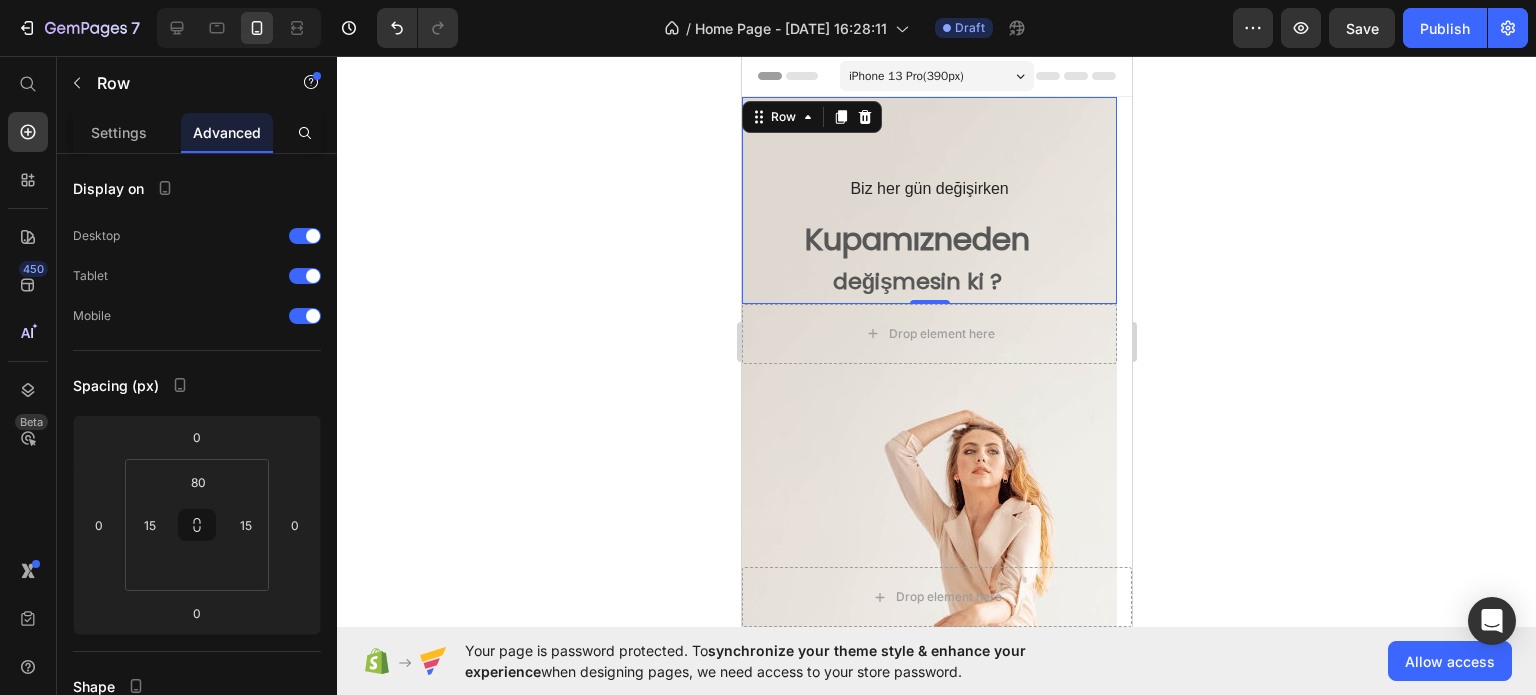 click on "iPhone 13 Pro  ( 390 px)" at bounding box center (936, 76) 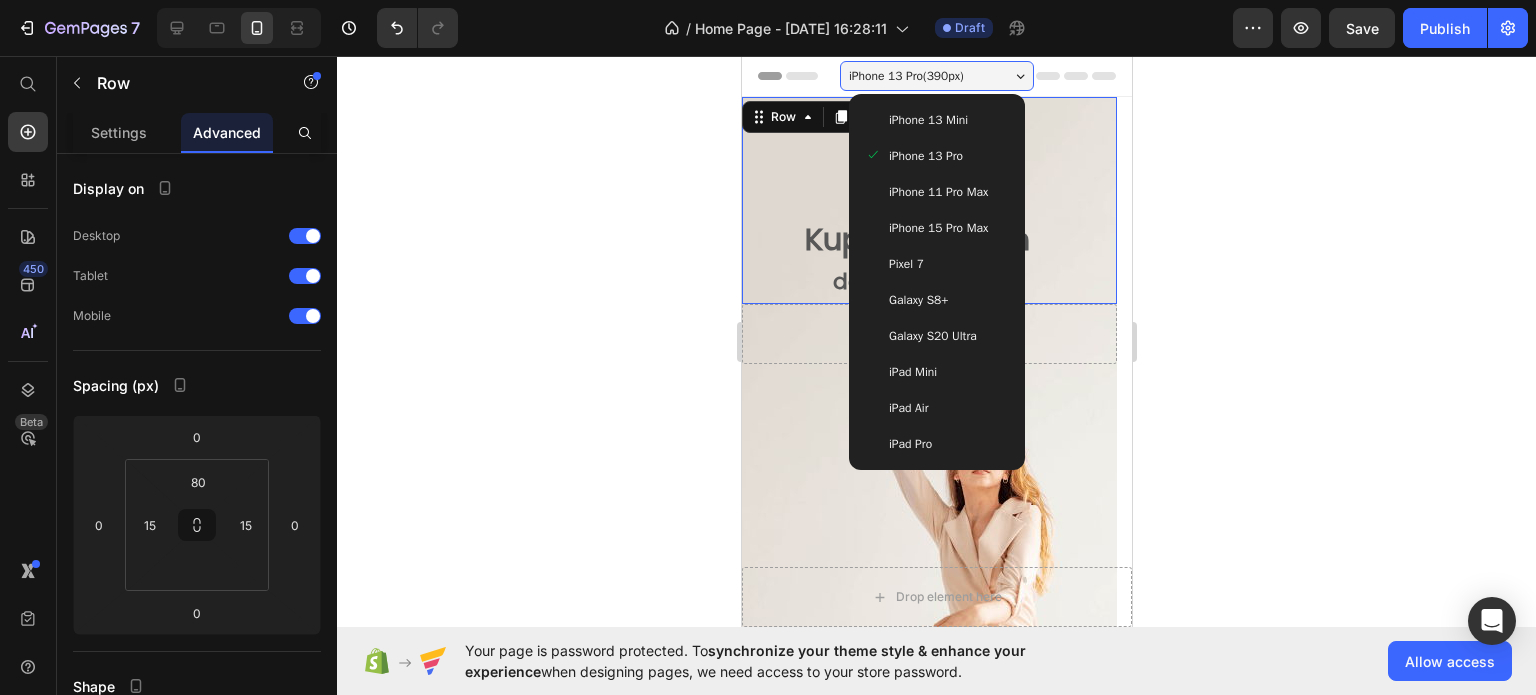 click 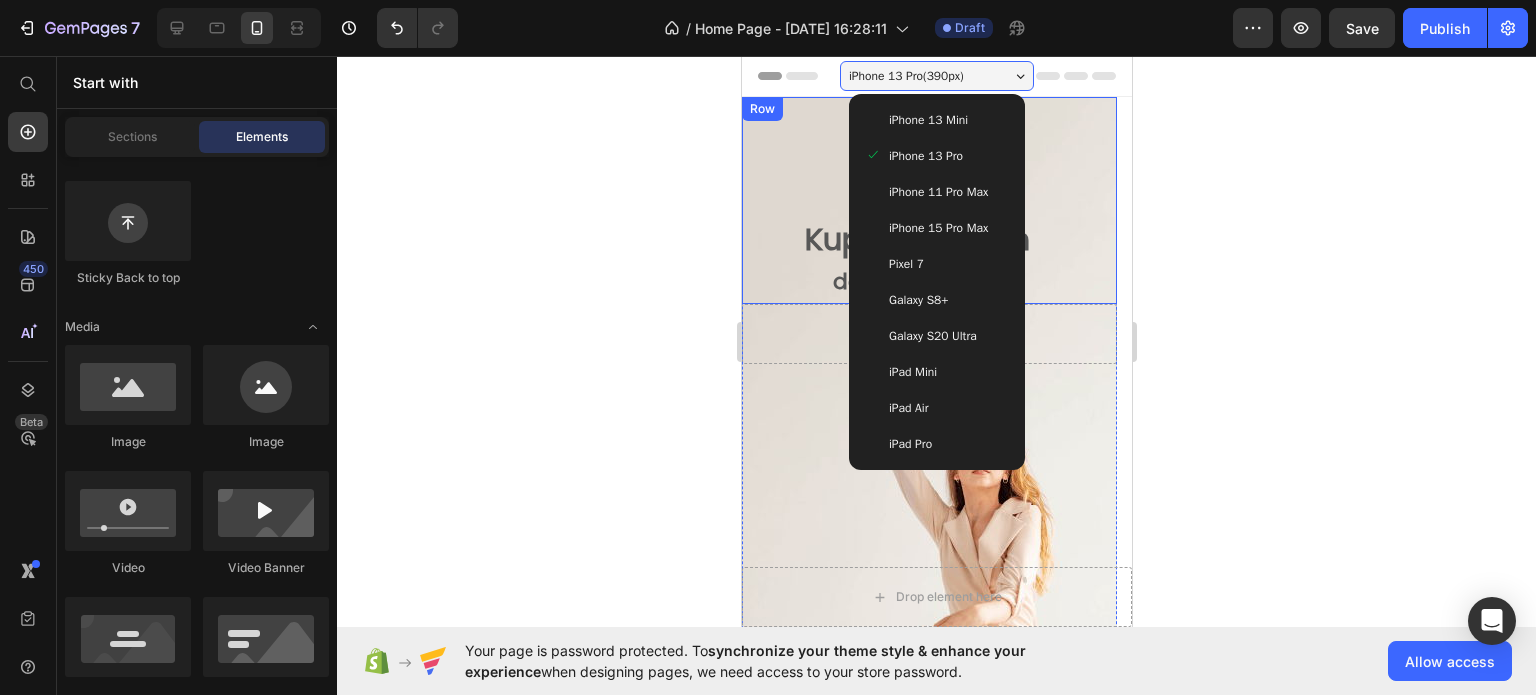 click 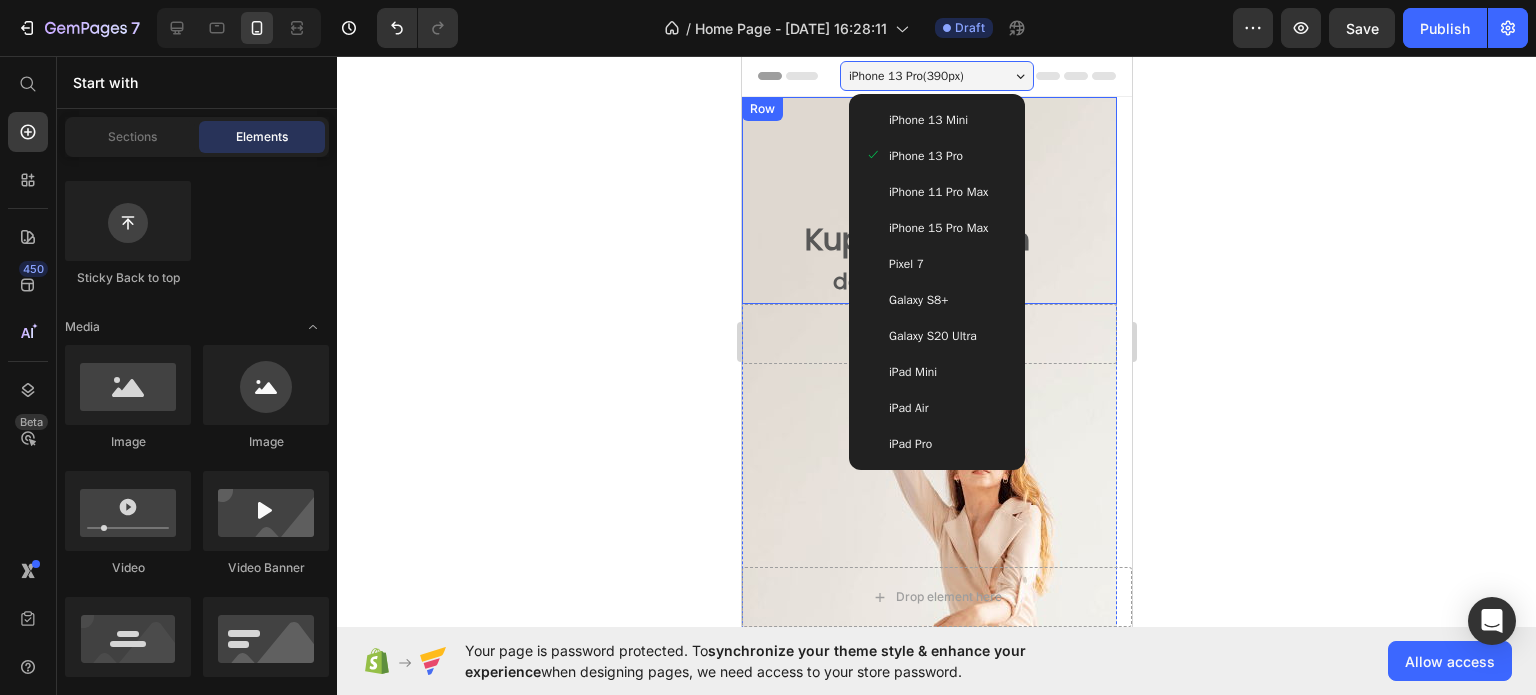 click on "Biz her gün değişirken Heading Kupamız  neden  değişmesin ki ? Text block Row" at bounding box center (928, 200) 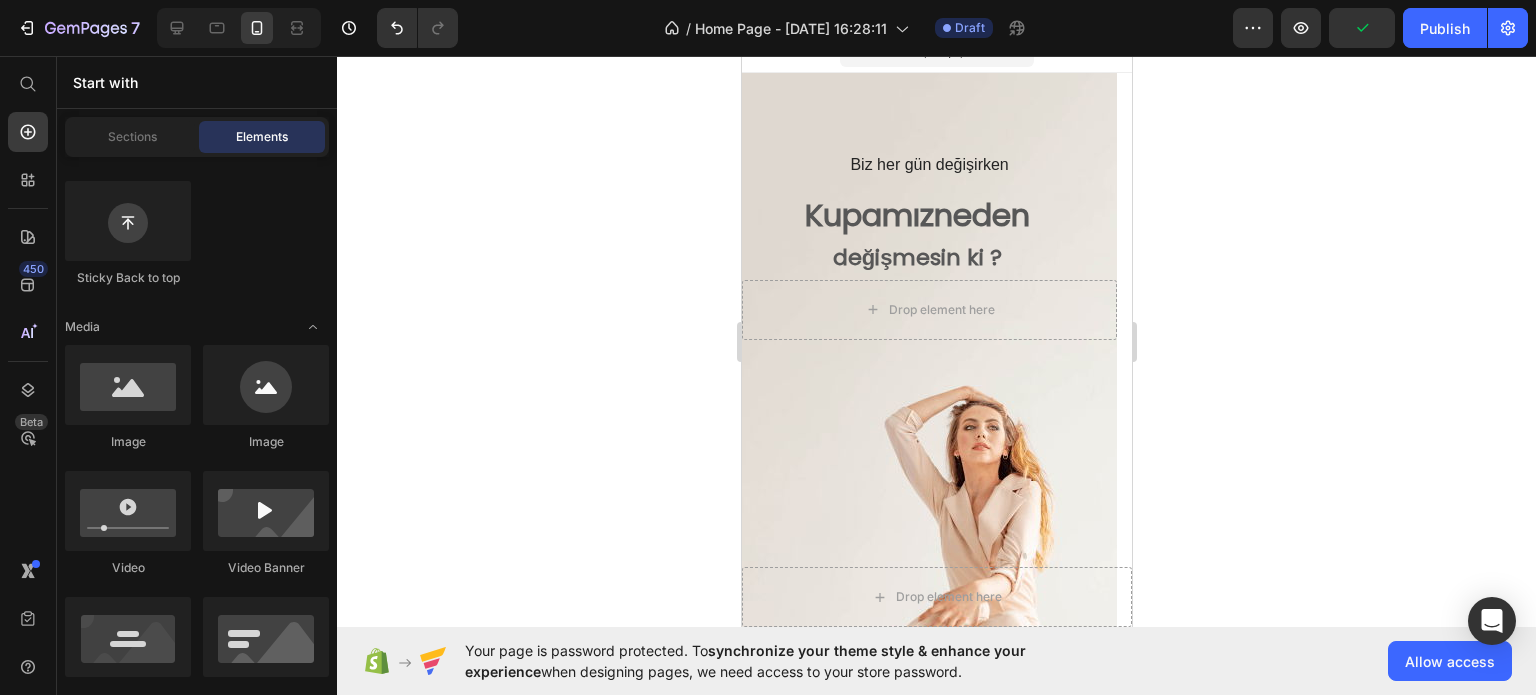 scroll, scrollTop: 0, scrollLeft: 0, axis: both 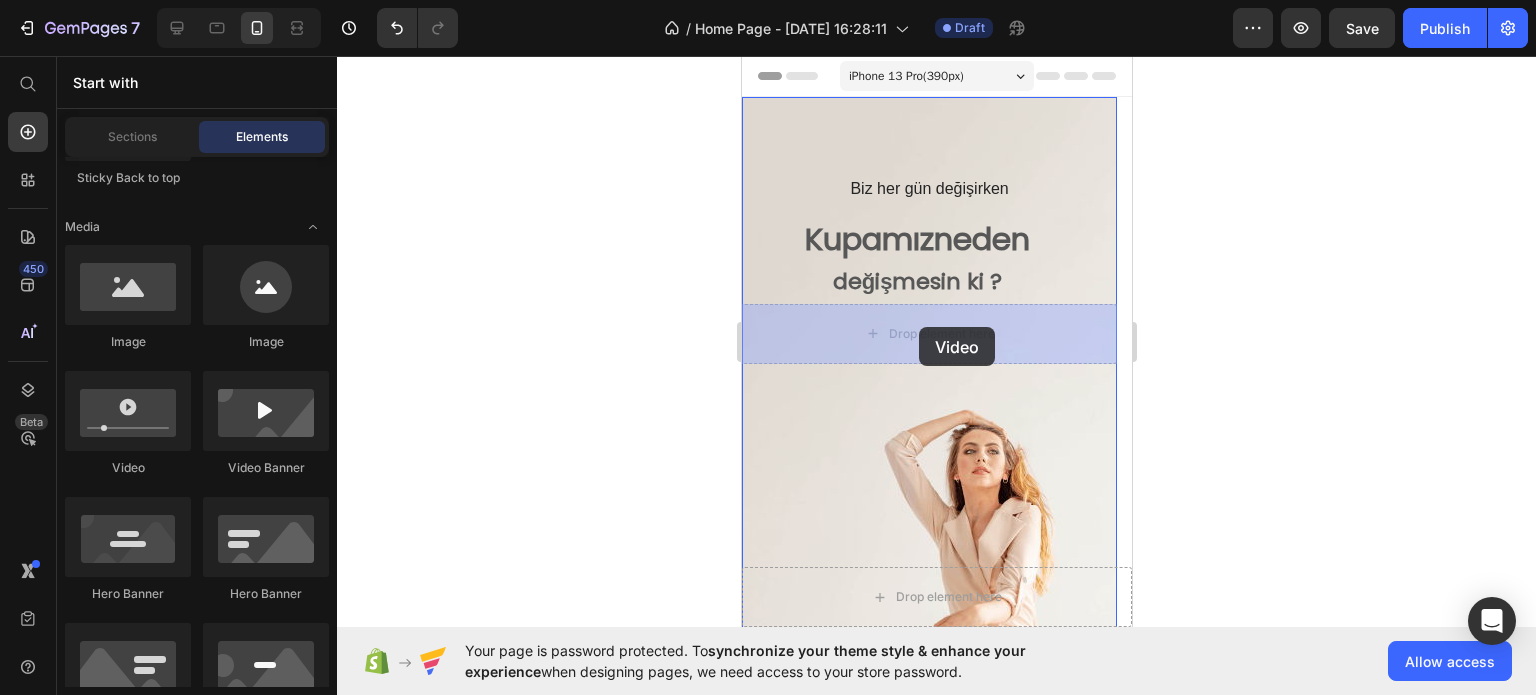 drag, startPoint x: 914, startPoint y: 484, endPoint x: 930, endPoint y: 350, distance: 134.95184 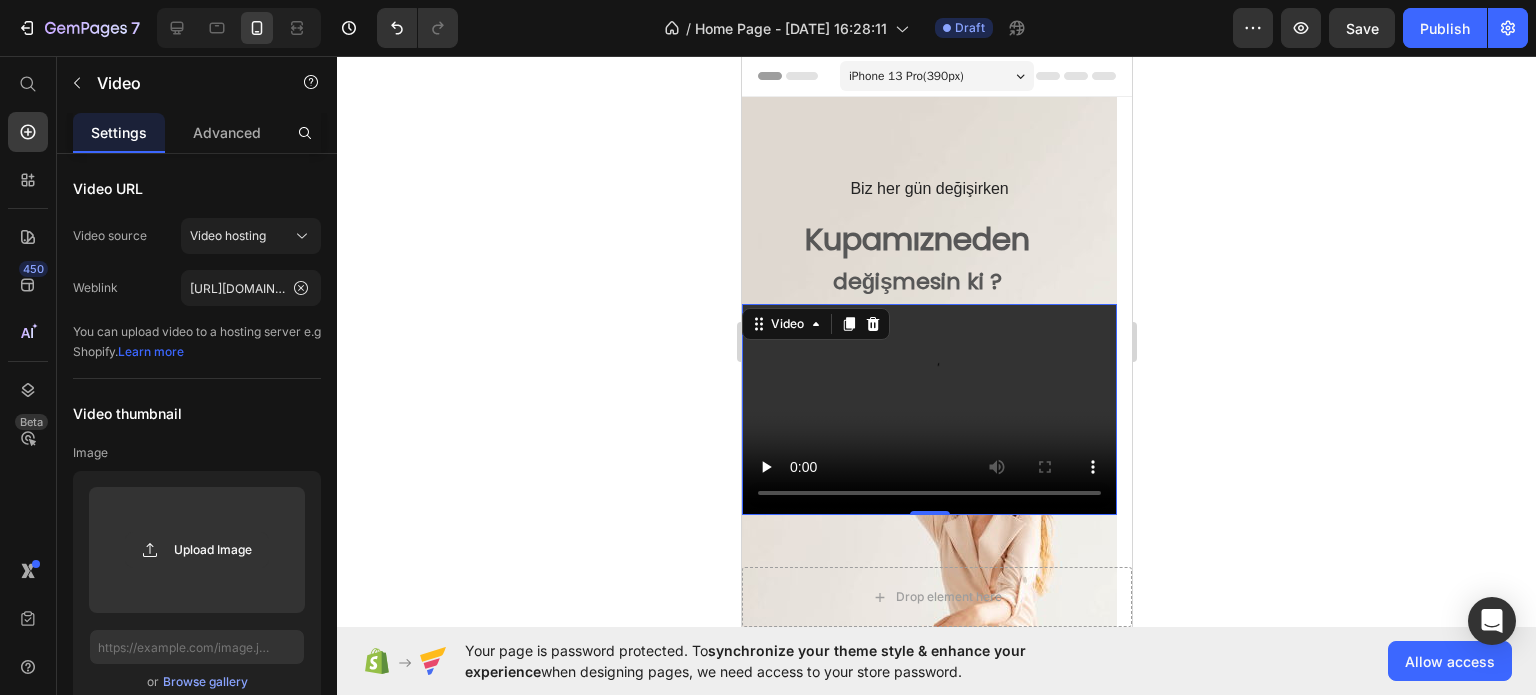 click 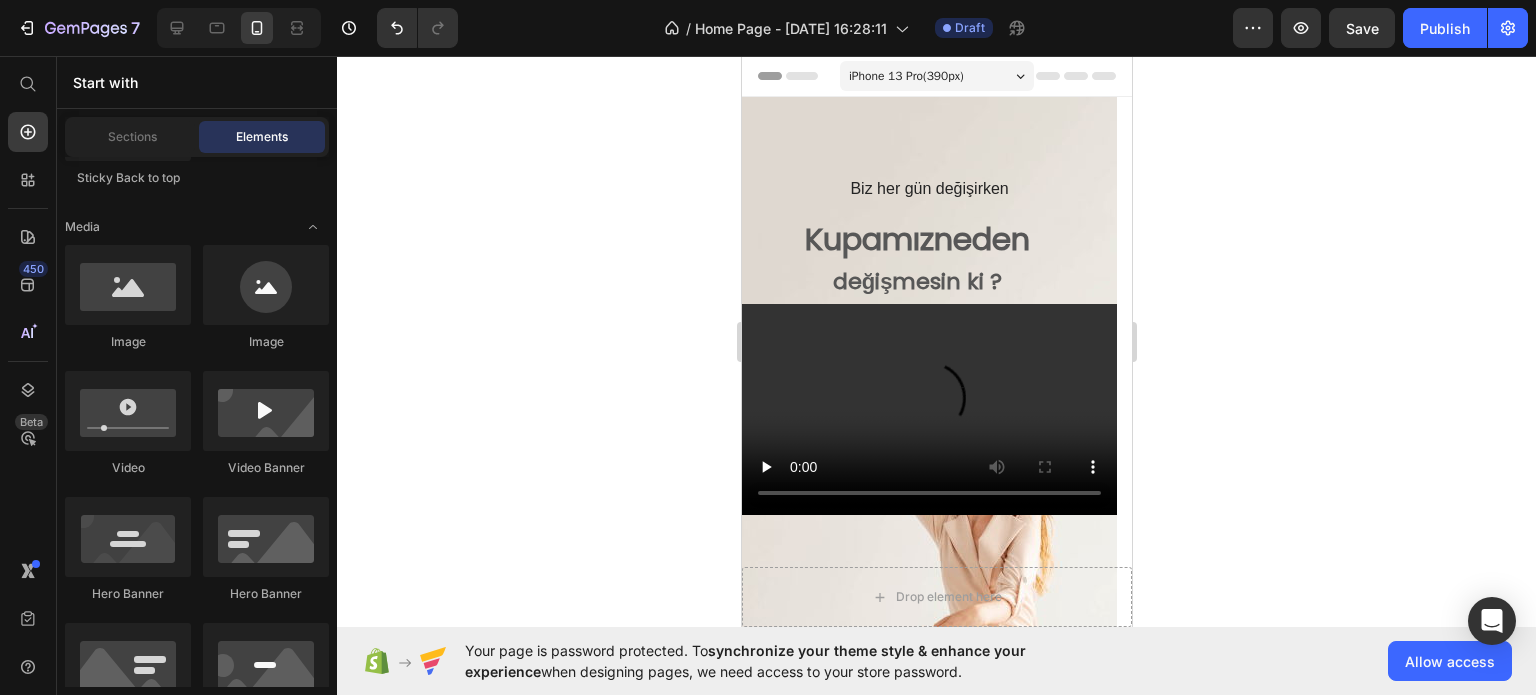 click 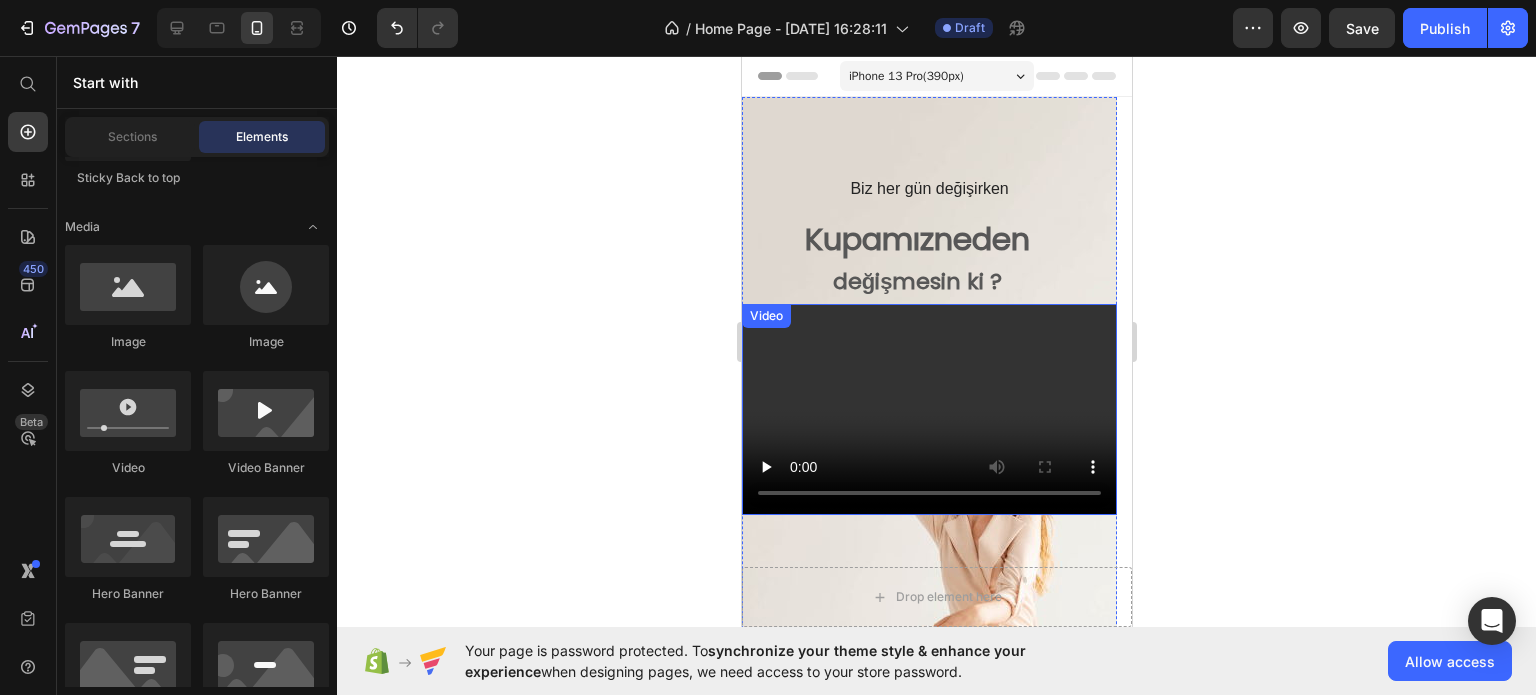 click at bounding box center (928, 409) 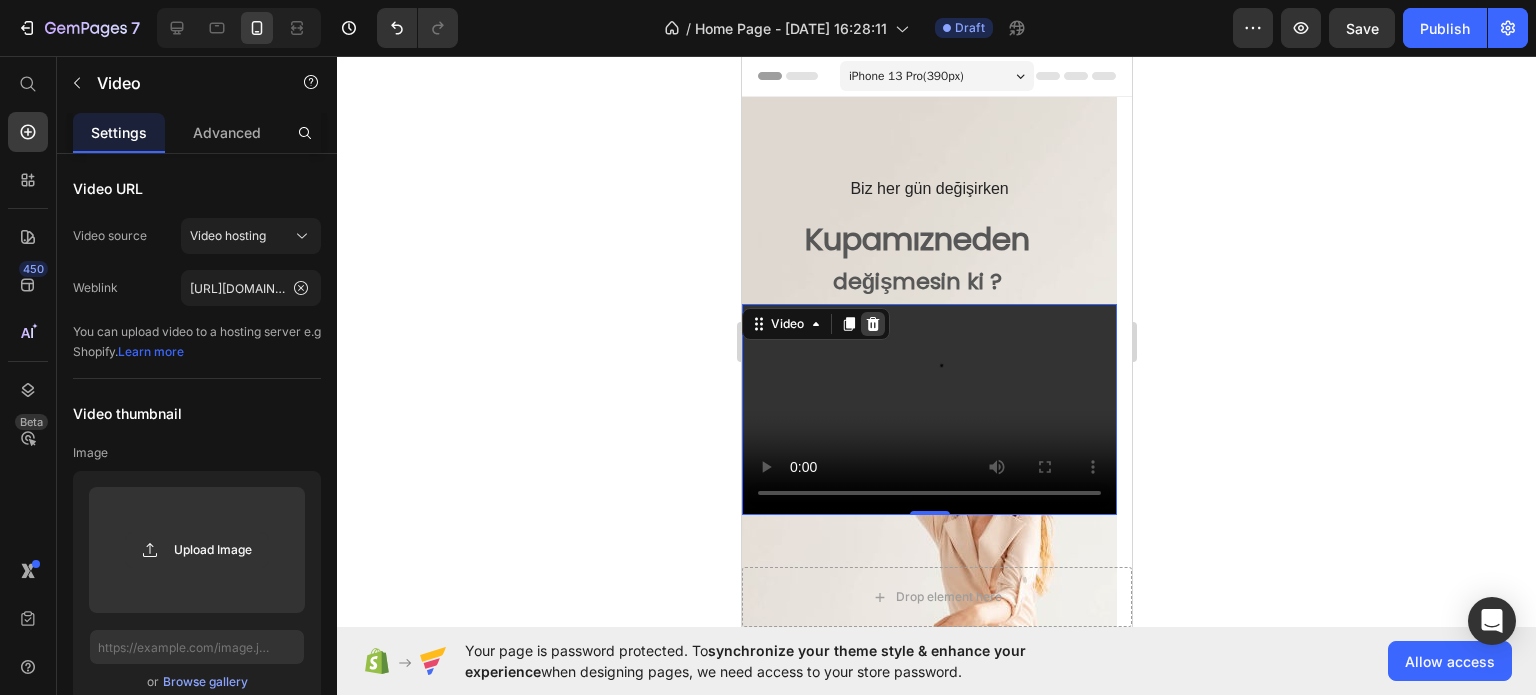 click 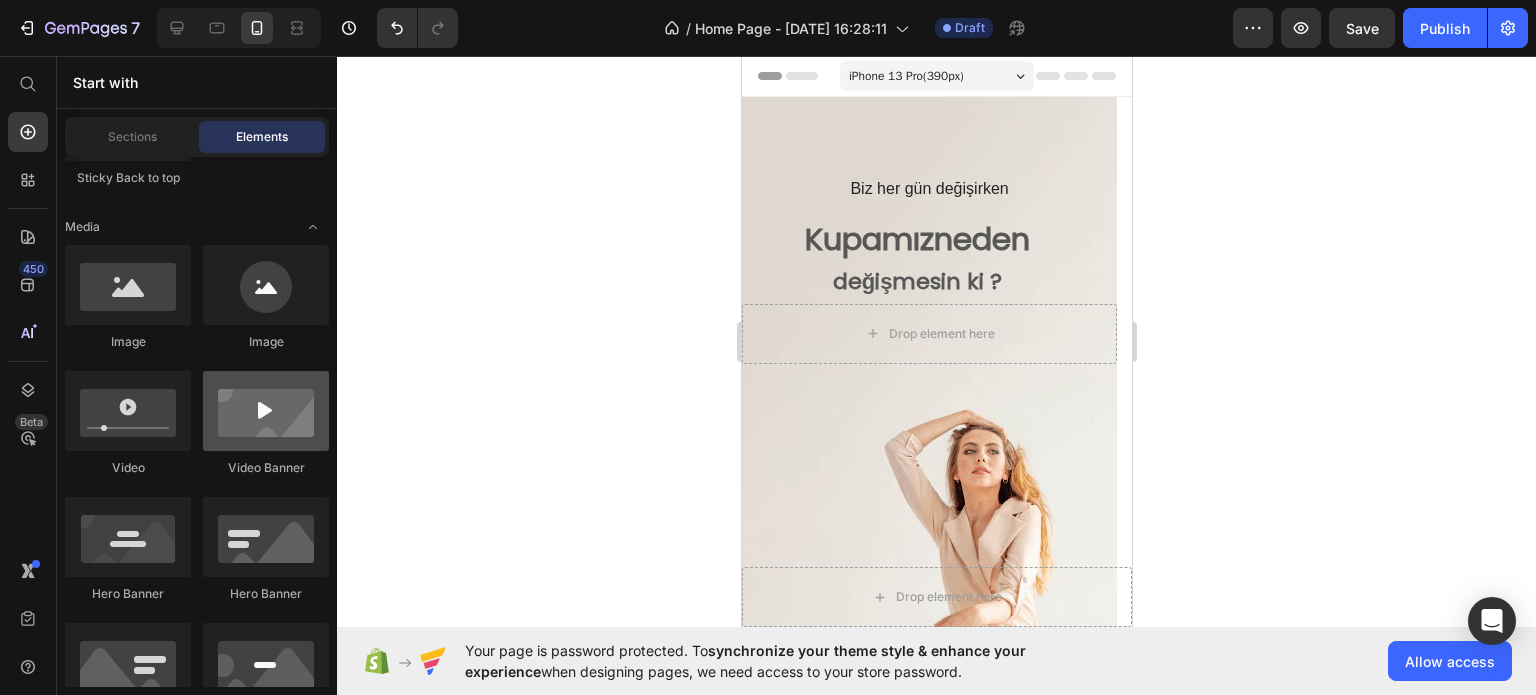 click at bounding box center [266, 411] 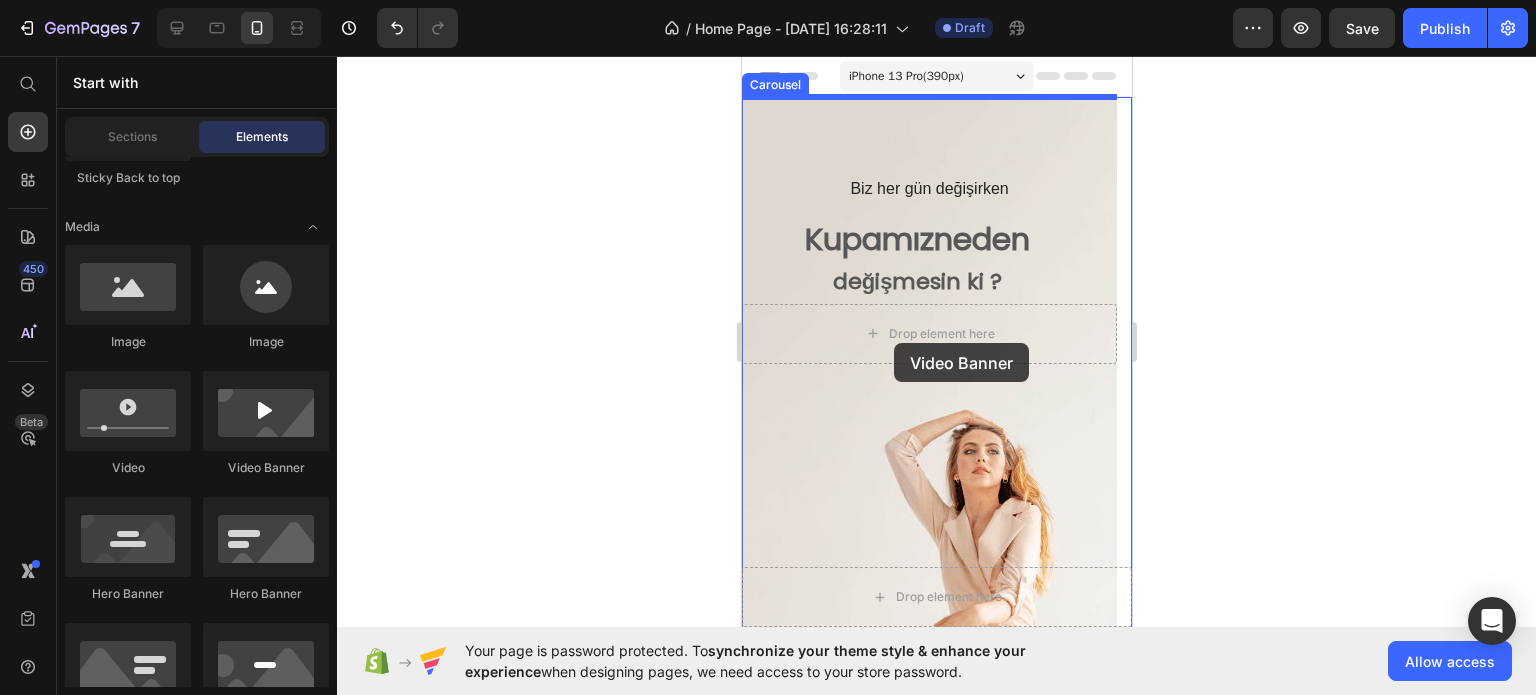 drag, startPoint x: 1037, startPoint y: 460, endPoint x: 891, endPoint y: 343, distance: 187.09624 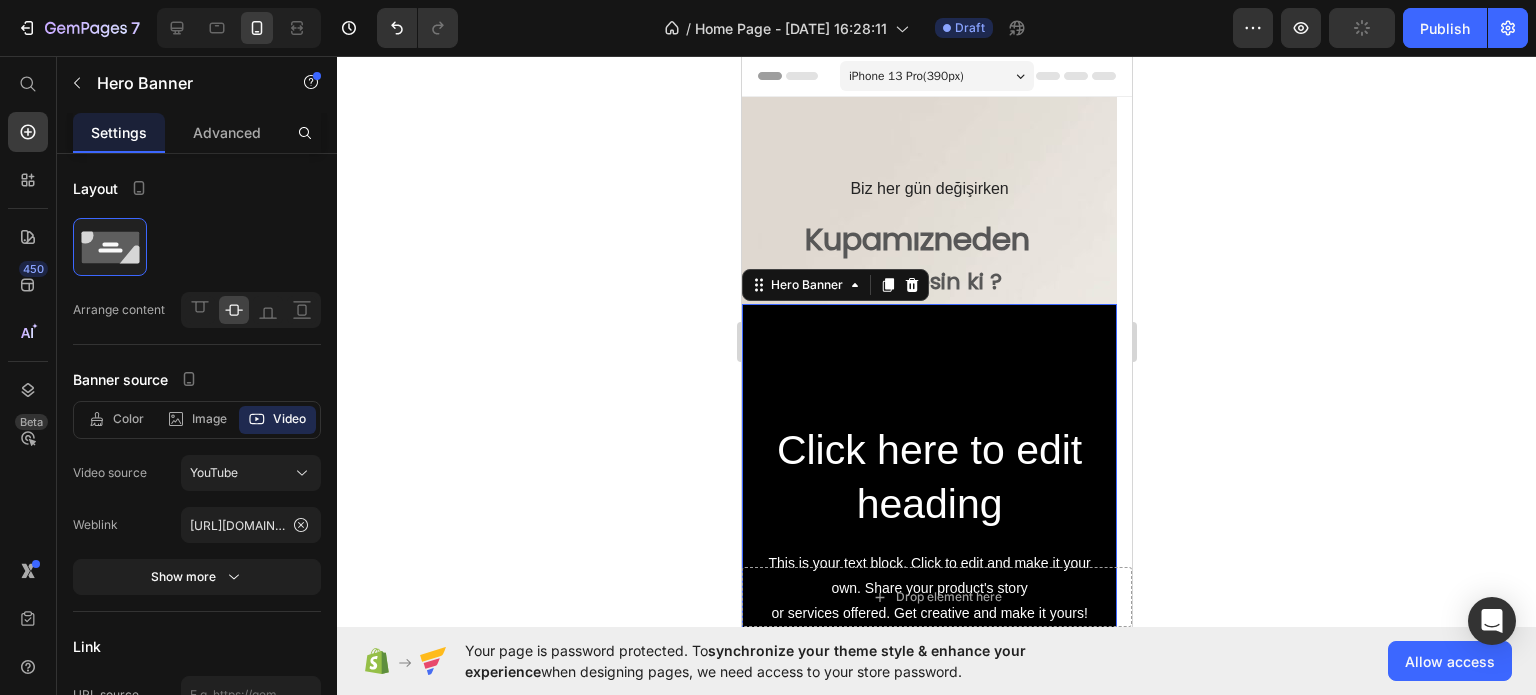 scroll, scrollTop: 200, scrollLeft: 0, axis: vertical 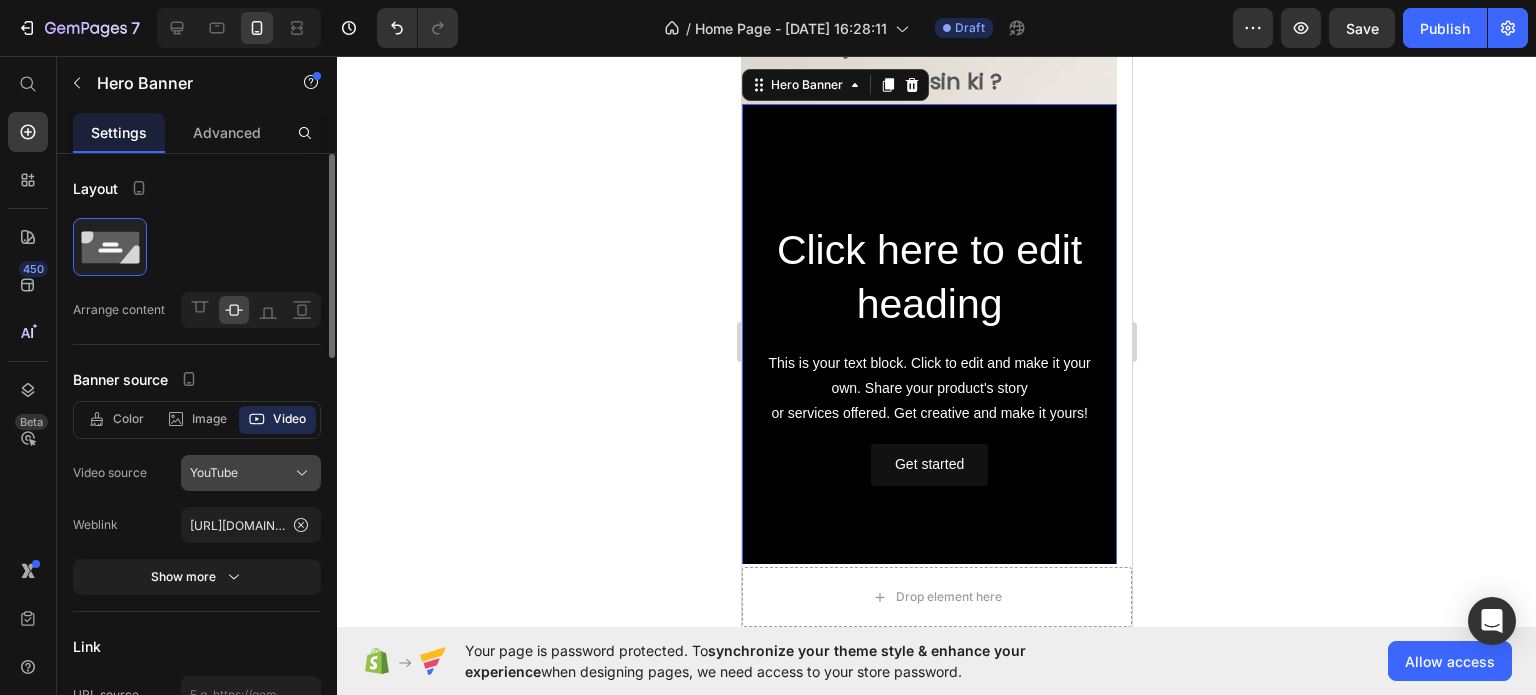 click on "YouTube" 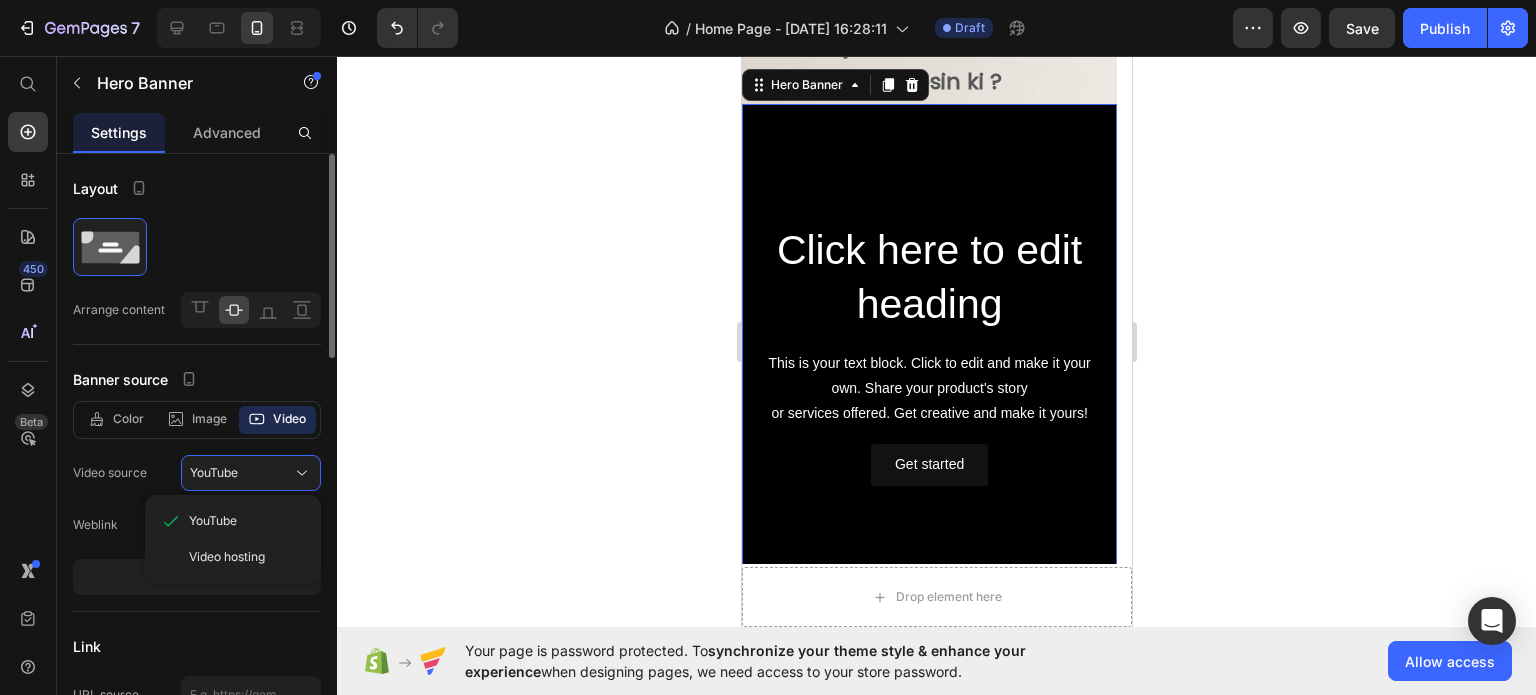 click on "Banner source" at bounding box center [197, 379] 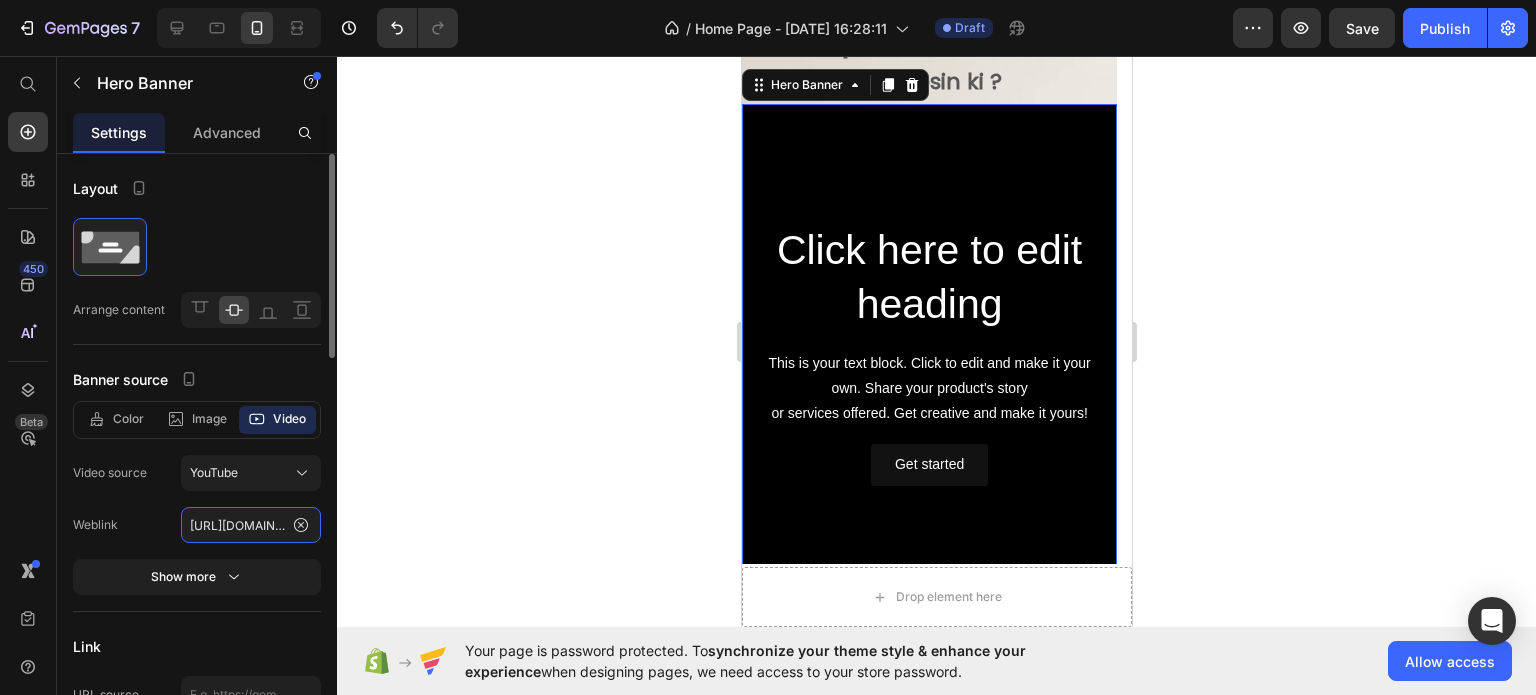click on "[URL][DOMAIN_NAME]" 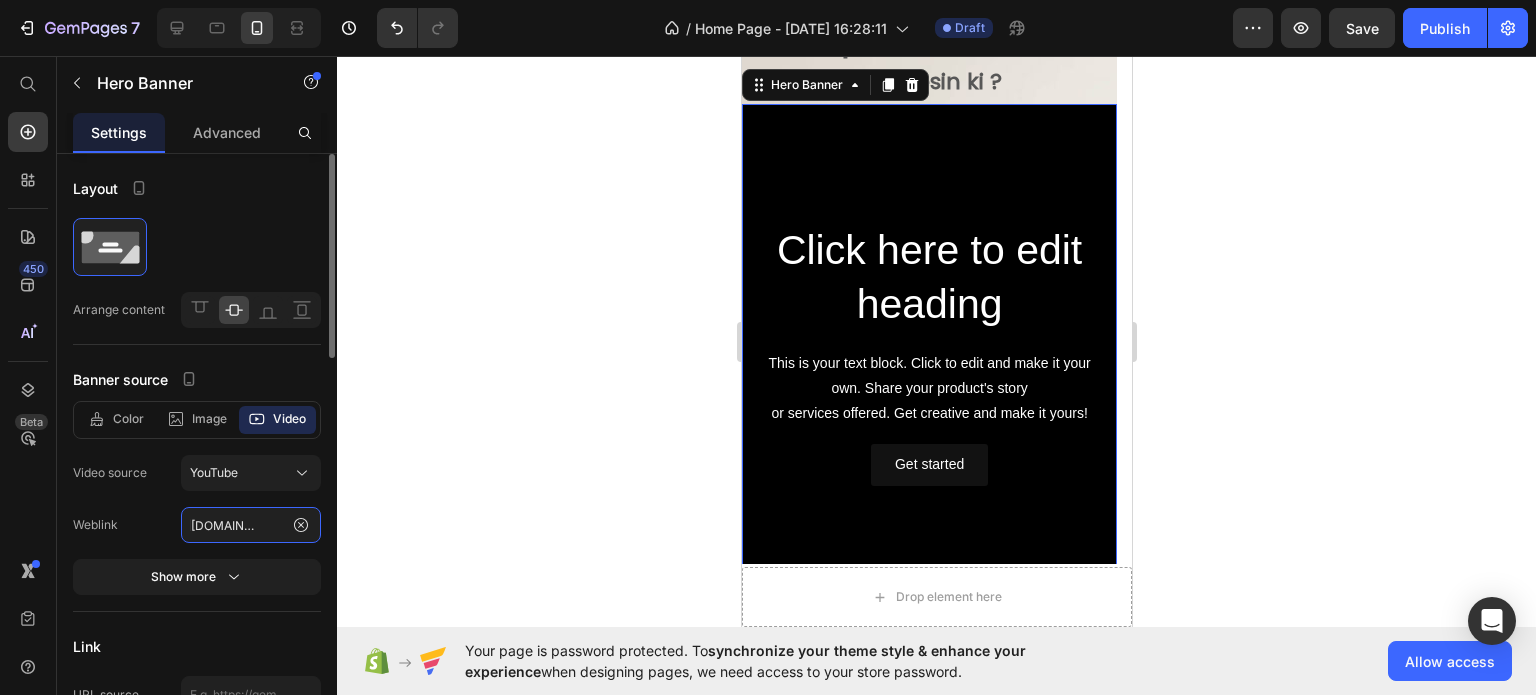 type on "[URL][DOMAIN_NAME]" 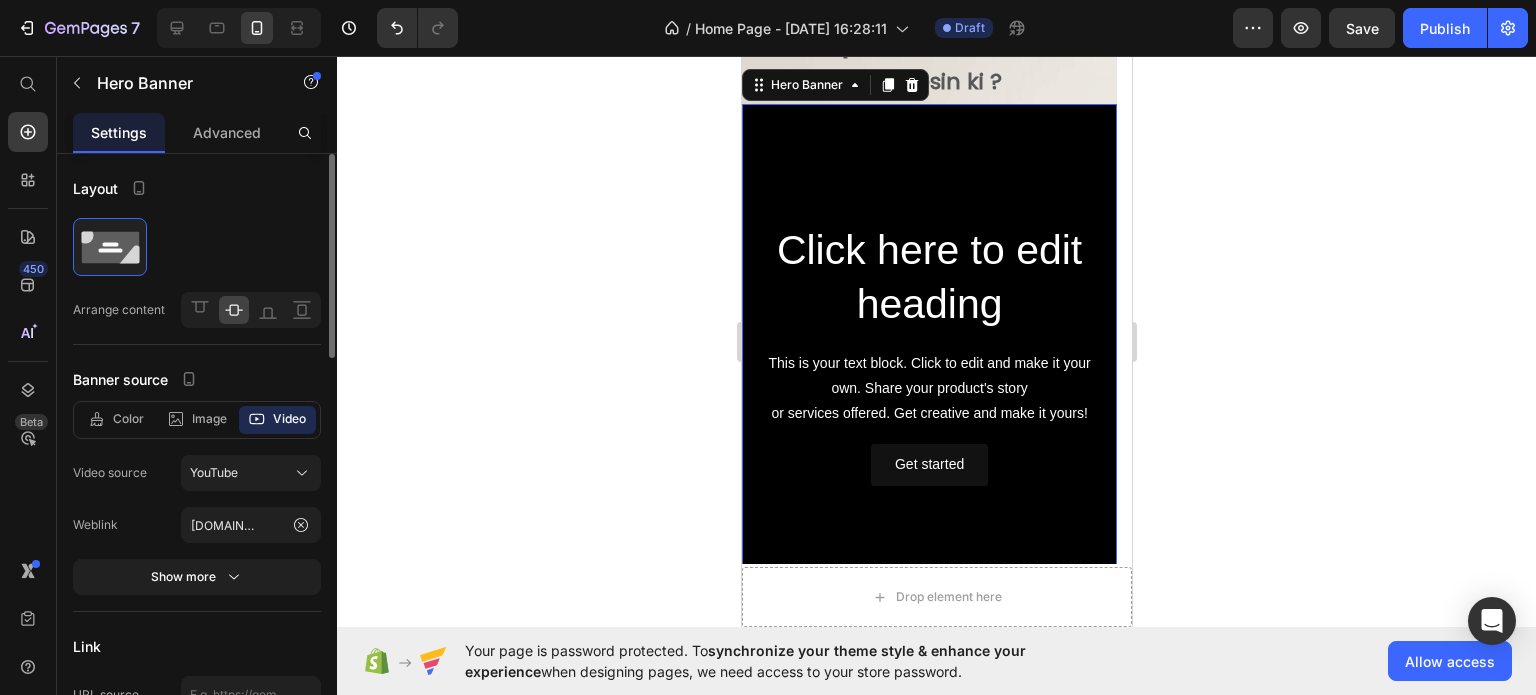 click on "Color Image Video Video source YouTube Weblink [URL][DOMAIN_NAME] Show more" 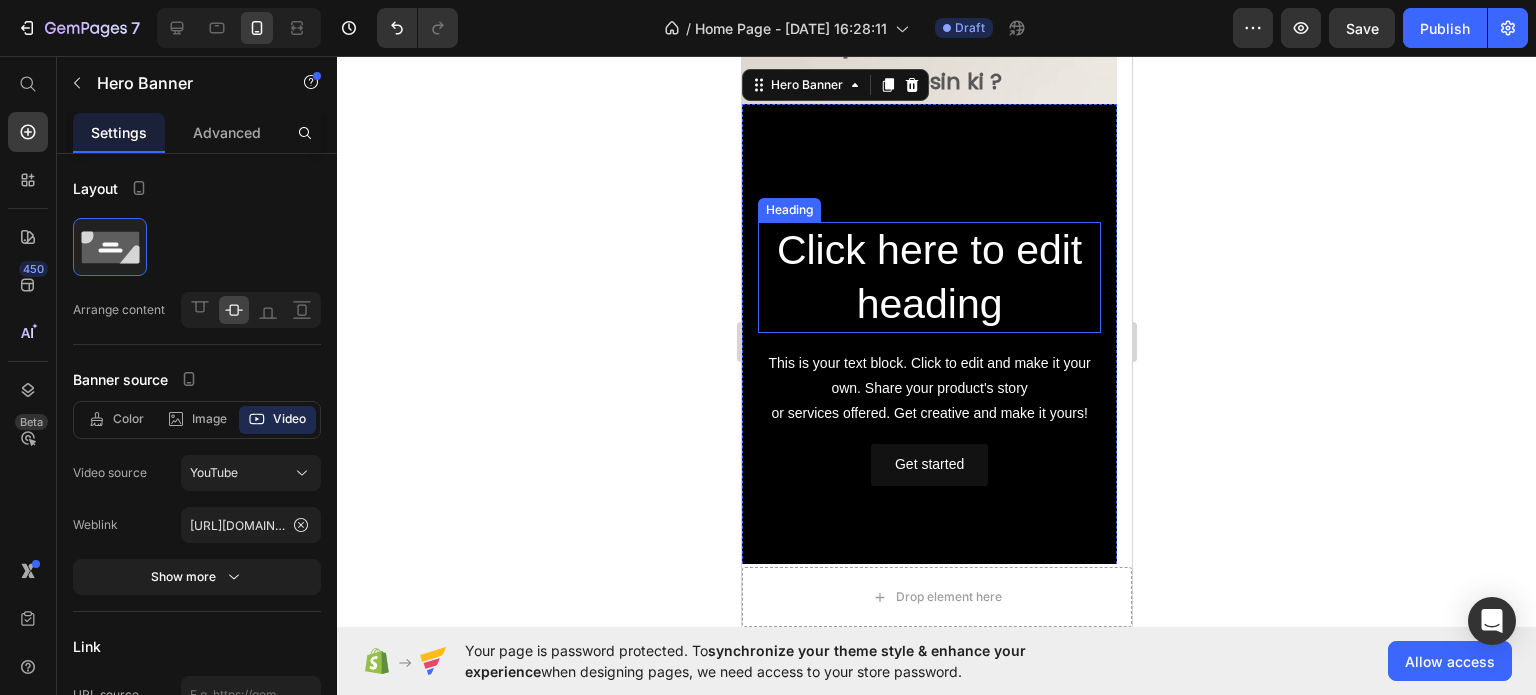 scroll, scrollTop: 100, scrollLeft: 0, axis: vertical 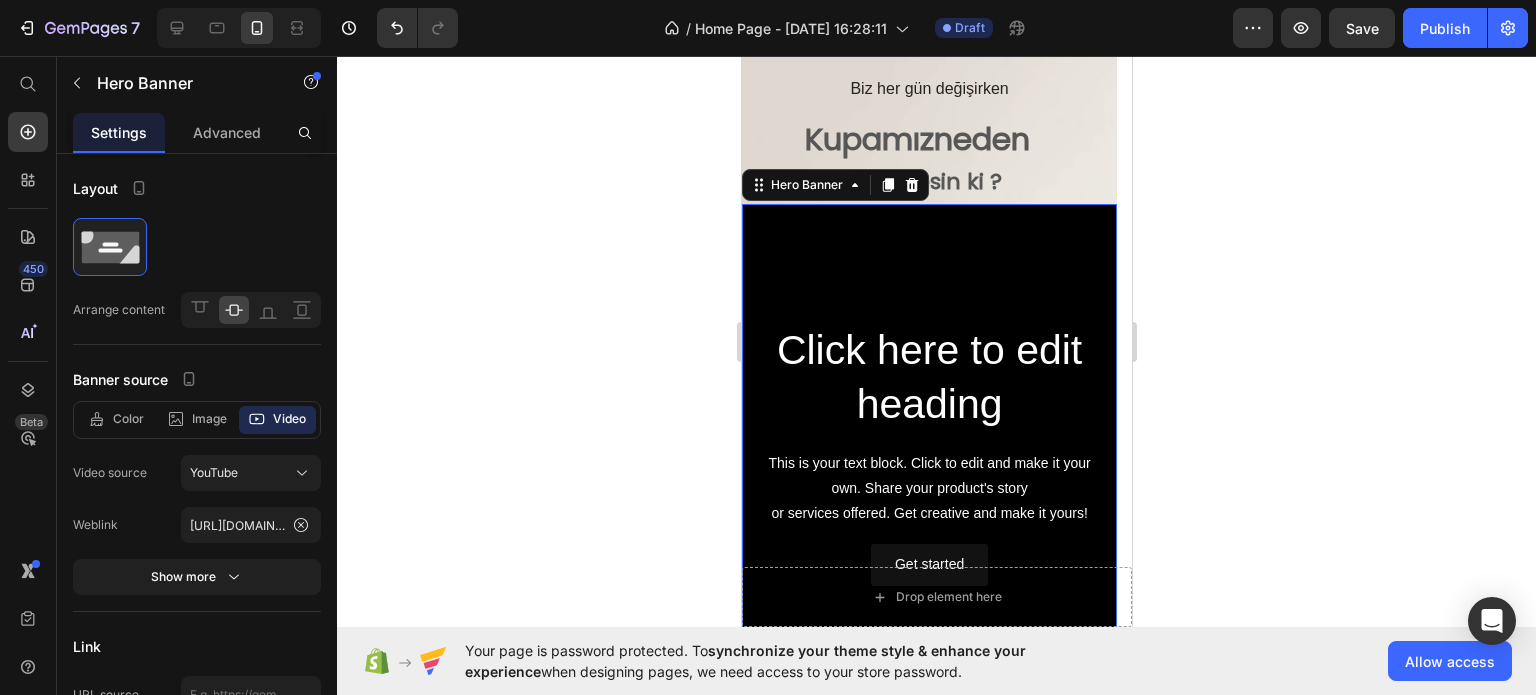 click 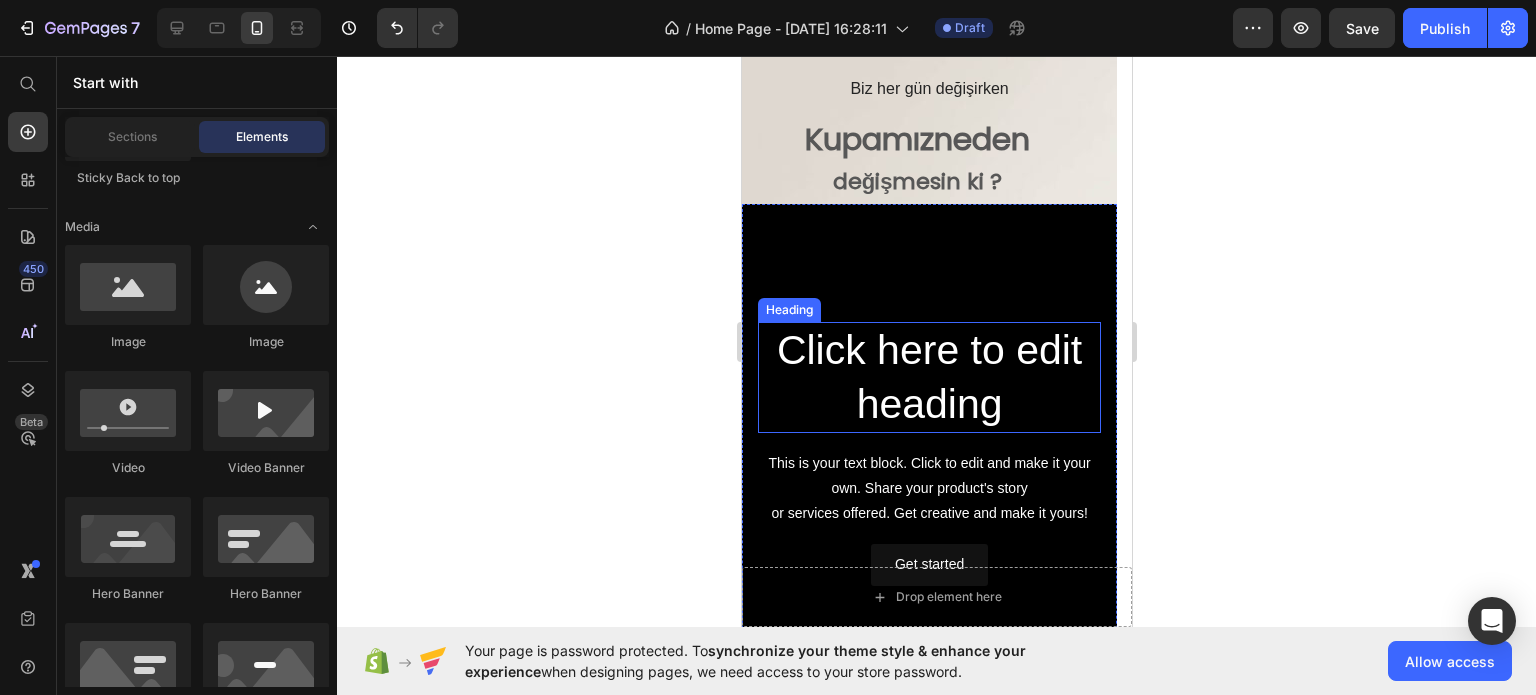 click on "Click here to edit heading" at bounding box center (928, 377) 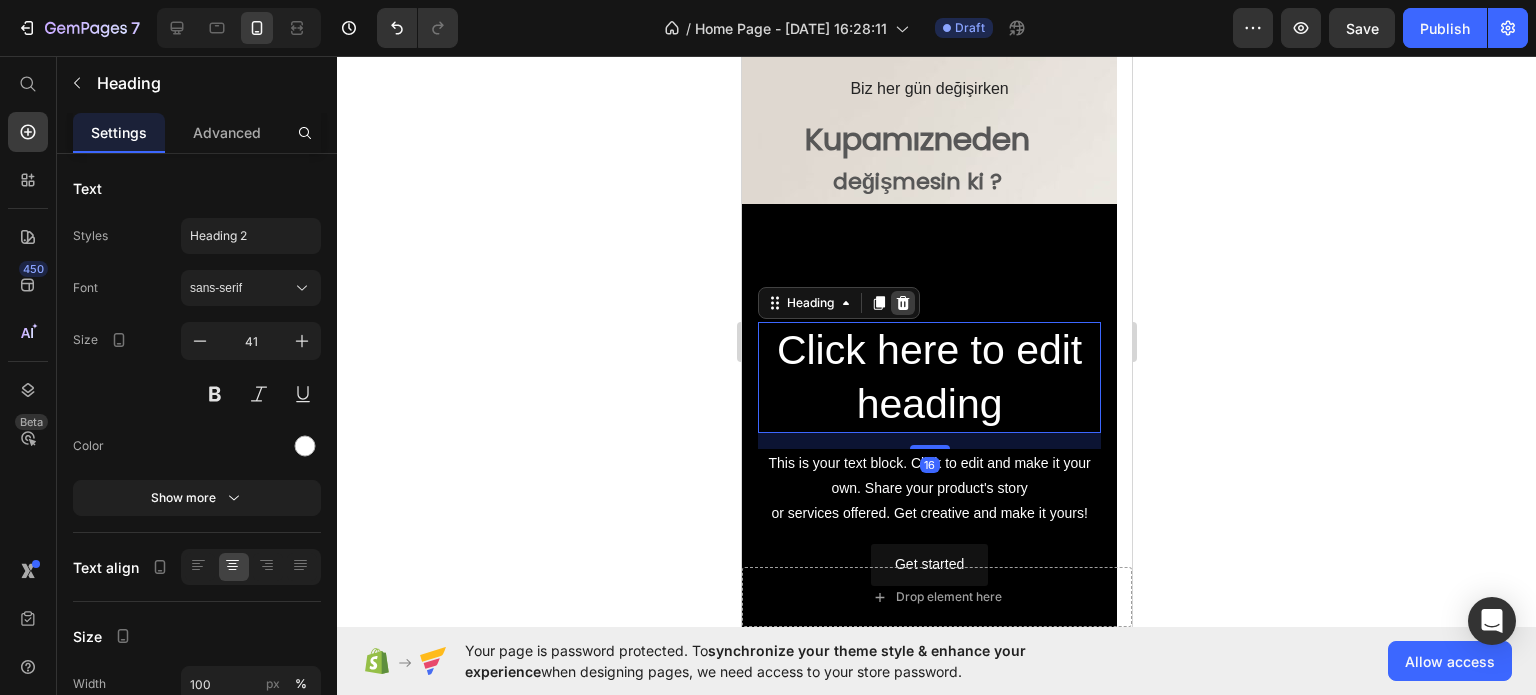 click 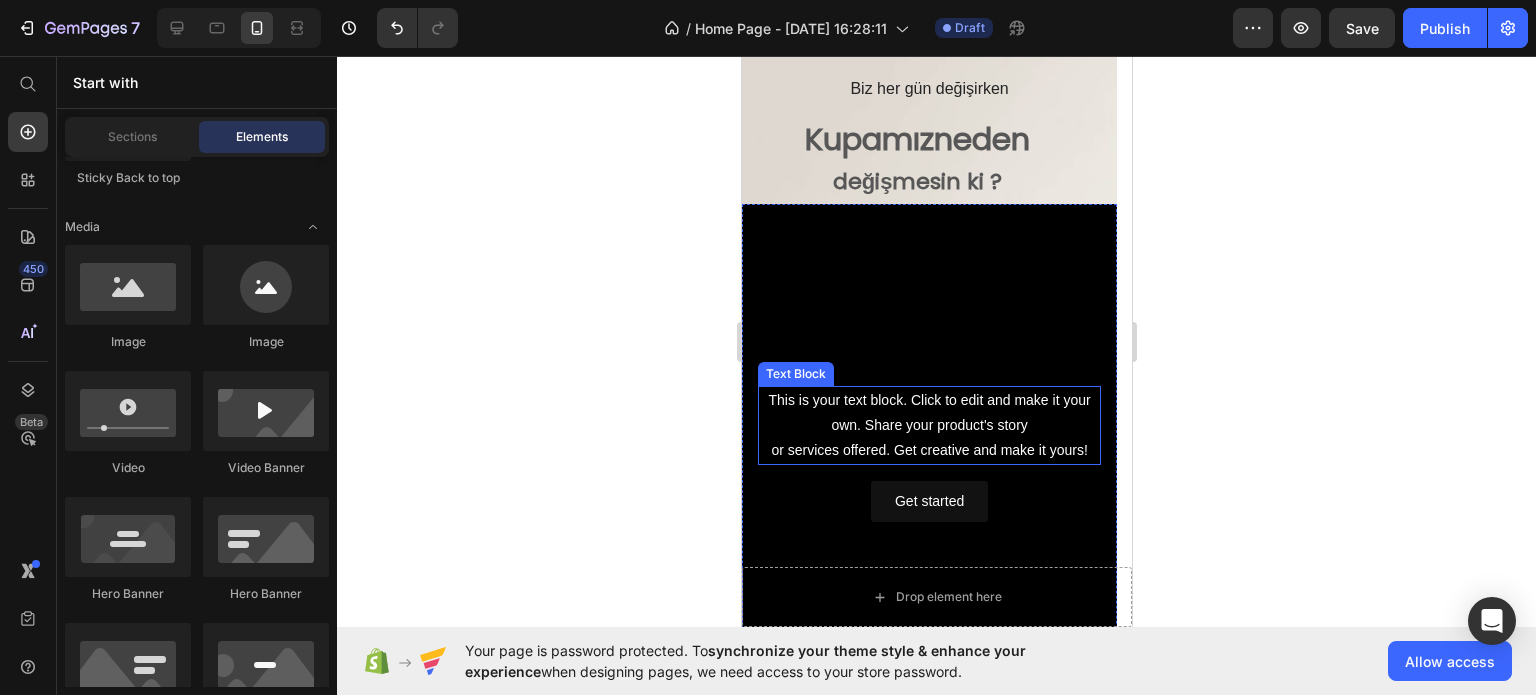 click on "This is your text block. Click to edit and make it your own. Share your product's story                   or services offered. Get creative and make it yours!" at bounding box center [928, 426] 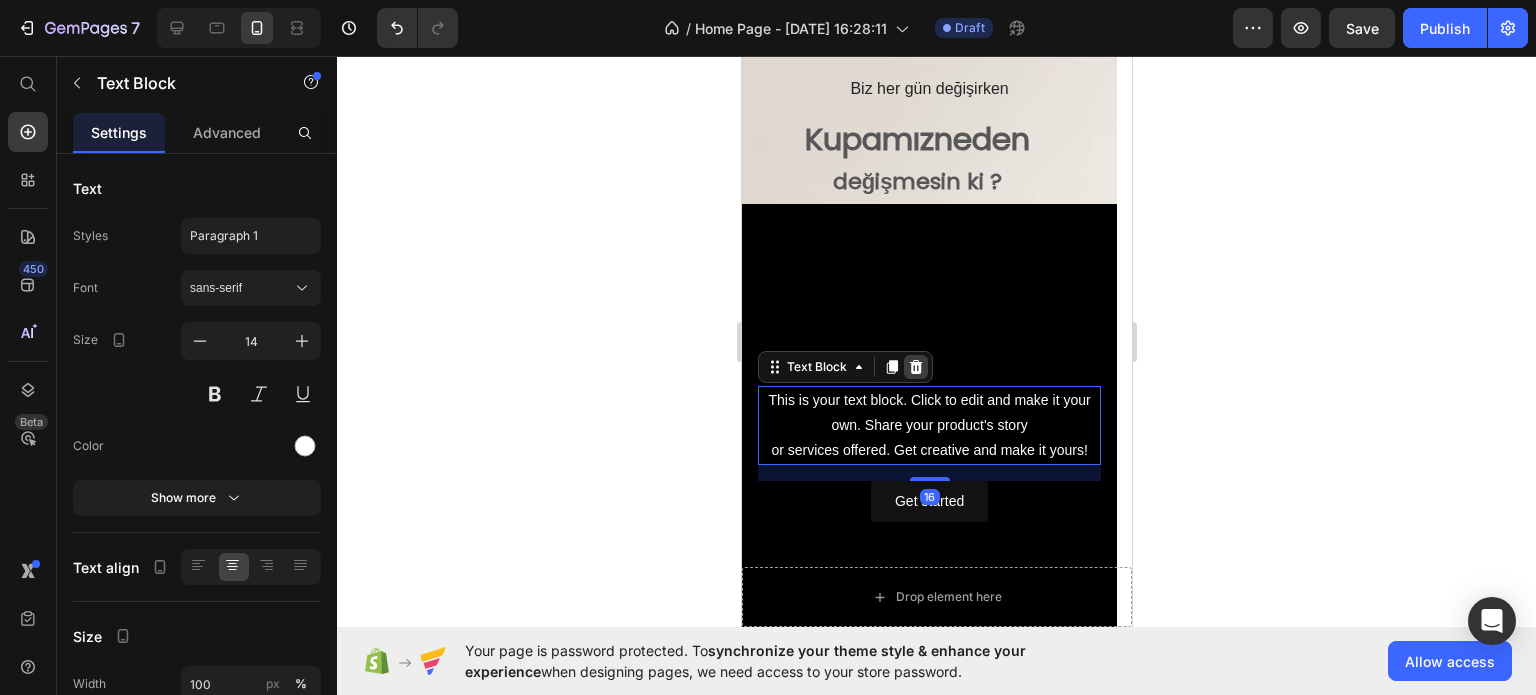 click 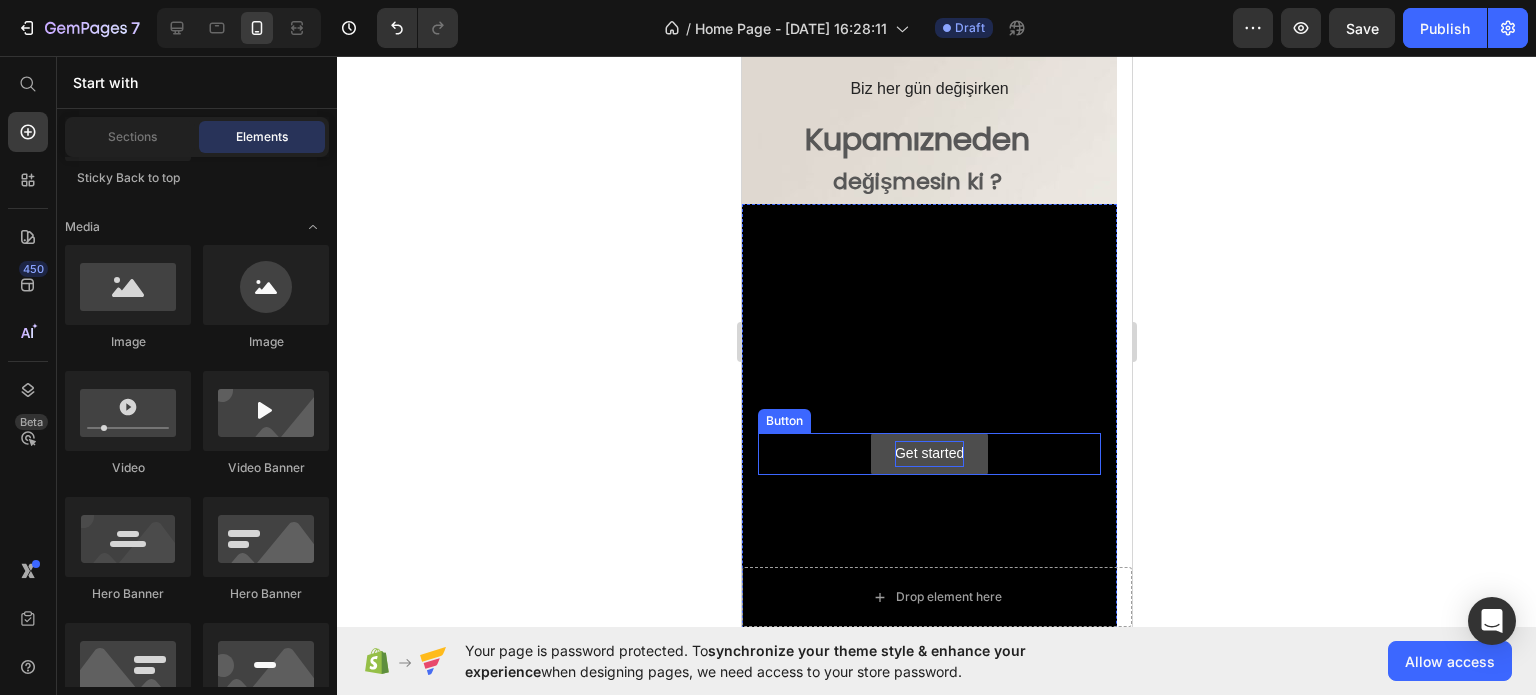 click on "Get started" at bounding box center [928, 453] 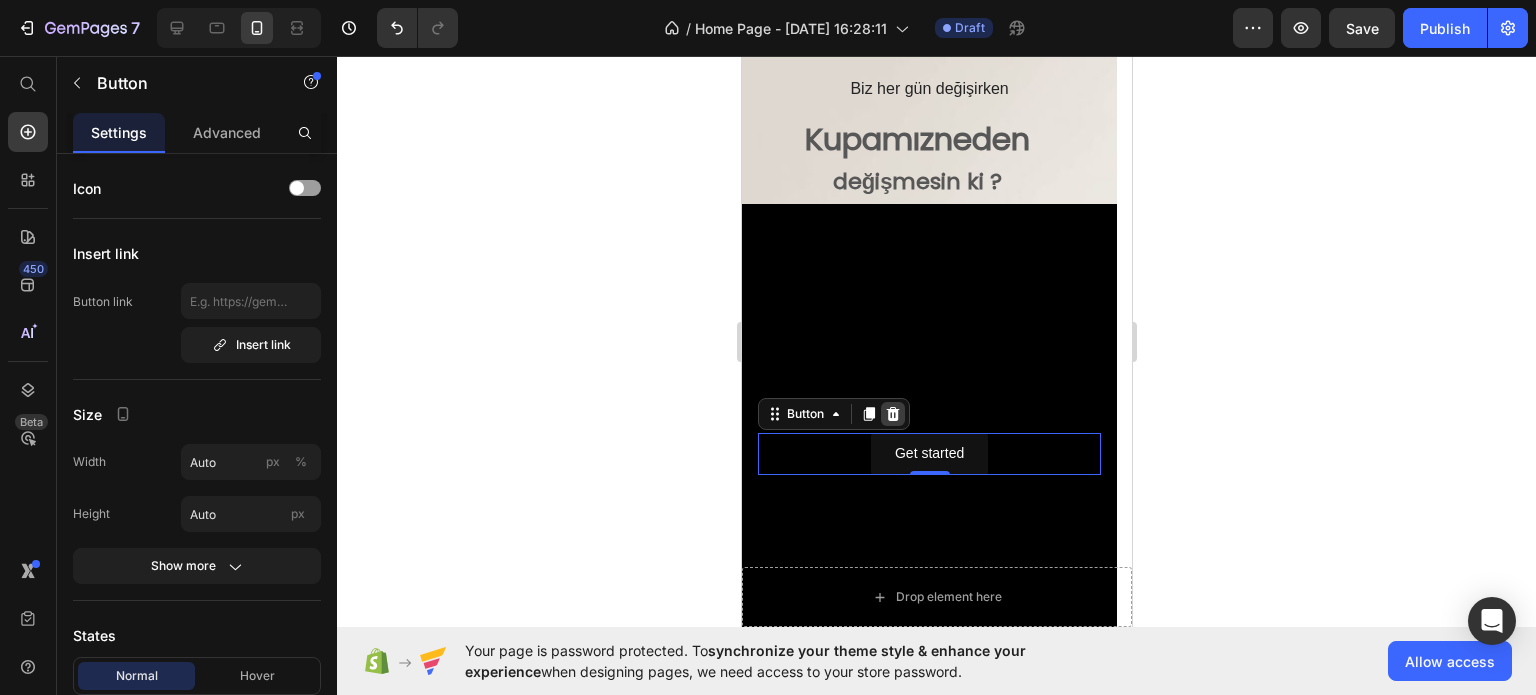 click 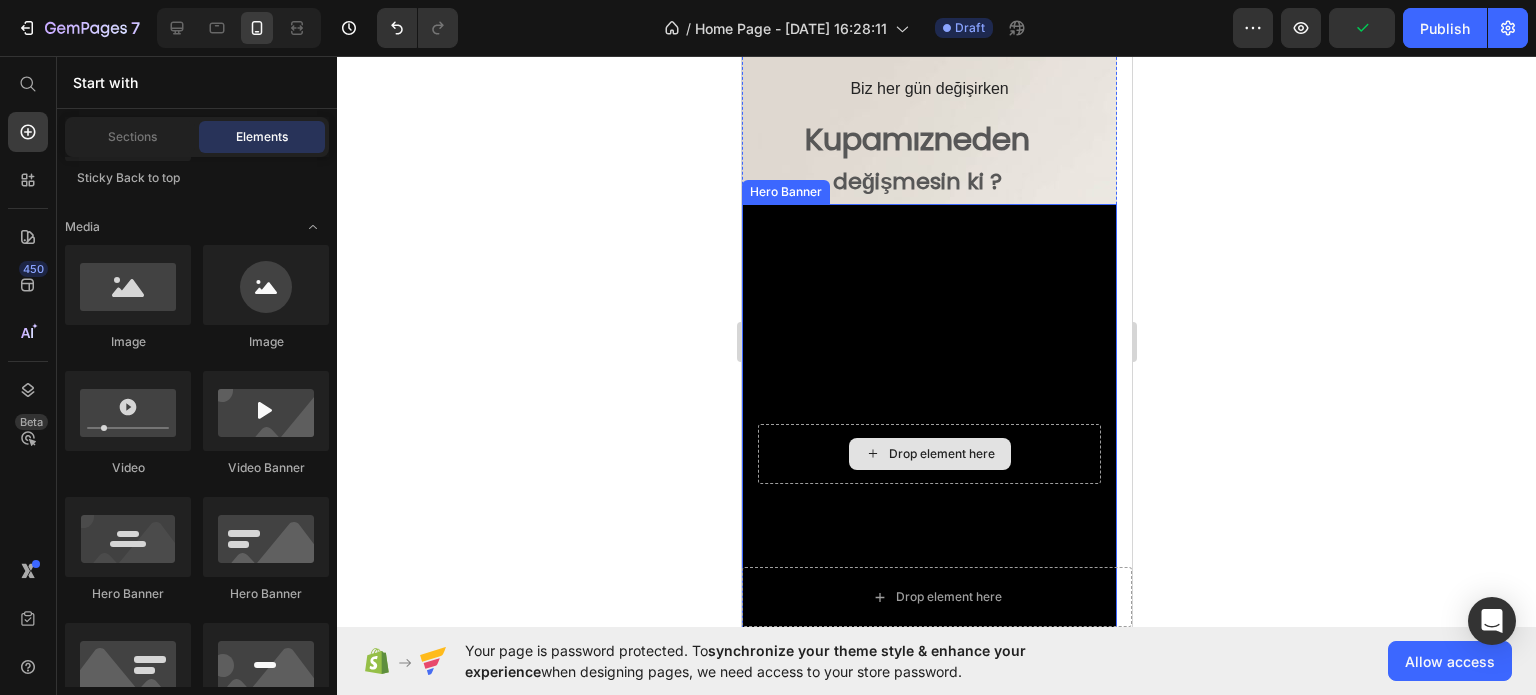 click on "Drop element here" at bounding box center (941, 454) 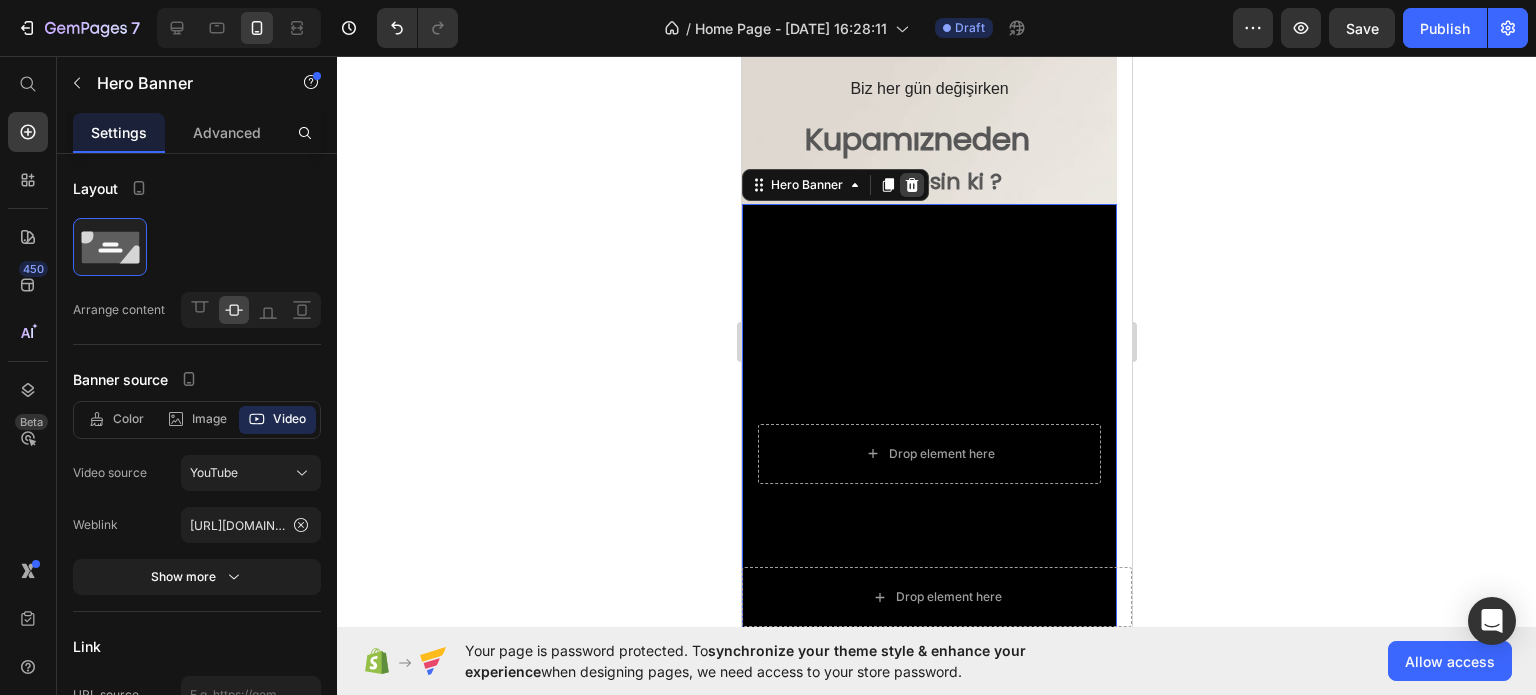 click 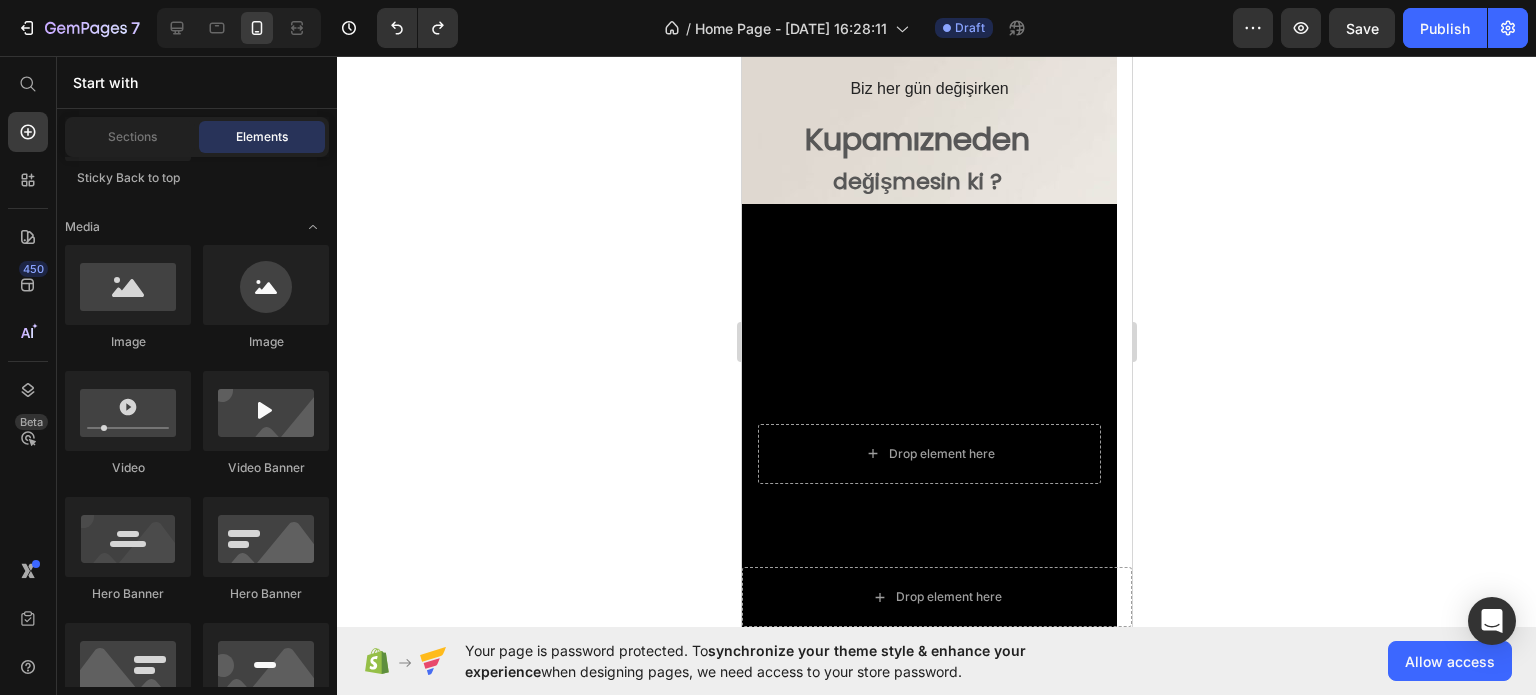 click 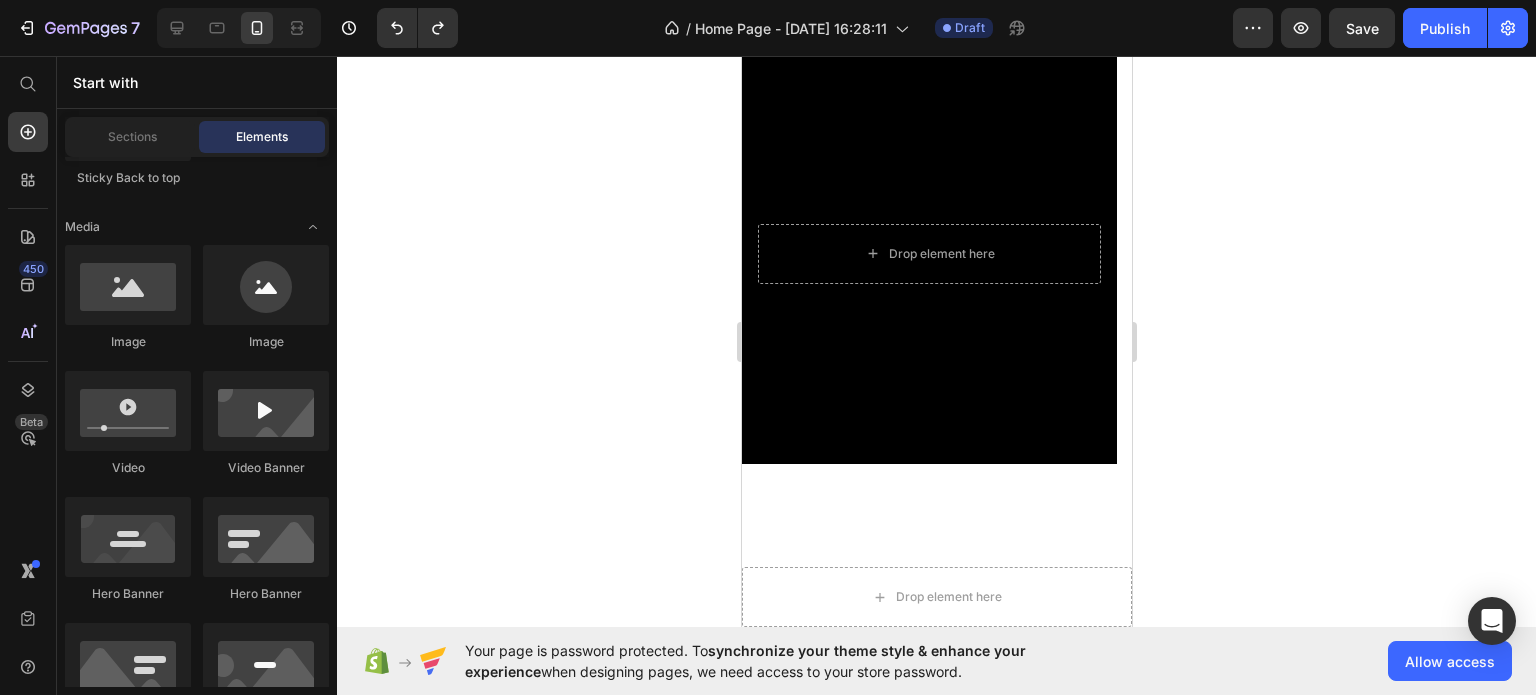 scroll, scrollTop: 100, scrollLeft: 0, axis: vertical 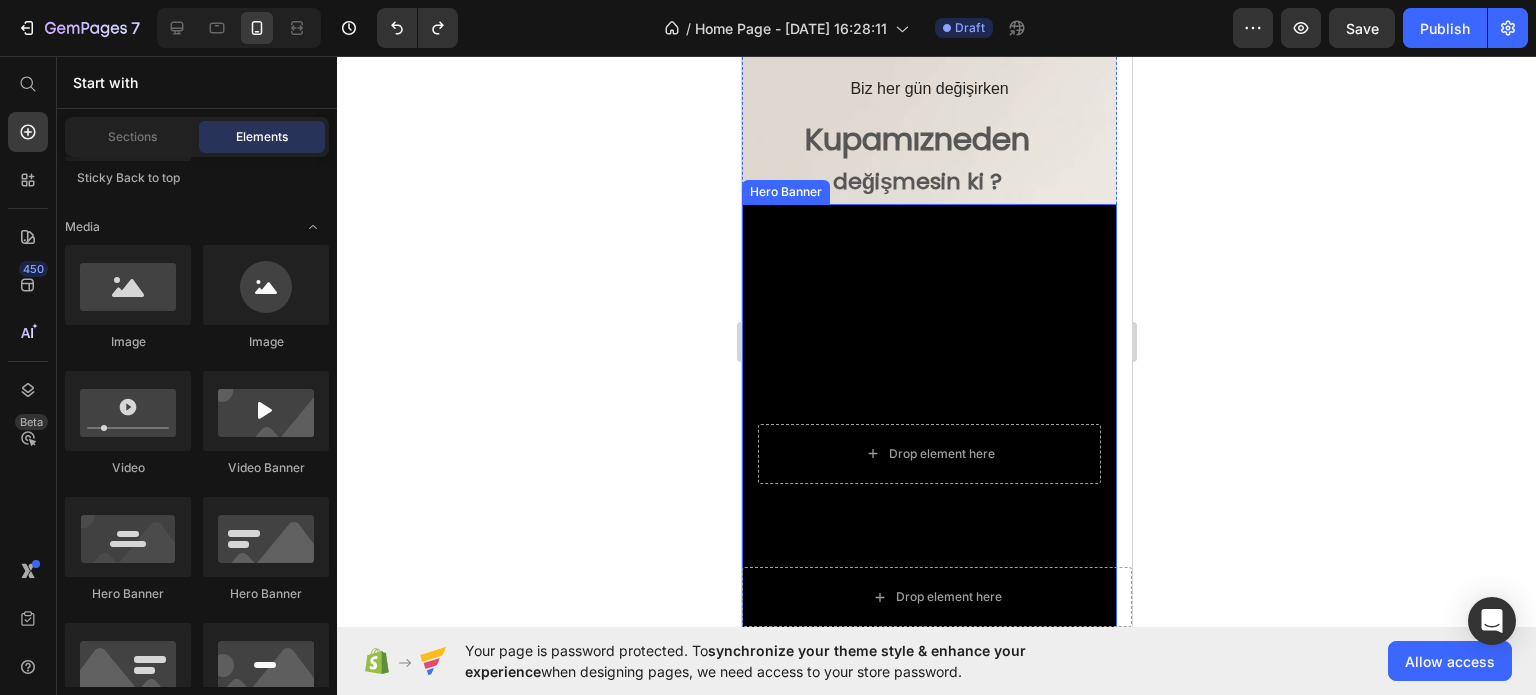click at bounding box center (928, 454) 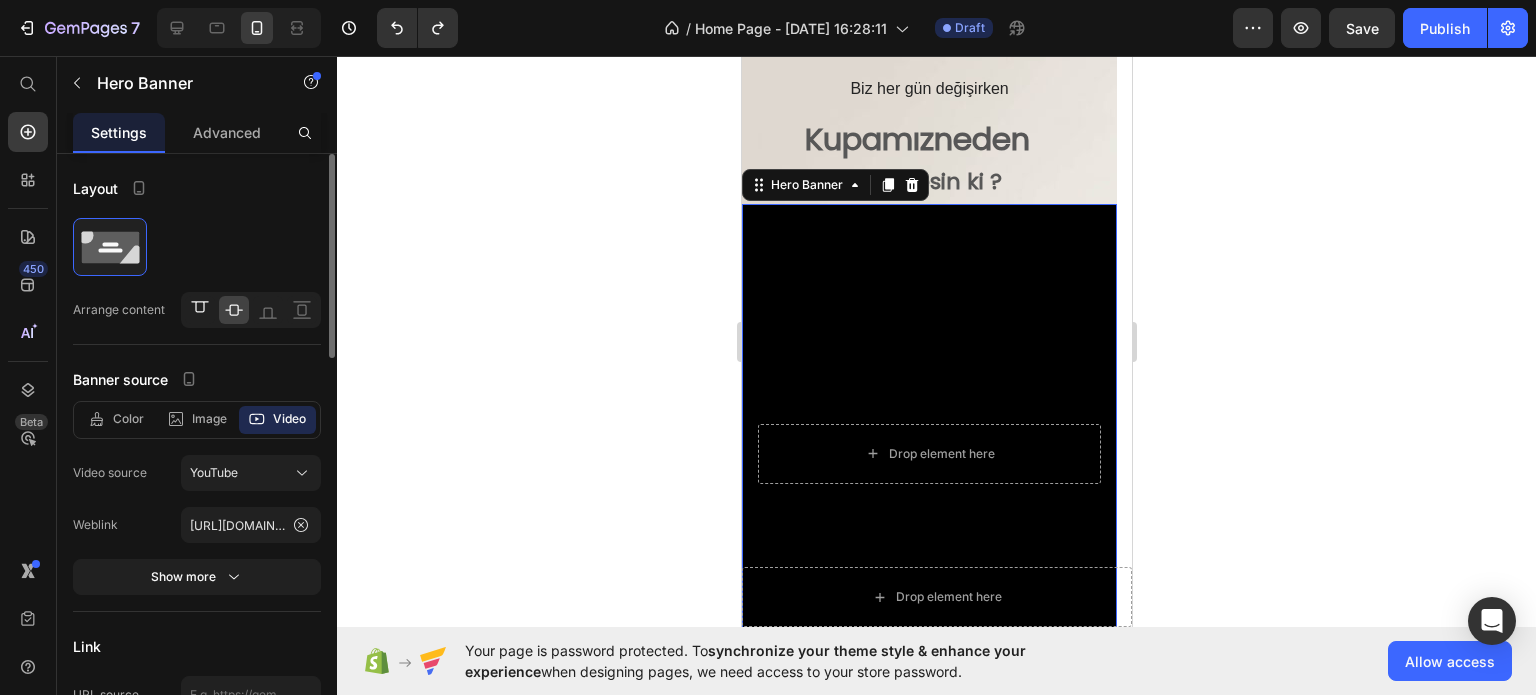 click 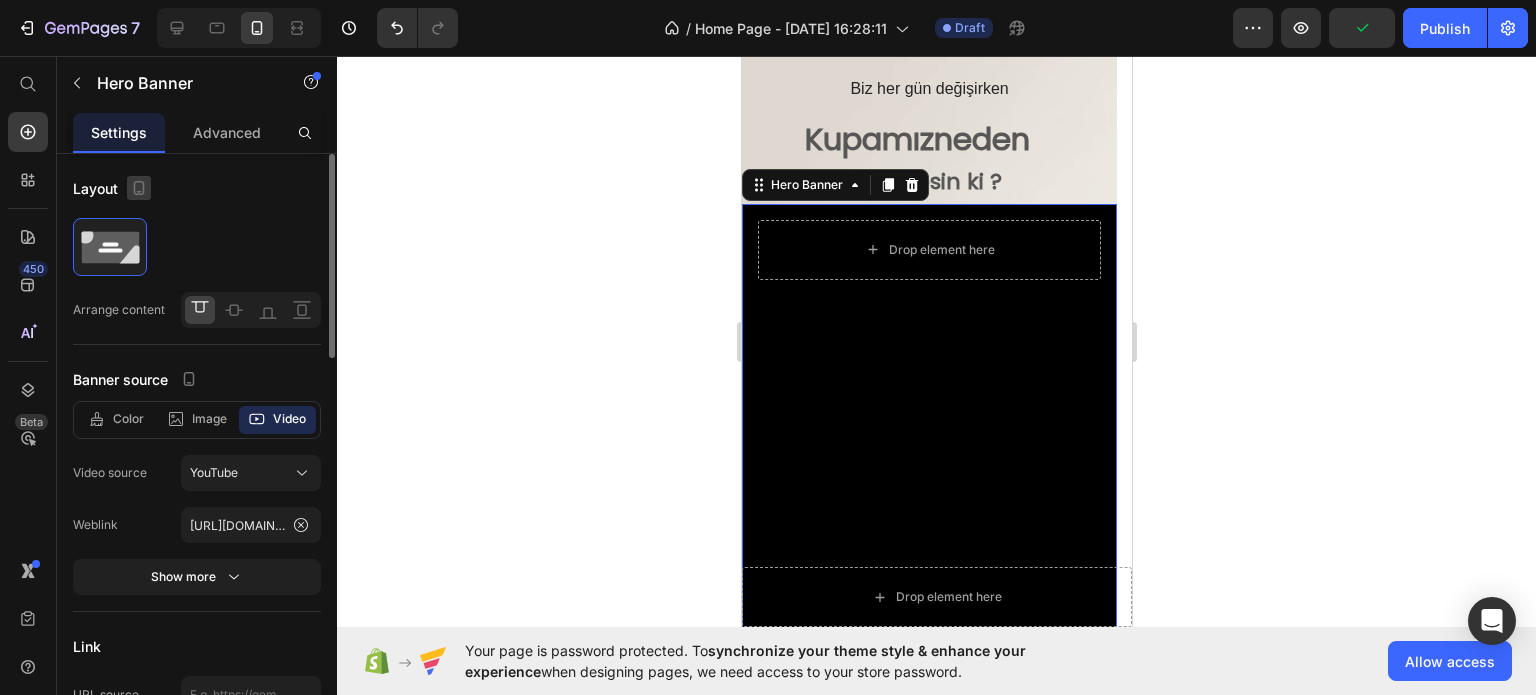 click 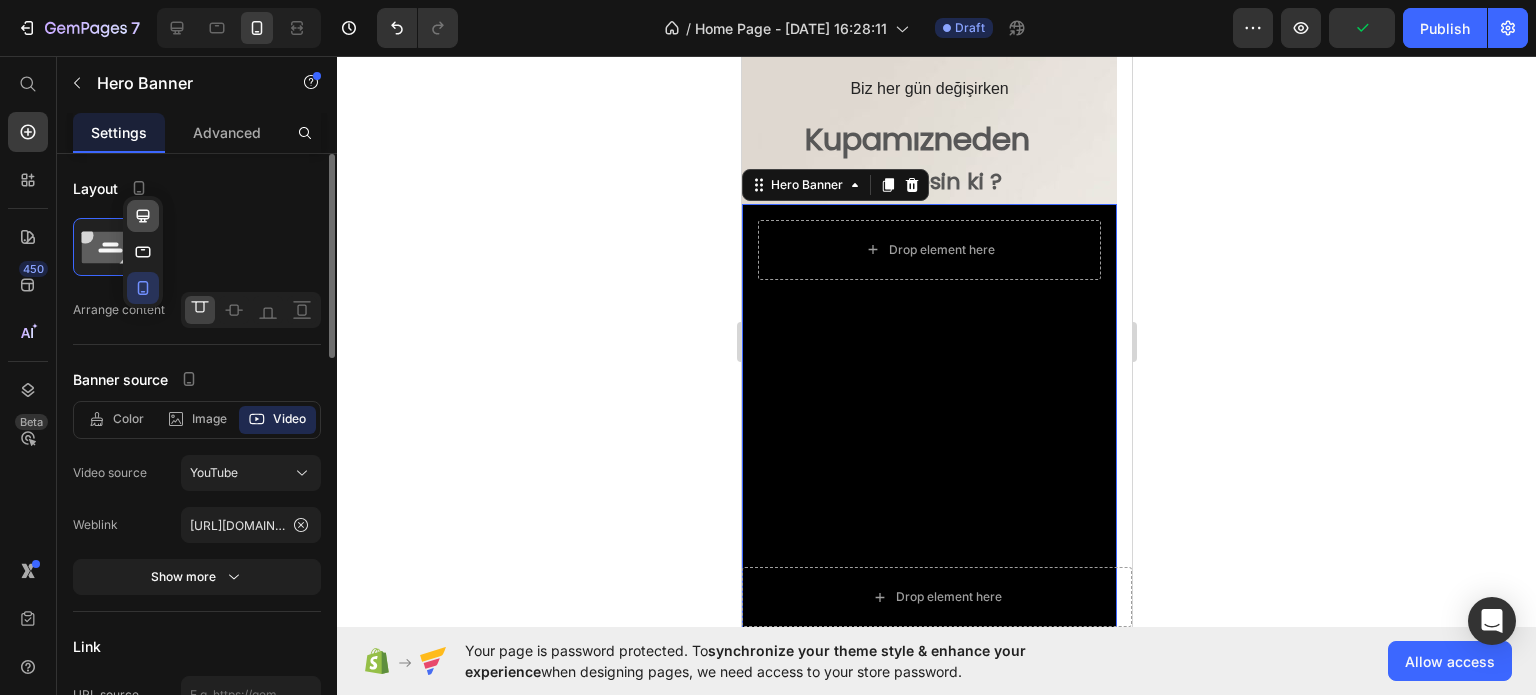 click 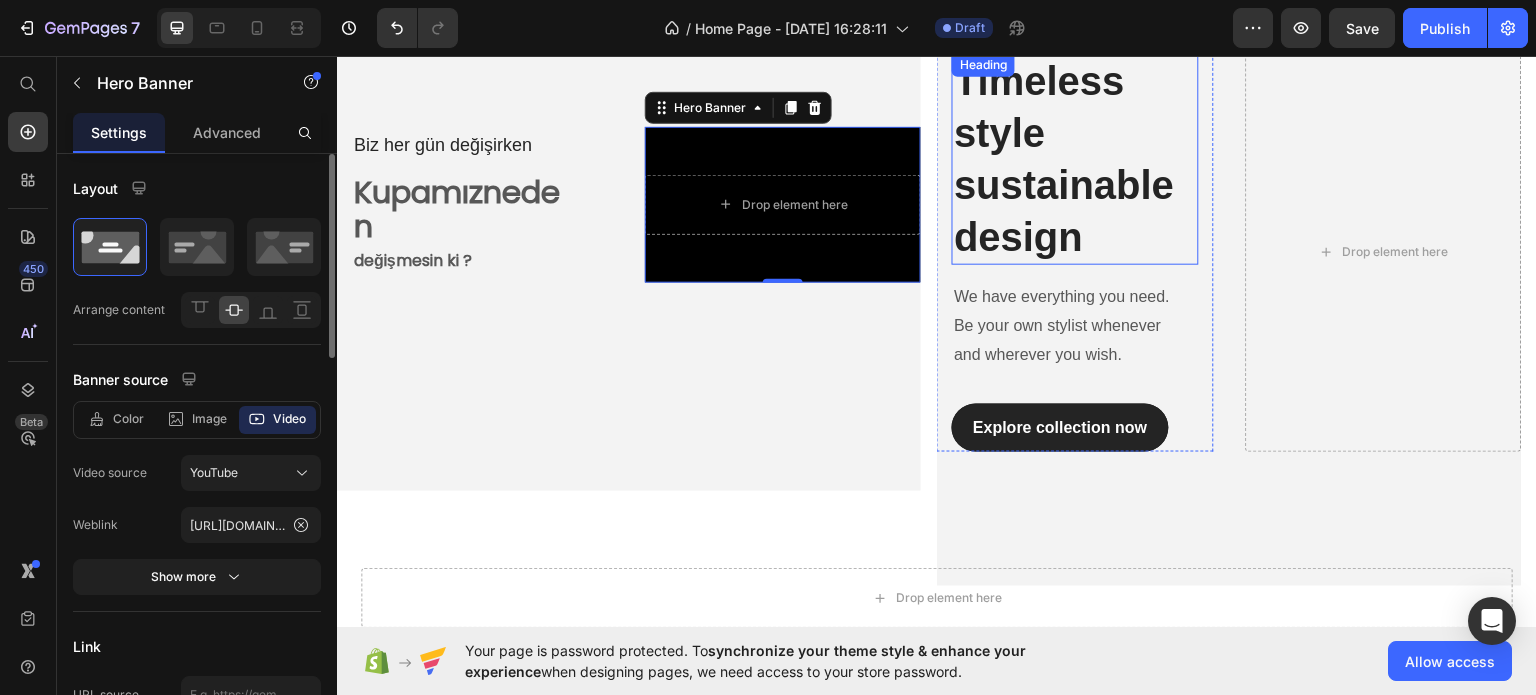 scroll, scrollTop: 0, scrollLeft: 0, axis: both 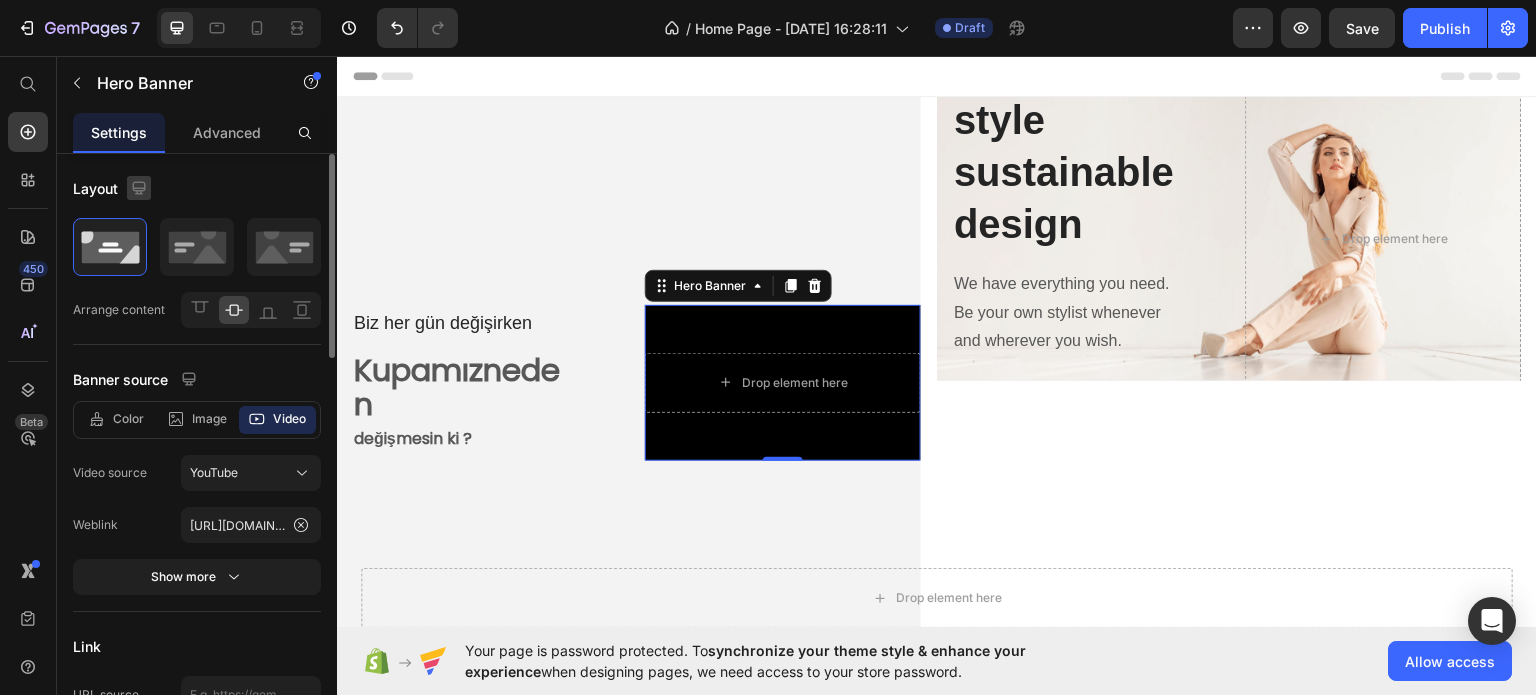 click 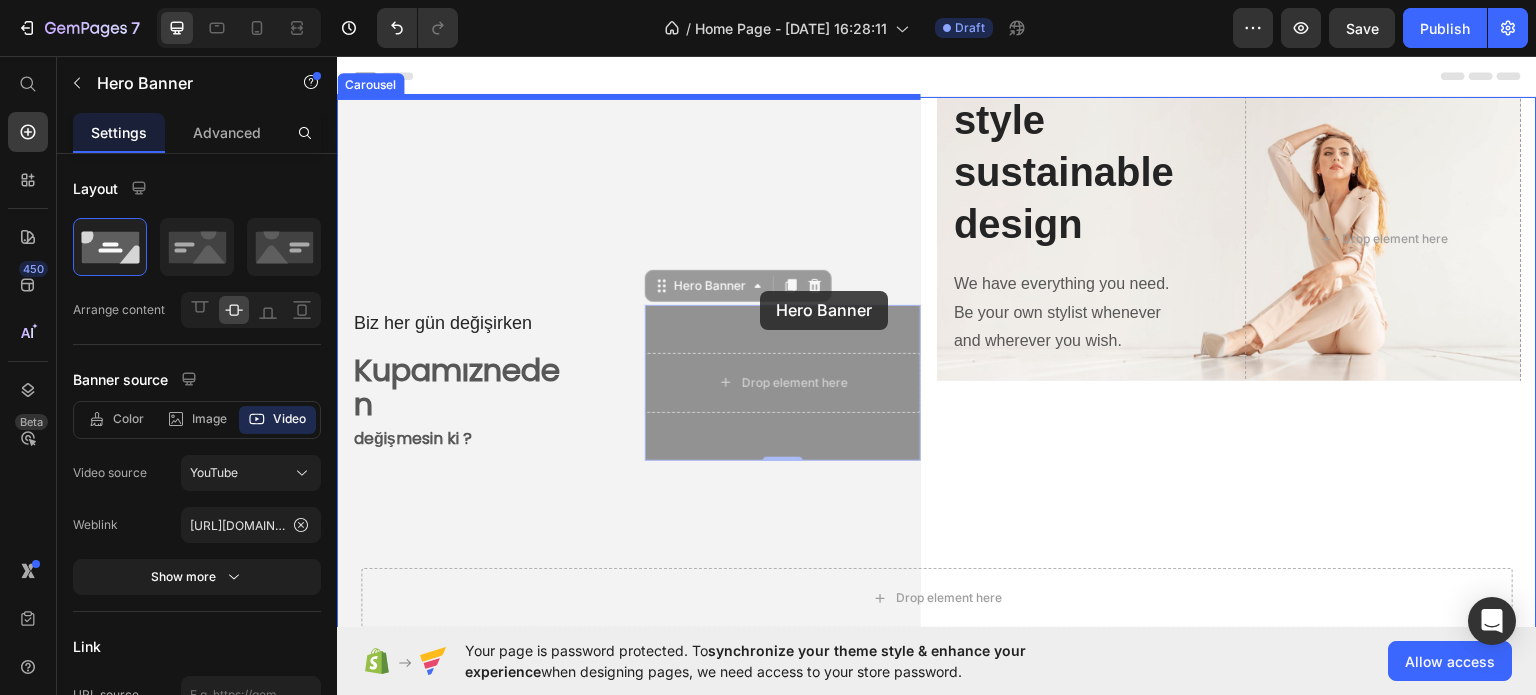 drag, startPoint x: 784, startPoint y: 323, endPoint x: 760, endPoint y: 289, distance: 41.617306 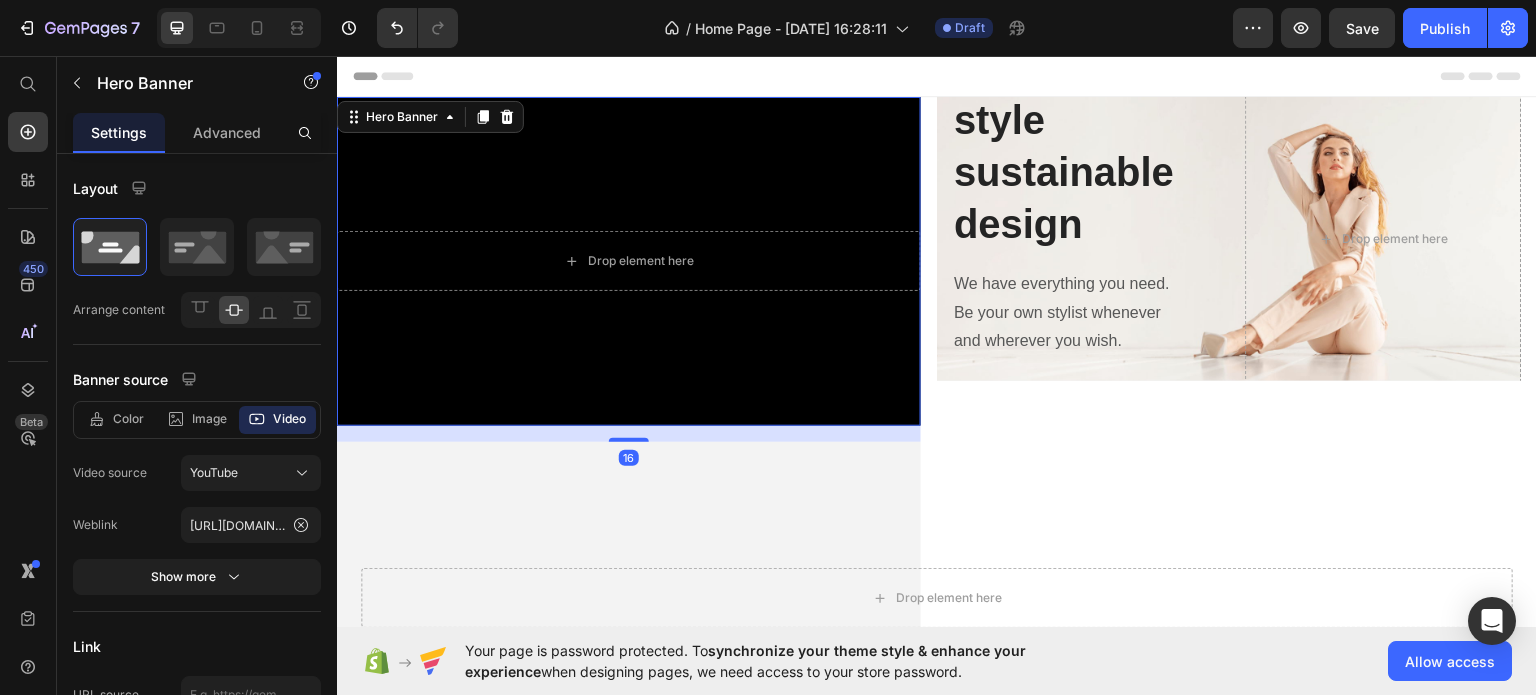 drag, startPoint x: 712, startPoint y: 327, endPoint x: 700, endPoint y: 441, distance: 114.62984 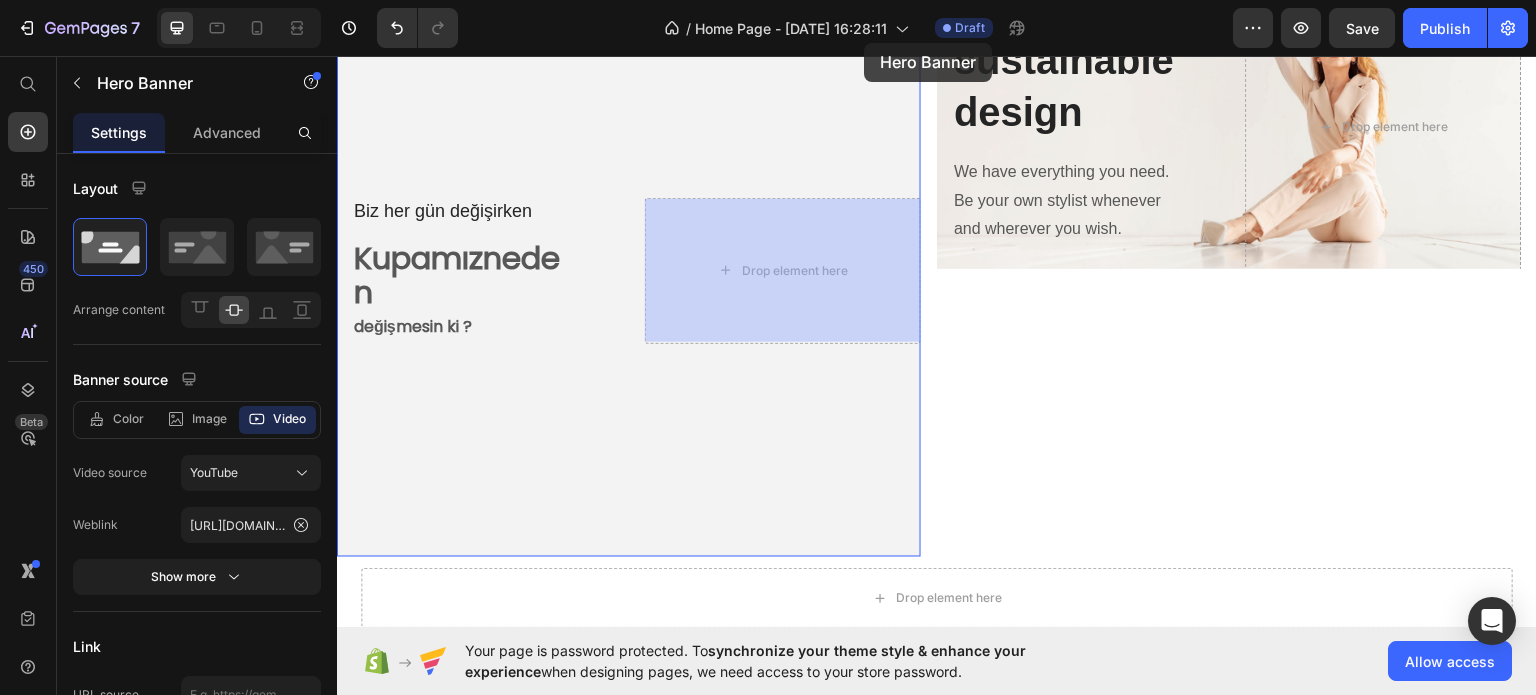 scroll, scrollTop: 0, scrollLeft: 0, axis: both 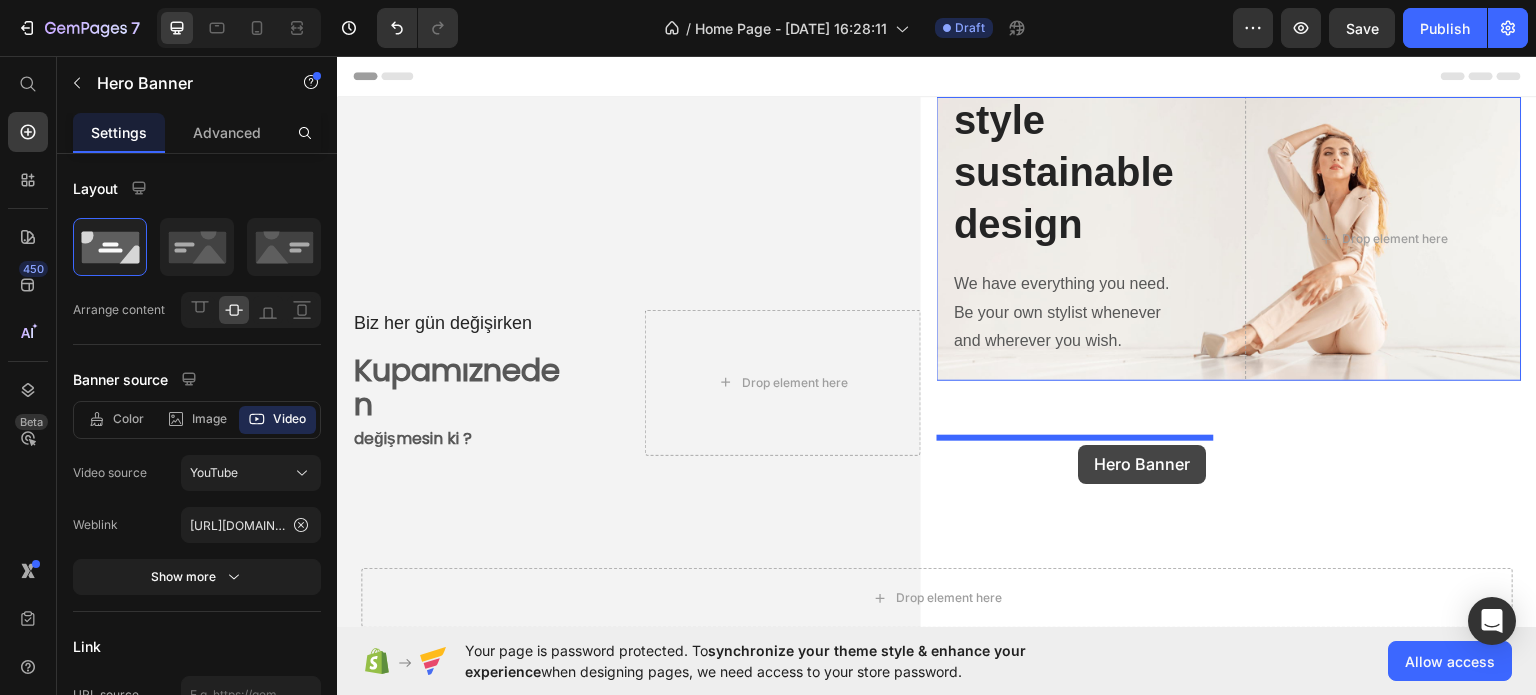 drag, startPoint x: 704, startPoint y: 416, endPoint x: 1073, endPoint y: 440, distance: 369.77966 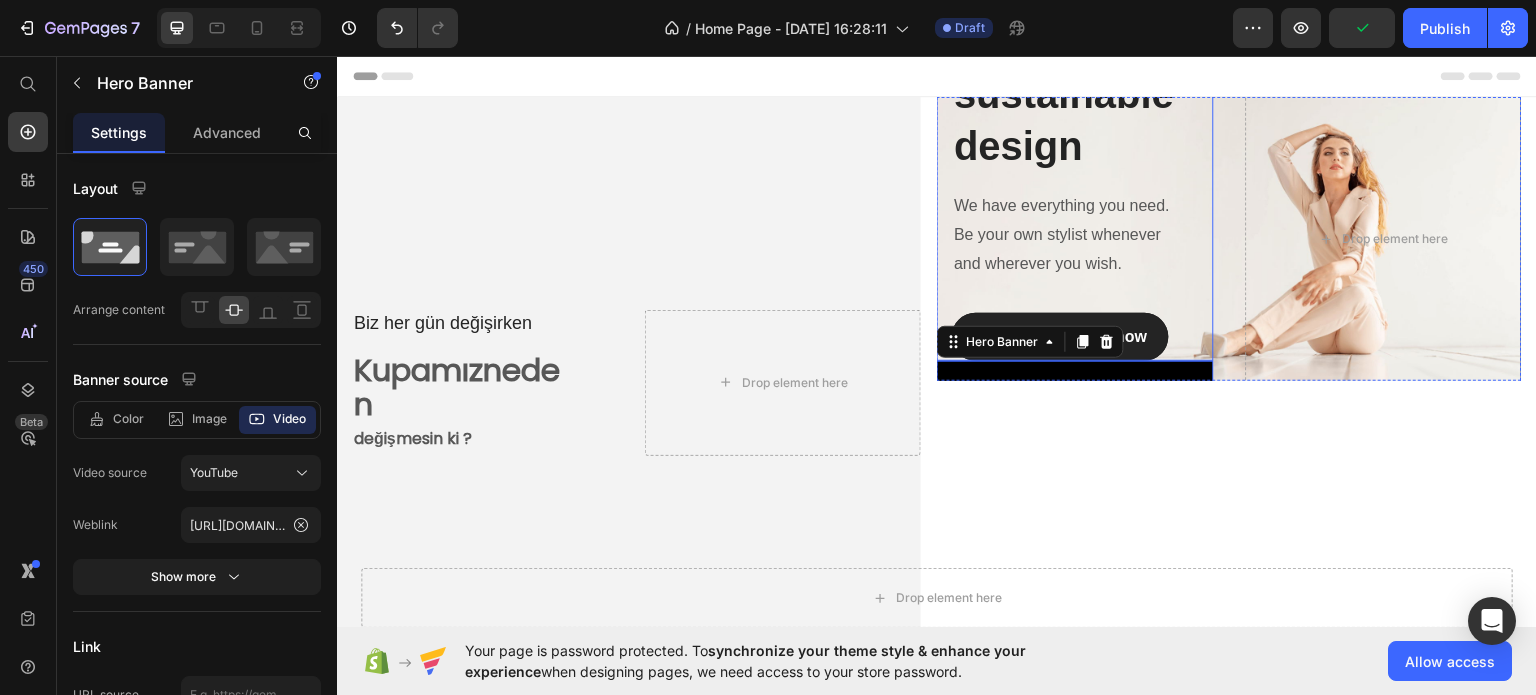 click on "Timeless style sustainable design Heading We have everything you need. Be your own stylist whenever and wherever you wish. Text block Explore collection now Button Row" at bounding box center [1075, 160] 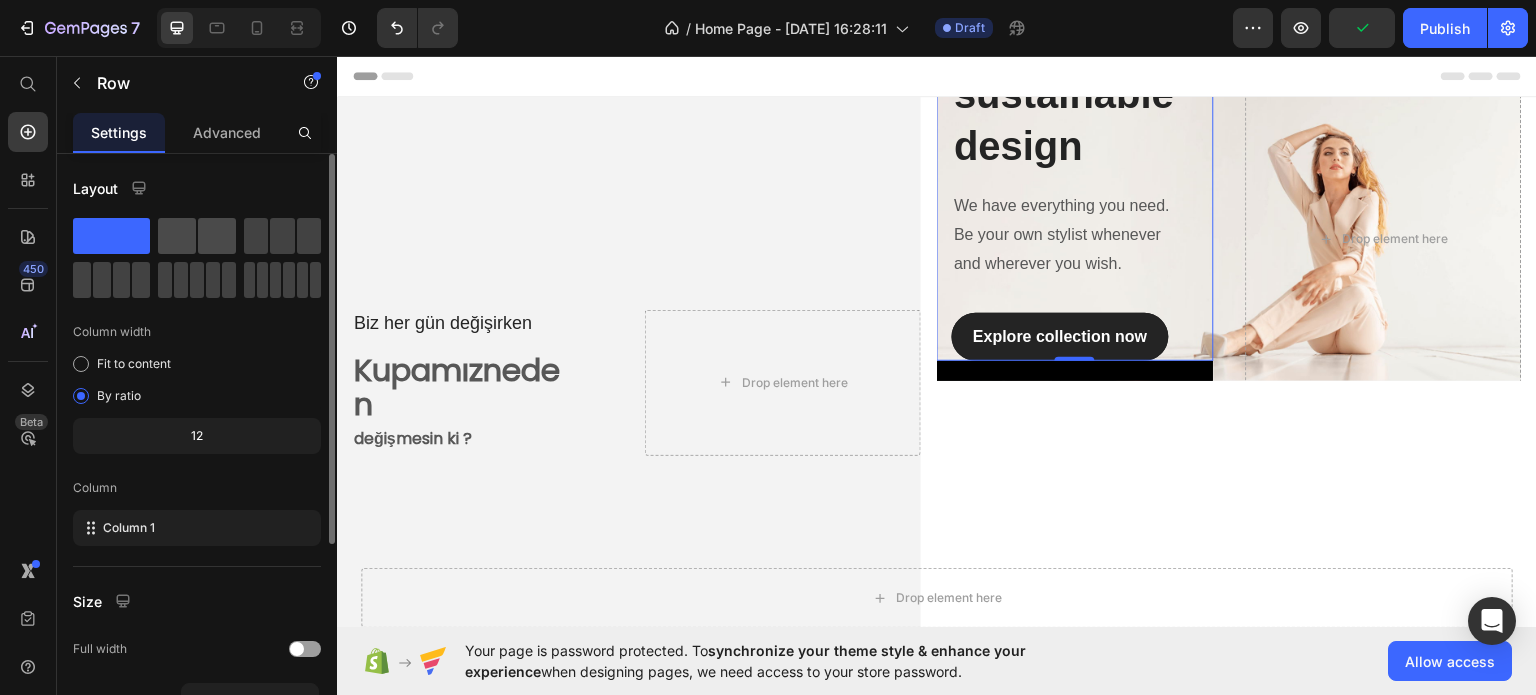 click 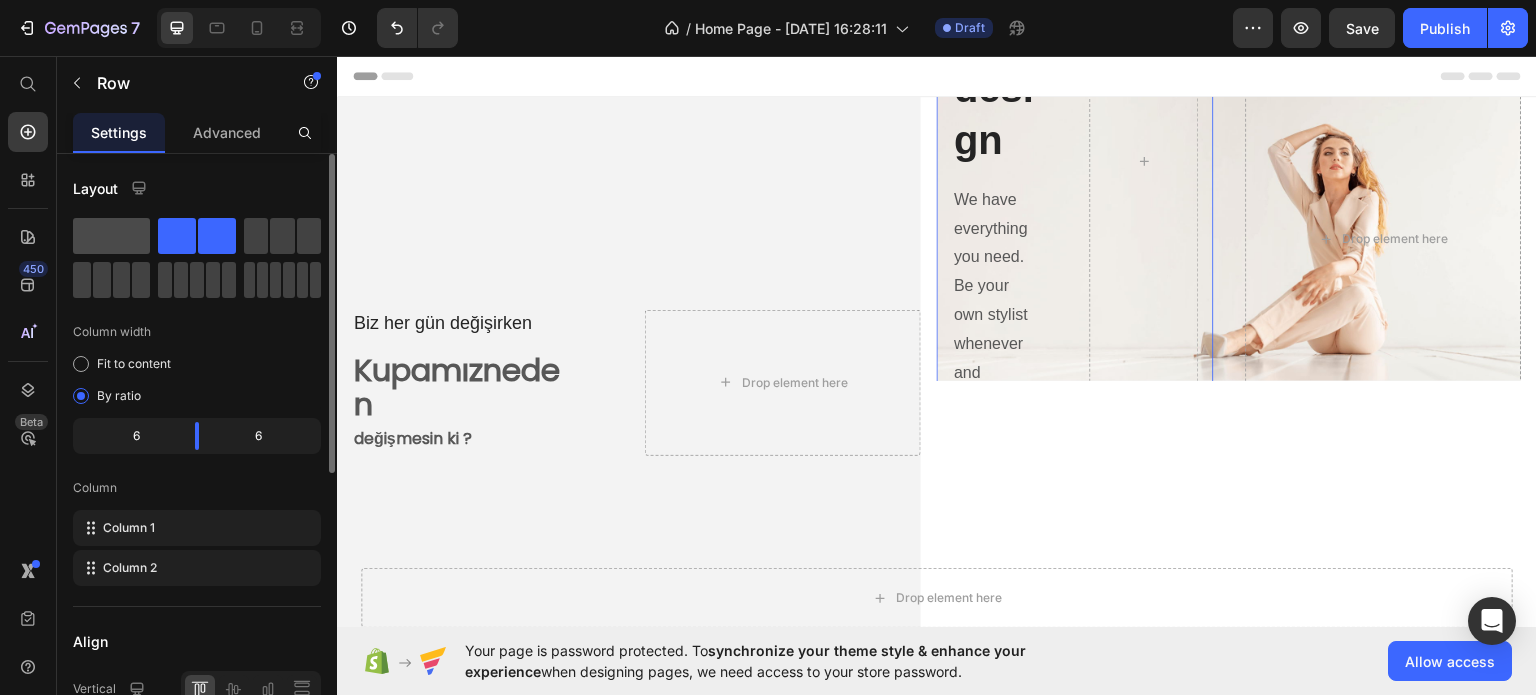 click 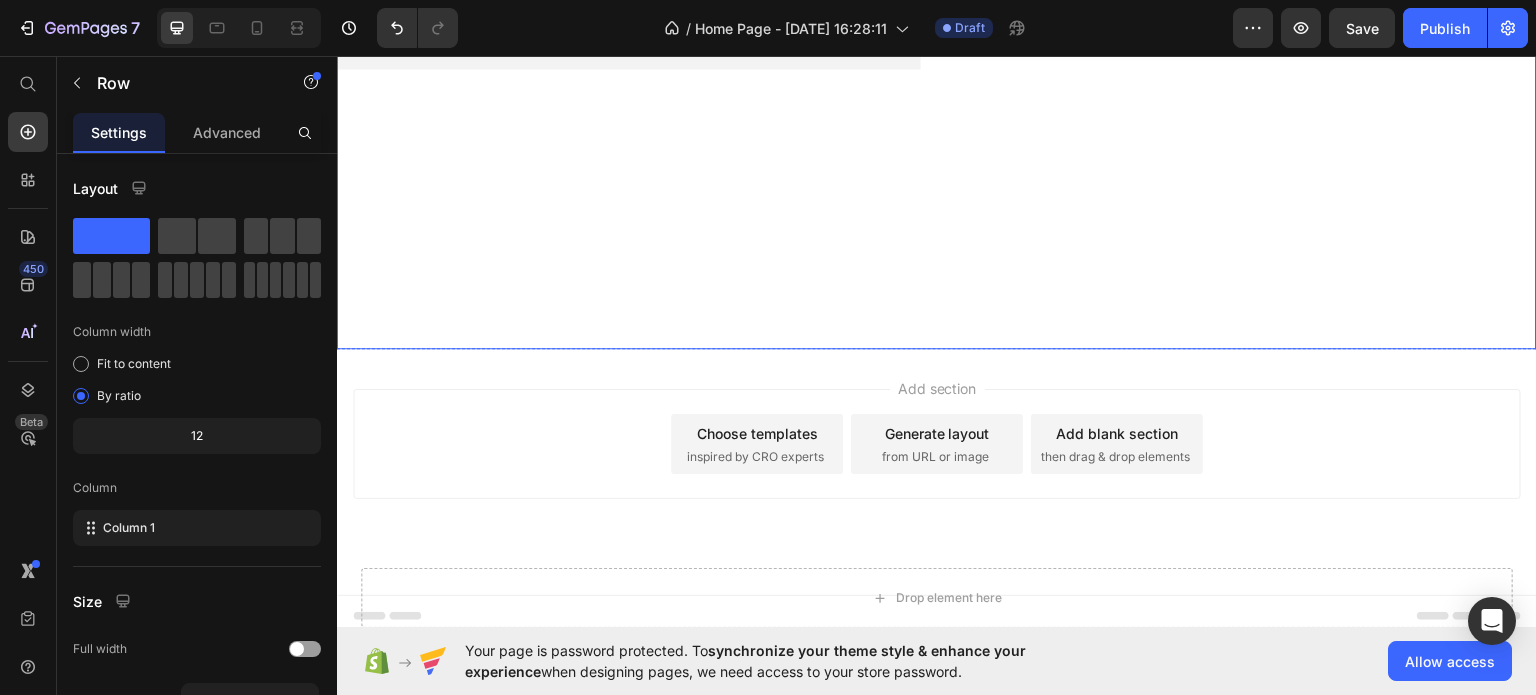 scroll, scrollTop: 100, scrollLeft: 0, axis: vertical 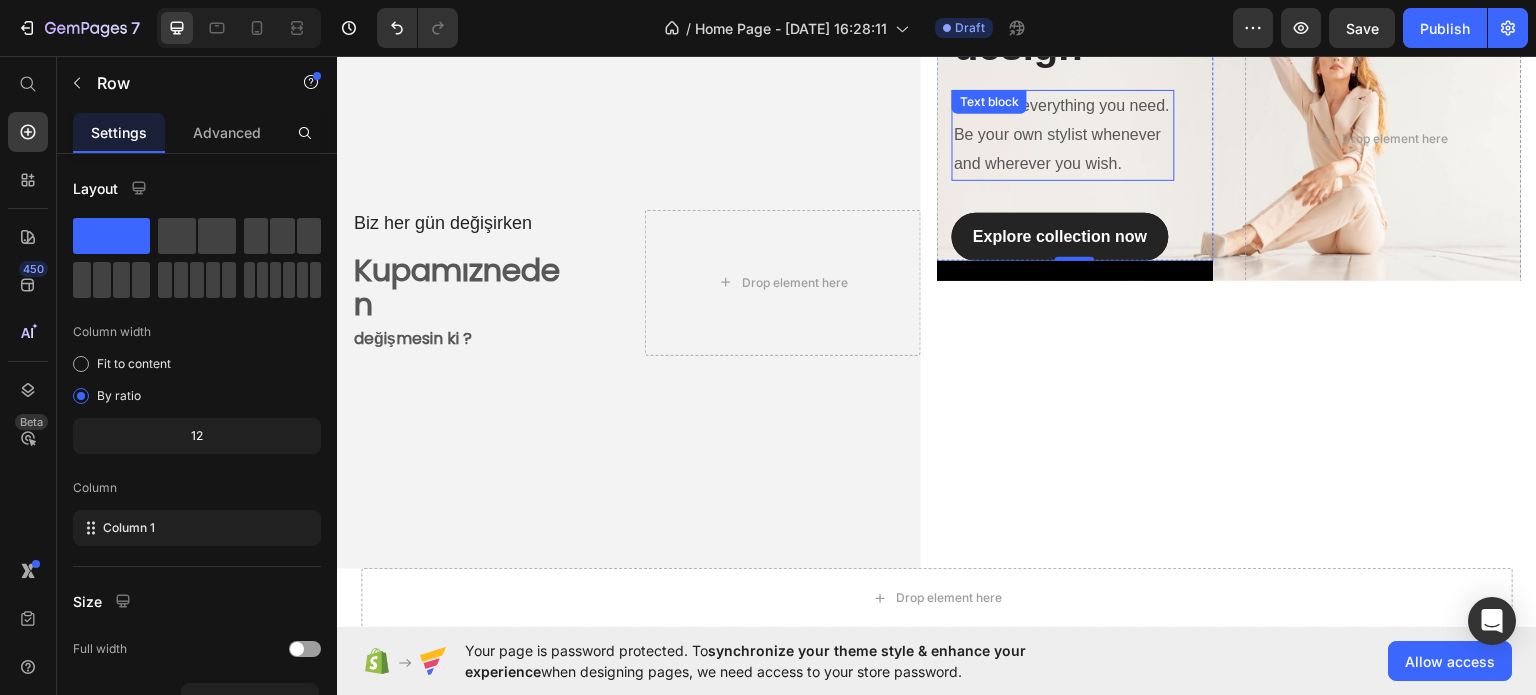 click on "We have everything you need. Be your own stylist whenever and wherever you wish." at bounding box center (1063, 134) 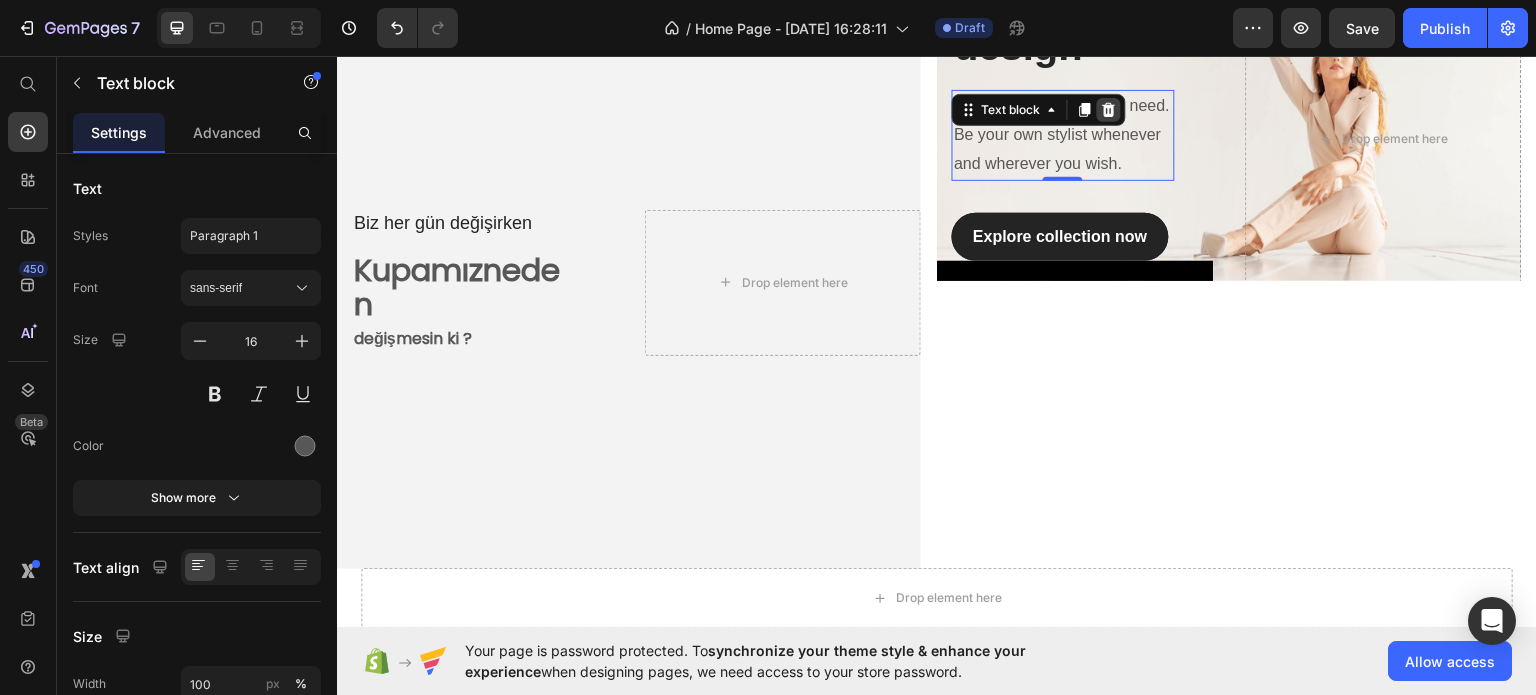 click 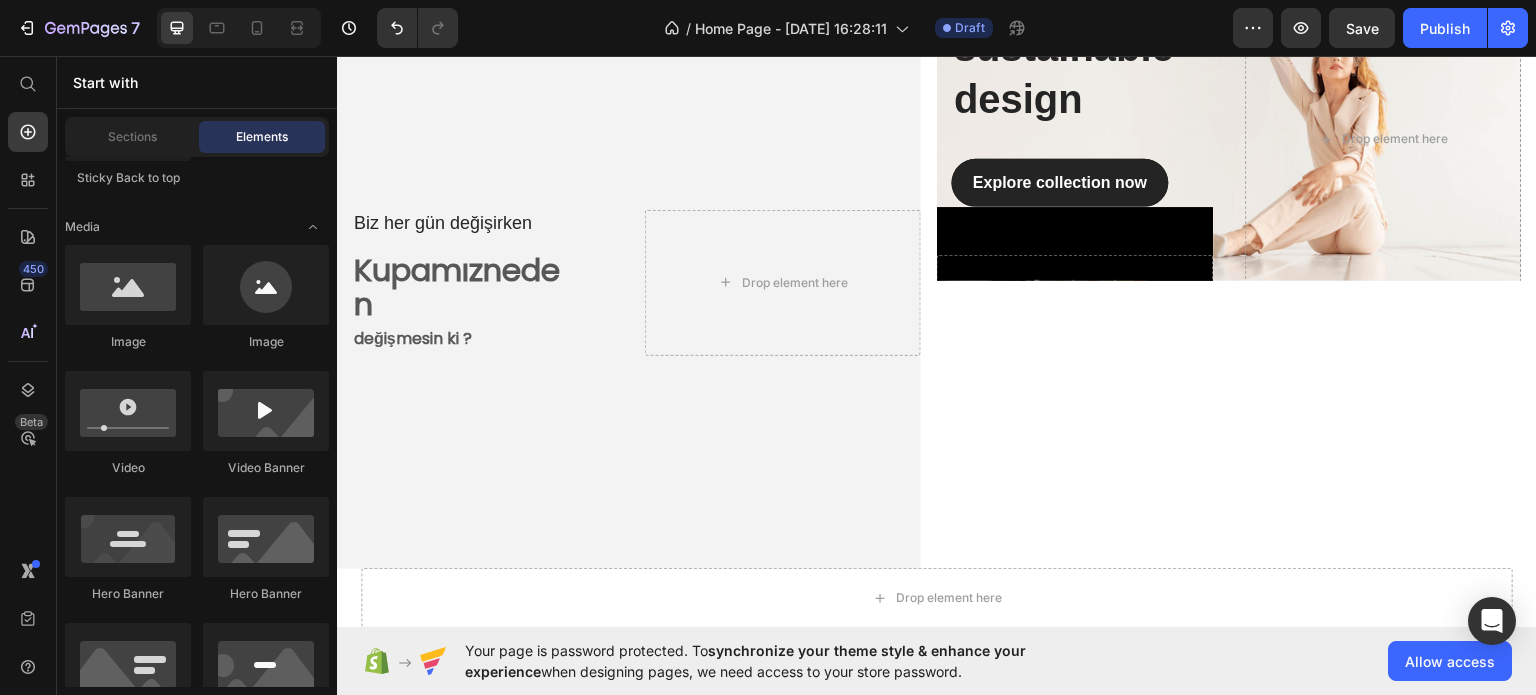 click on "Timeless style sustainable design" at bounding box center [1075, 20] 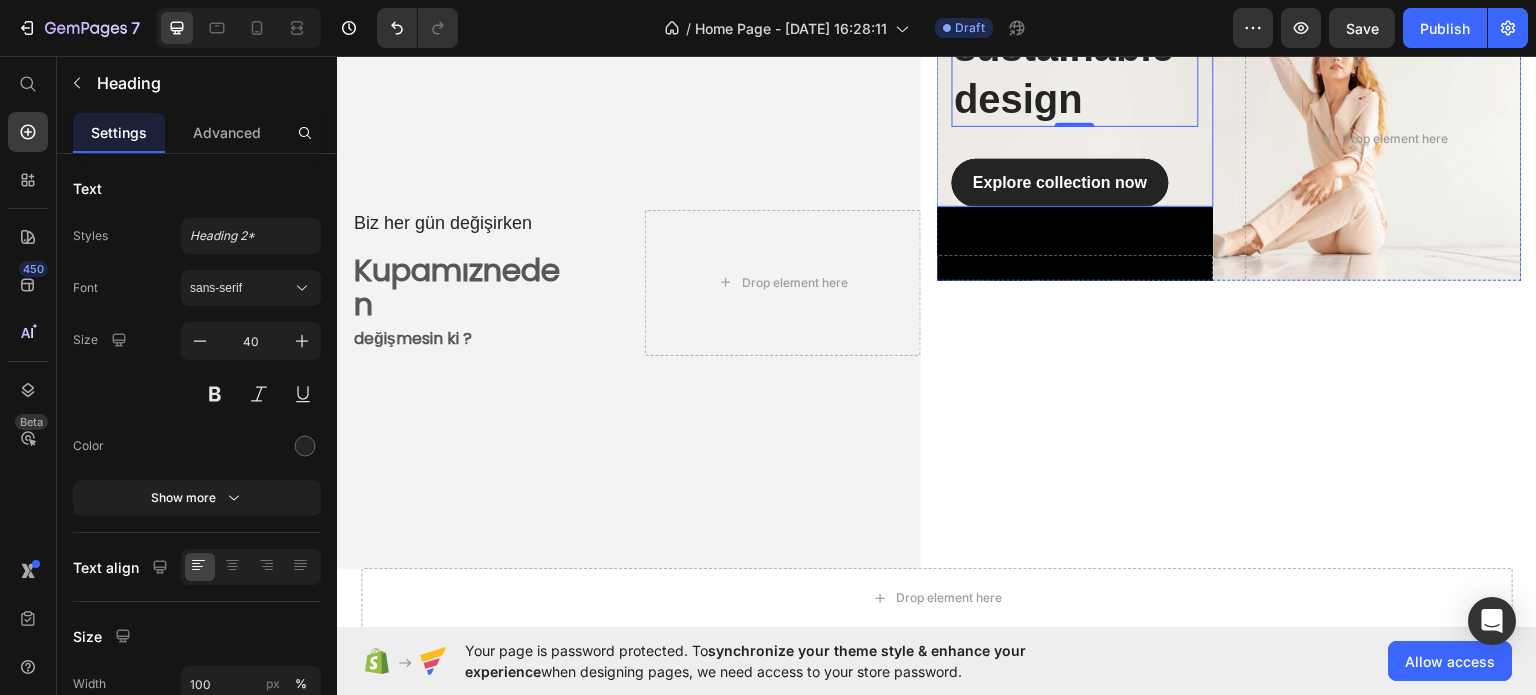 click on "Timeless style sustainable design Heading   0 Explore collection now Button" at bounding box center [1075, 60] 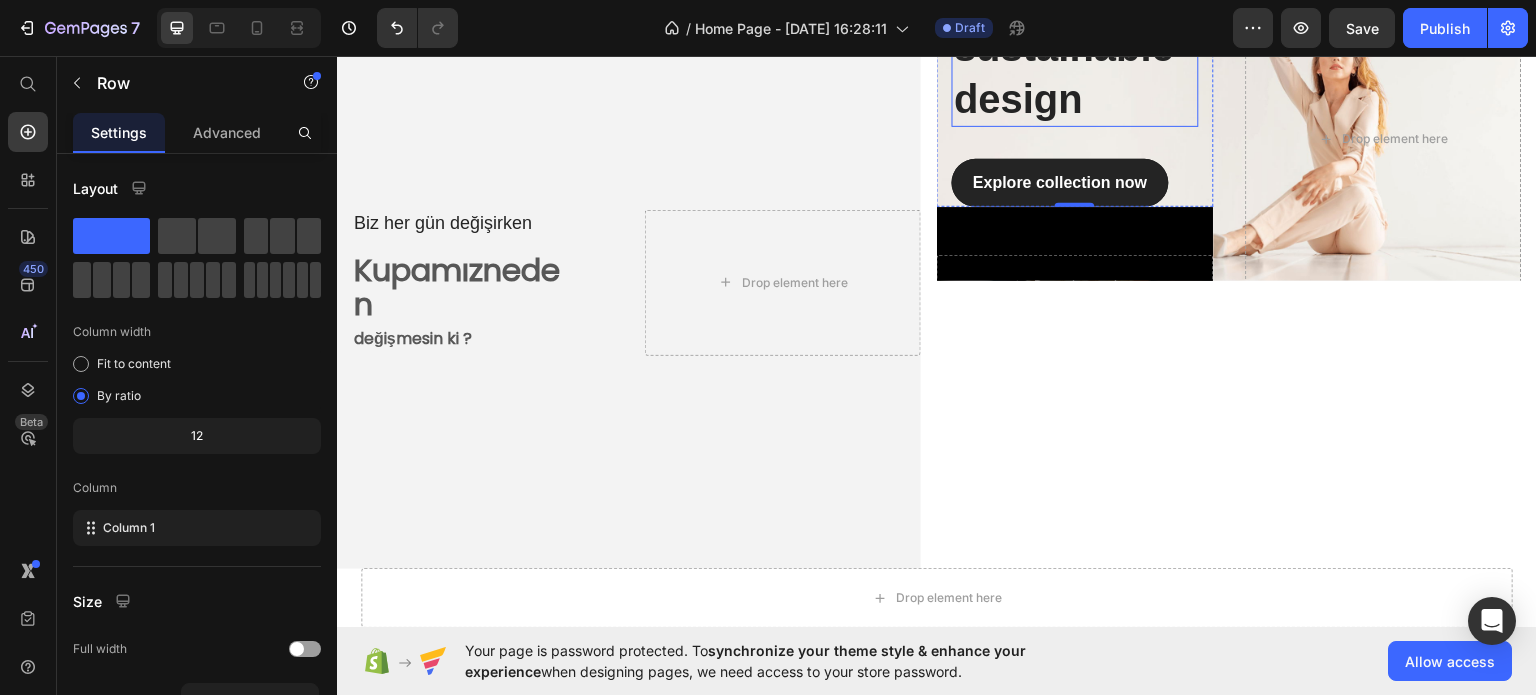 scroll, scrollTop: 0, scrollLeft: 0, axis: both 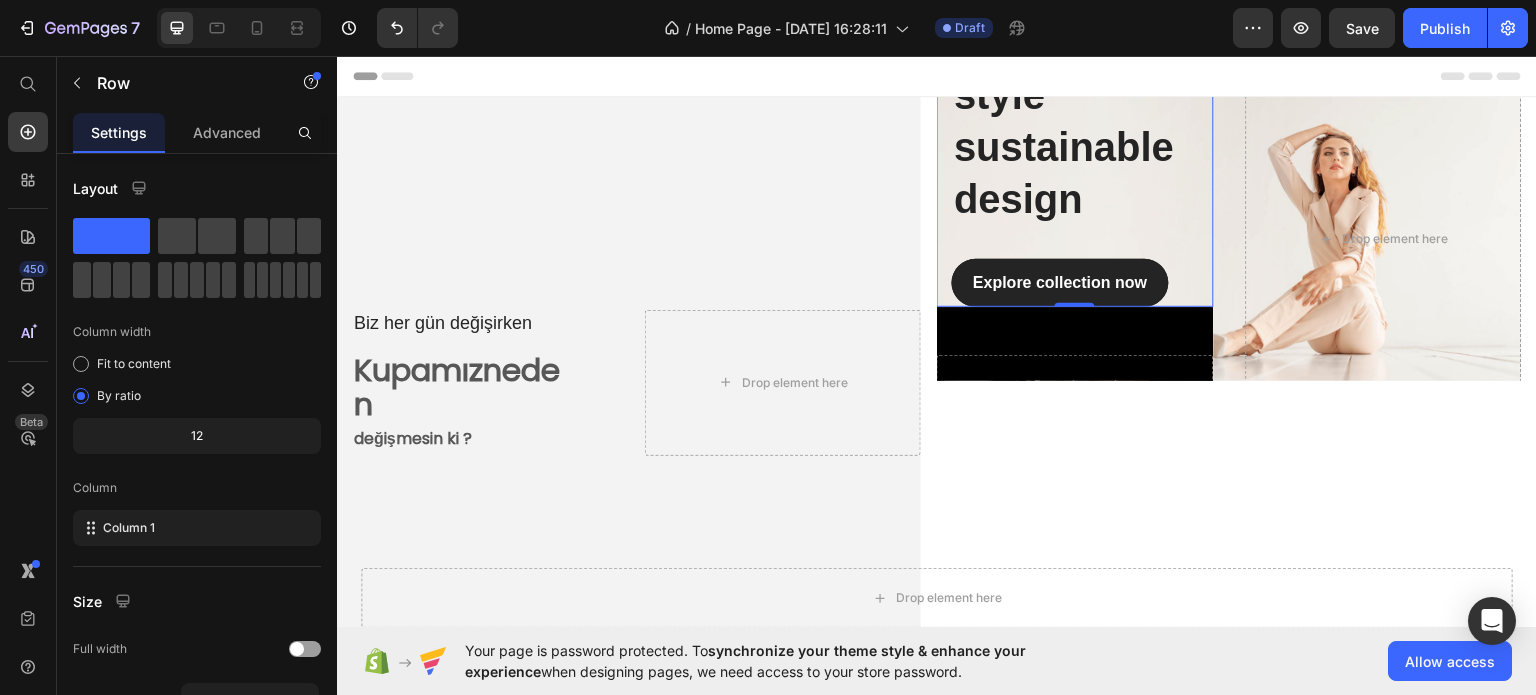 click on "Timeless style sustainable design Heading Explore collection now Button" at bounding box center (1075, 160) 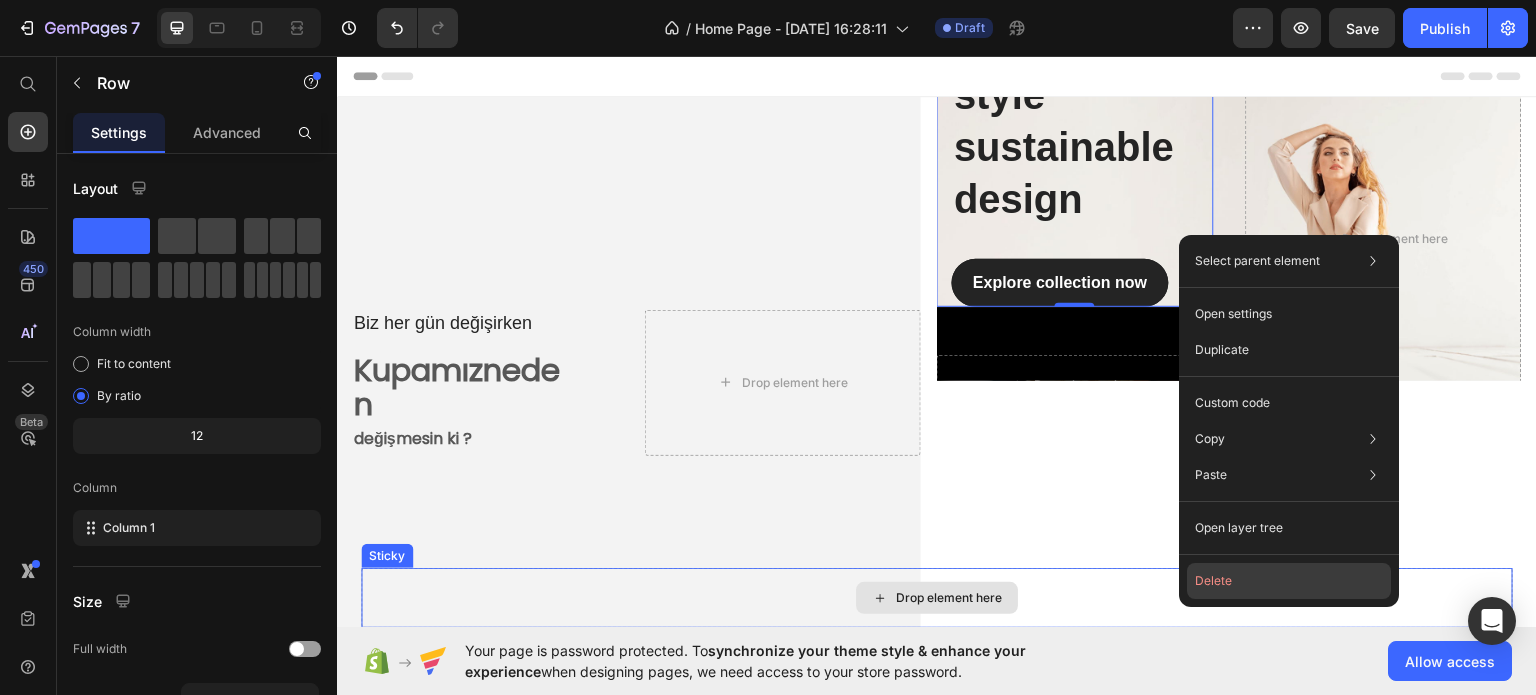 click on "Delete" 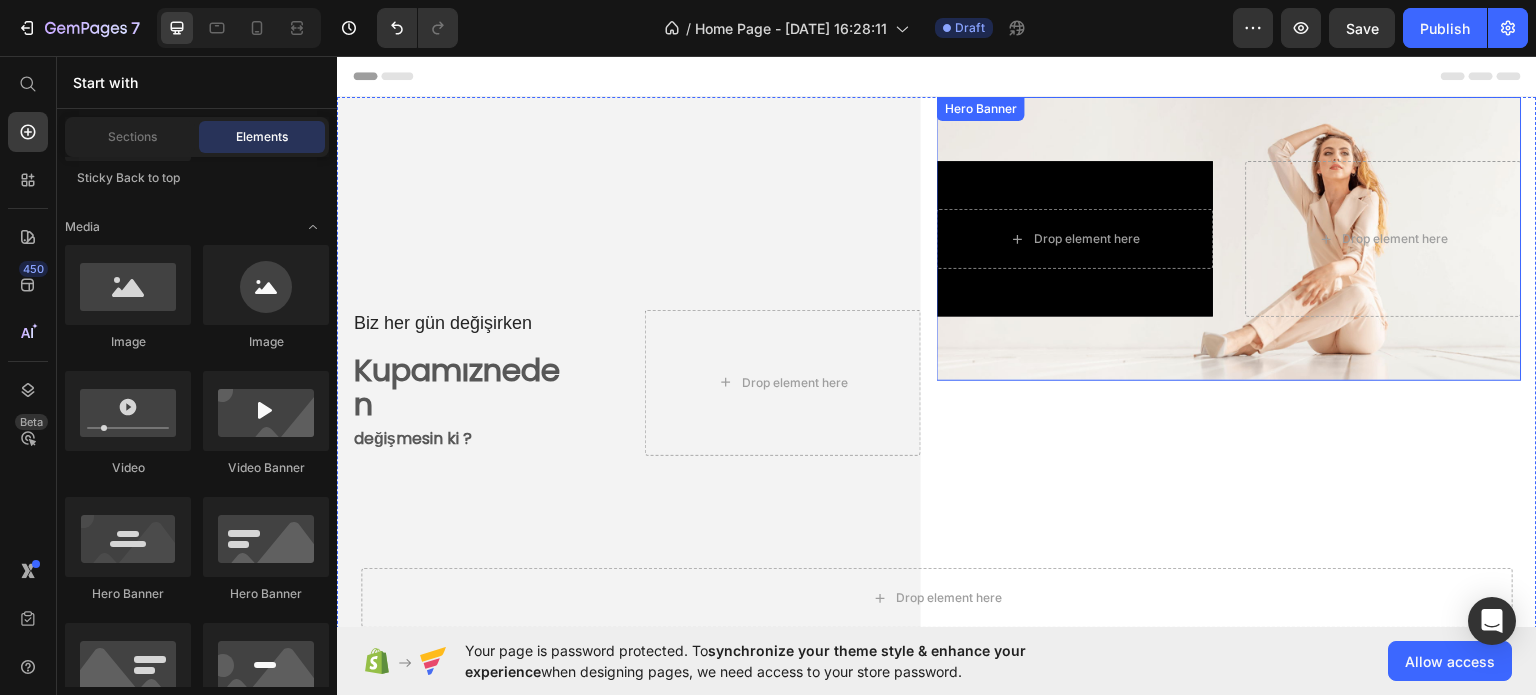 click at bounding box center [1229, 238] 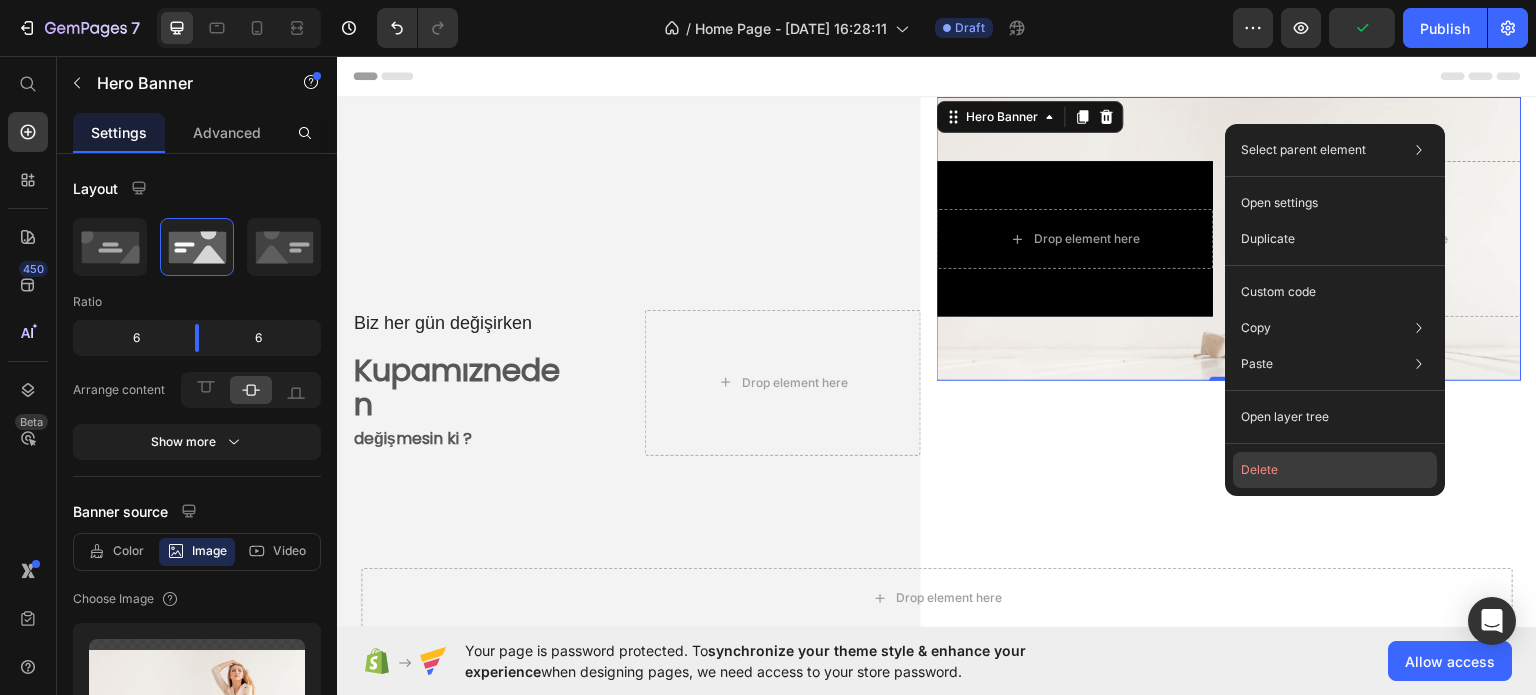 click on "Delete" 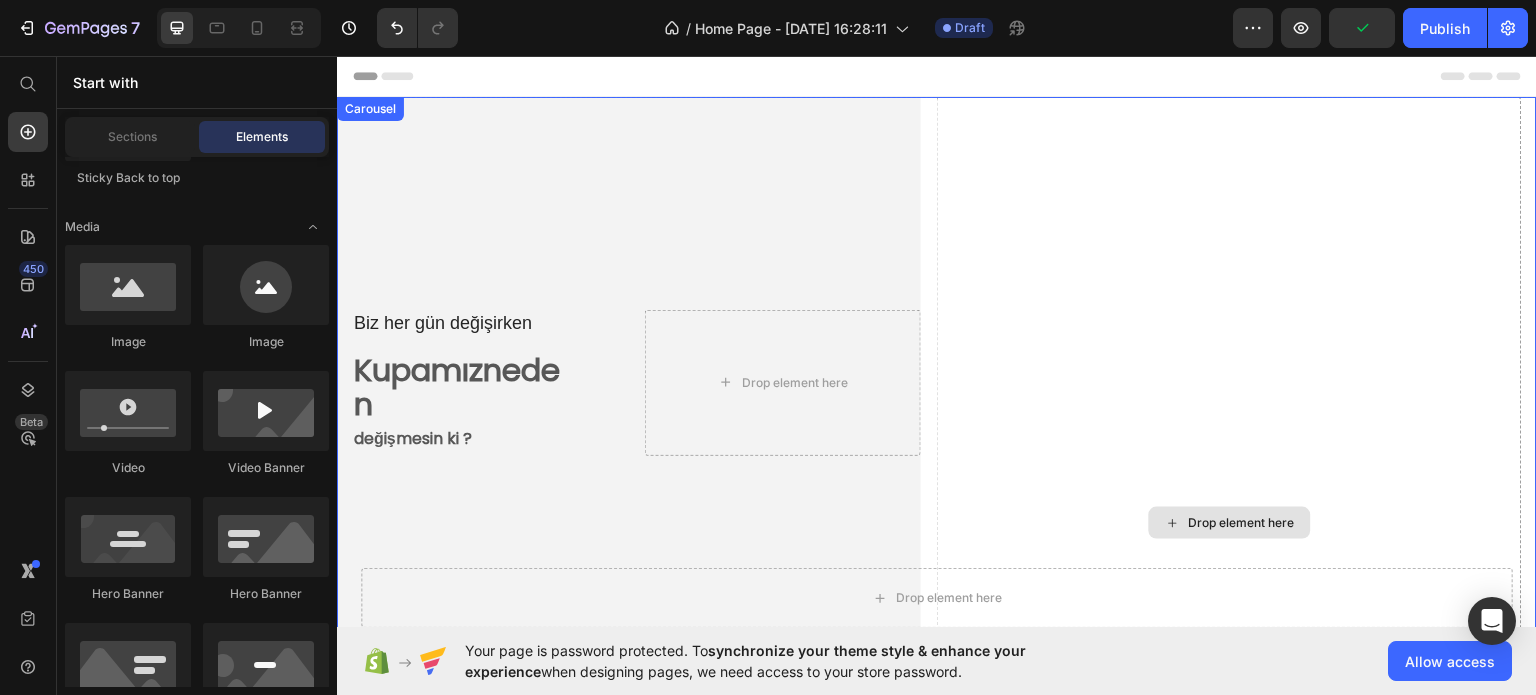 click on "Drop element here" at bounding box center [1229, 522] 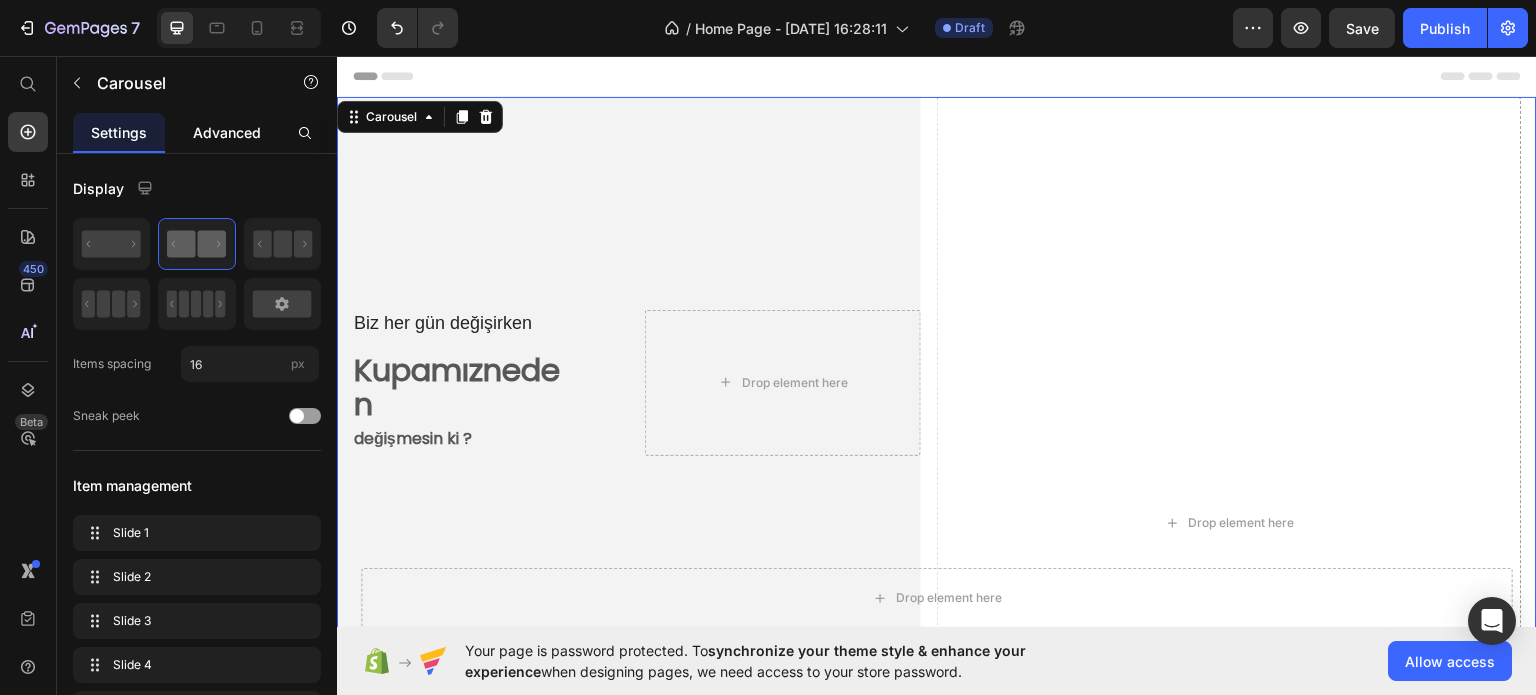 click on "Advanced" at bounding box center (227, 132) 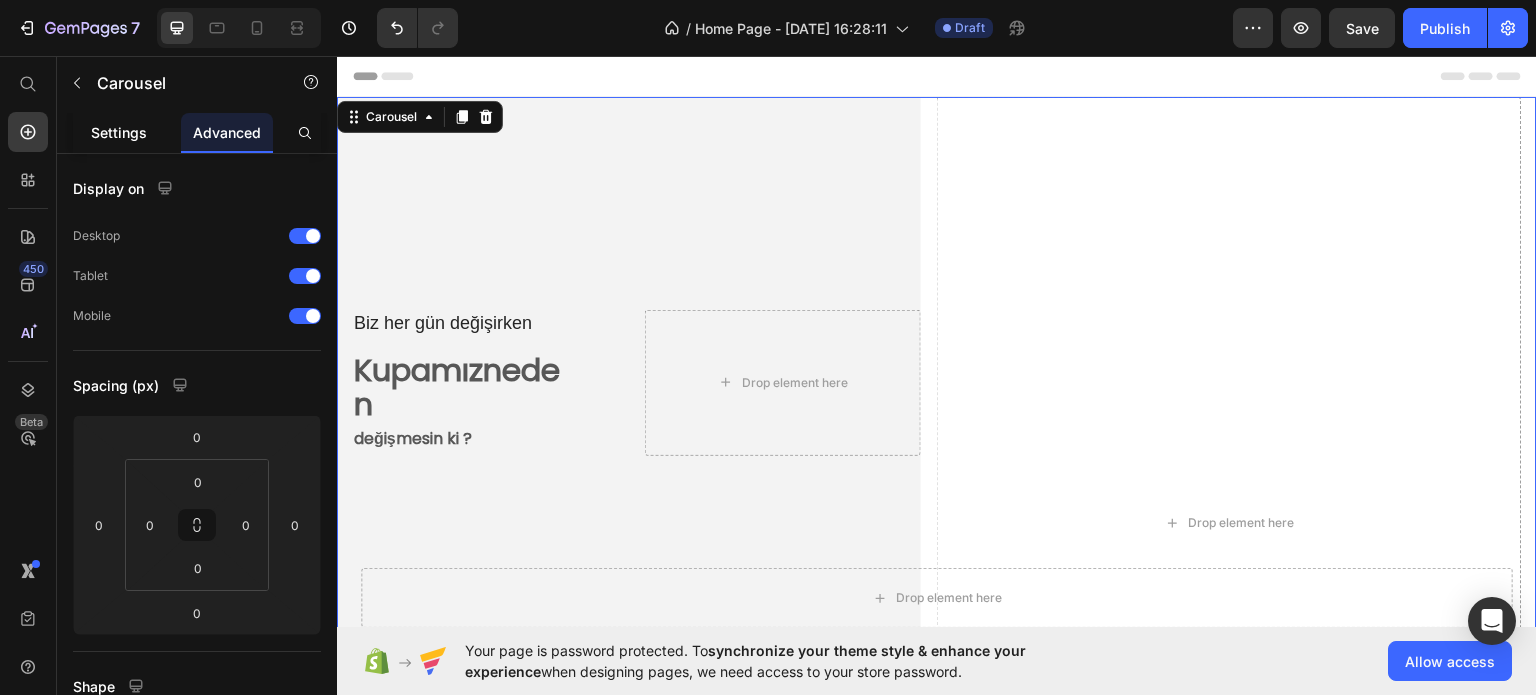click on "Settings" at bounding box center [119, 132] 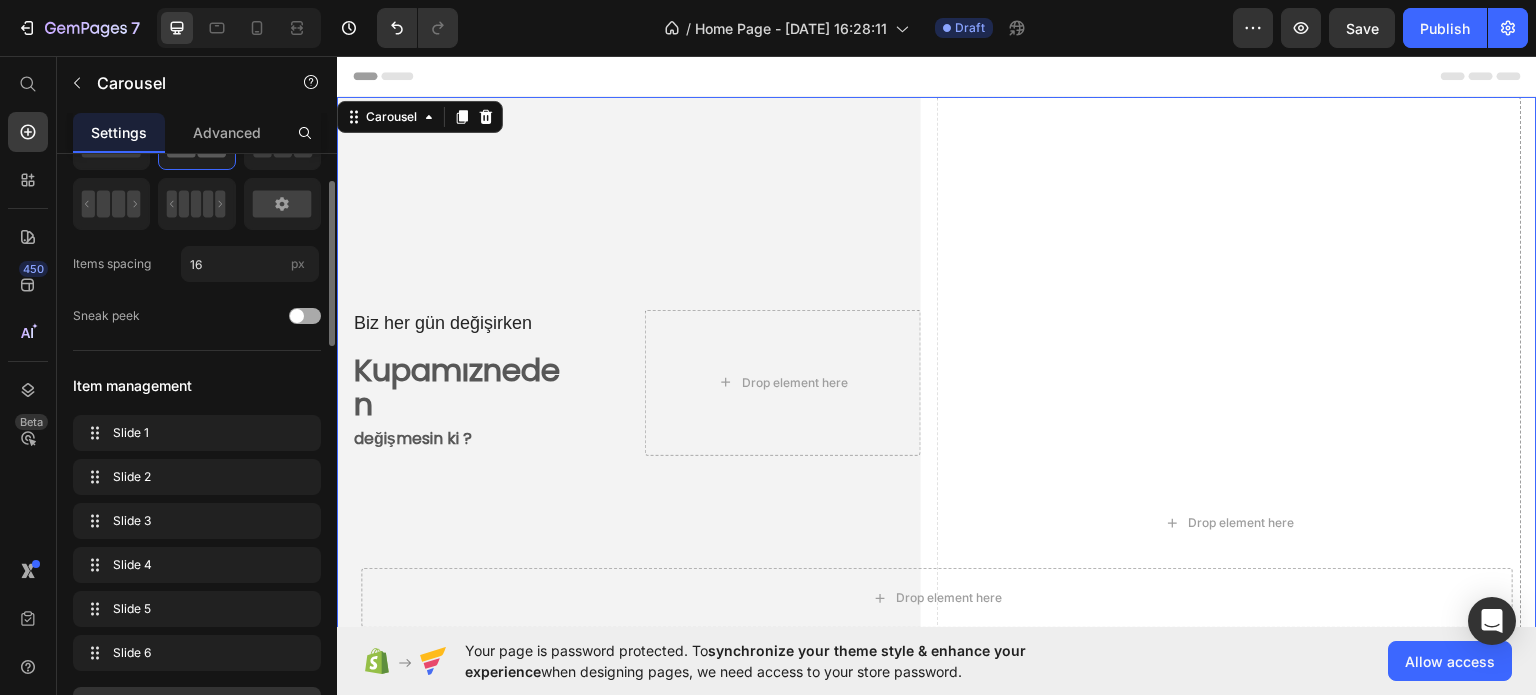 scroll, scrollTop: 300, scrollLeft: 0, axis: vertical 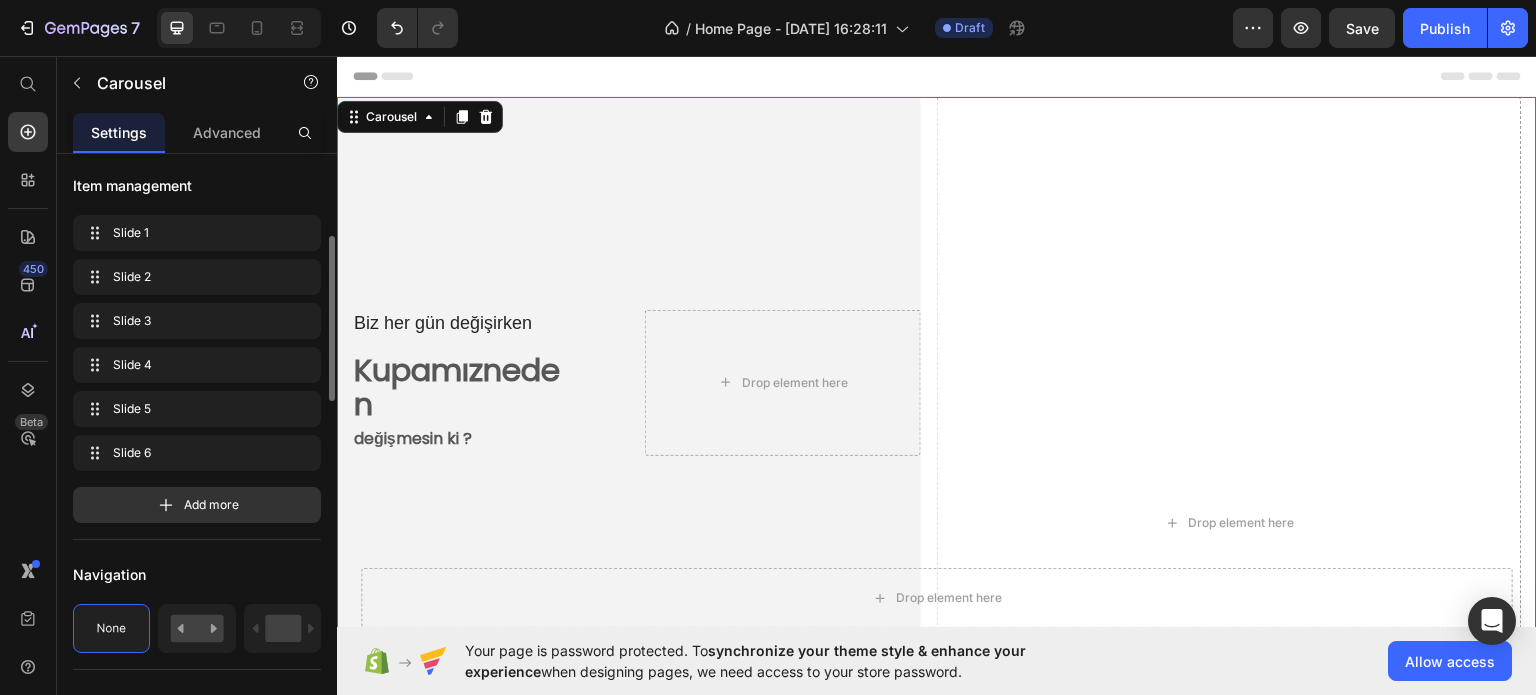 click on "Slide 1 Slide 1 Slide 2 Slide 2 Slide 3 Slide 3 Slide 4 Slide 4 Slide 5 Slide 5 Slide 6 Slide 6" at bounding box center (197, 343) 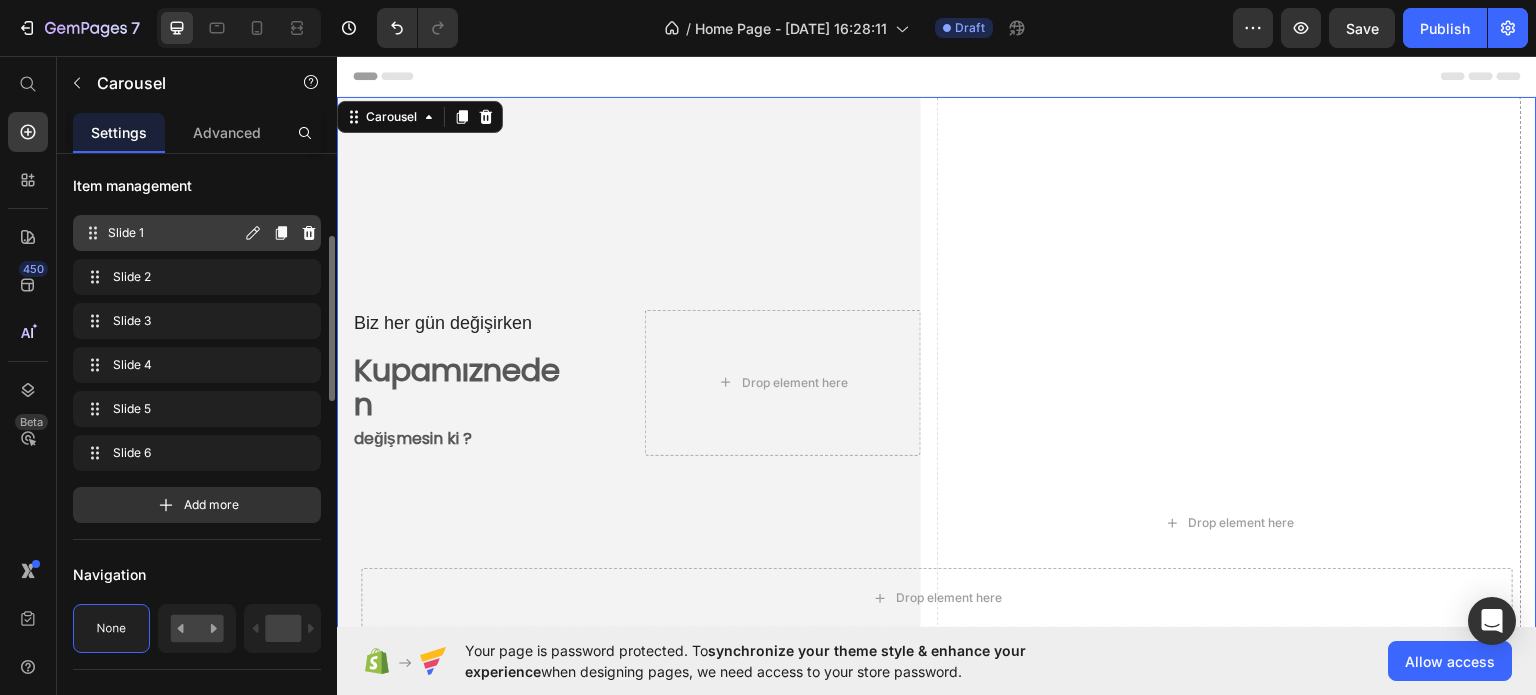 click on "Slide 1" at bounding box center [174, 233] 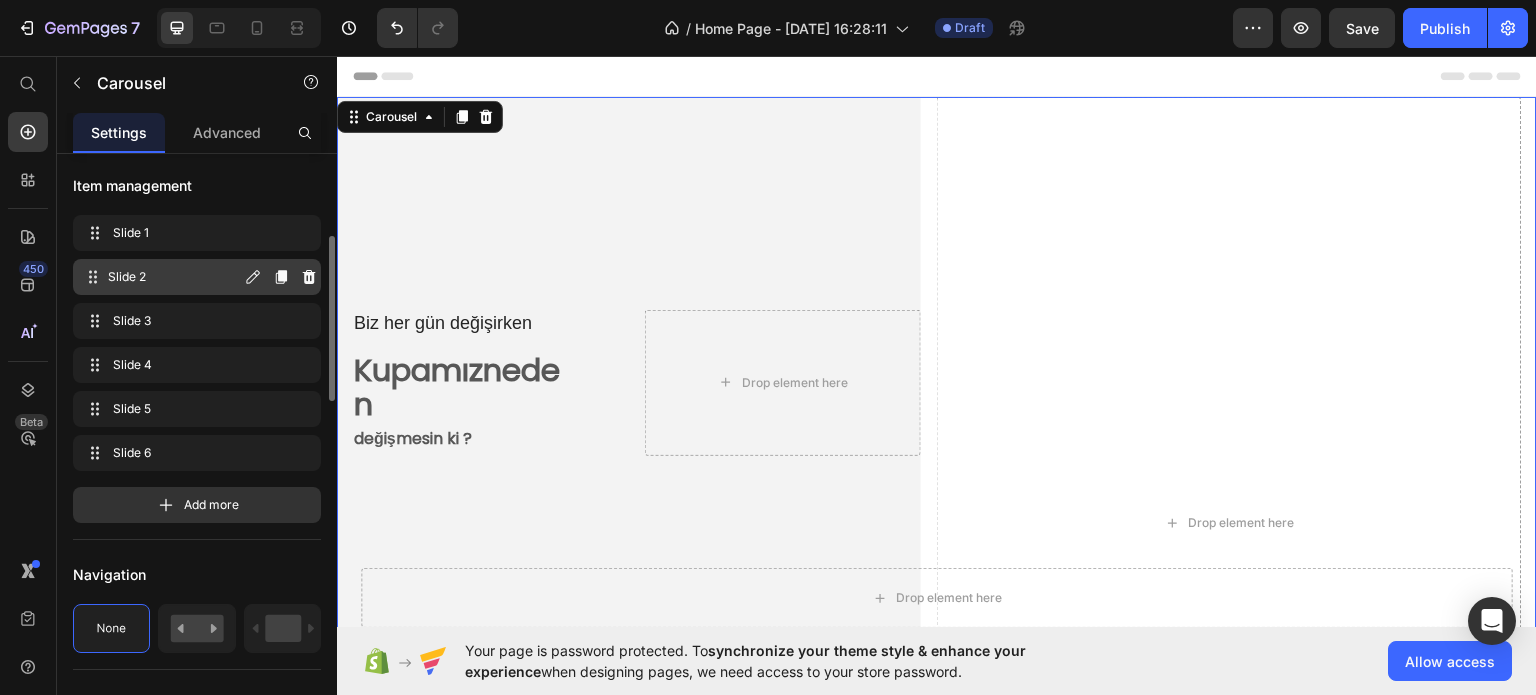 click on "Slide 2" at bounding box center (174, 277) 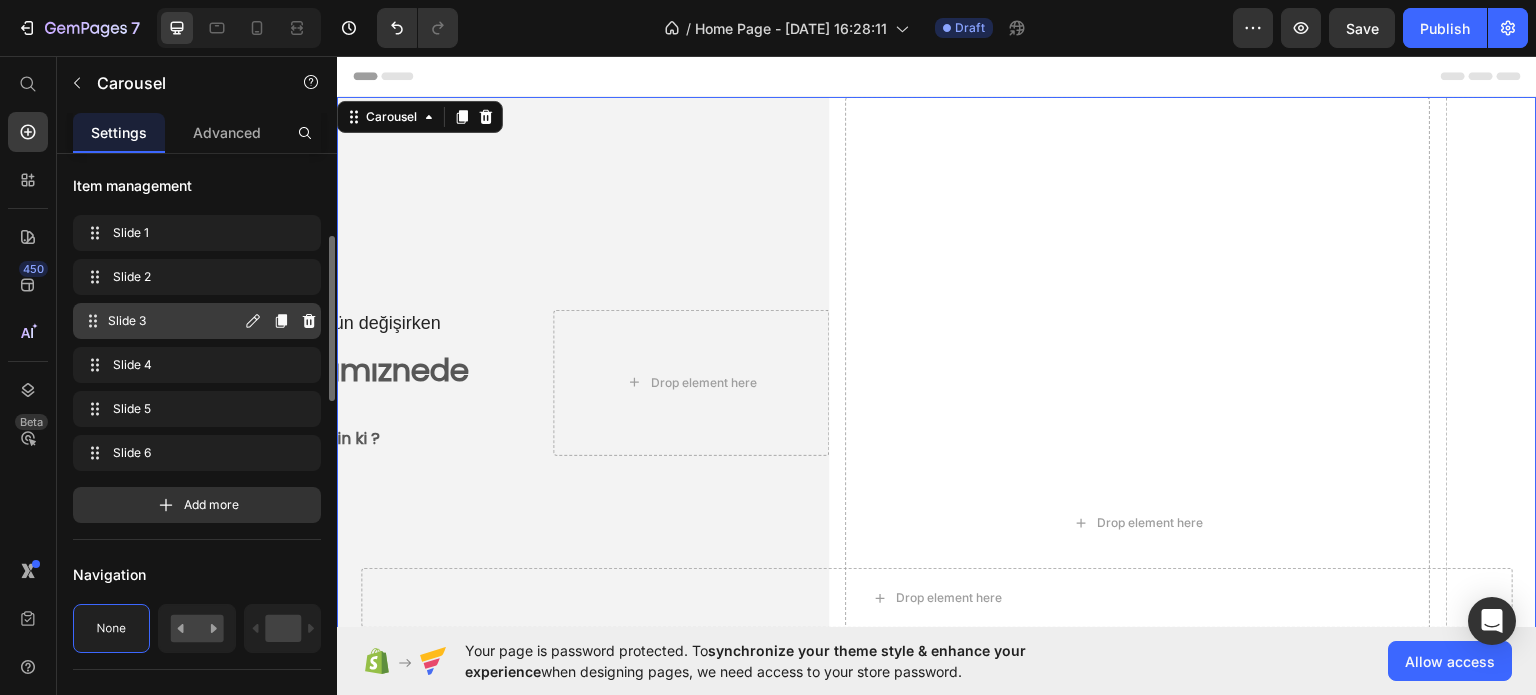 click on "Slide 3" at bounding box center (174, 321) 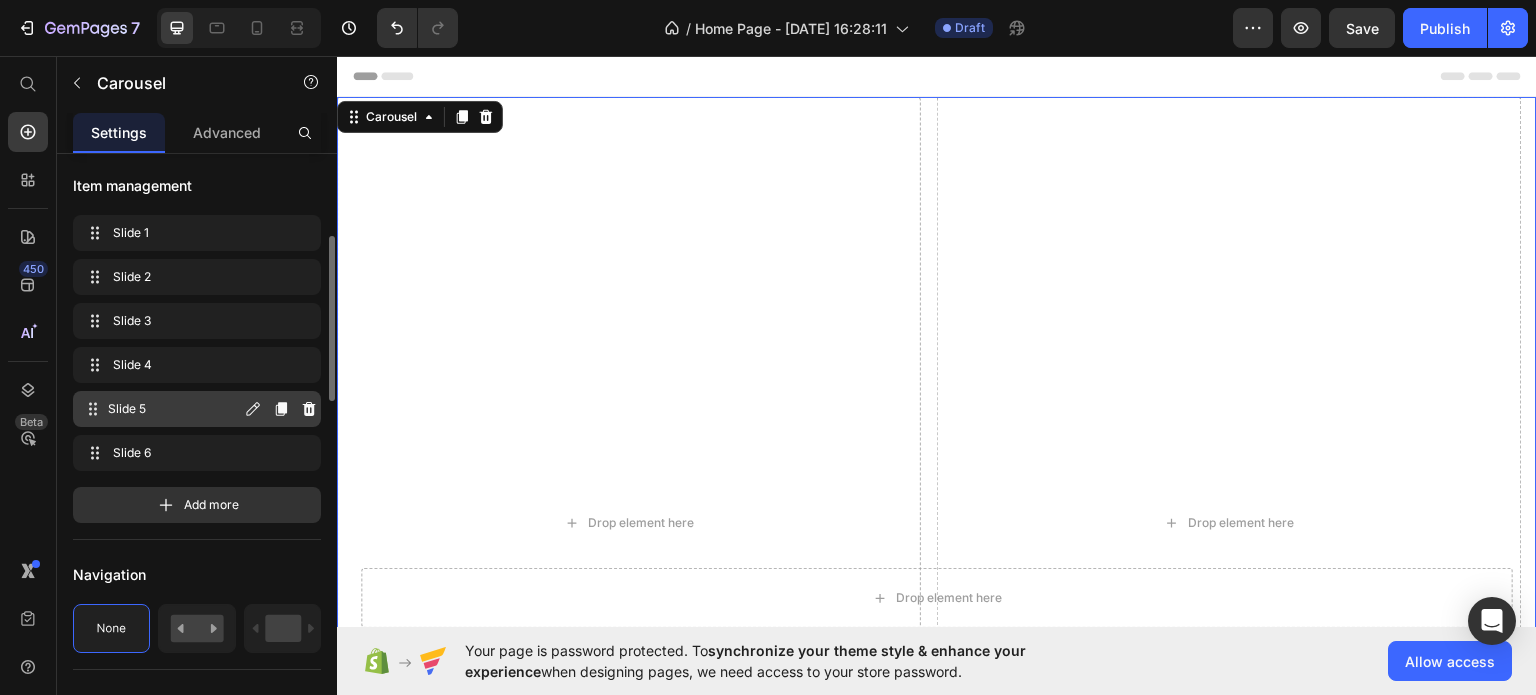 click on "Slide 5 Slide 5" at bounding box center (161, 409) 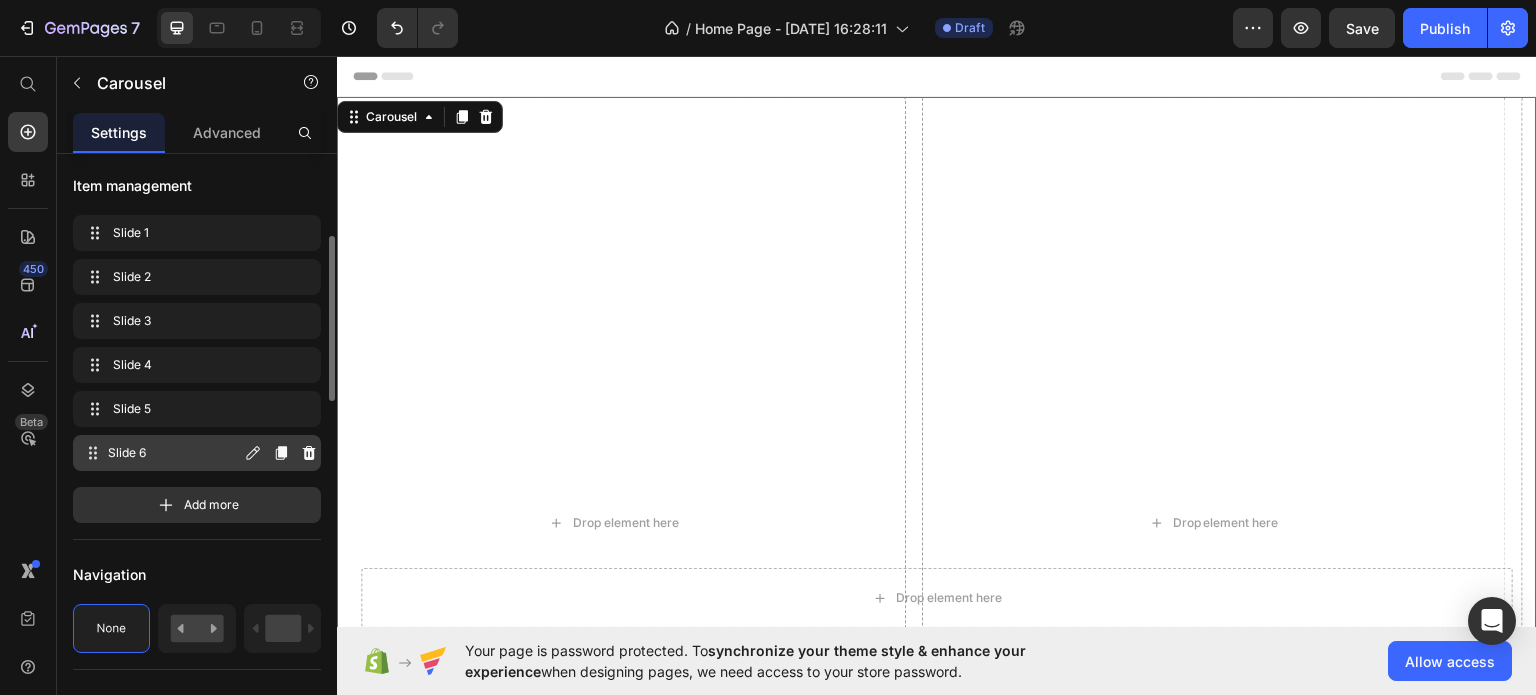 click on "Slide 6" at bounding box center (174, 453) 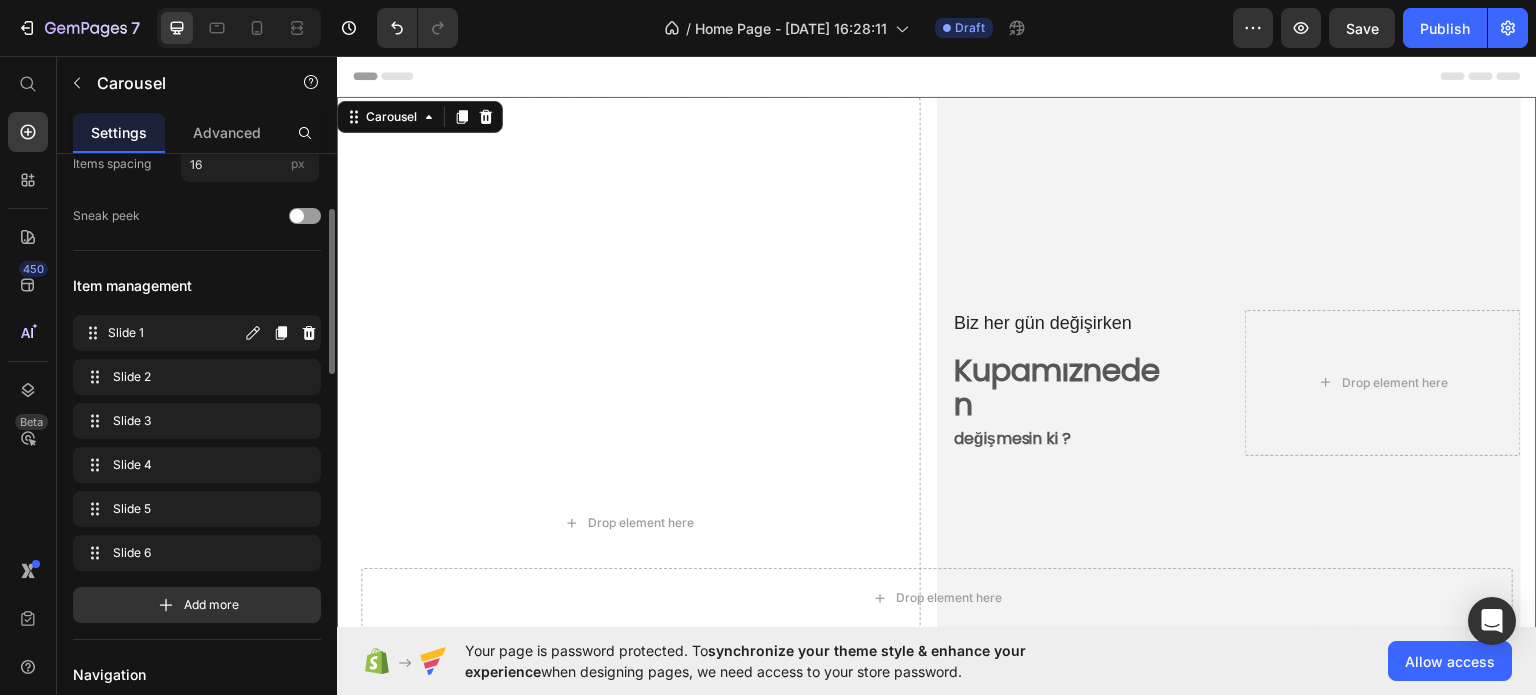 scroll, scrollTop: 0, scrollLeft: 0, axis: both 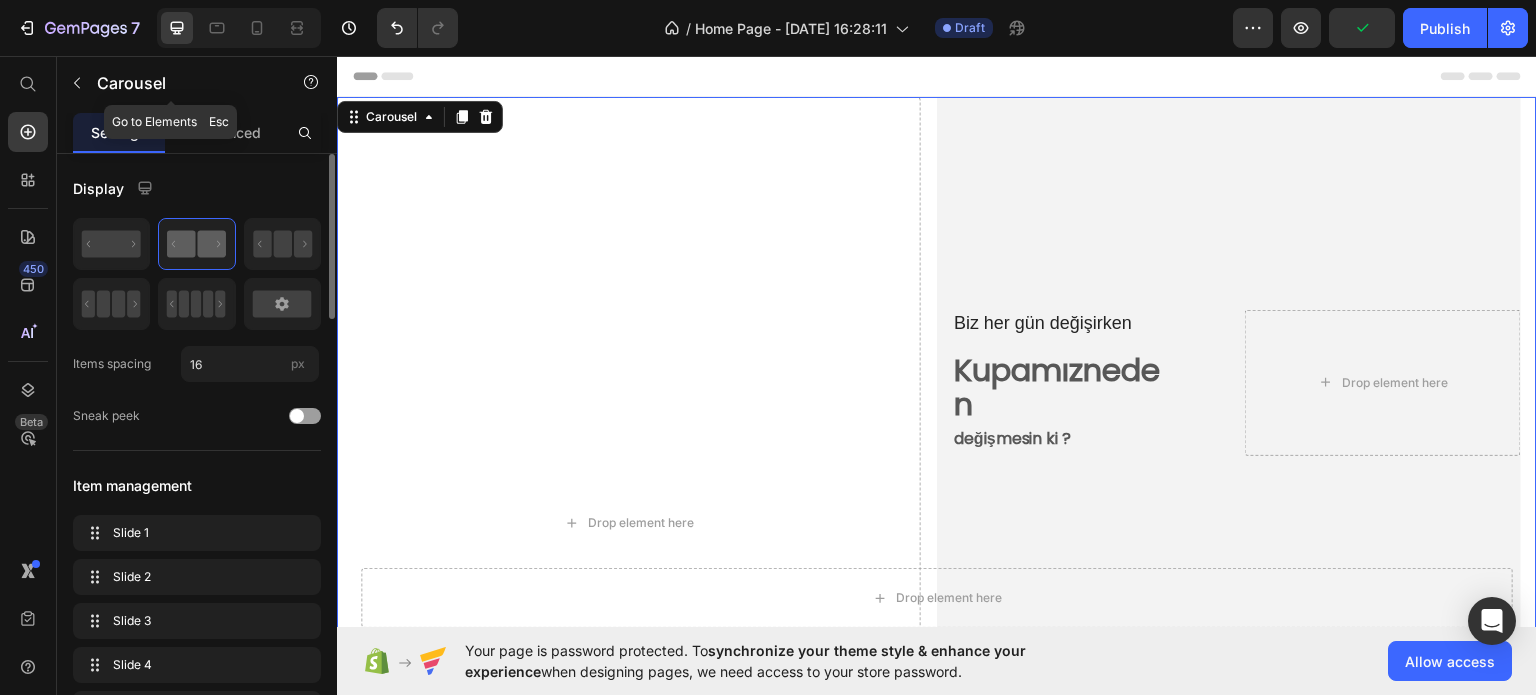 click on "Carousel" at bounding box center (182, 83) 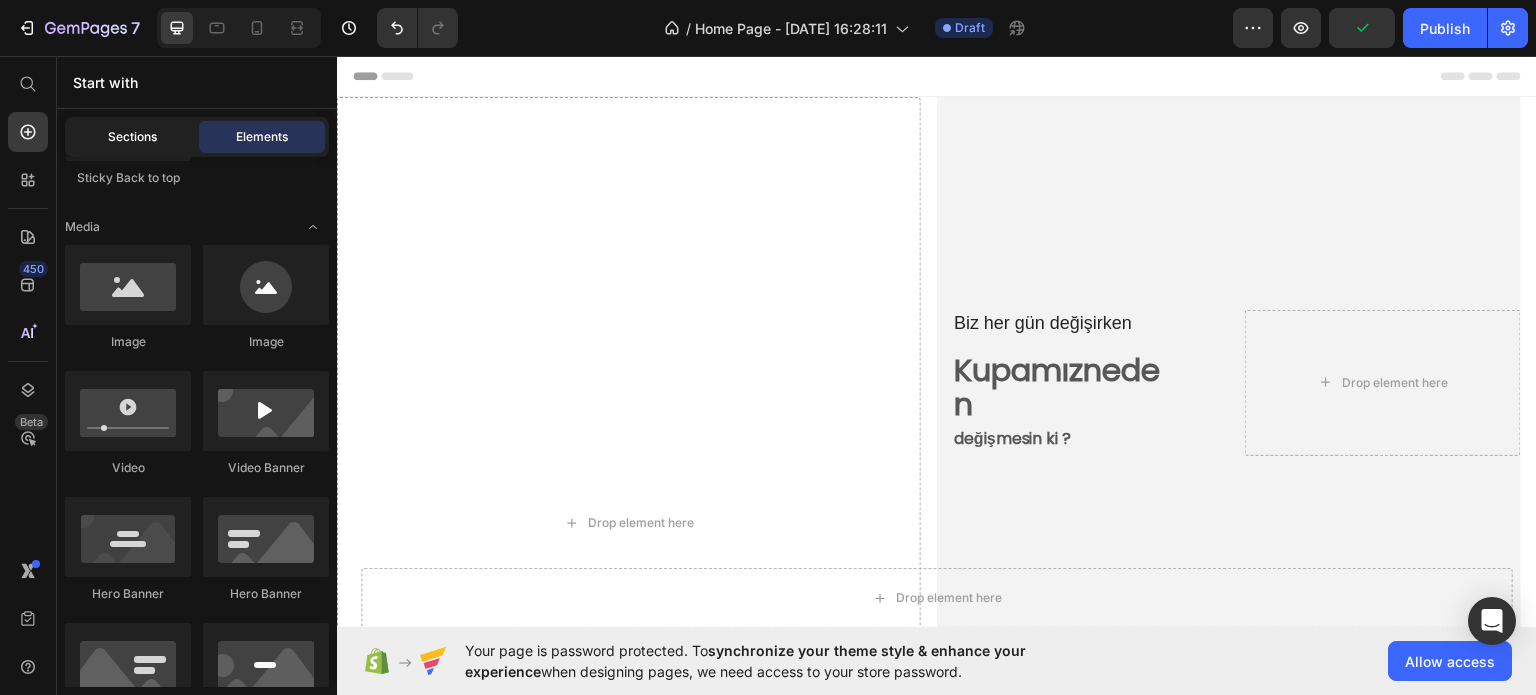 click on "Sections" at bounding box center (132, 137) 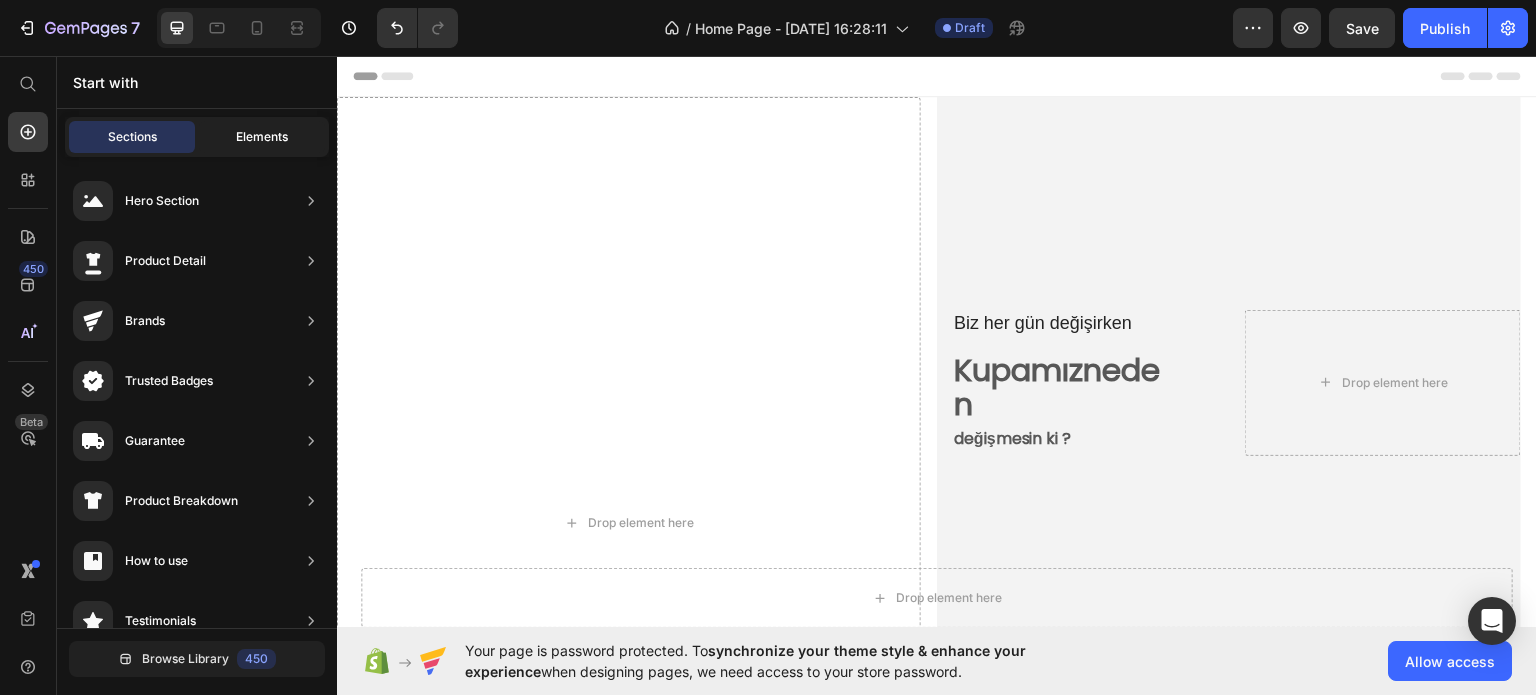 click on "Elements" at bounding box center [262, 137] 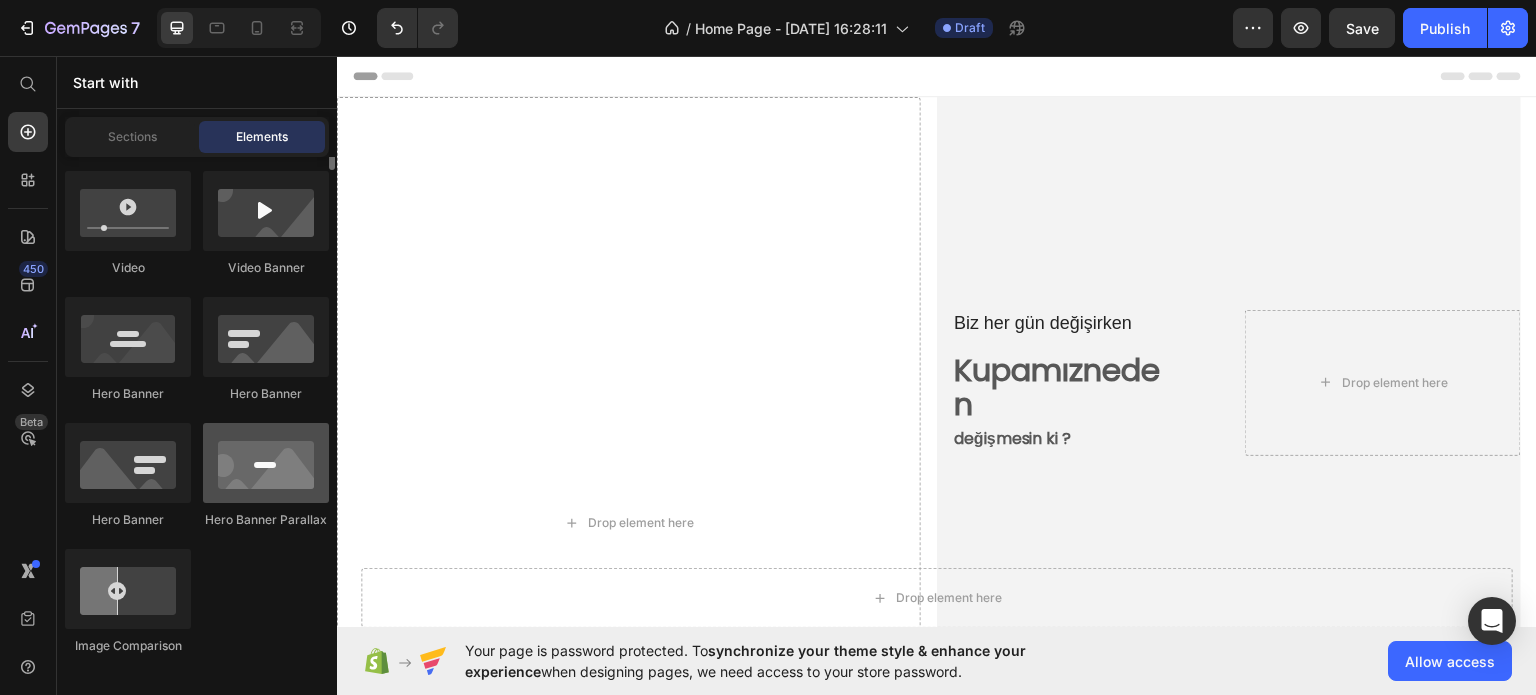 scroll, scrollTop: 600, scrollLeft: 0, axis: vertical 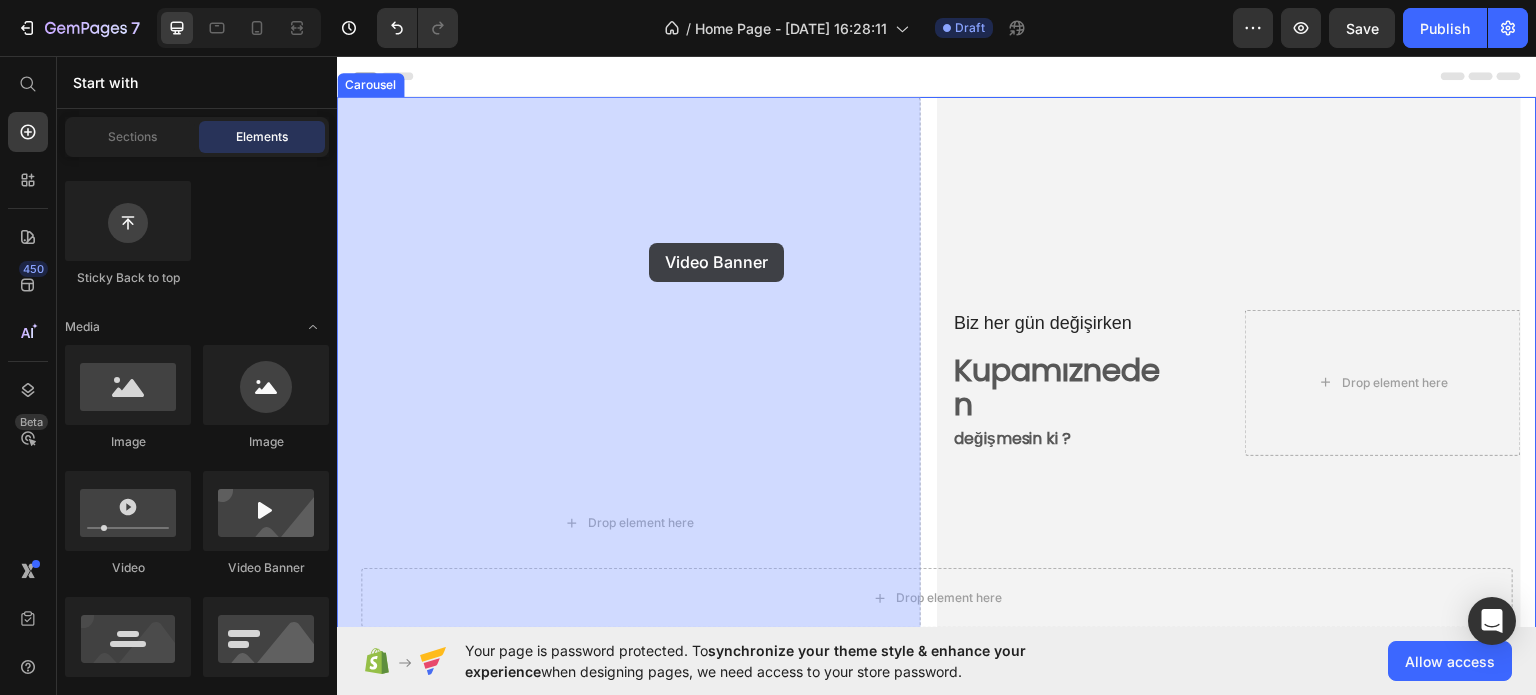 drag, startPoint x: 612, startPoint y: 592, endPoint x: 549, endPoint y: 243, distance: 354.64066 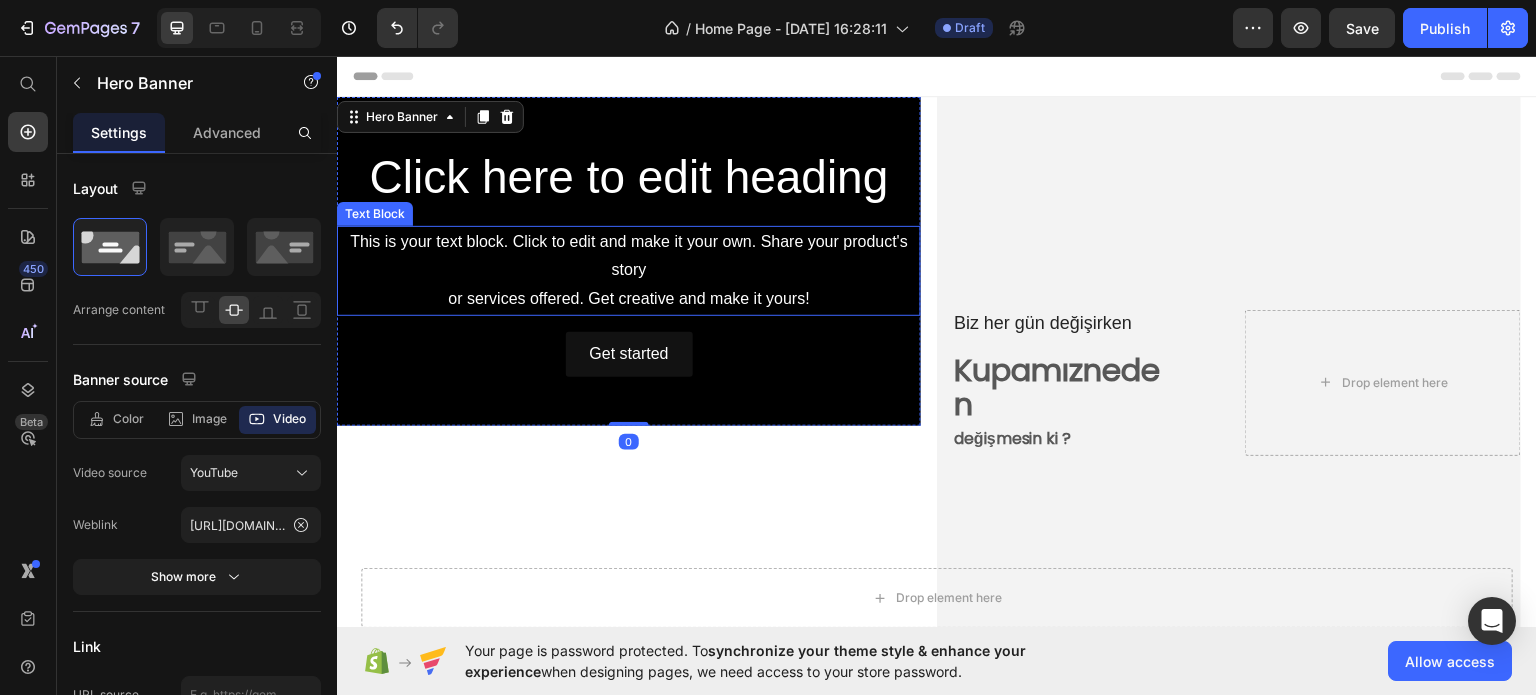 click on "This is your text block. Click to edit and make it your own. Share your product's story                   or services offered. Get creative and make it yours!" at bounding box center [629, 270] 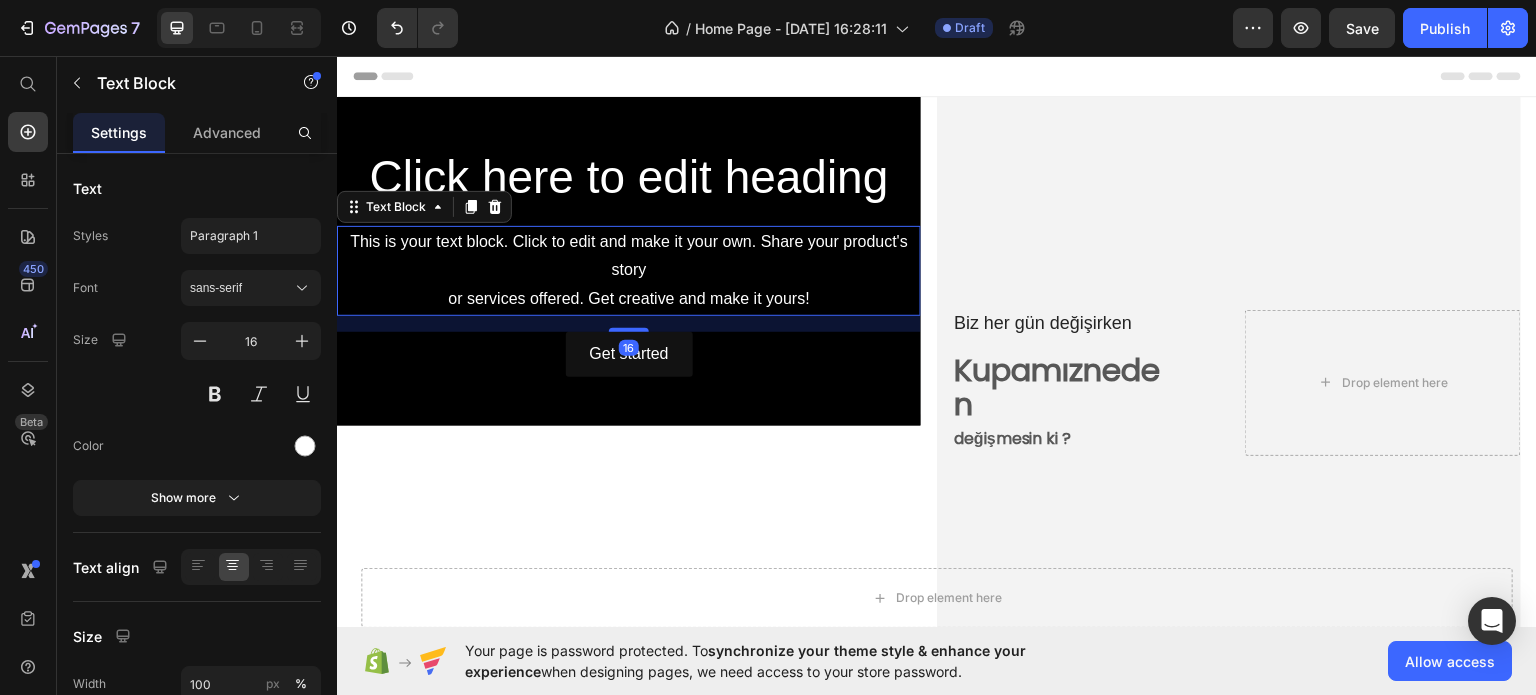 click 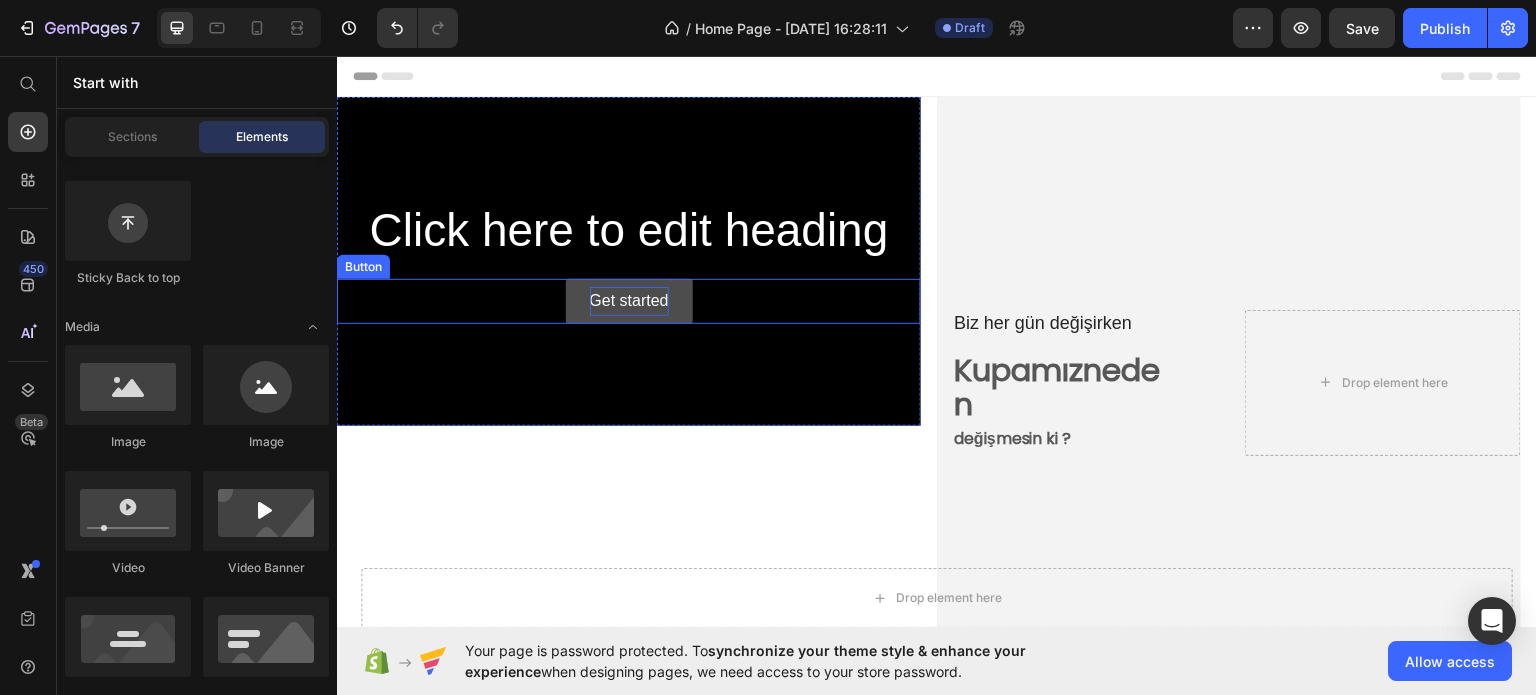 click on "Get started" at bounding box center [629, 300] 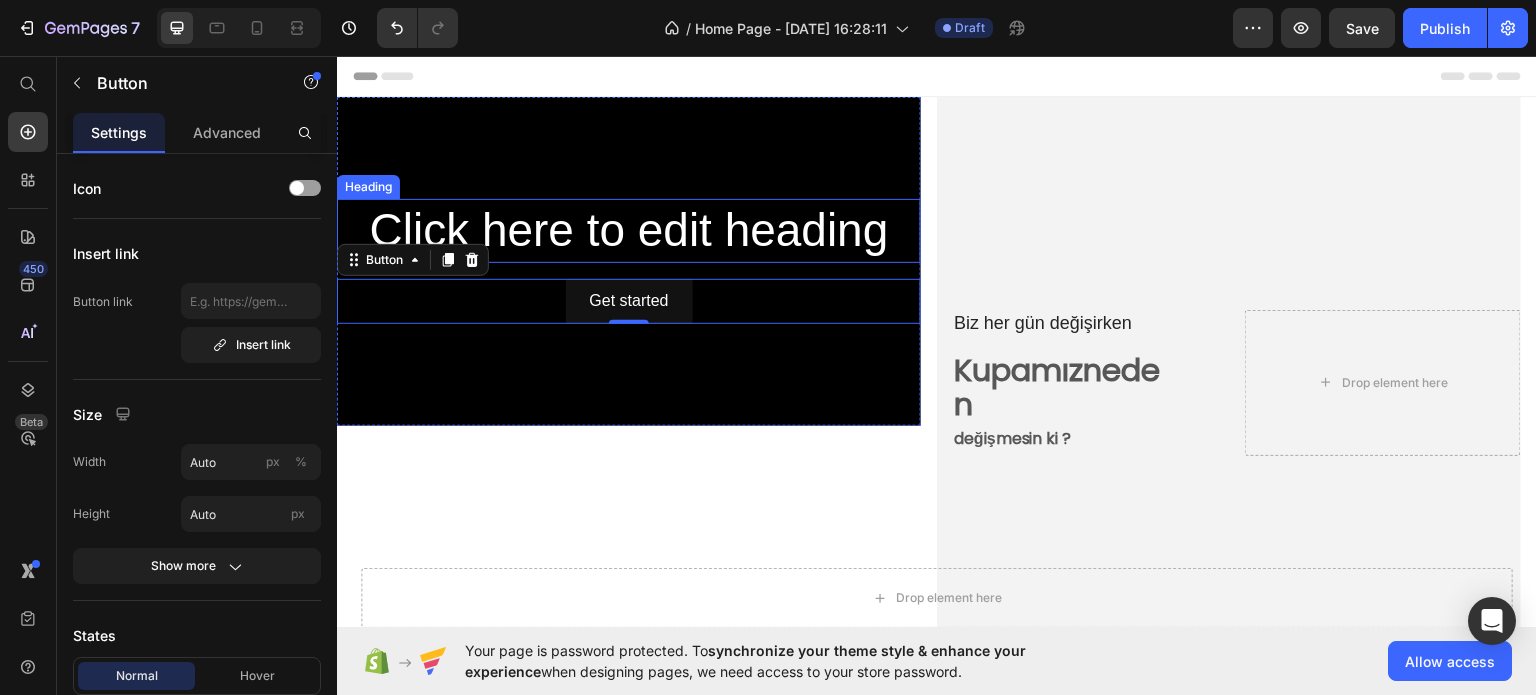 click on "Click here to edit heading" at bounding box center (629, 230) 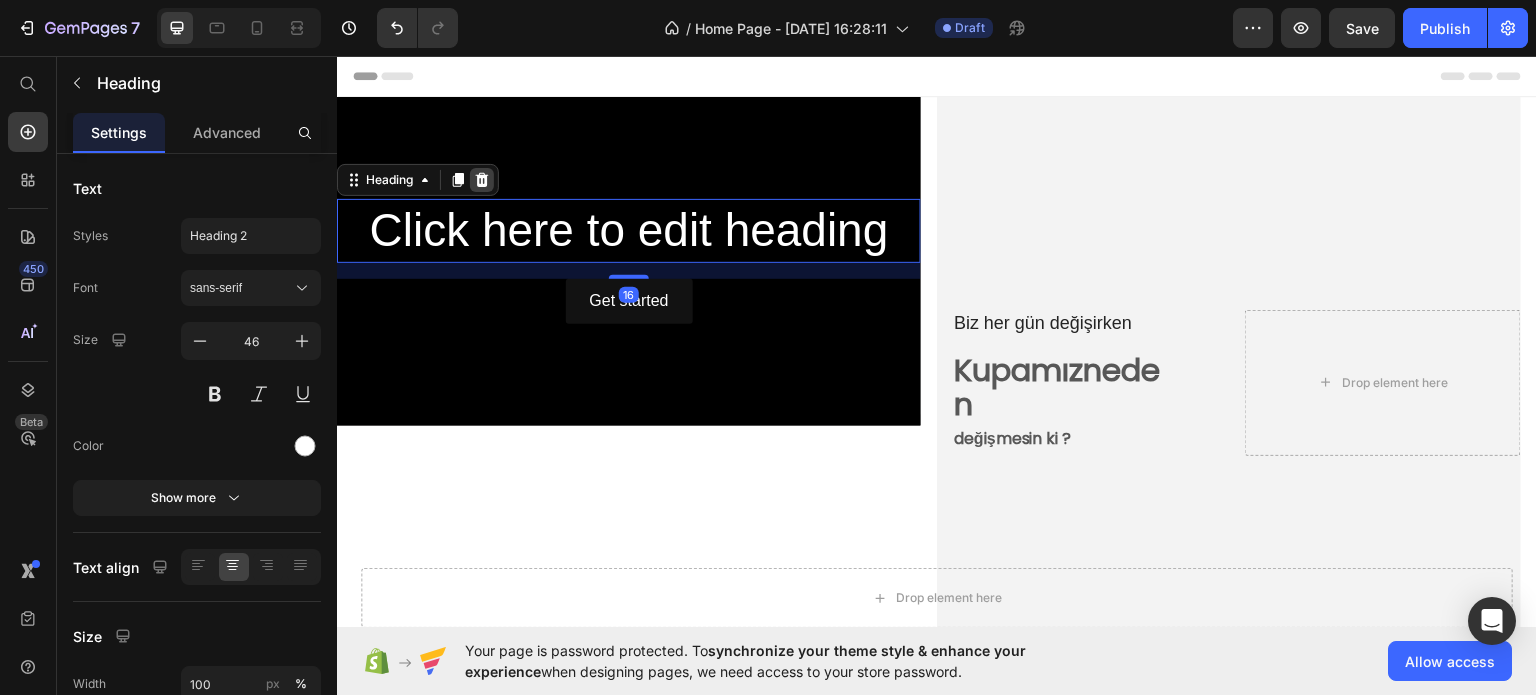 click 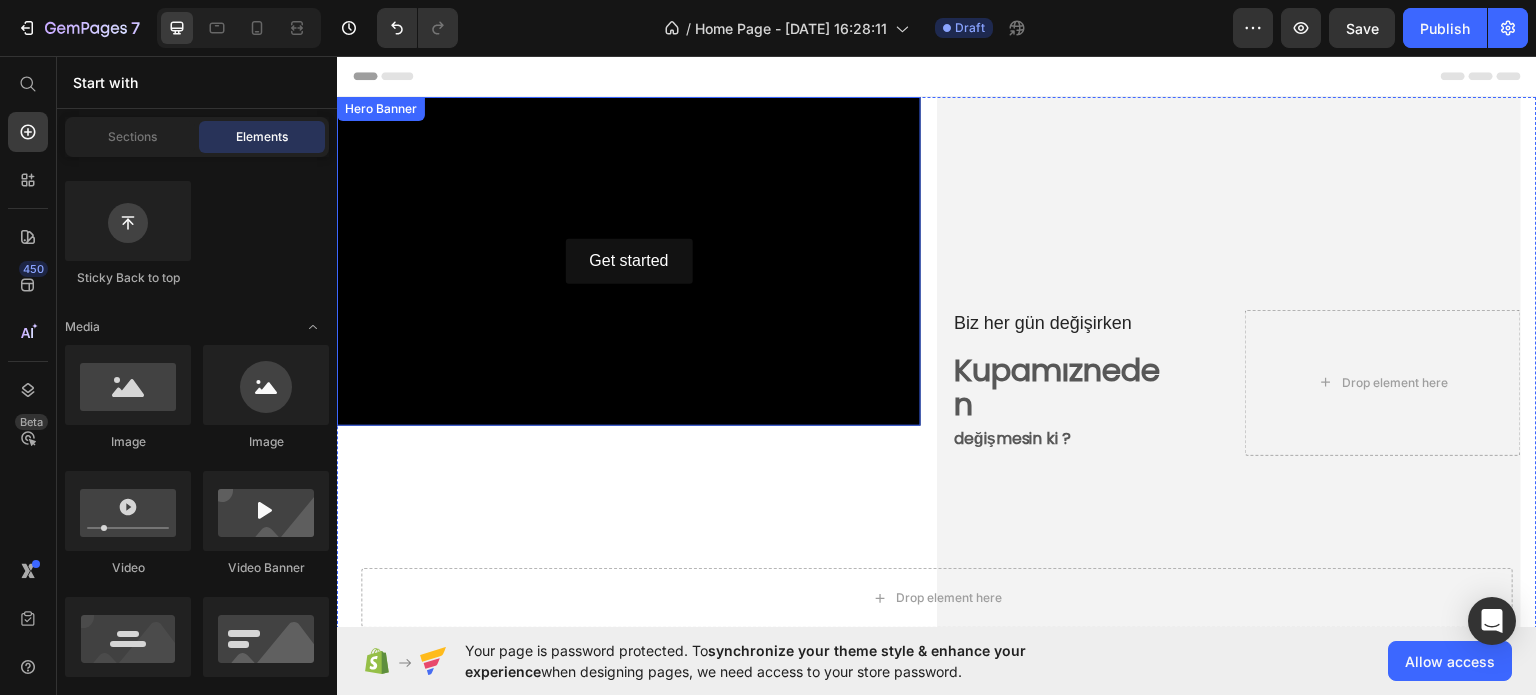 click at bounding box center [629, 260] 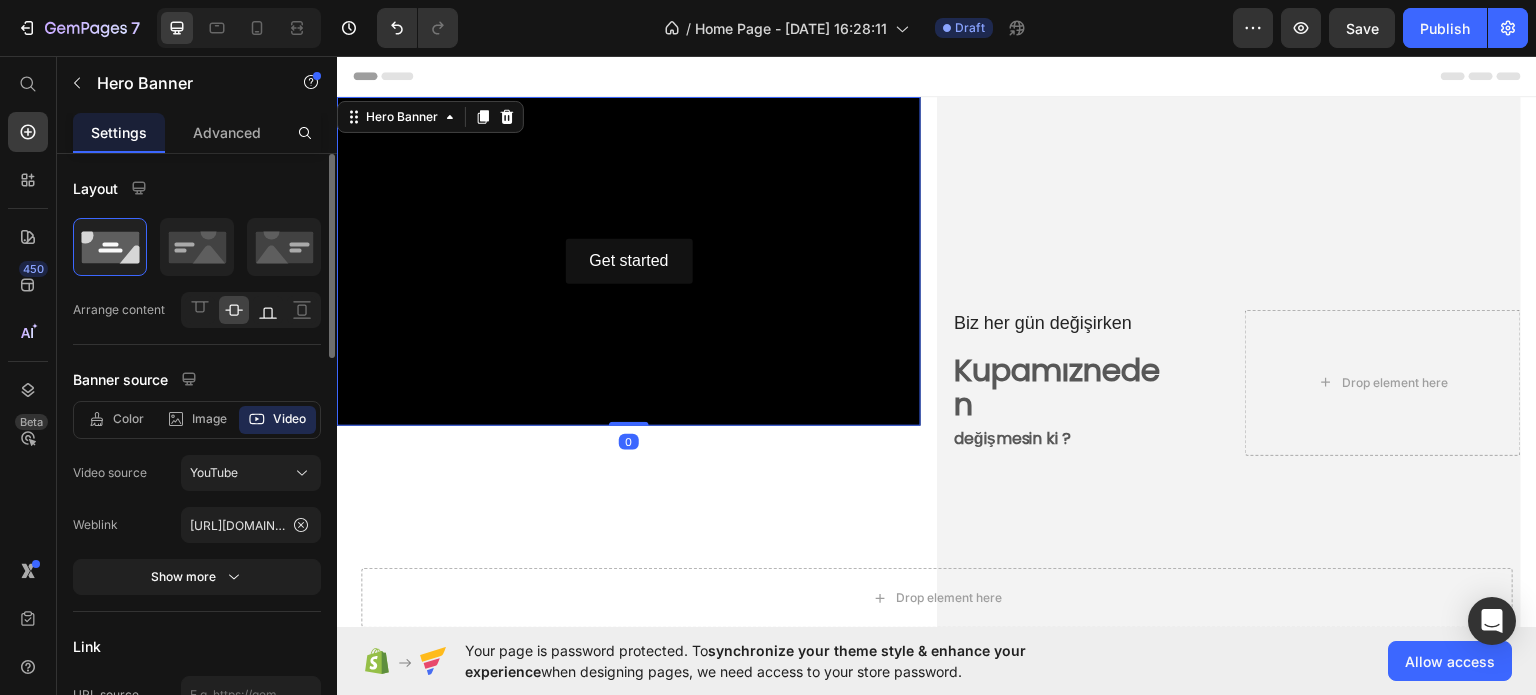 click 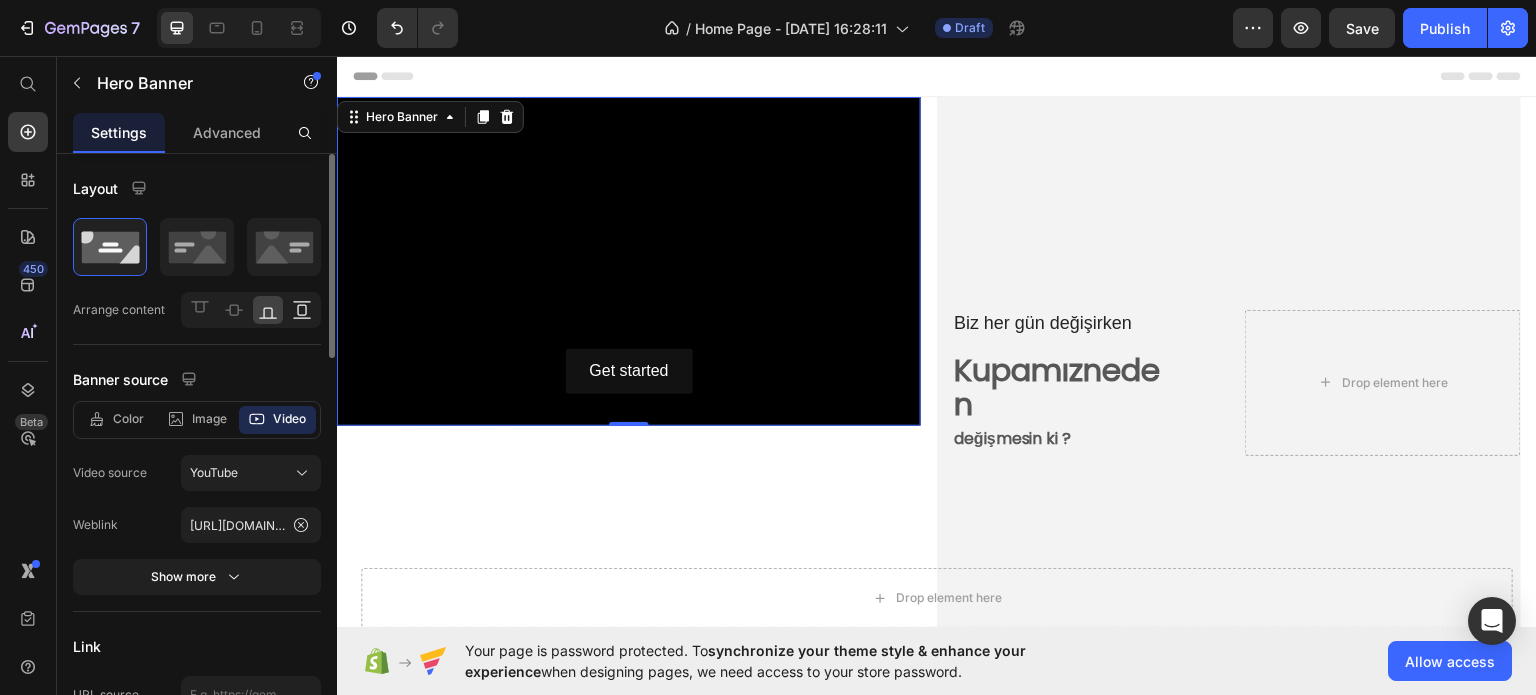 click 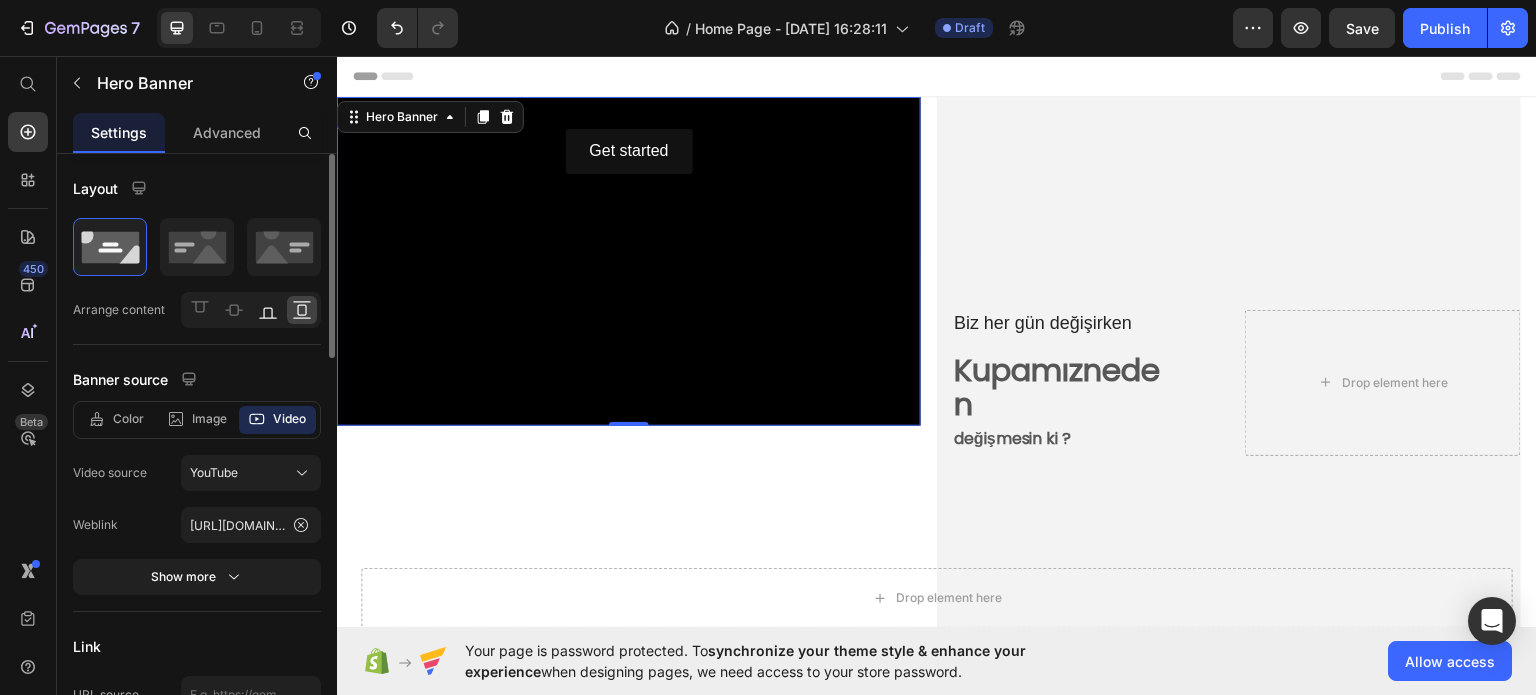 click 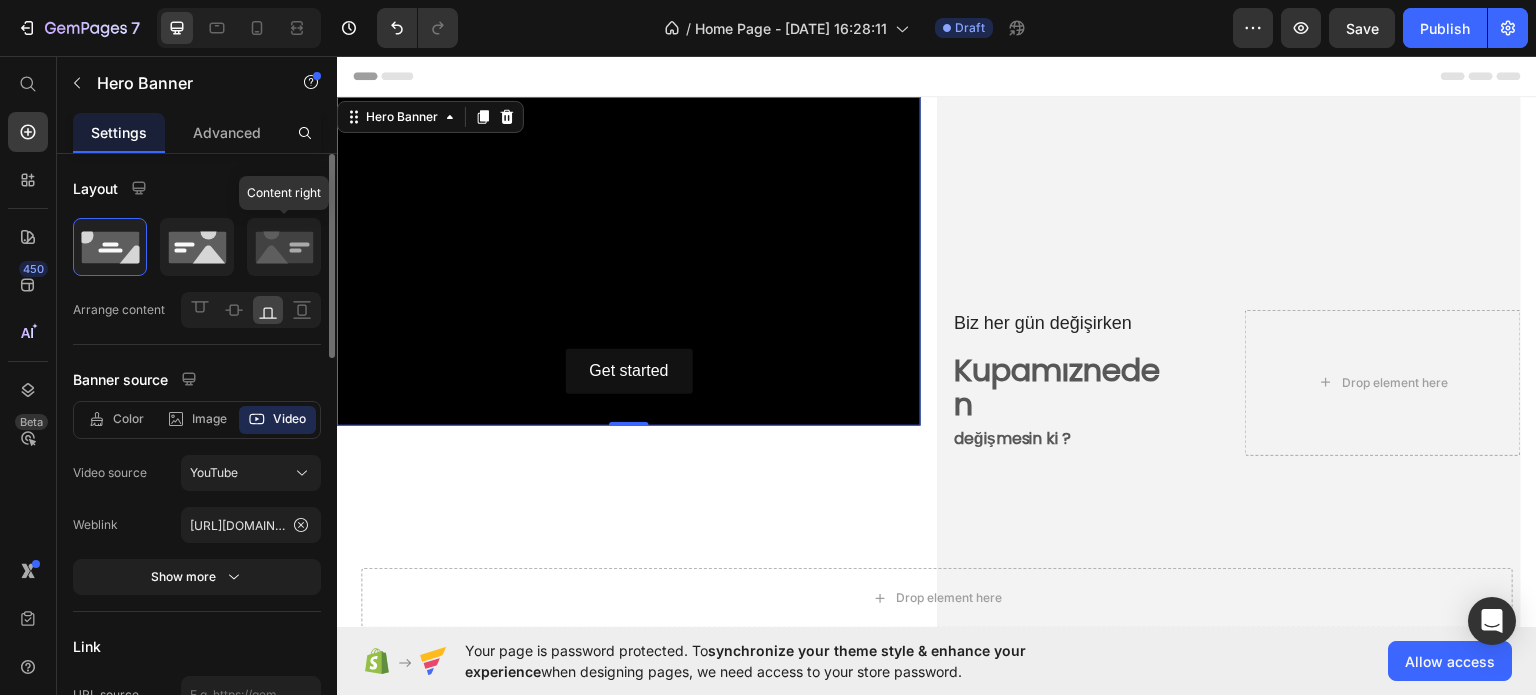 click 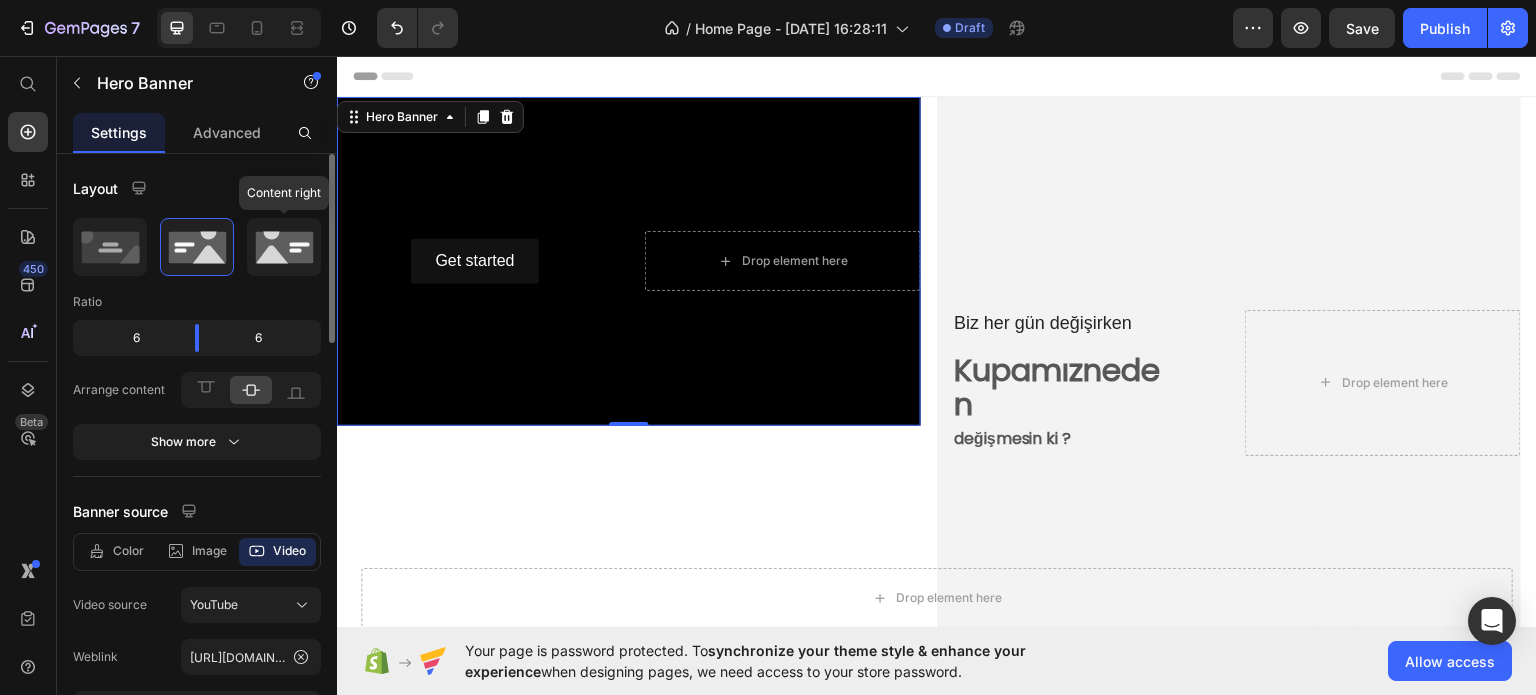 click 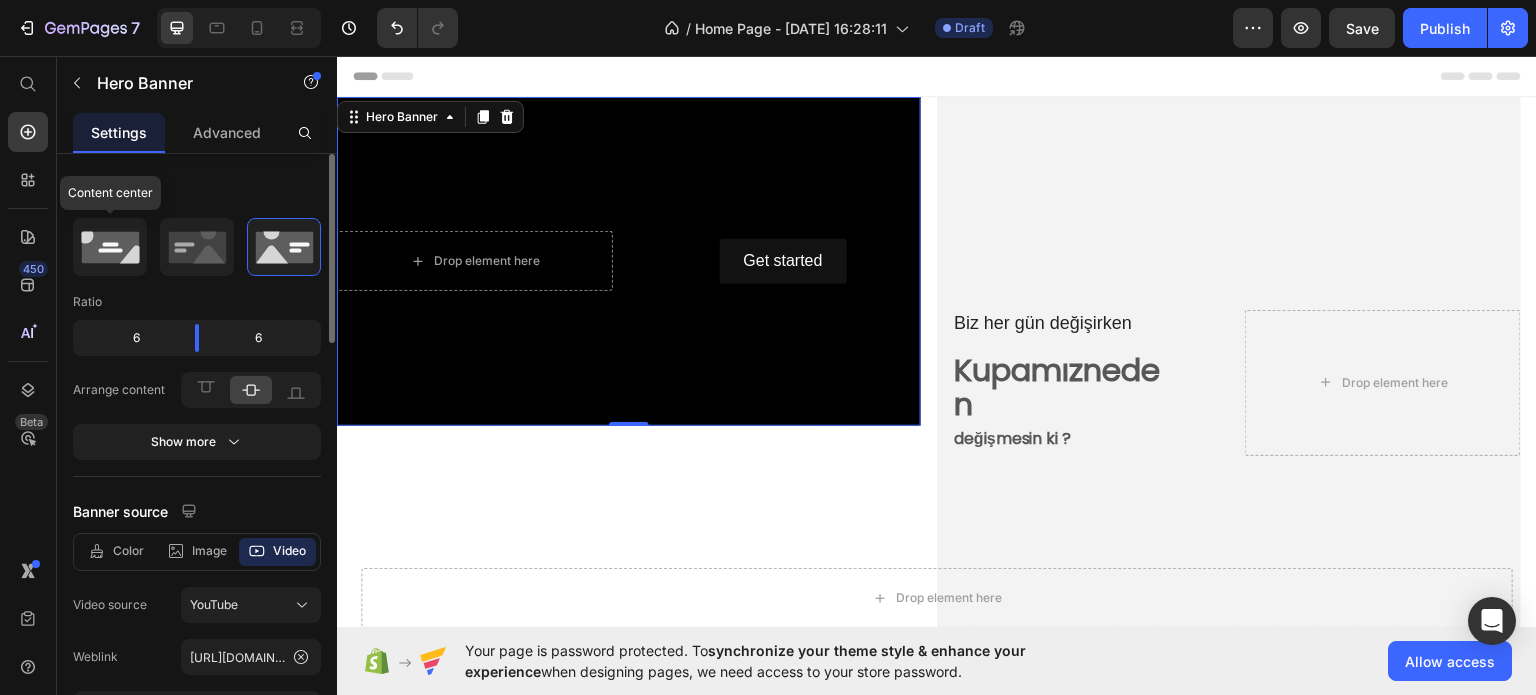 click 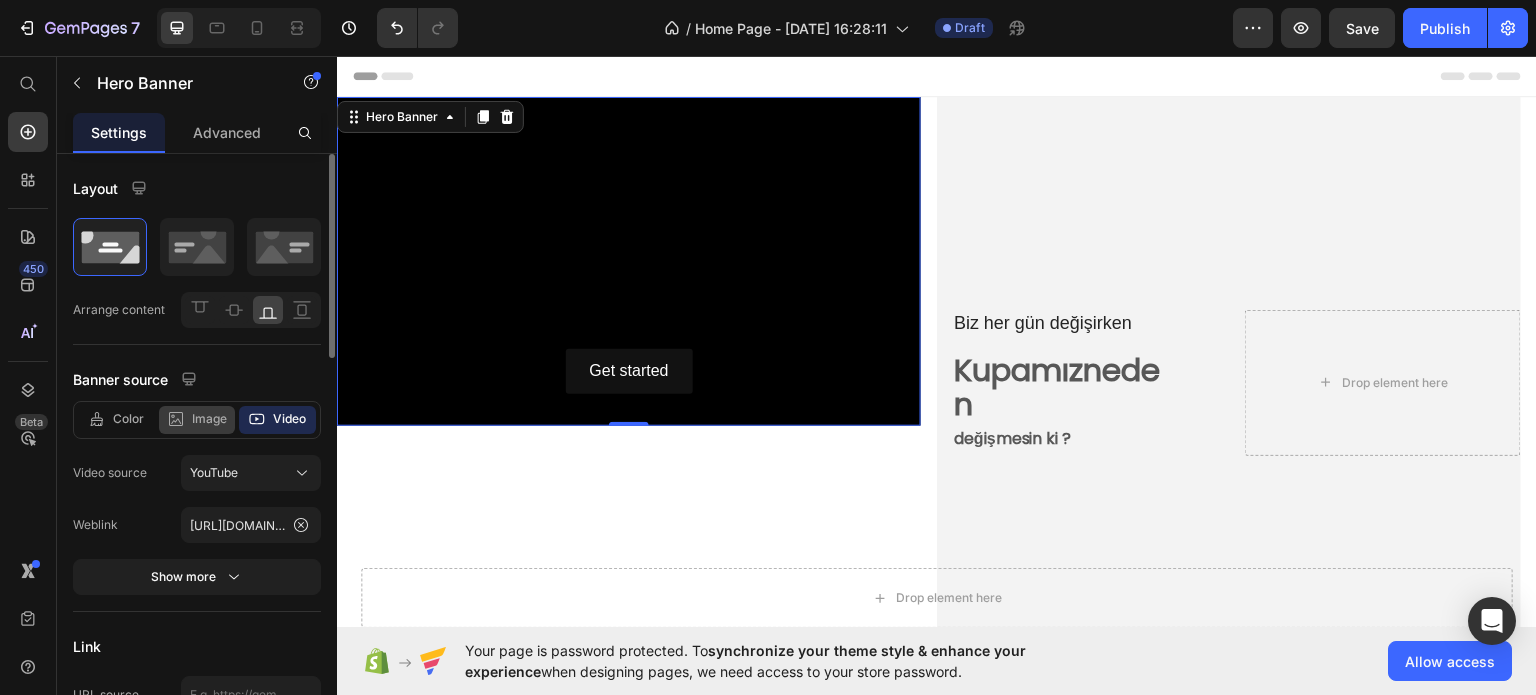 click on "Image" at bounding box center (209, 419) 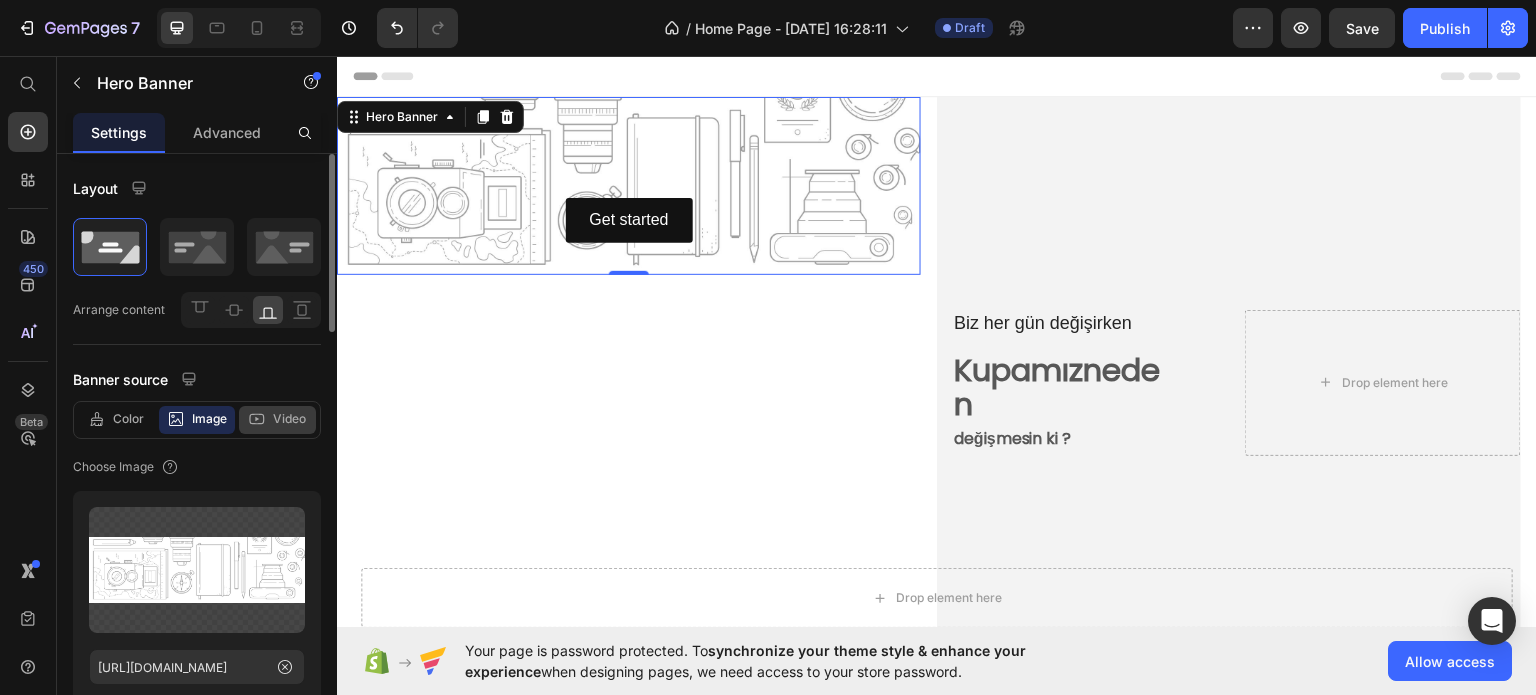 click on "Video" at bounding box center (289, 419) 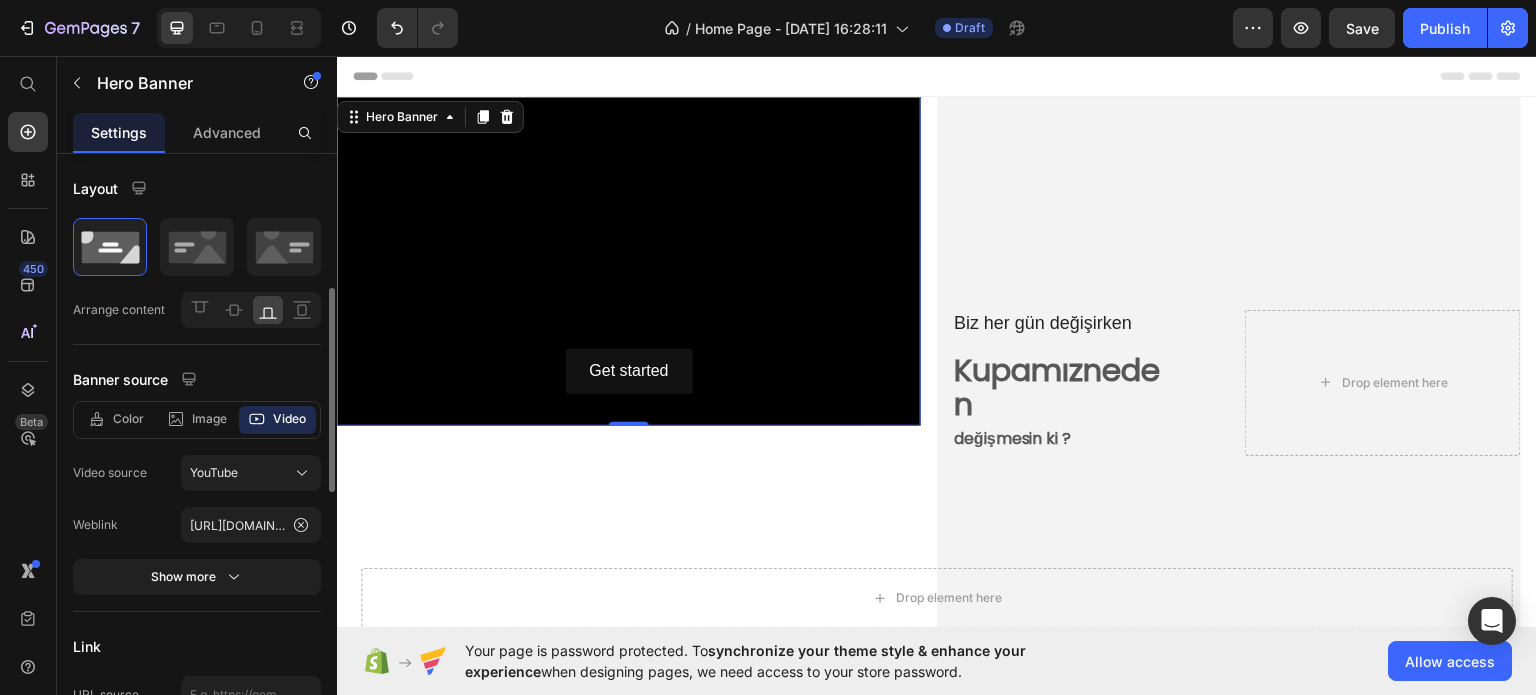 scroll, scrollTop: 100, scrollLeft: 0, axis: vertical 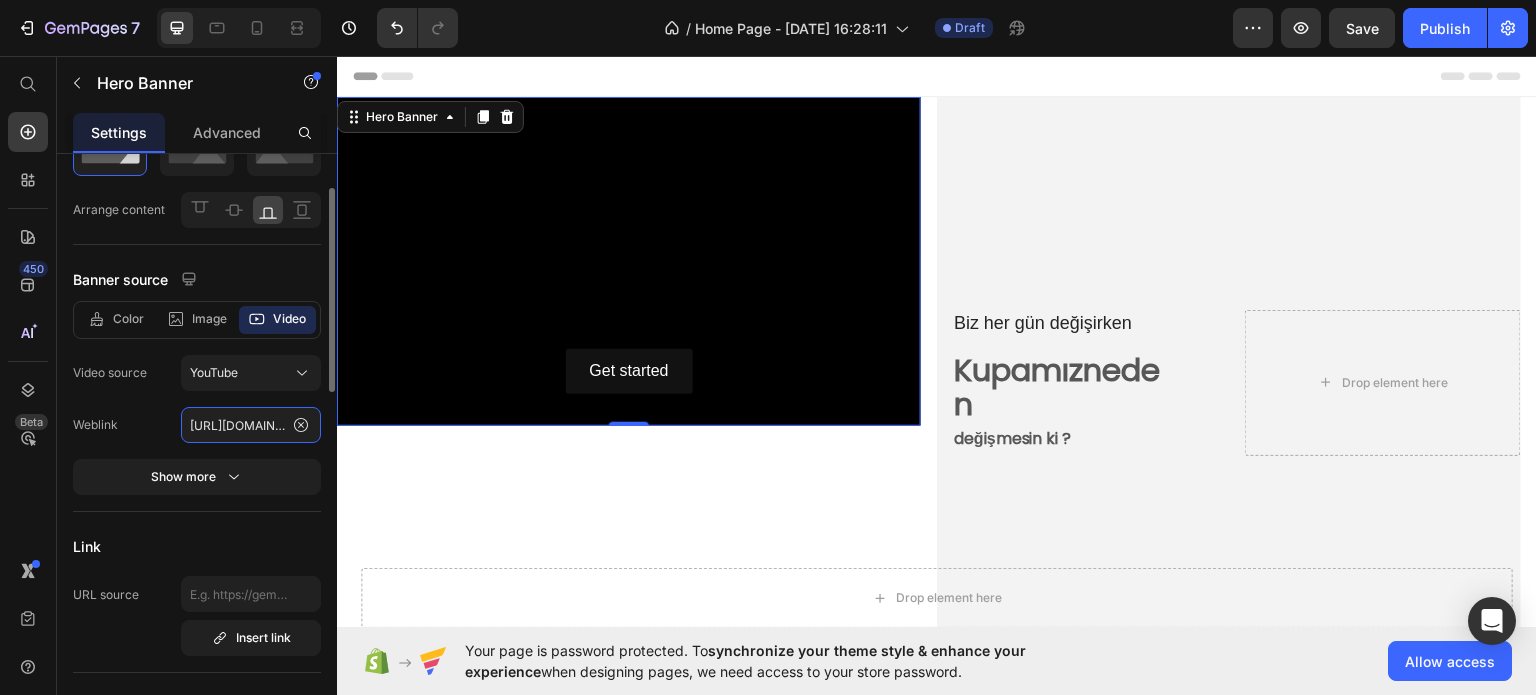 click on "[URL][DOMAIN_NAME]" 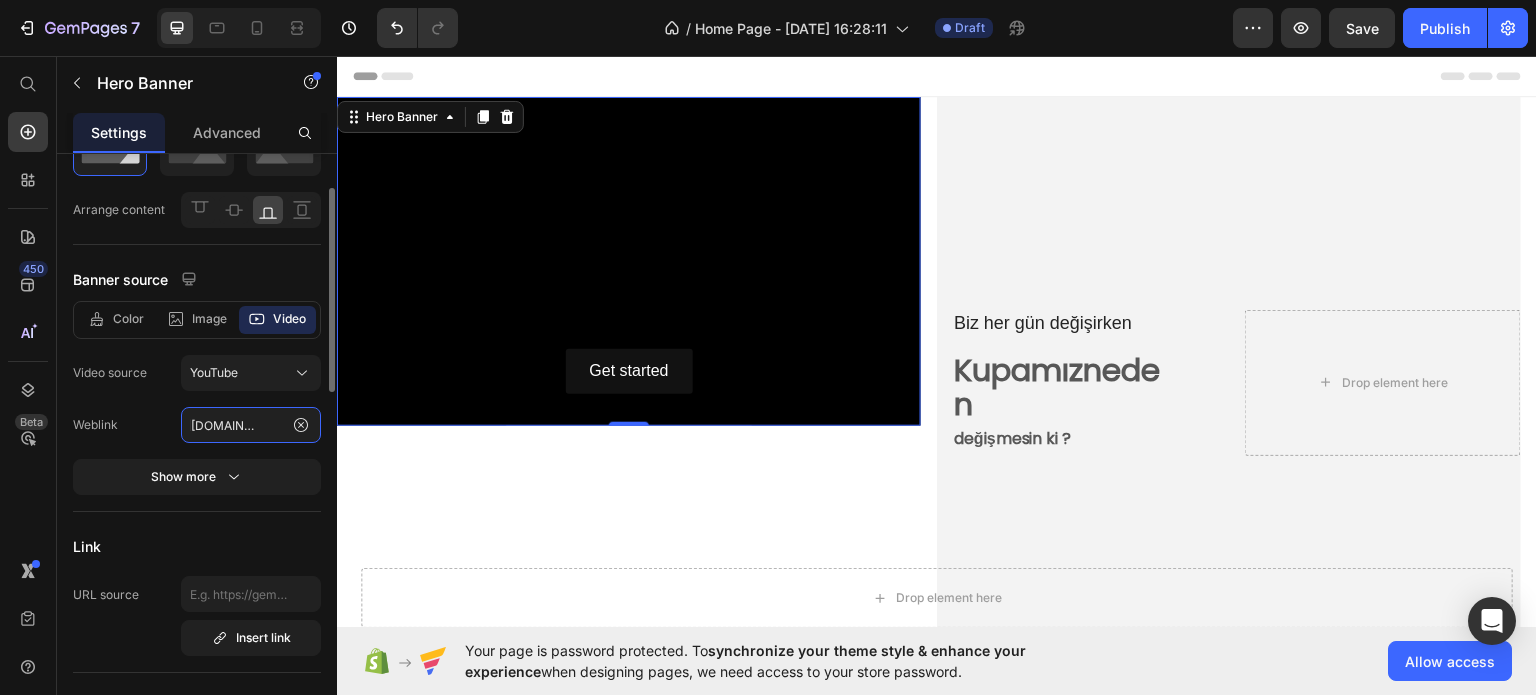 type on "[URL][DOMAIN_NAME]" 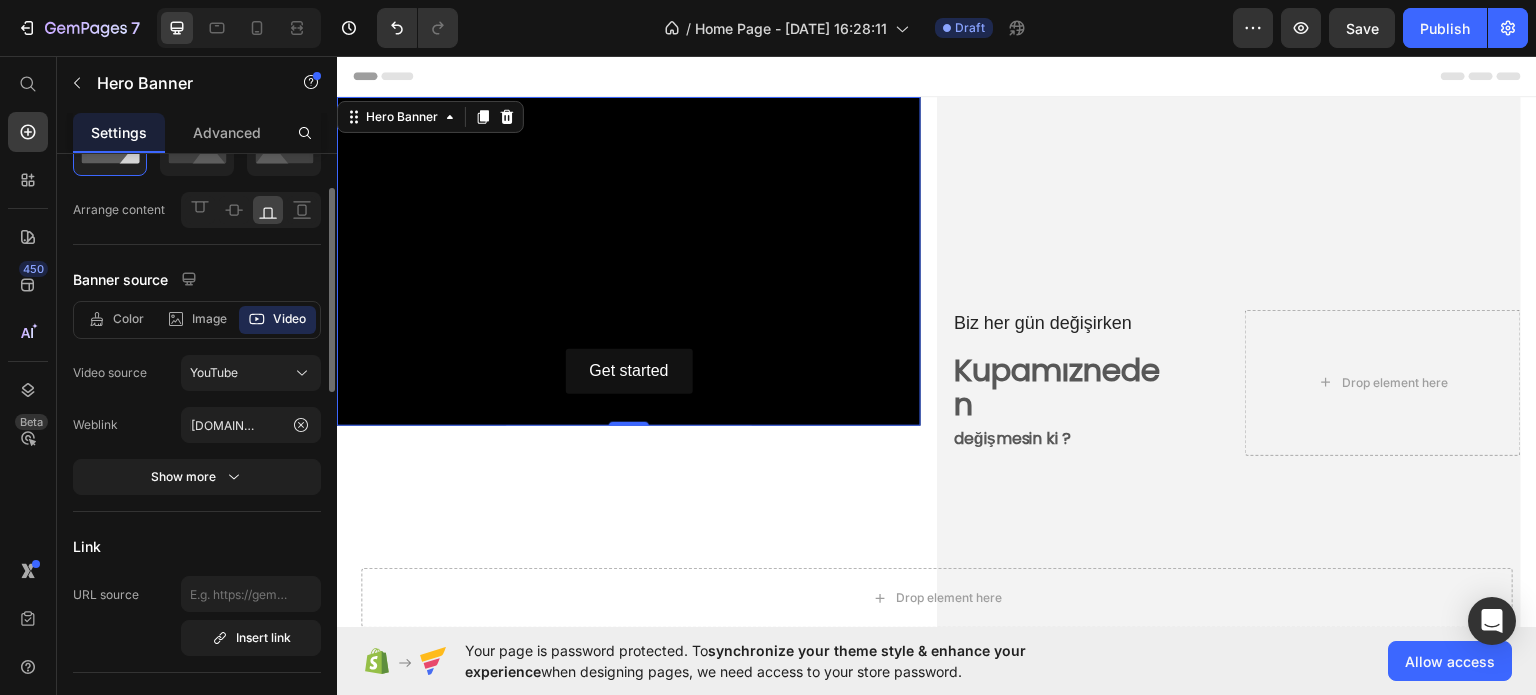 click on "Link" at bounding box center [197, 546] 